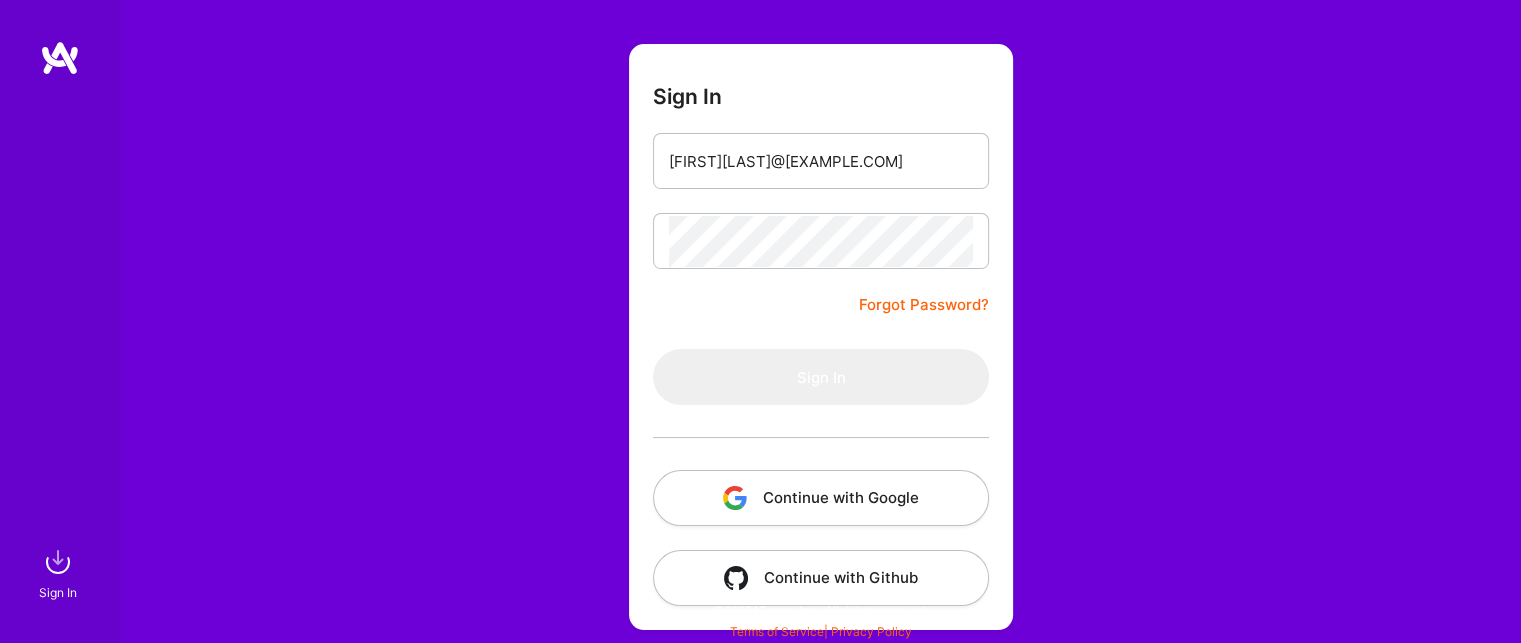 scroll, scrollTop: 108, scrollLeft: 0, axis: vertical 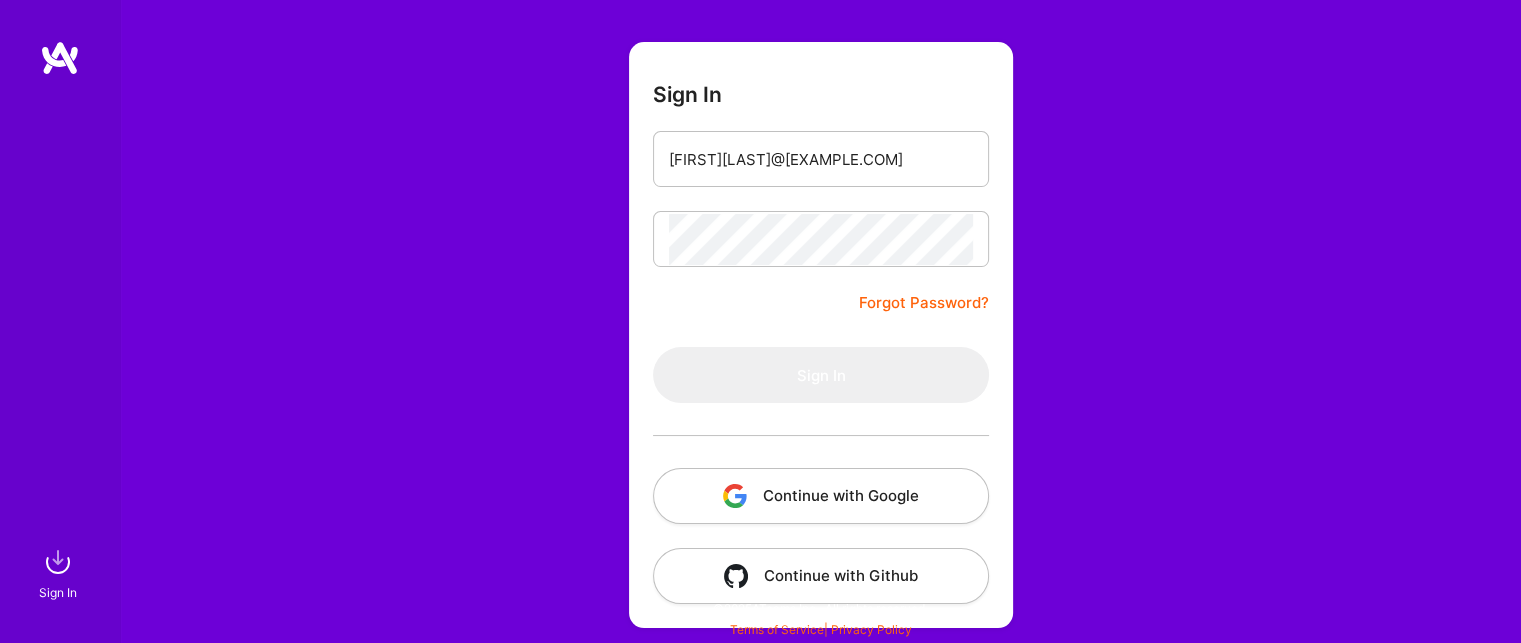 click on "Continue with Google" at bounding box center [821, 496] 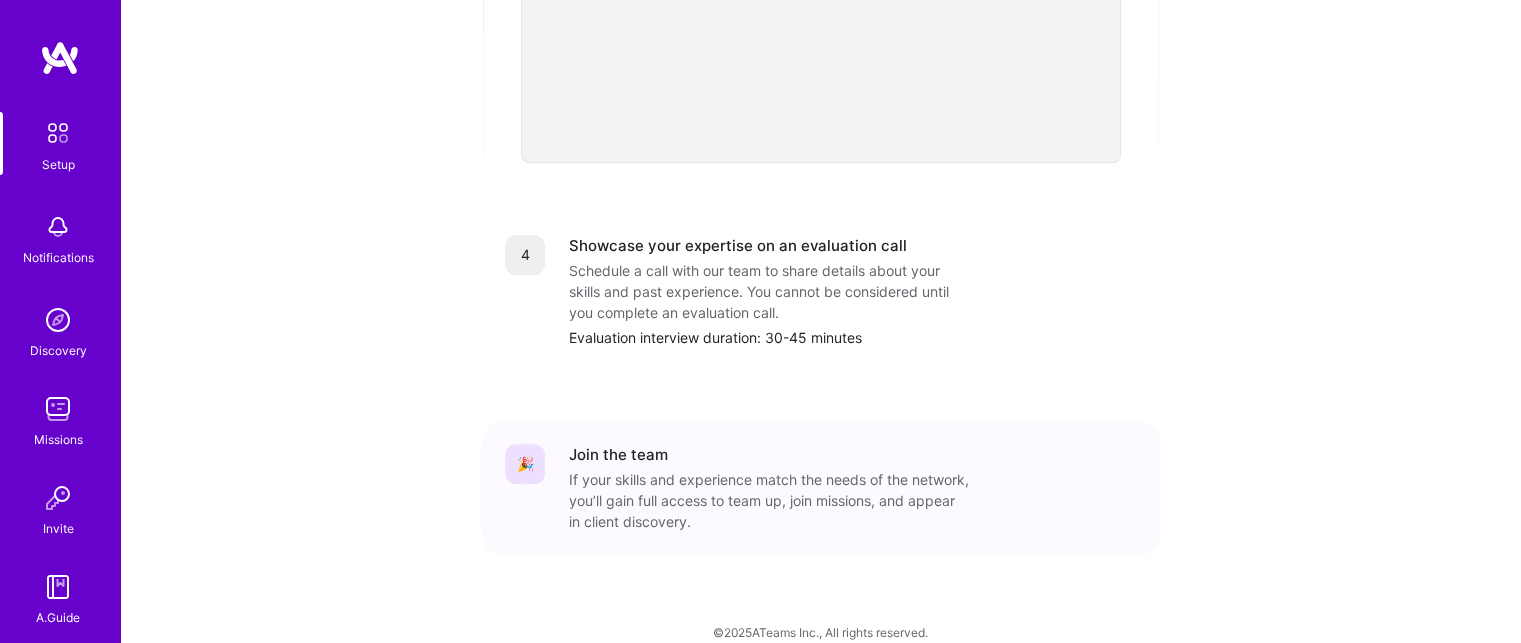 scroll, scrollTop: 968, scrollLeft: 0, axis: vertical 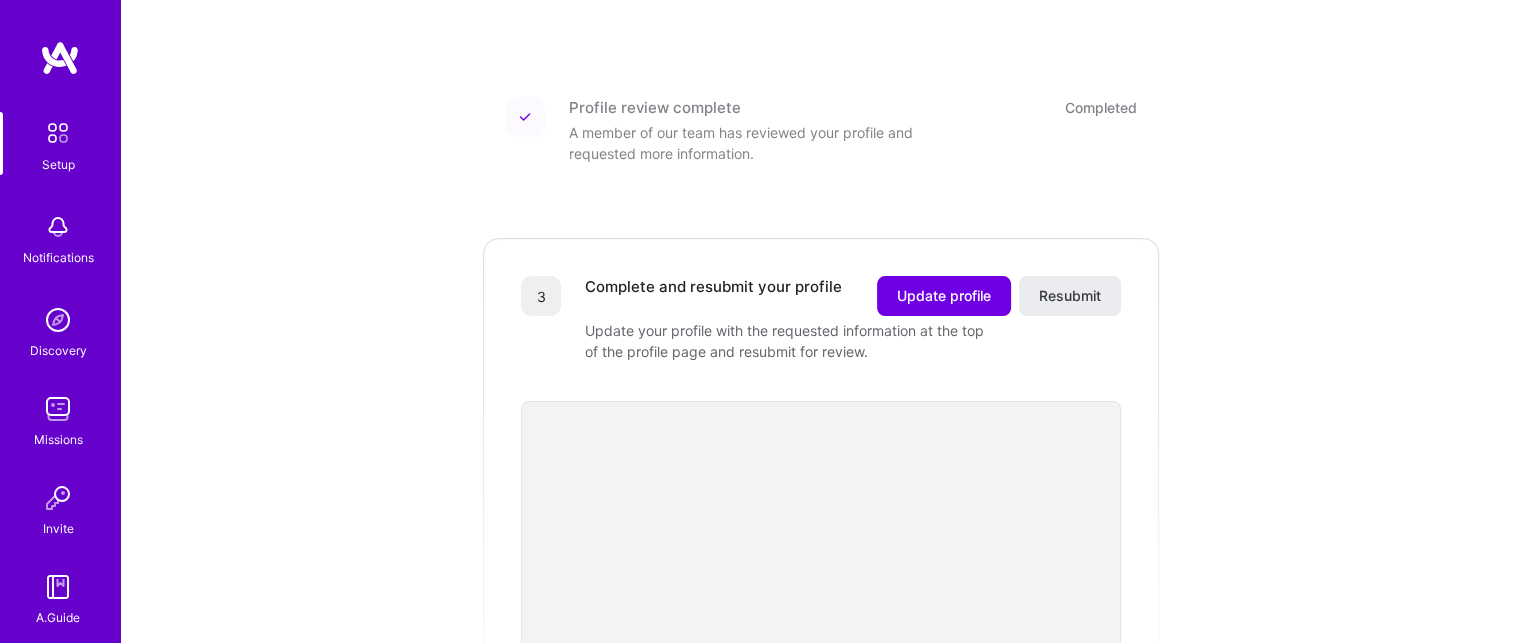 click at bounding box center [58, 320] 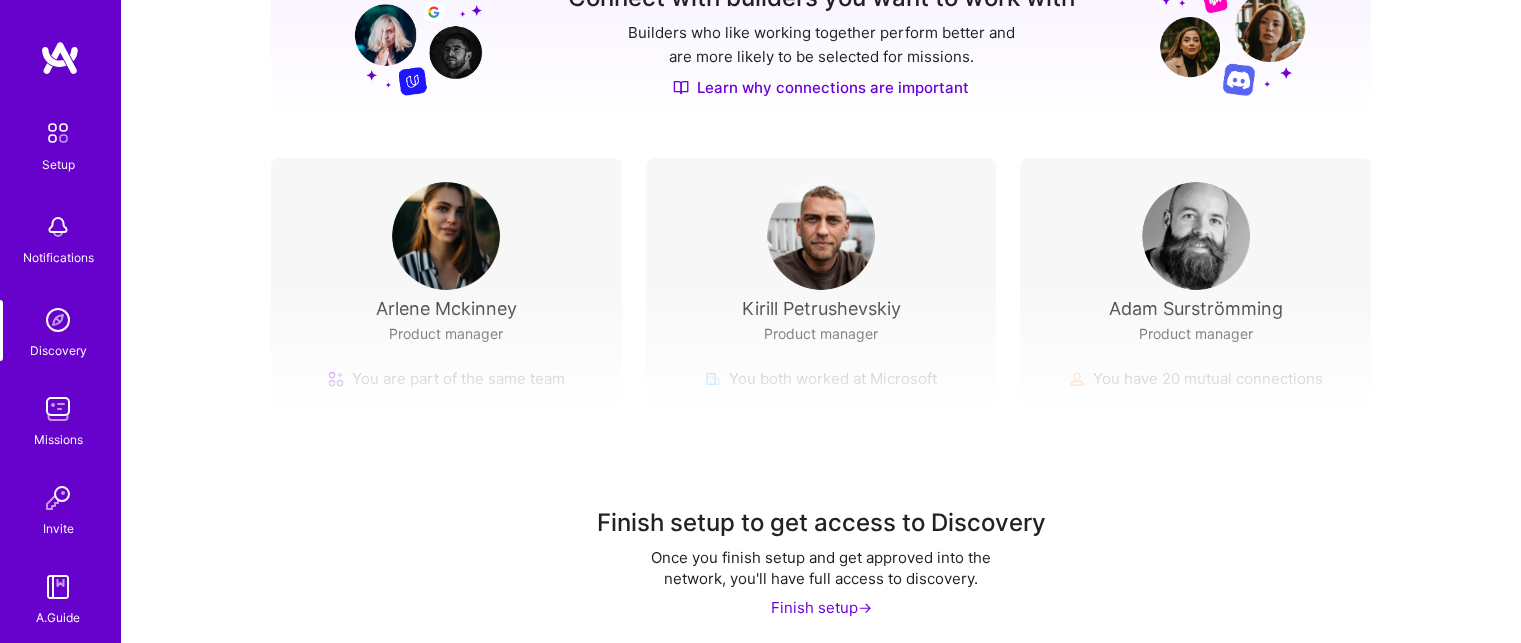 scroll, scrollTop: 312, scrollLeft: 0, axis: vertical 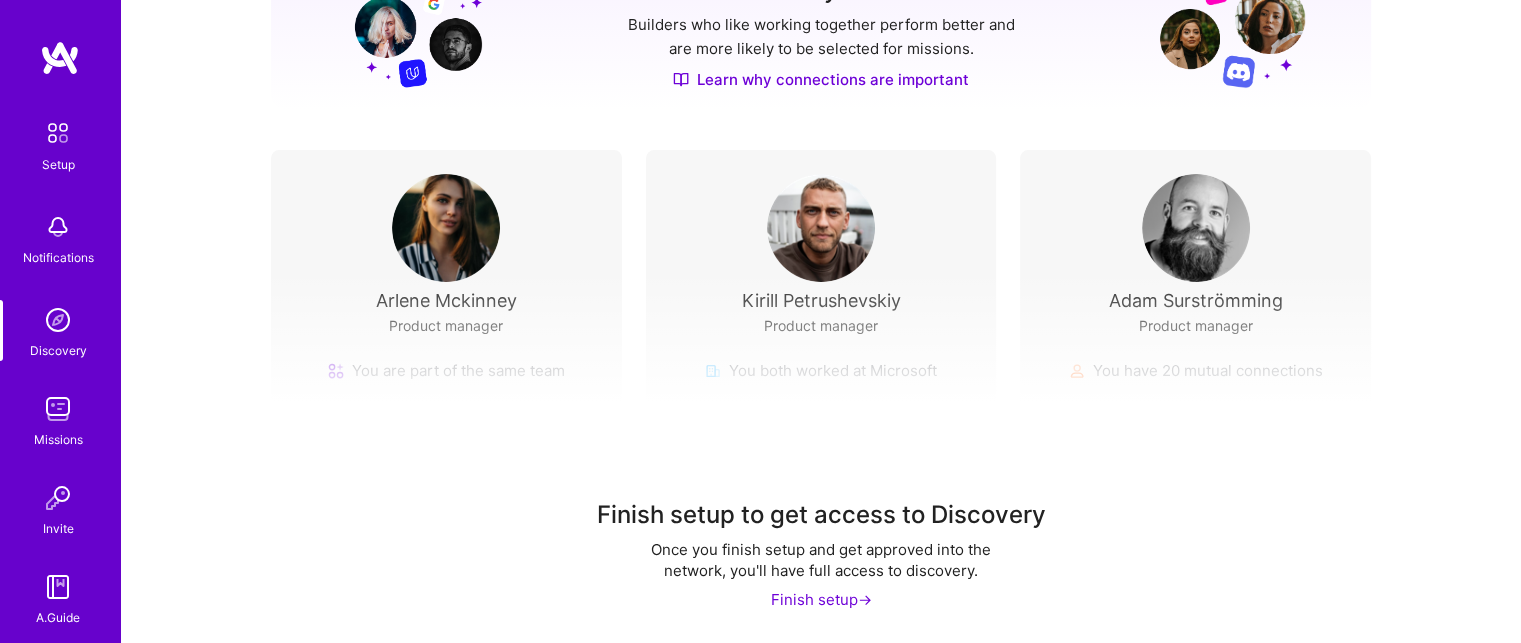 click on "Finish setup  ->" at bounding box center (821, 599) 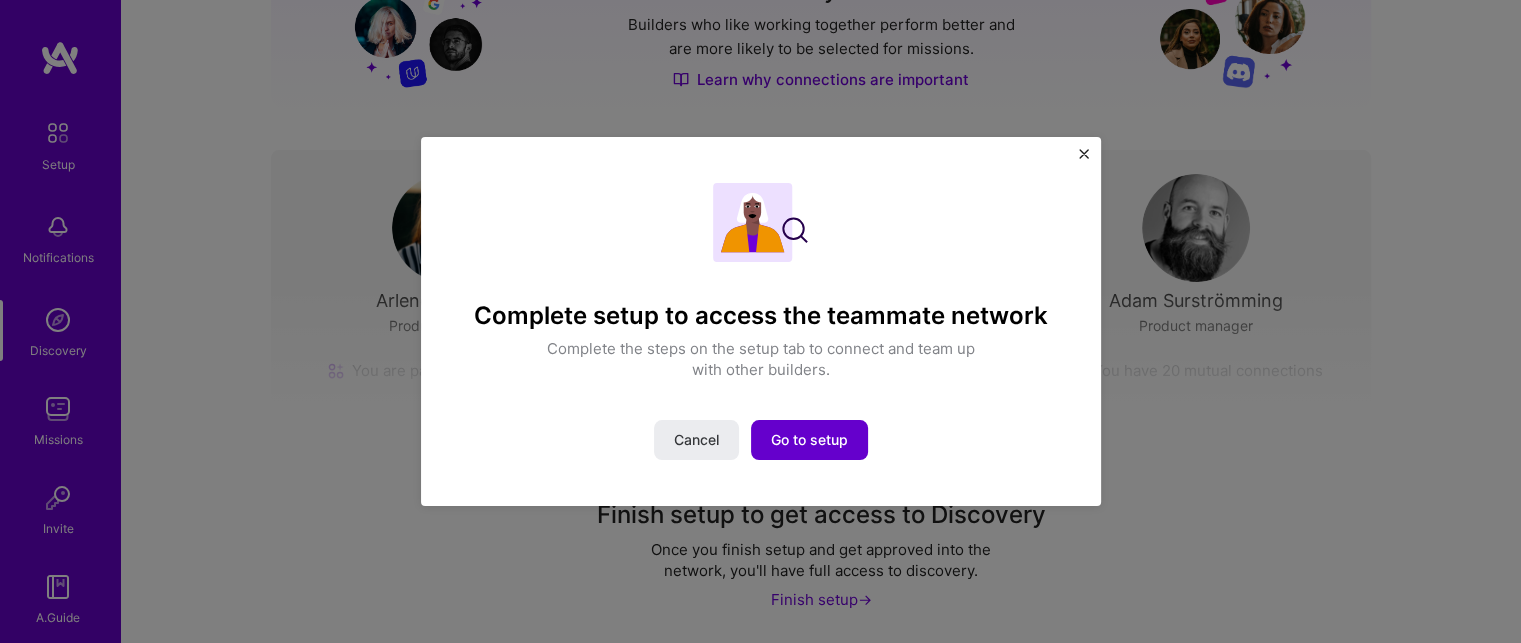 click on "Go to setup" at bounding box center (809, 440) 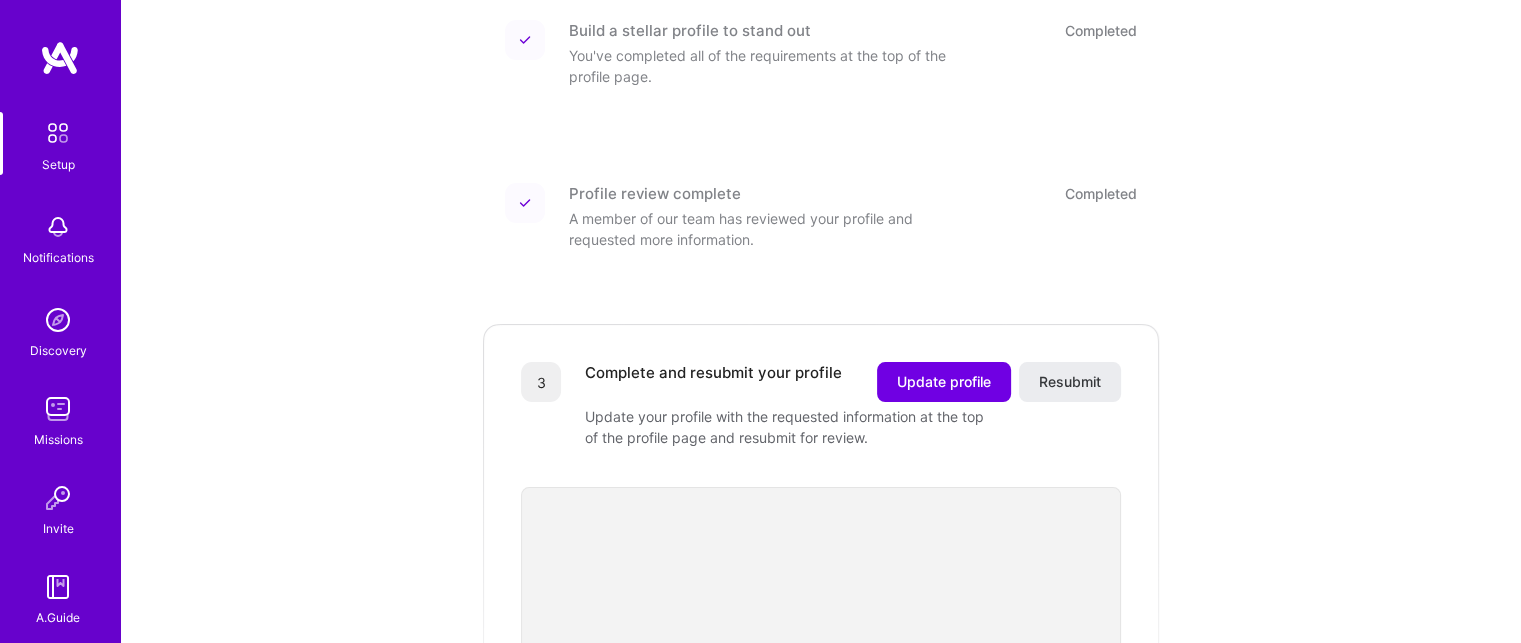 scroll, scrollTop: 300, scrollLeft: 0, axis: vertical 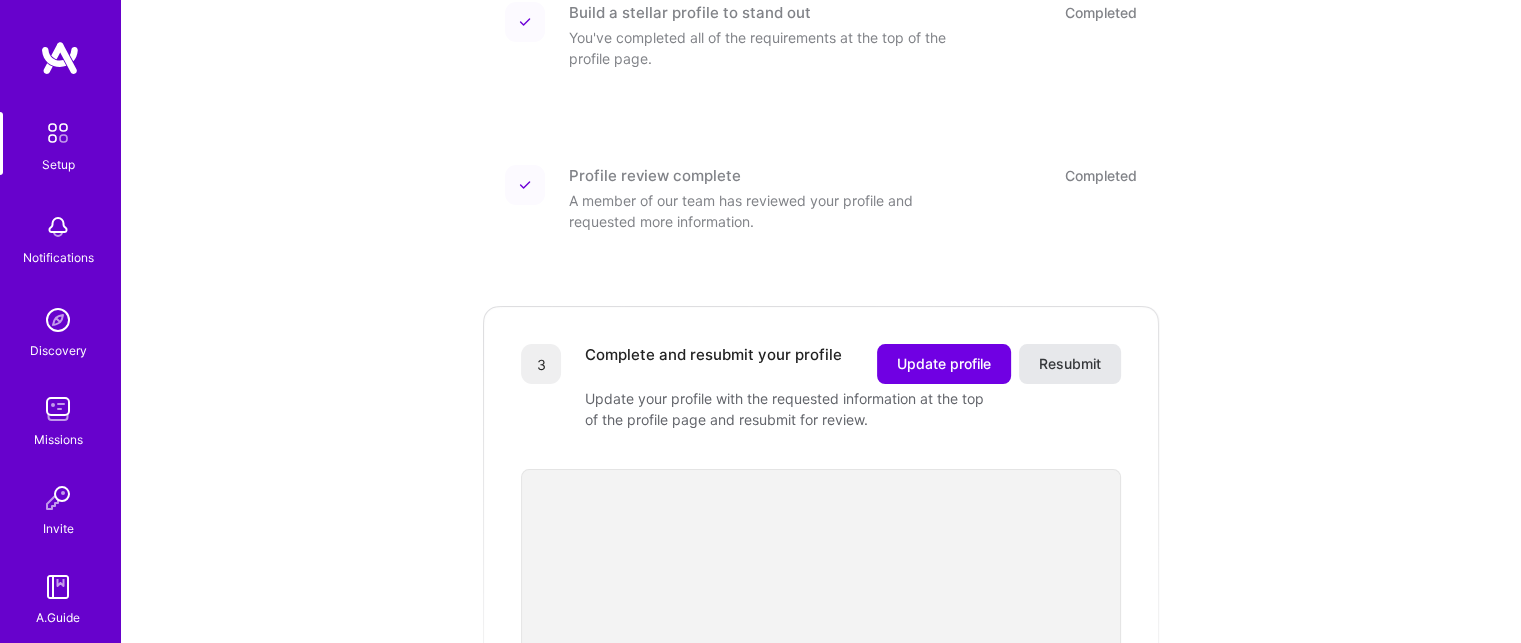 click on "Resubmit" at bounding box center [1070, 364] 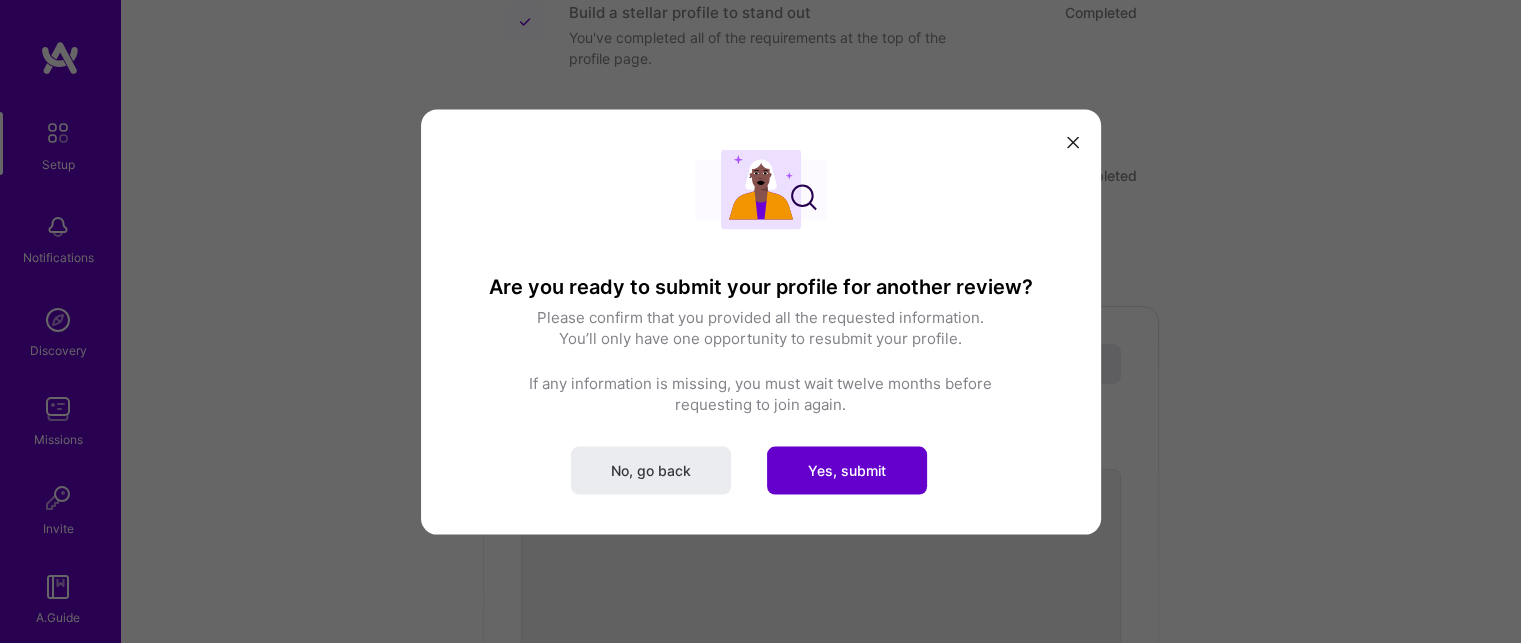 click on "Yes, submit" at bounding box center [847, 470] 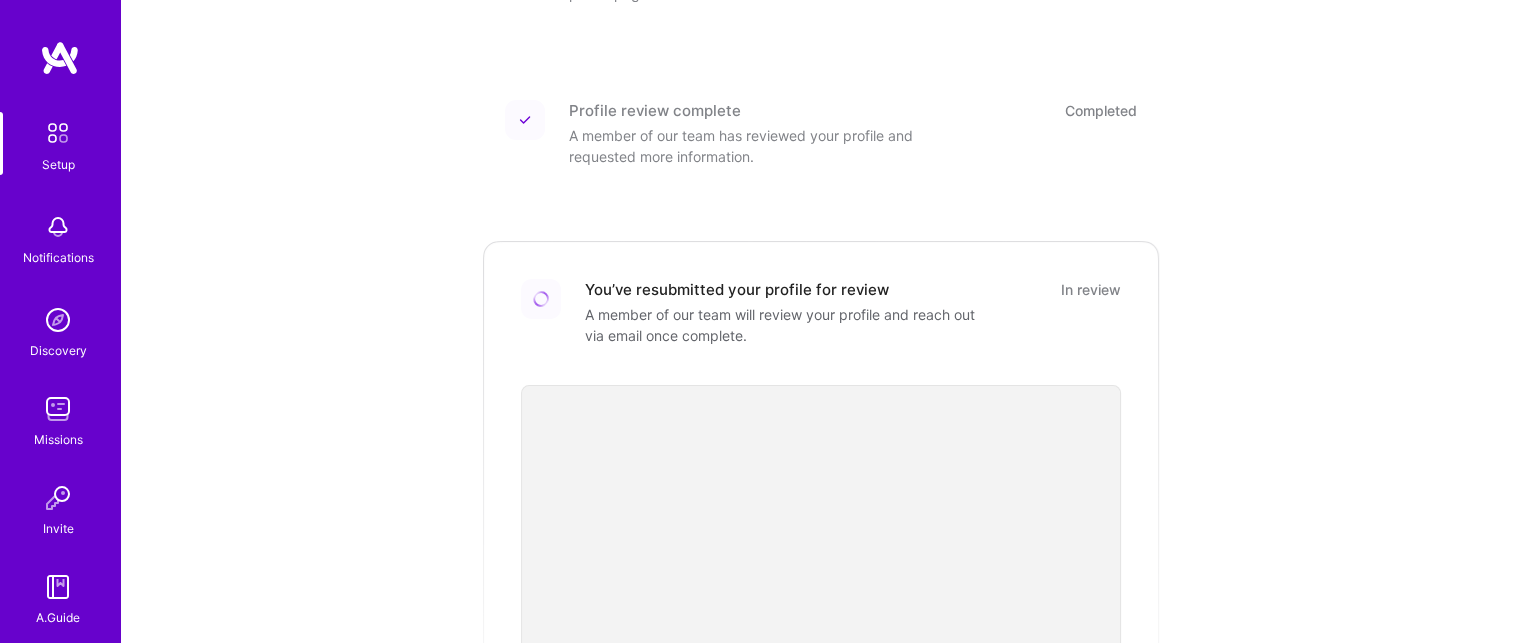 scroll, scrollTop: 400, scrollLeft: 0, axis: vertical 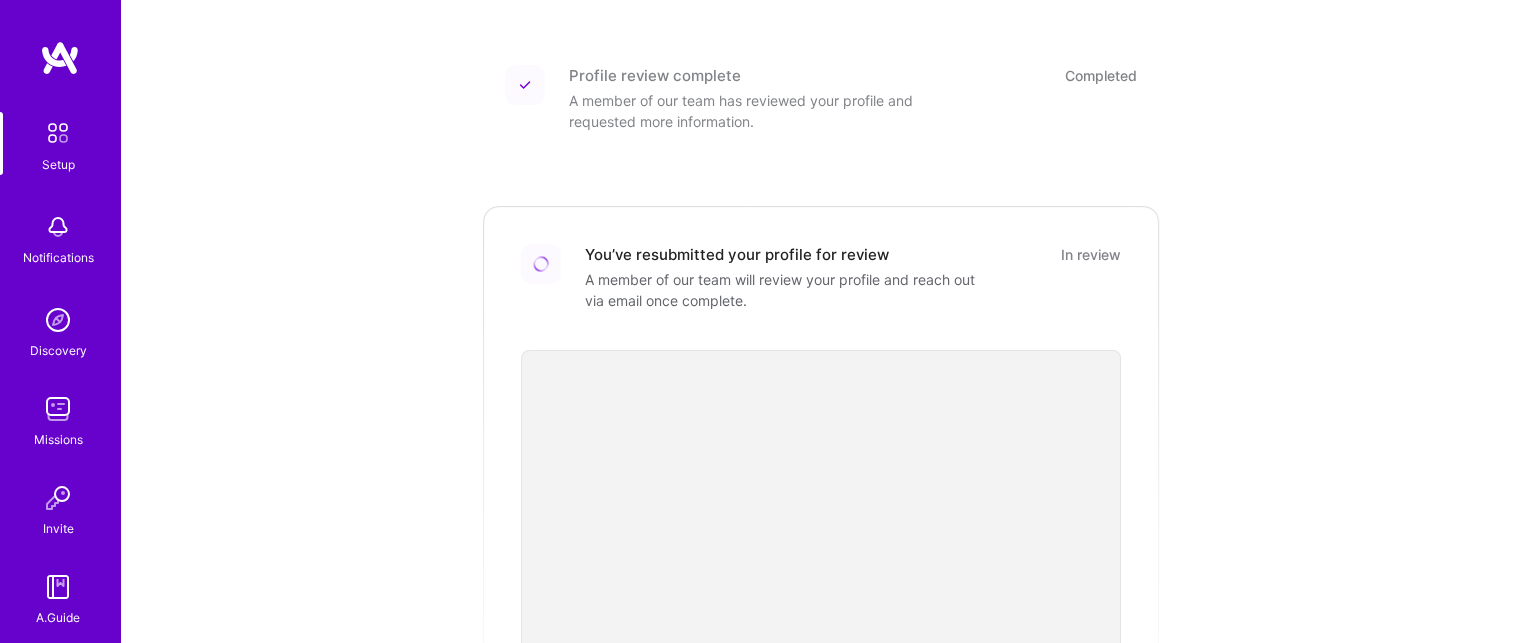 click at bounding box center [58, 133] 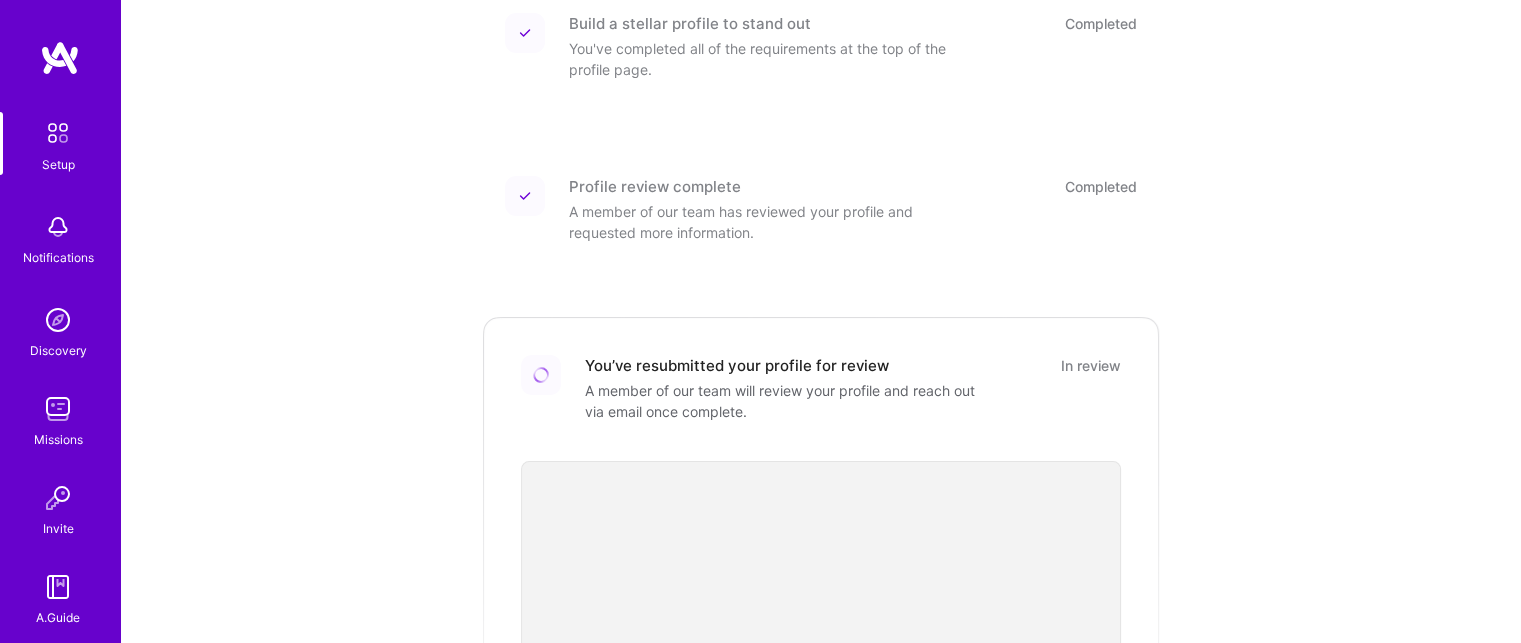 scroll, scrollTop: 200, scrollLeft: 0, axis: vertical 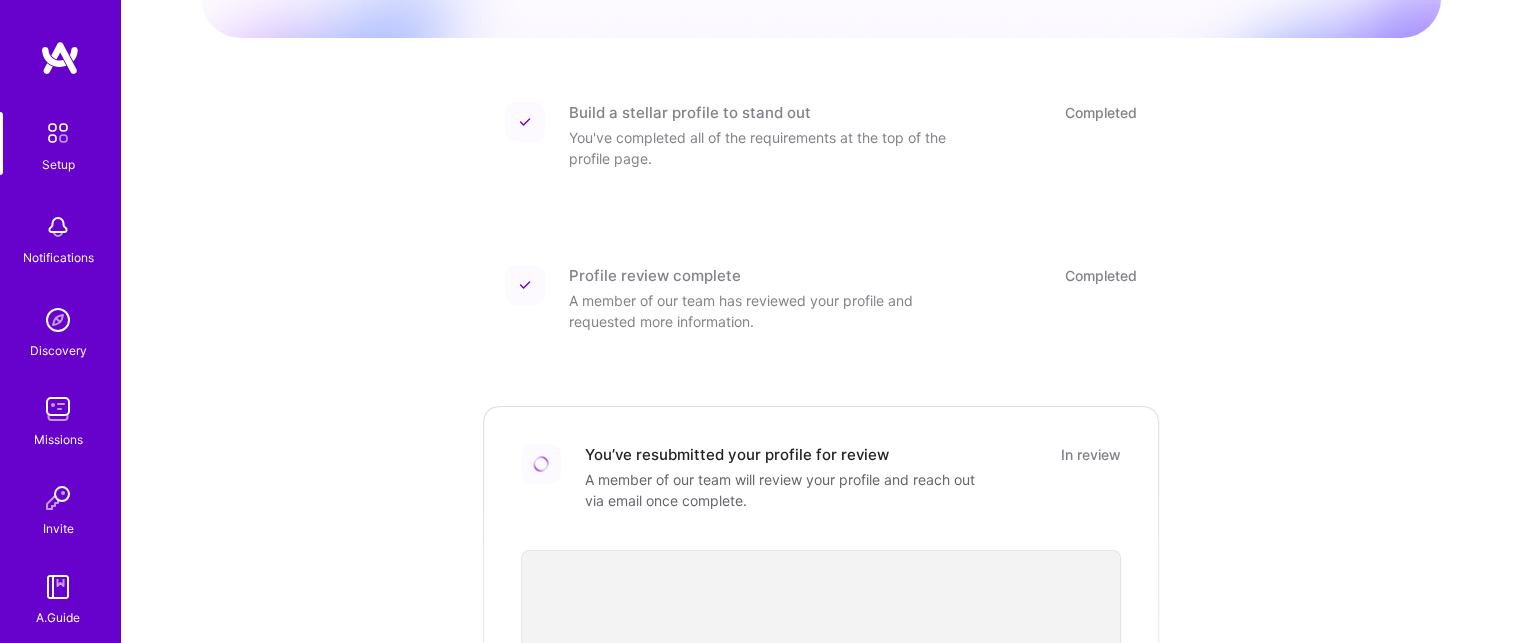 click at bounding box center [58, 133] 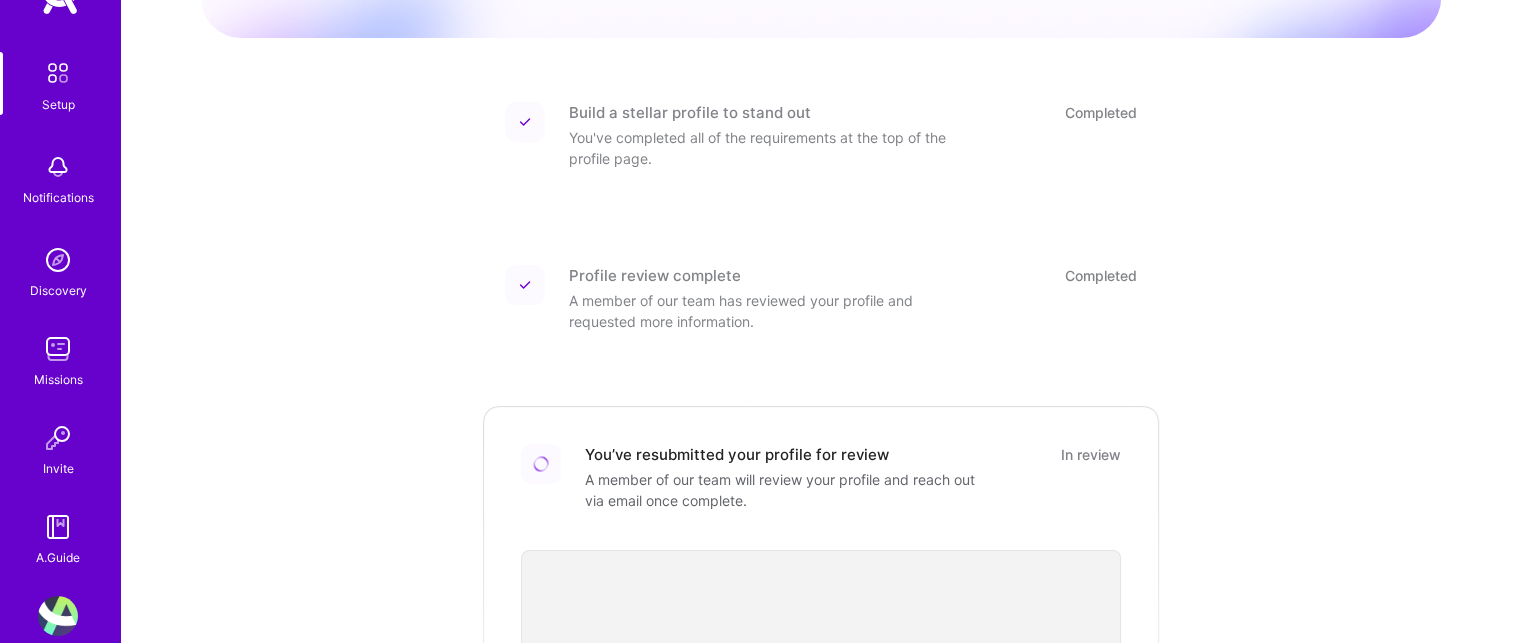 scroll, scrollTop: 92, scrollLeft: 0, axis: vertical 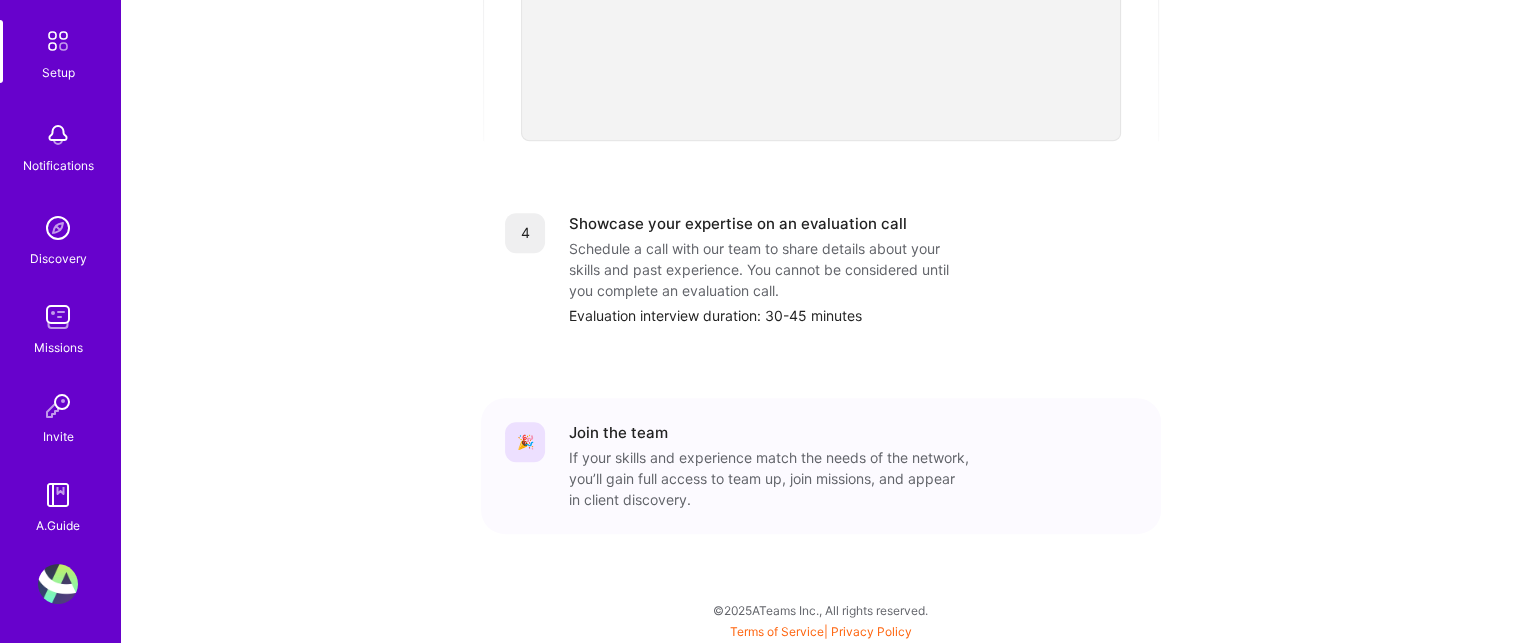 click at bounding box center [58, 584] 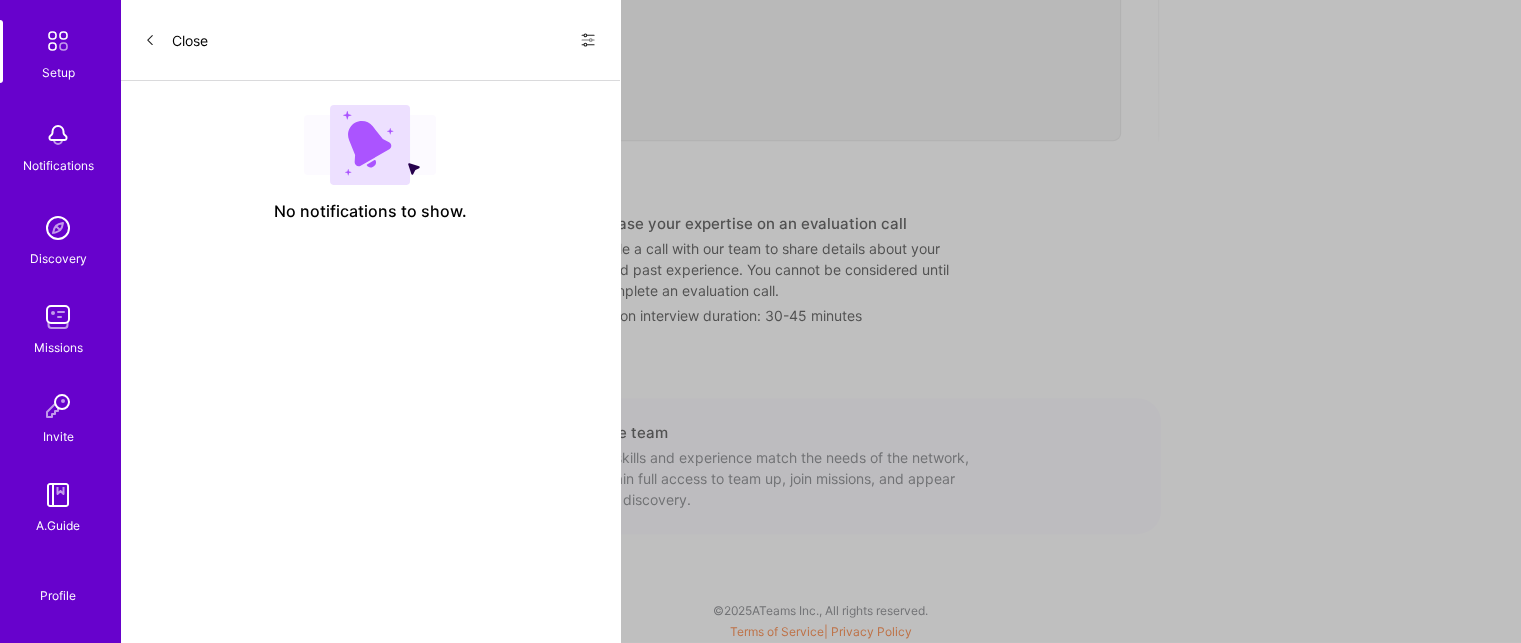 scroll, scrollTop: 0, scrollLeft: 0, axis: both 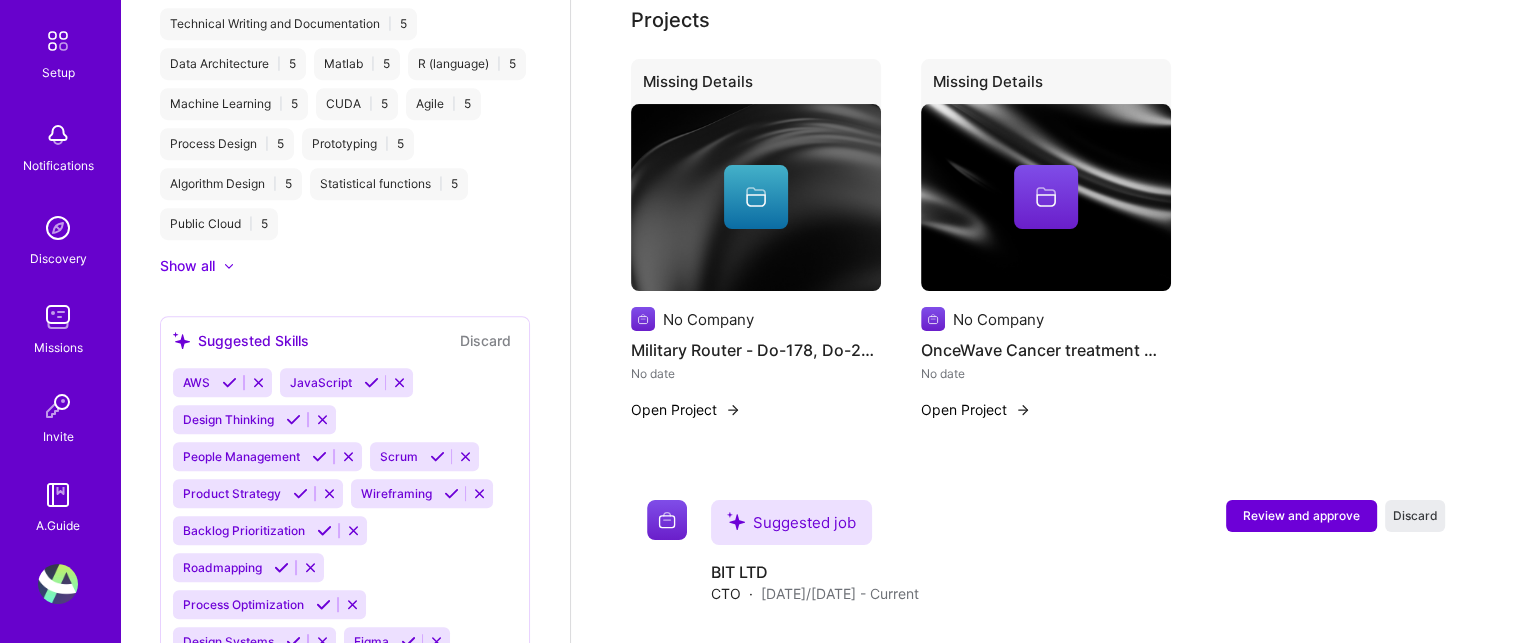 click on "Open Project" at bounding box center (976, 409) 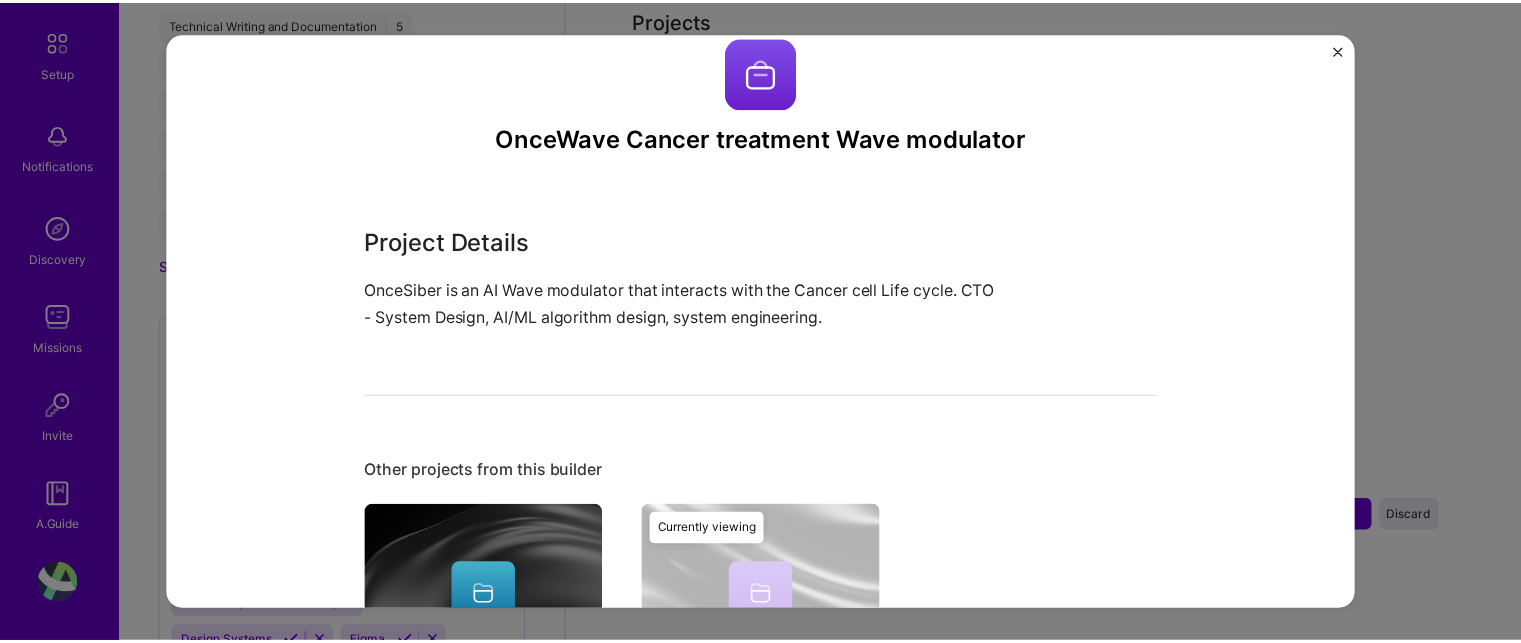 scroll, scrollTop: 3, scrollLeft: 0, axis: vertical 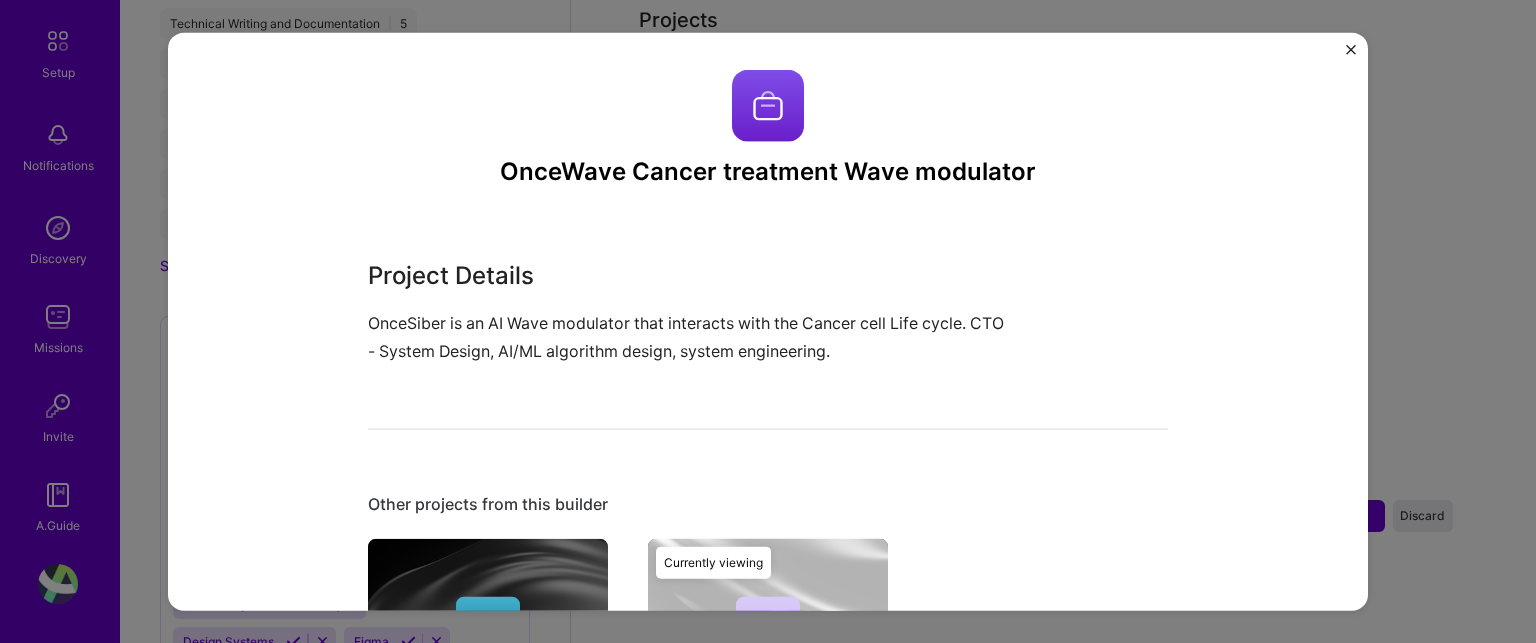click on "OnceWave Cancer treatment Wave modulator" at bounding box center [768, 171] 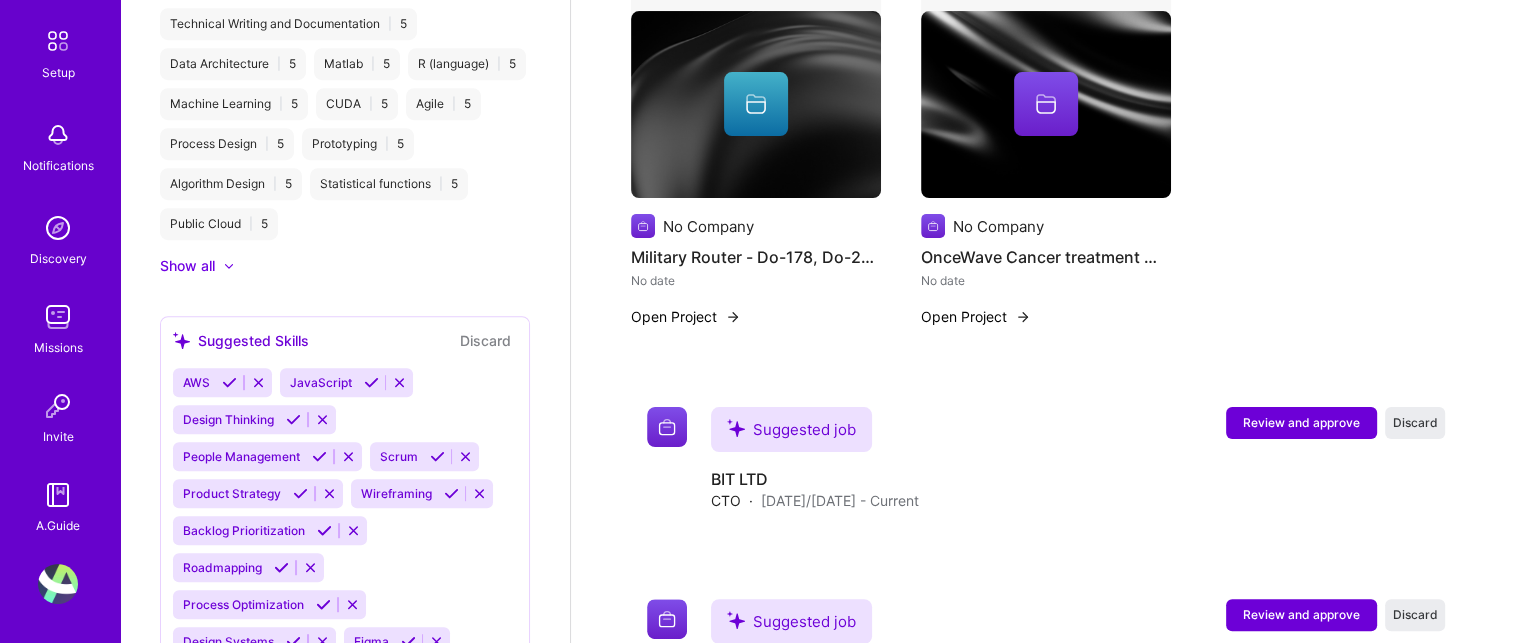 scroll, scrollTop: 245, scrollLeft: 0, axis: vertical 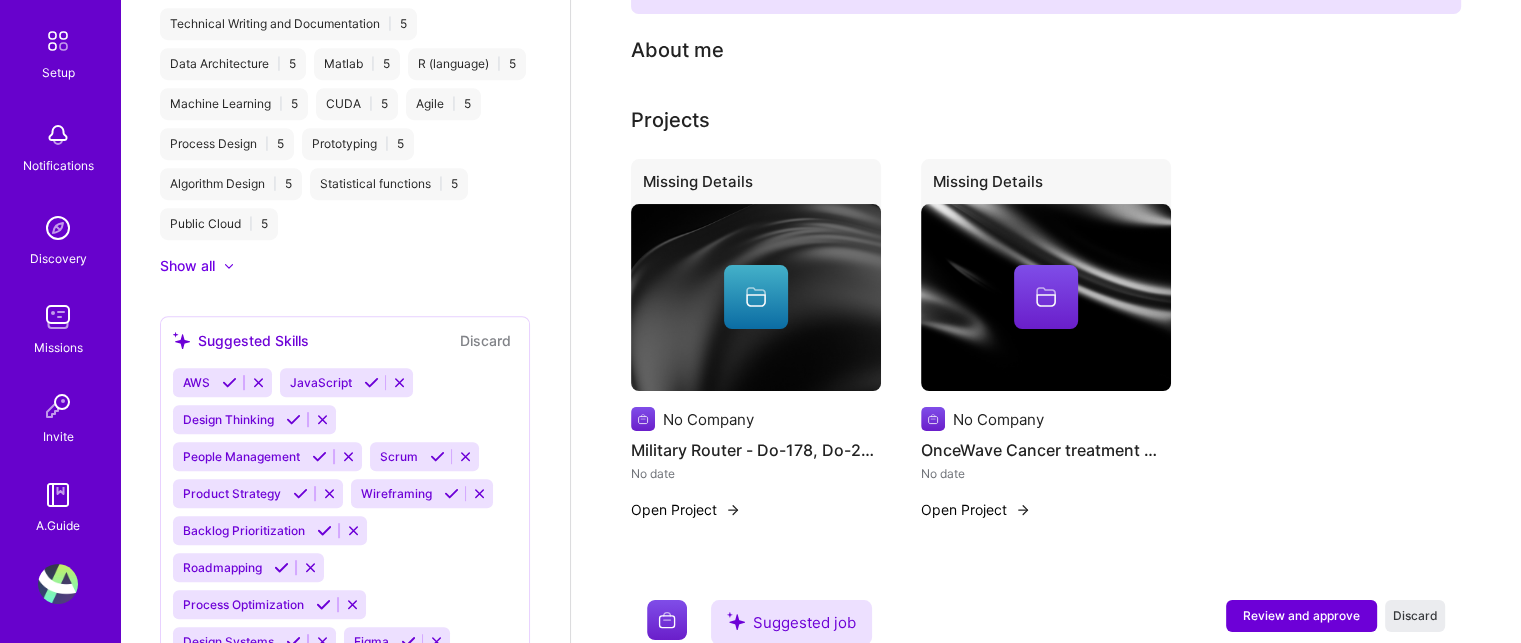 click on "Missing Details" at bounding box center [1046, 185] 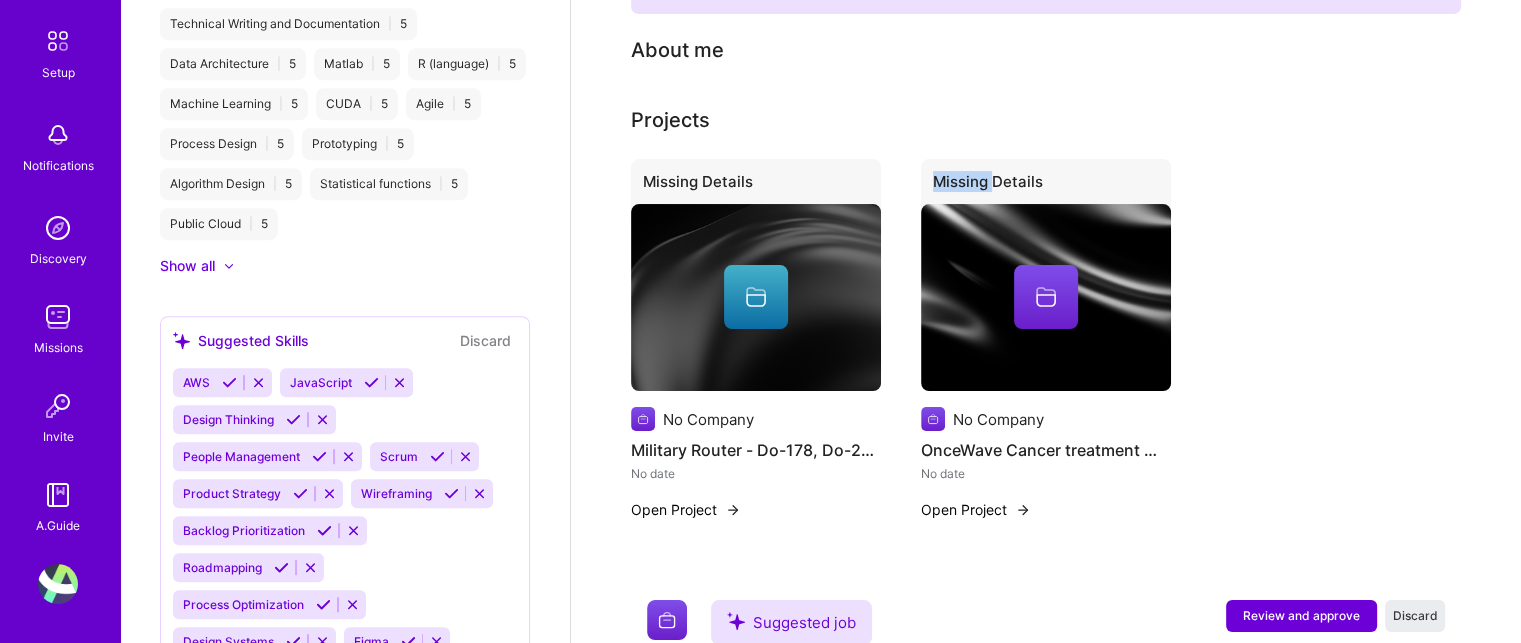 click on "Missing Details" at bounding box center (1046, 185) 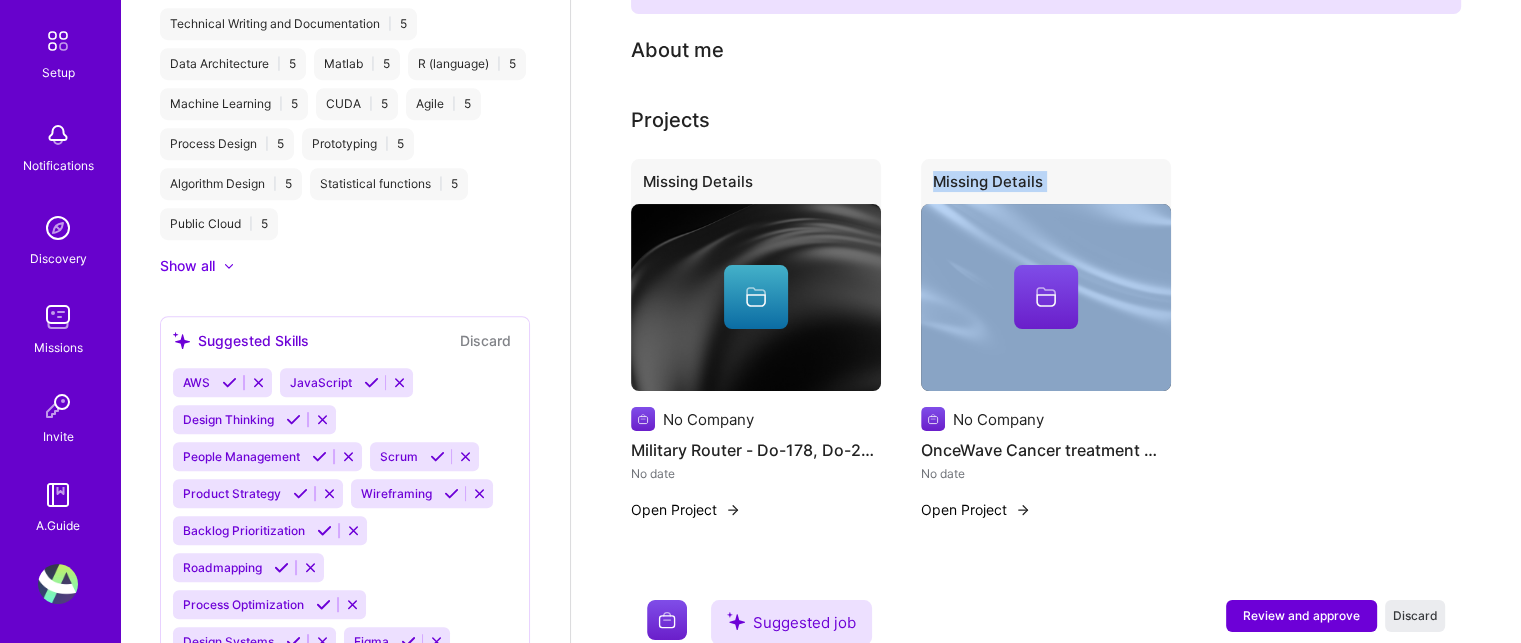 click on "Missing Details" at bounding box center (1046, 185) 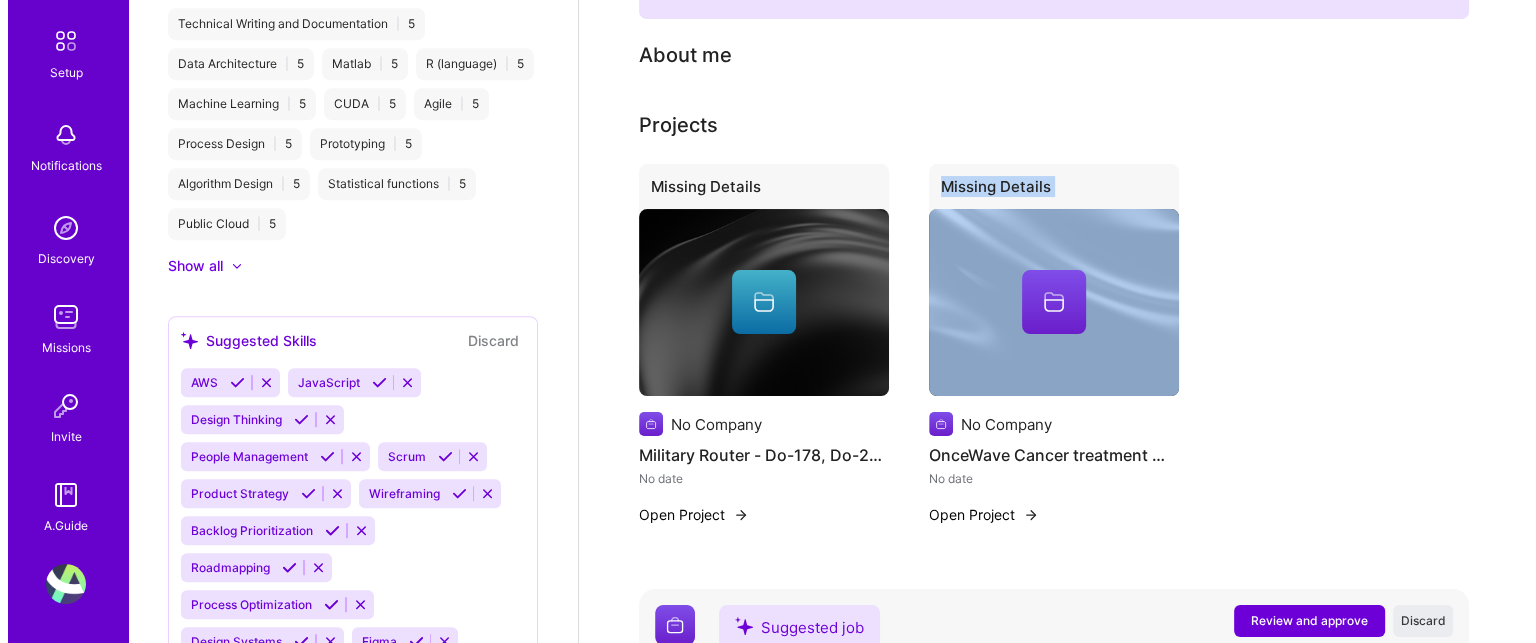 scroll, scrollTop: 200, scrollLeft: 0, axis: vertical 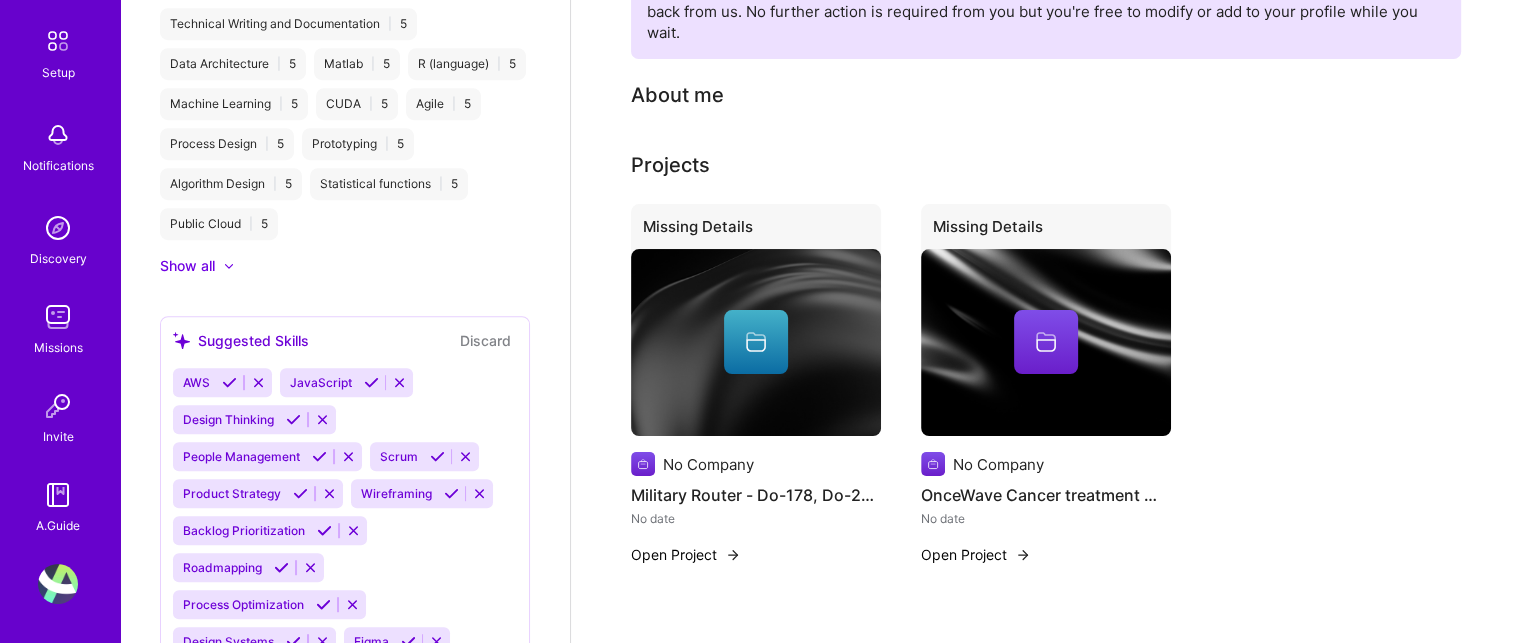 click at bounding box center [1046, 342] 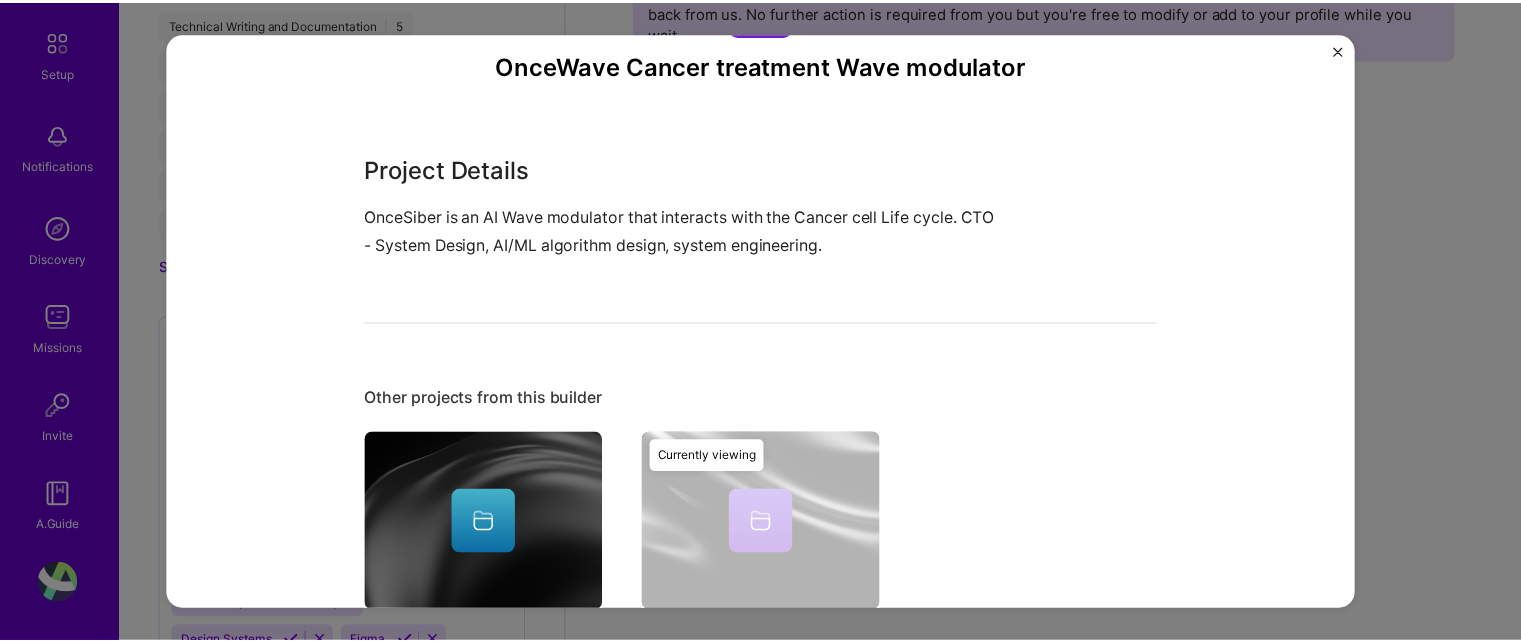 scroll, scrollTop: 103, scrollLeft: 0, axis: vertical 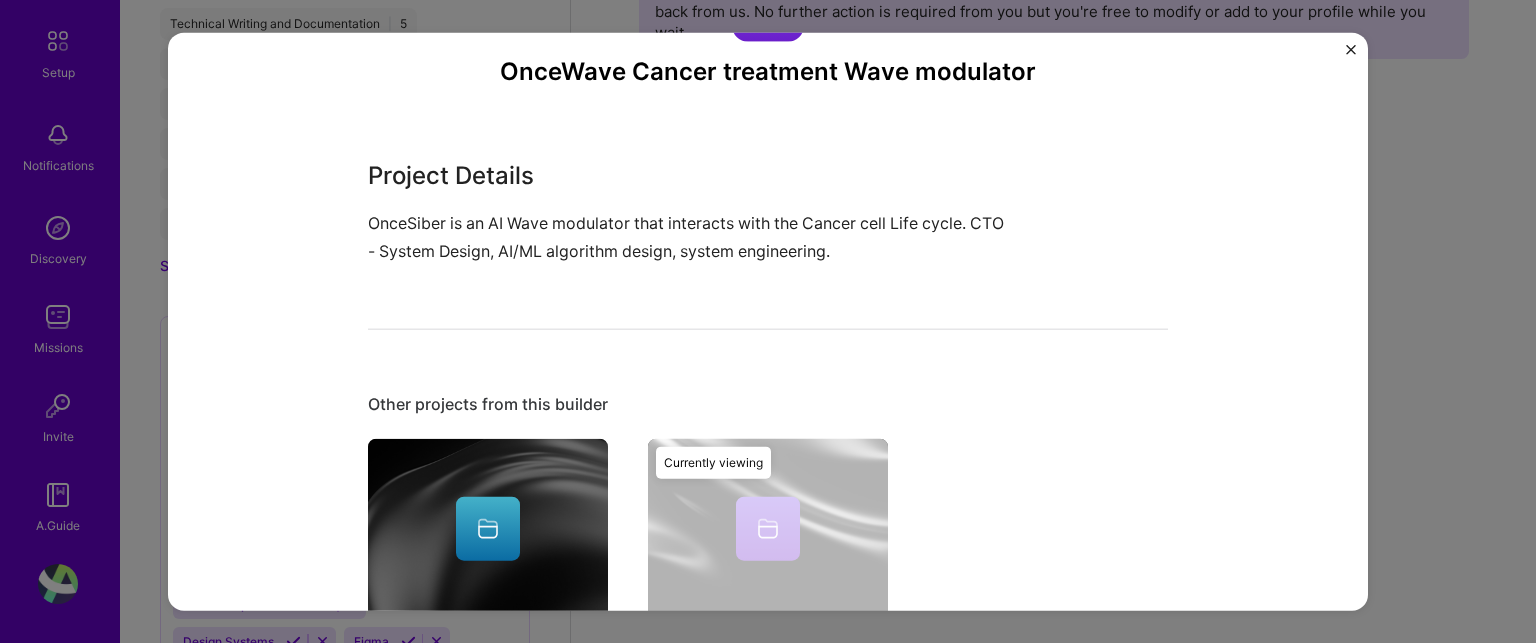 click on "Currently viewing" at bounding box center [768, 370] 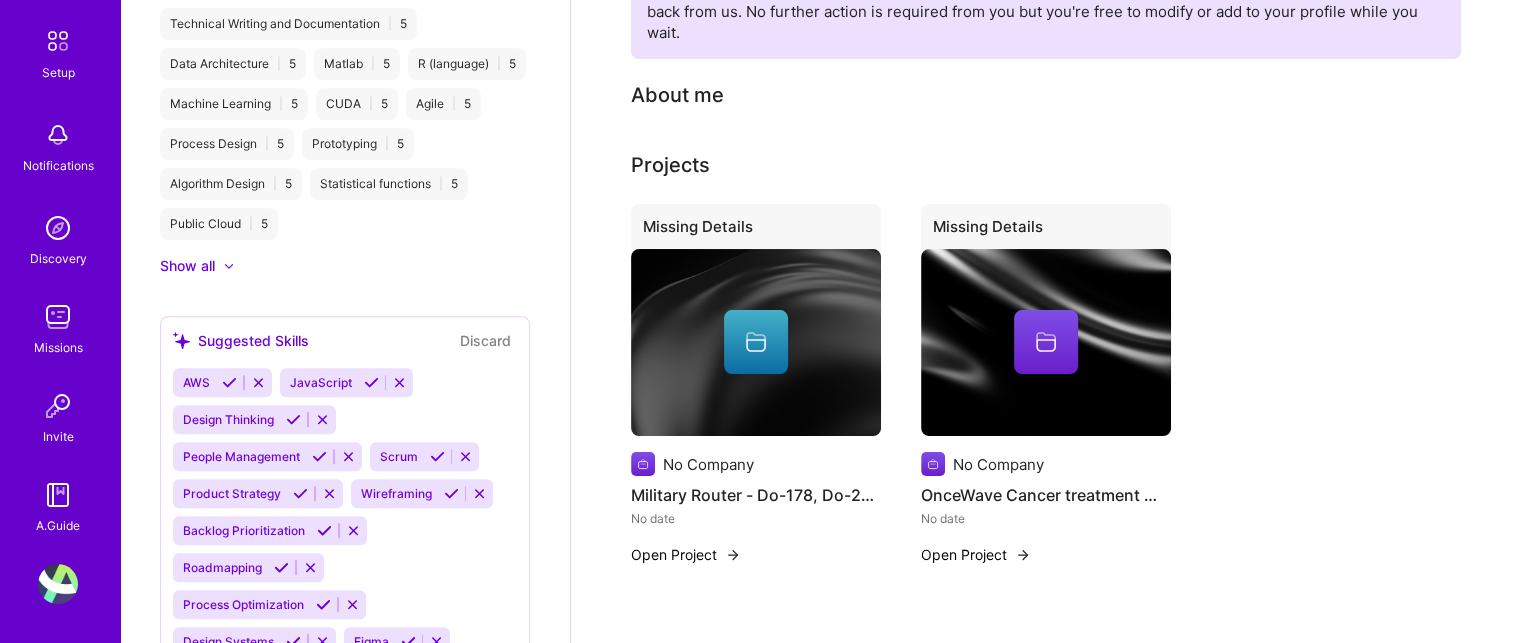 click on "No date" at bounding box center [1046, 518] 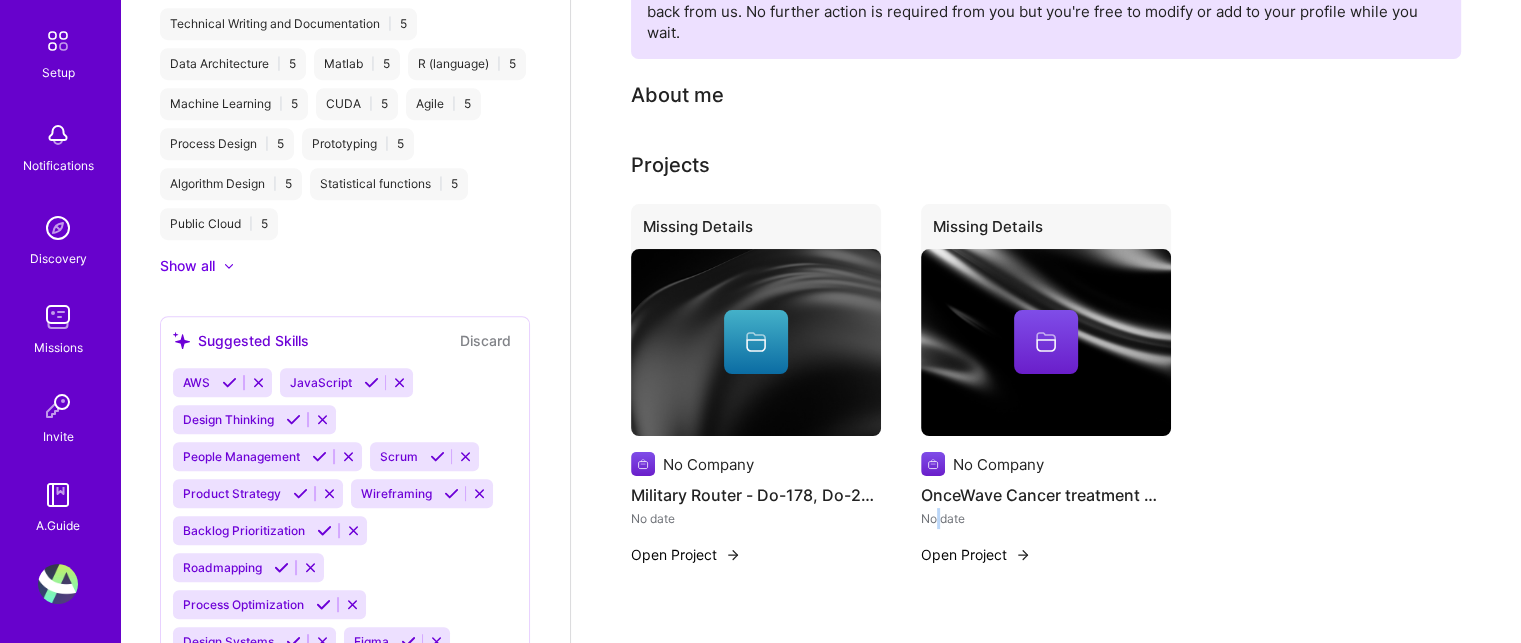 click on "No date" at bounding box center (1046, 518) 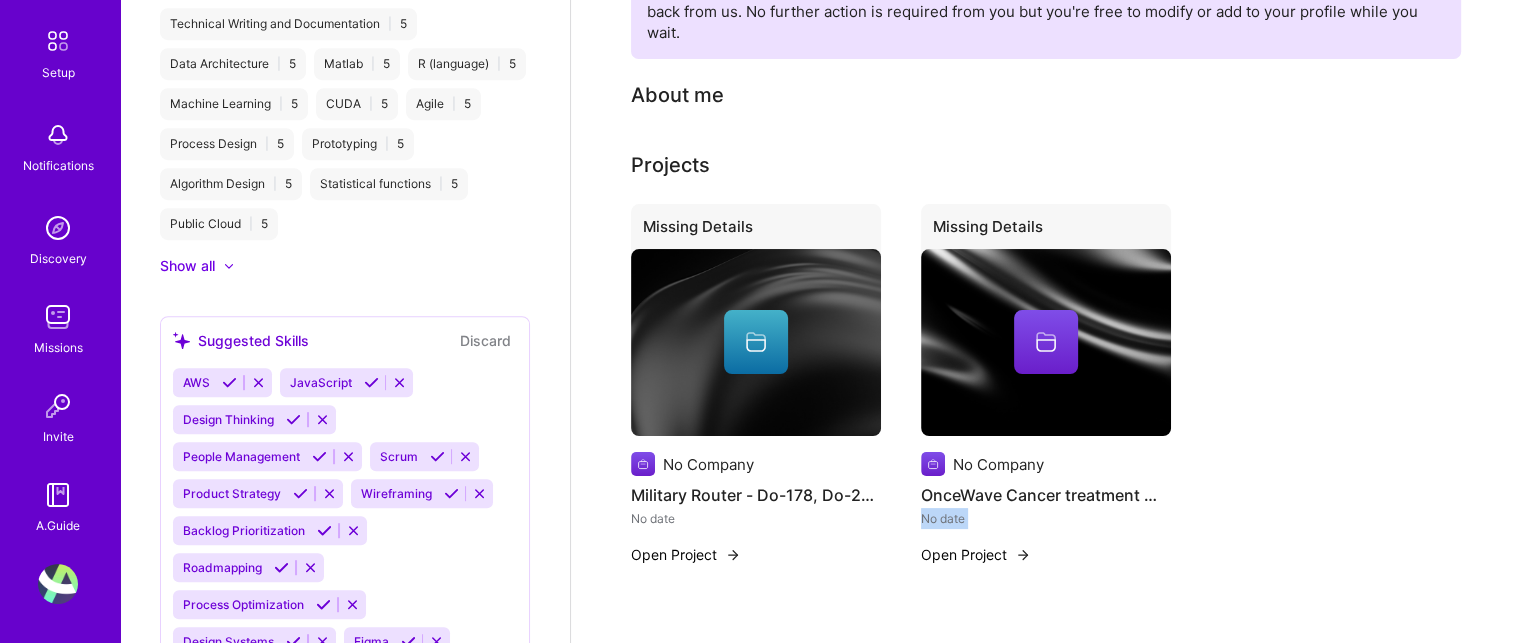 click on "No date" at bounding box center (1046, 518) 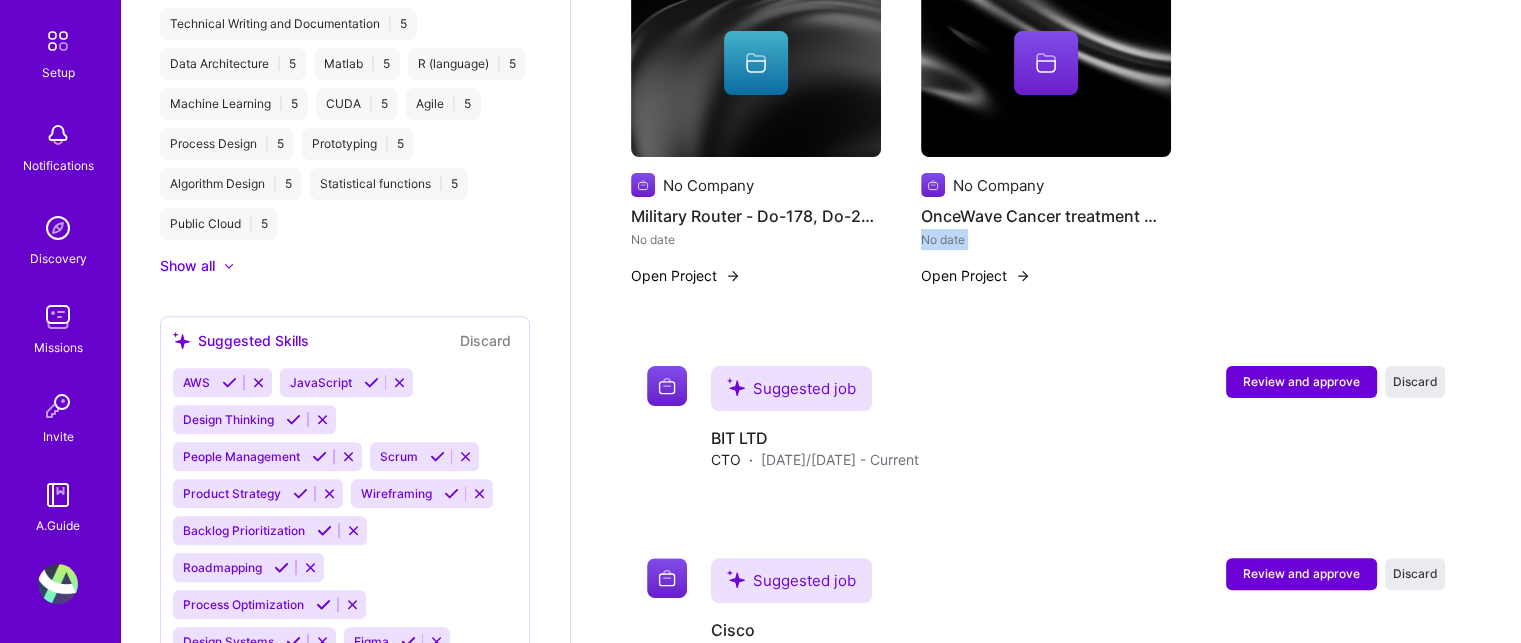 scroll, scrollTop: 445, scrollLeft: 0, axis: vertical 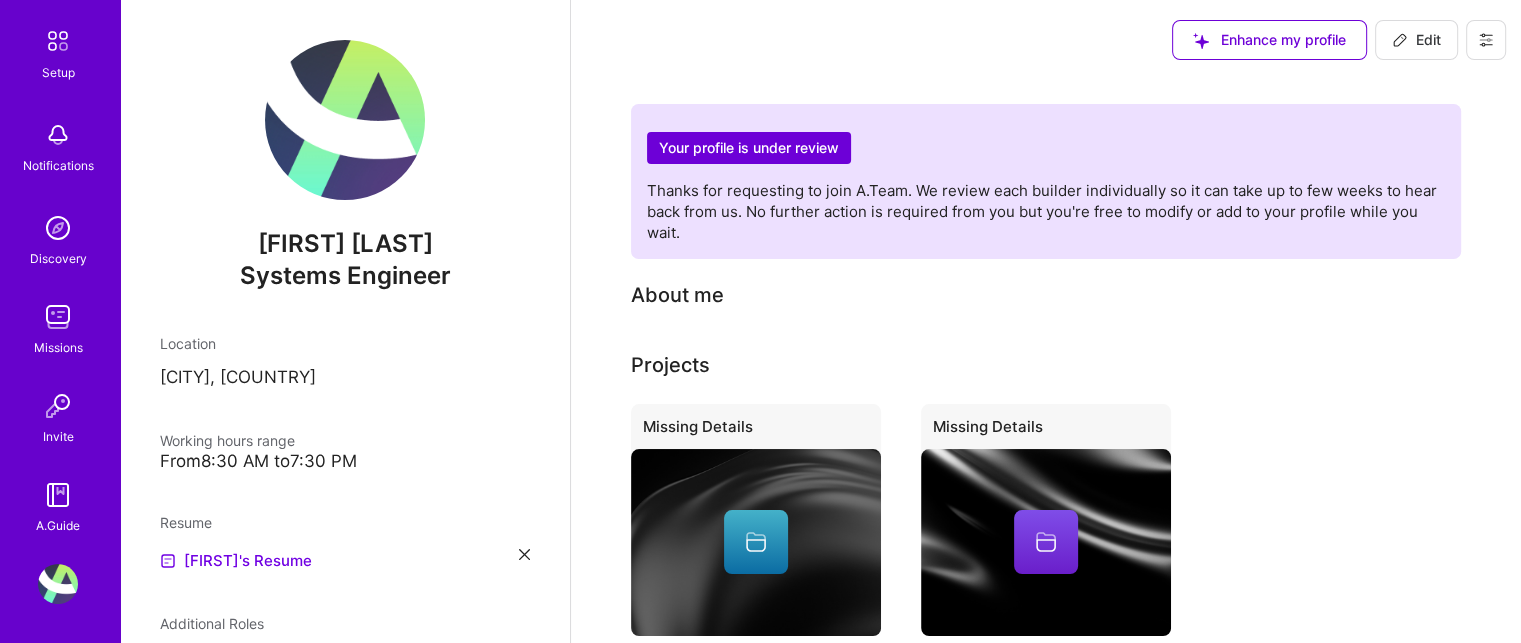 click on "Edit" at bounding box center (1416, 40) 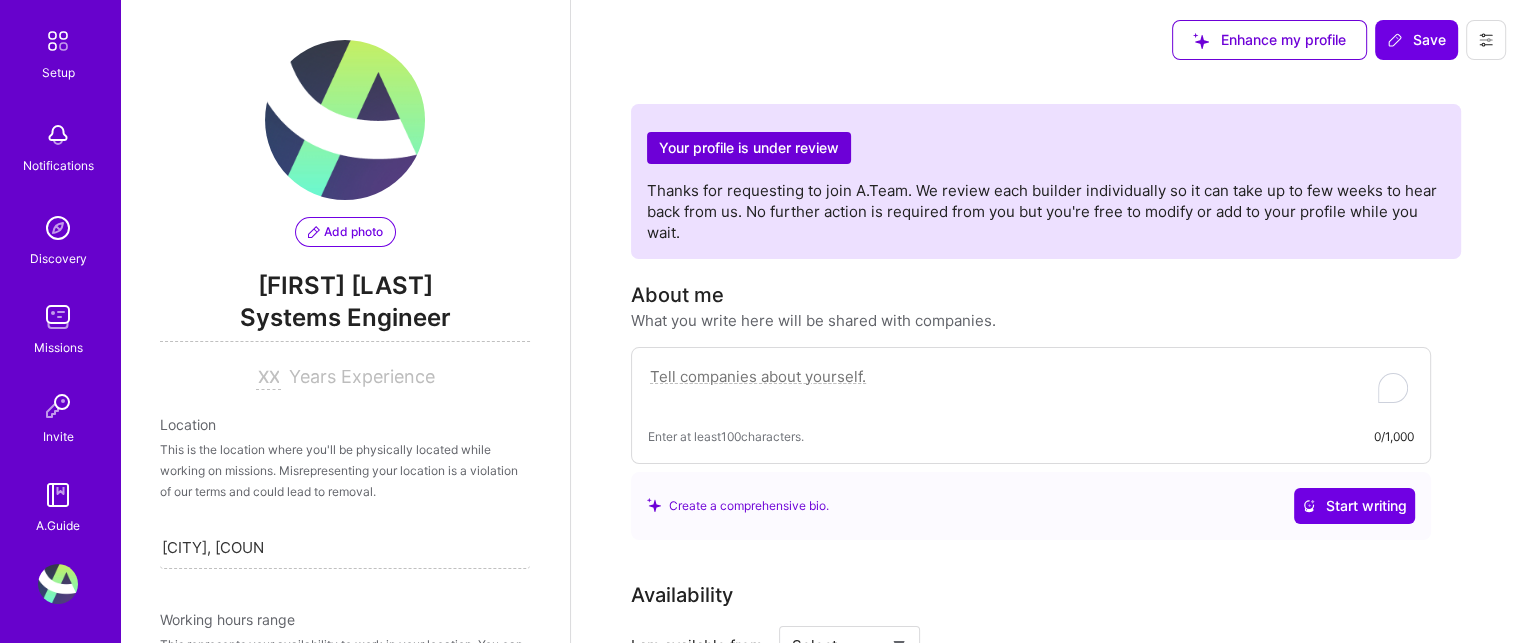 scroll, scrollTop: 826, scrollLeft: 0, axis: vertical 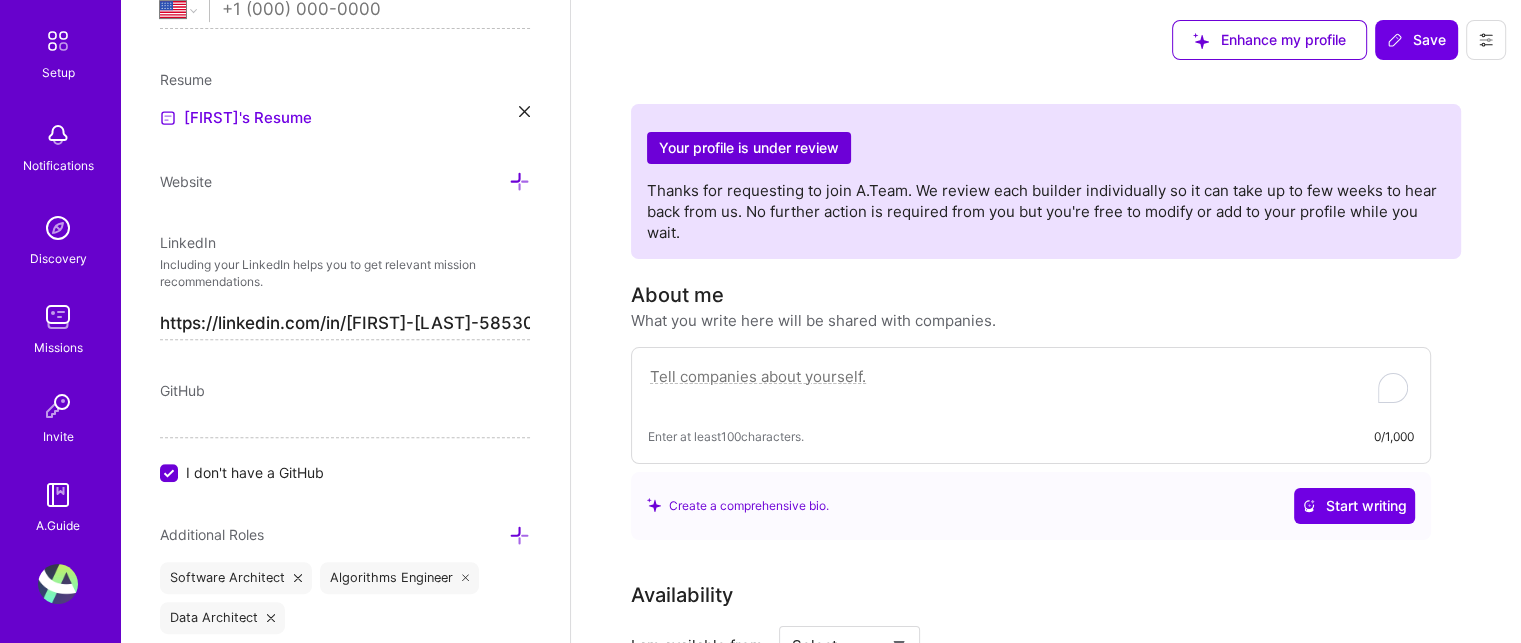 click at bounding box center (1031, 387) 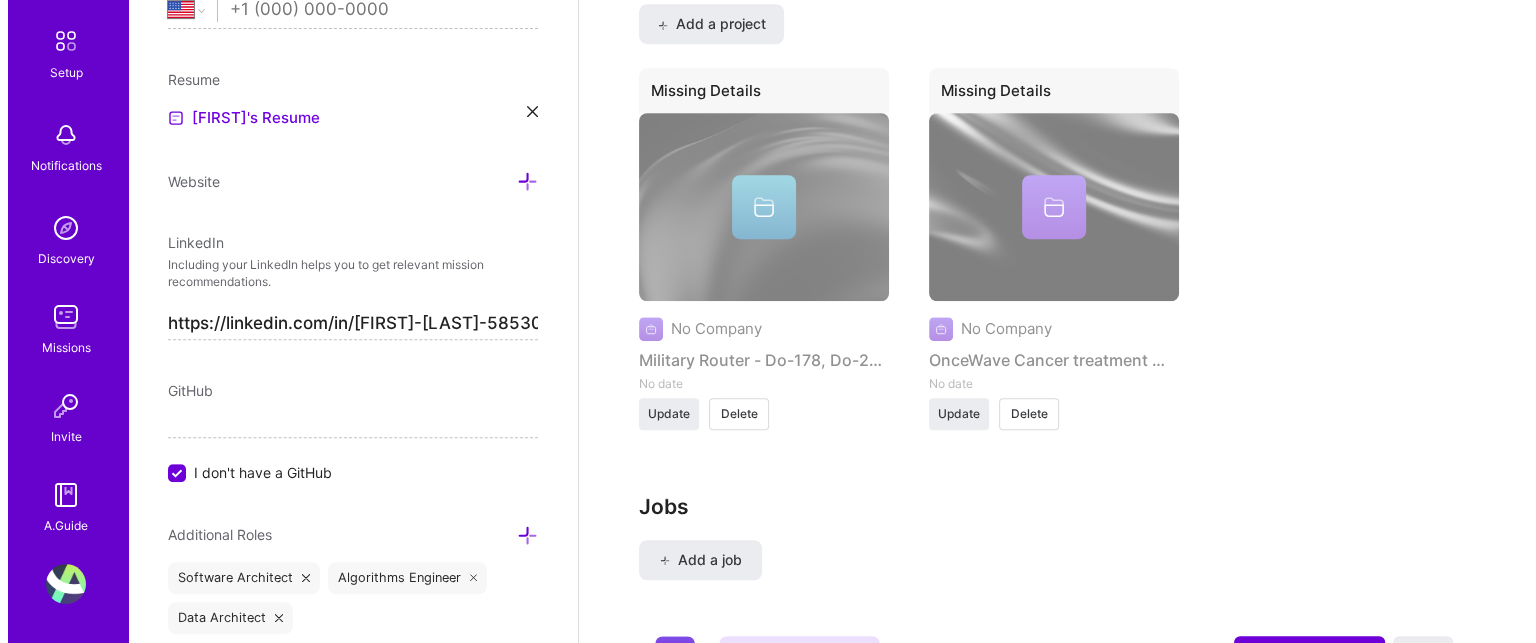 scroll, scrollTop: 1500, scrollLeft: 0, axis: vertical 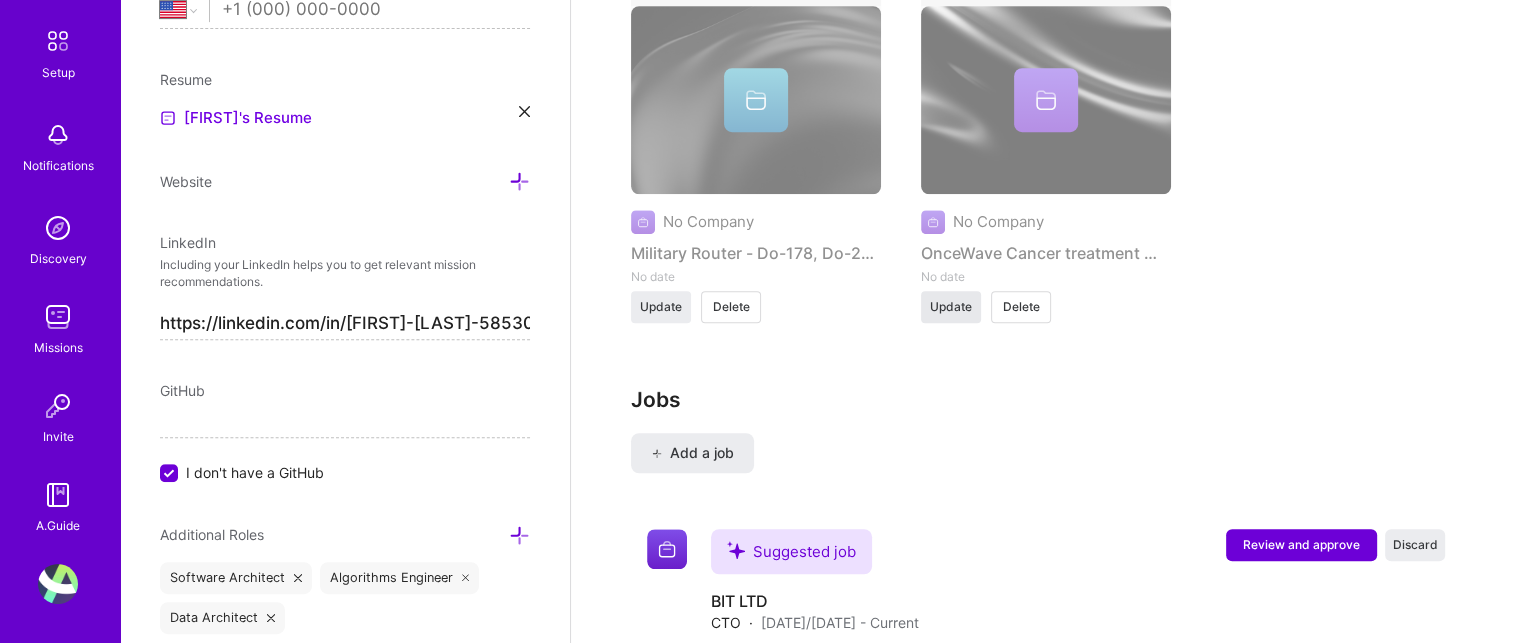 click on "Update" at bounding box center [951, 307] 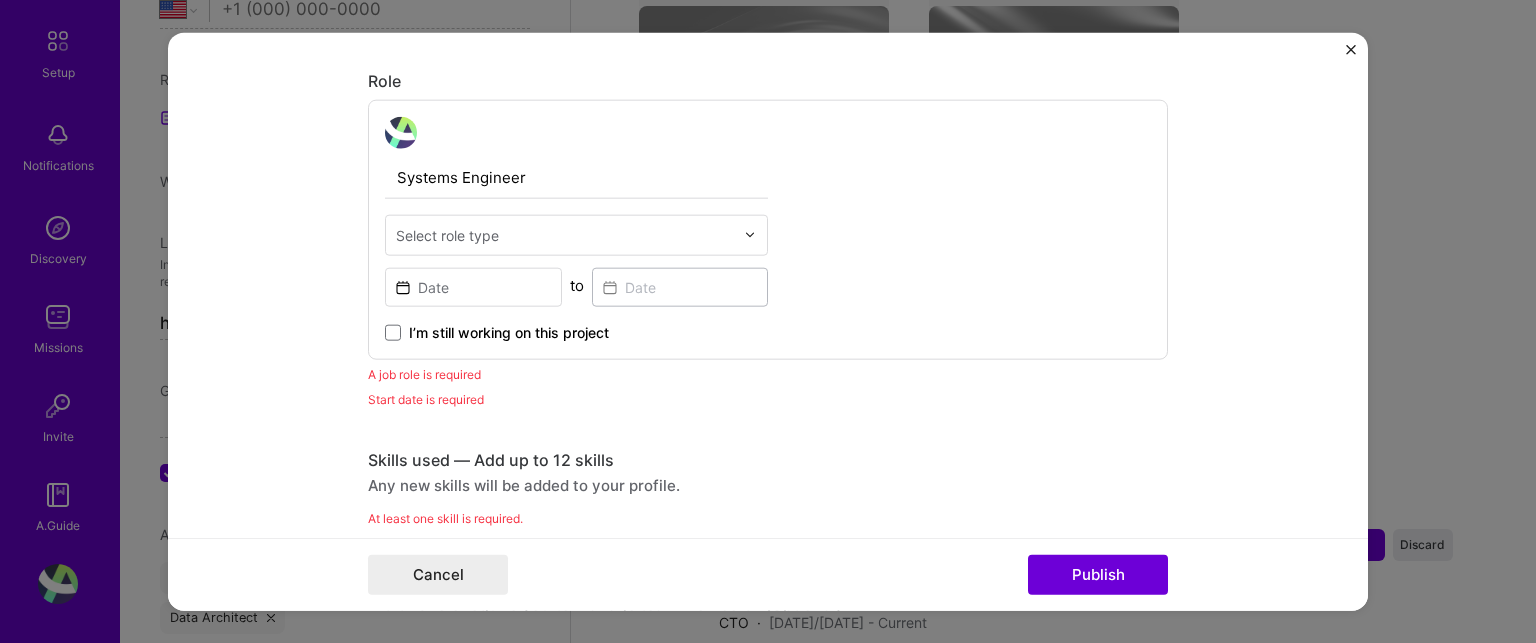 scroll, scrollTop: 757, scrollLeft: 0, axis: vertical 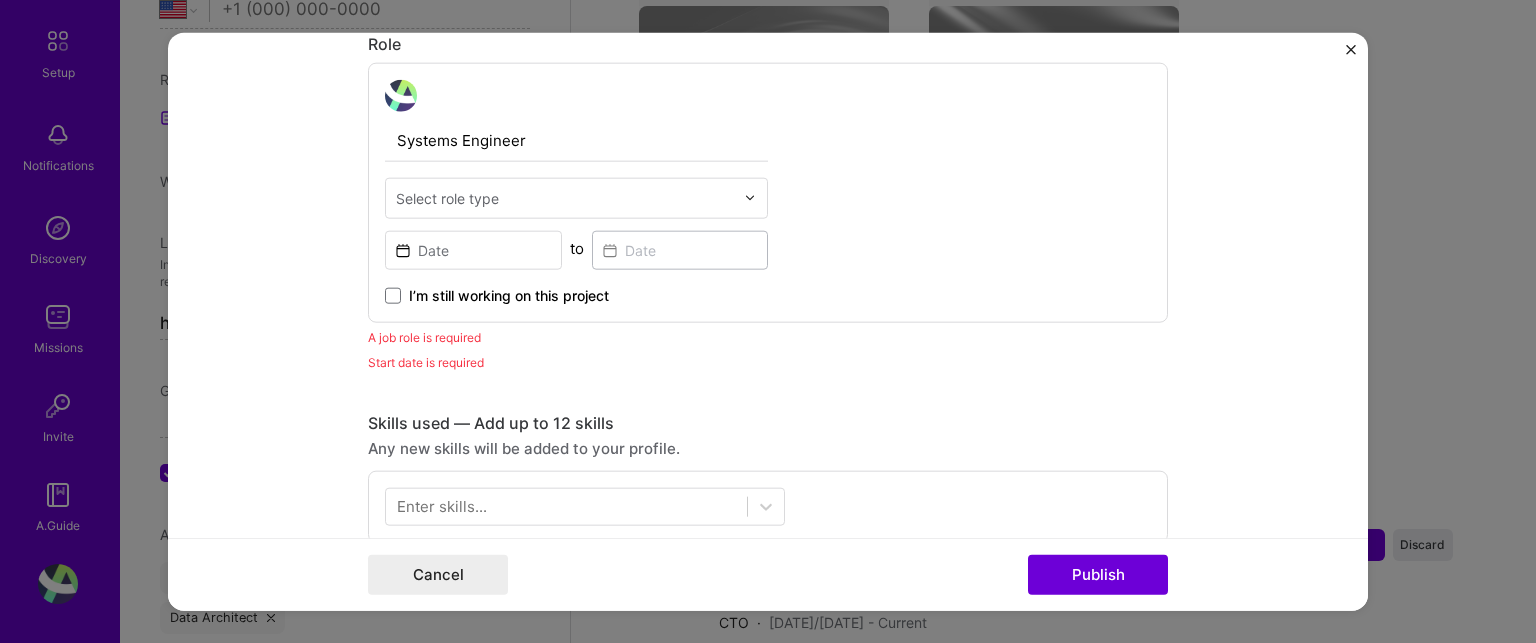 click on "A job role  is required" at bounding box center (768, 336) 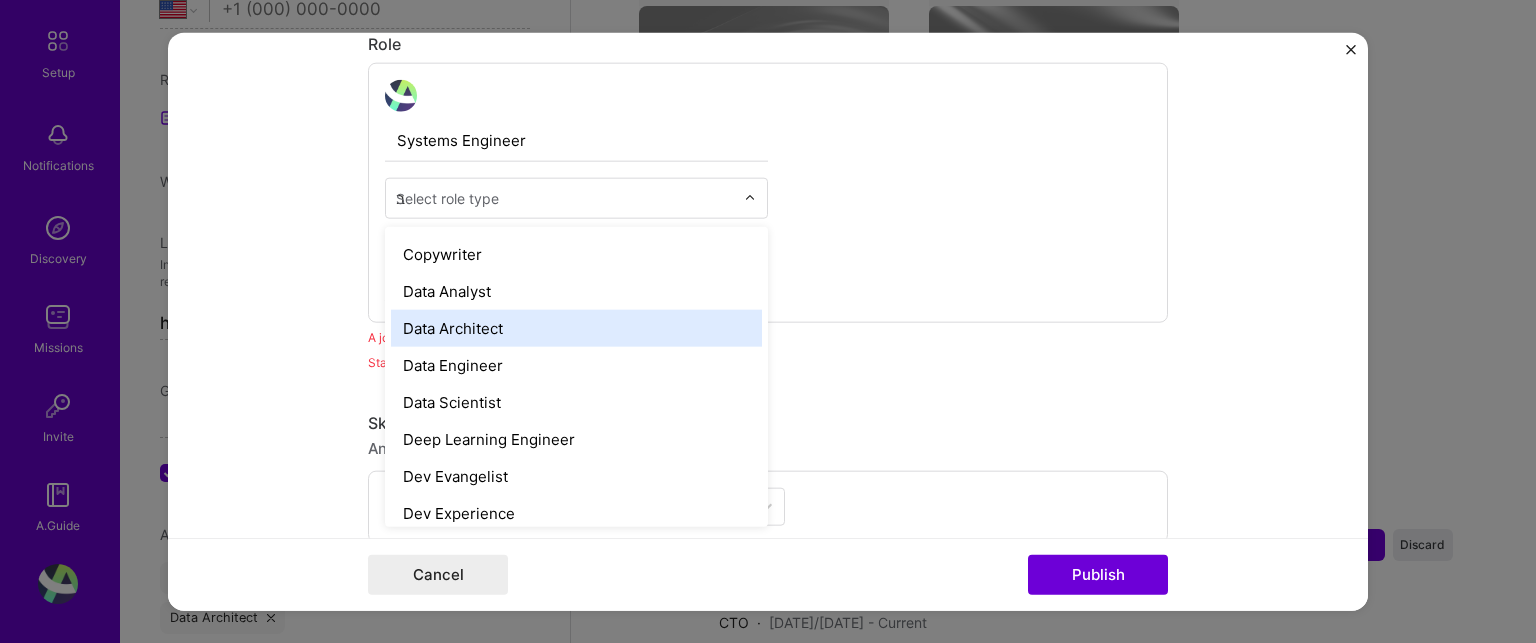 scroll, scrollTop: 0, scrollLeft: 0, axis: both 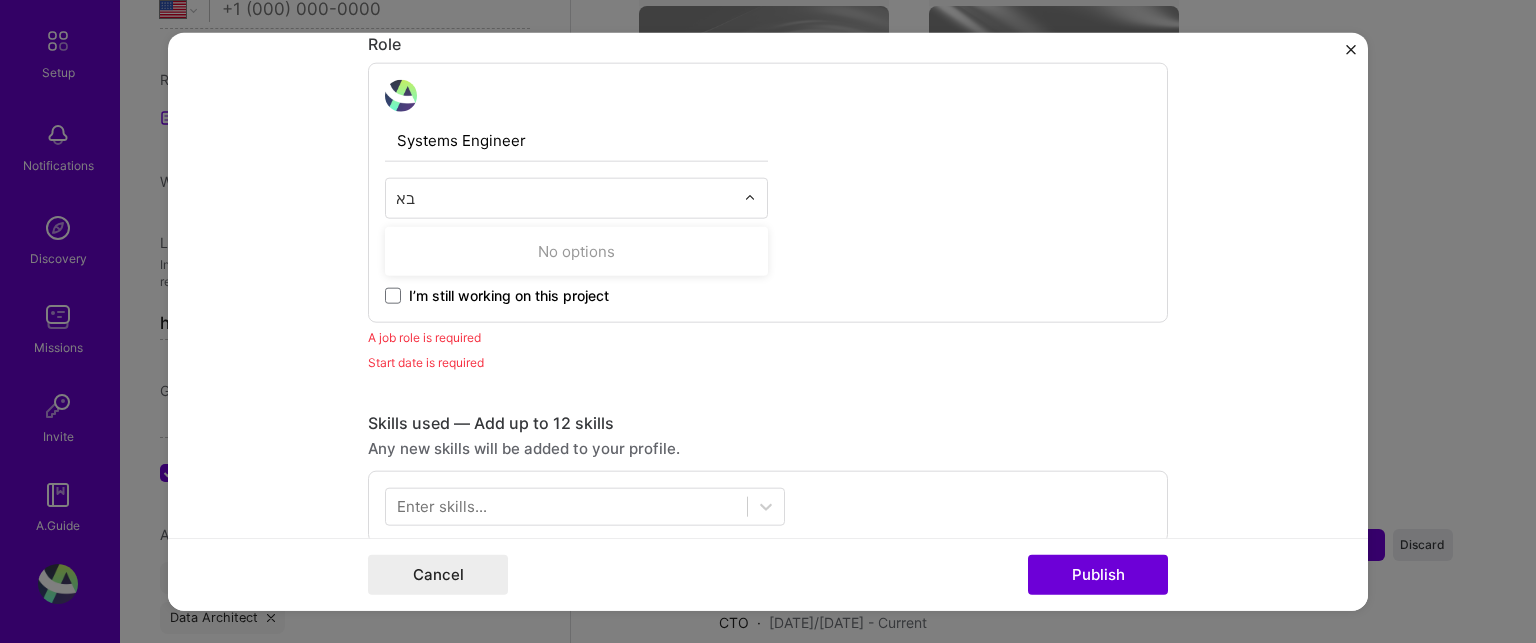 type on "ב" 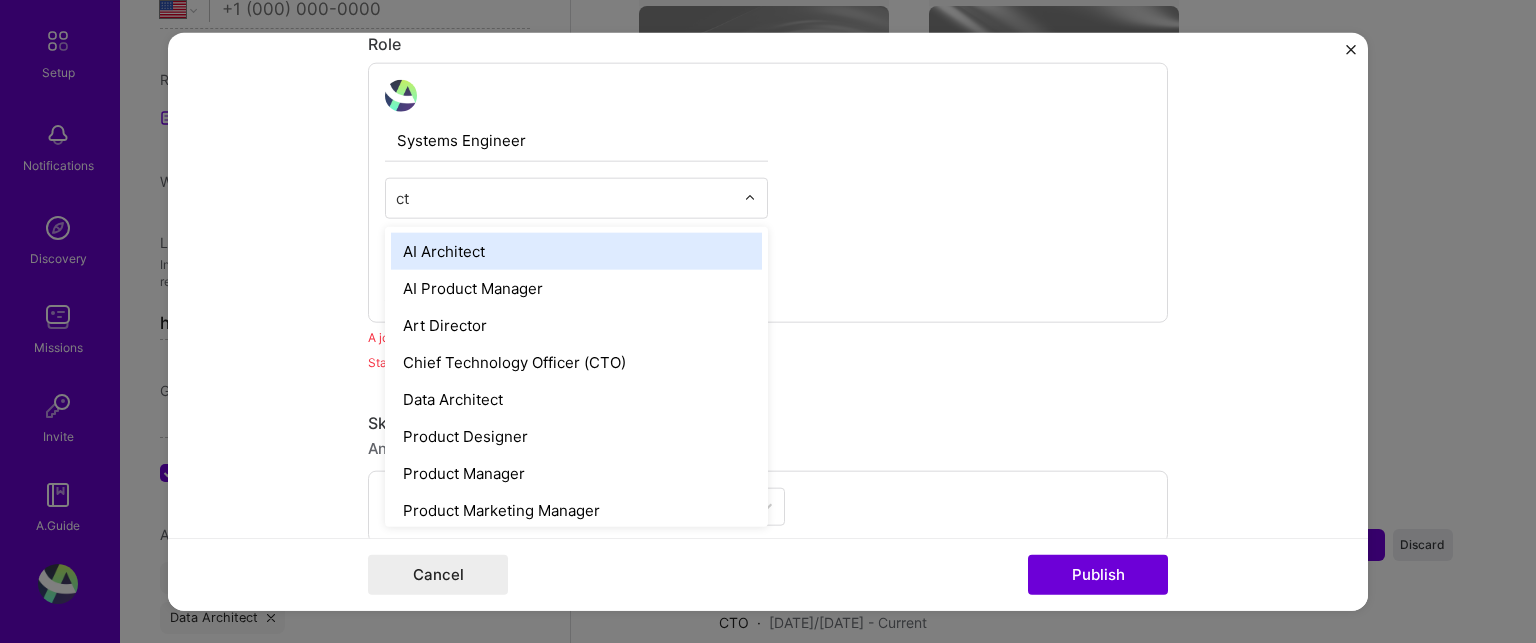 type on "cto" 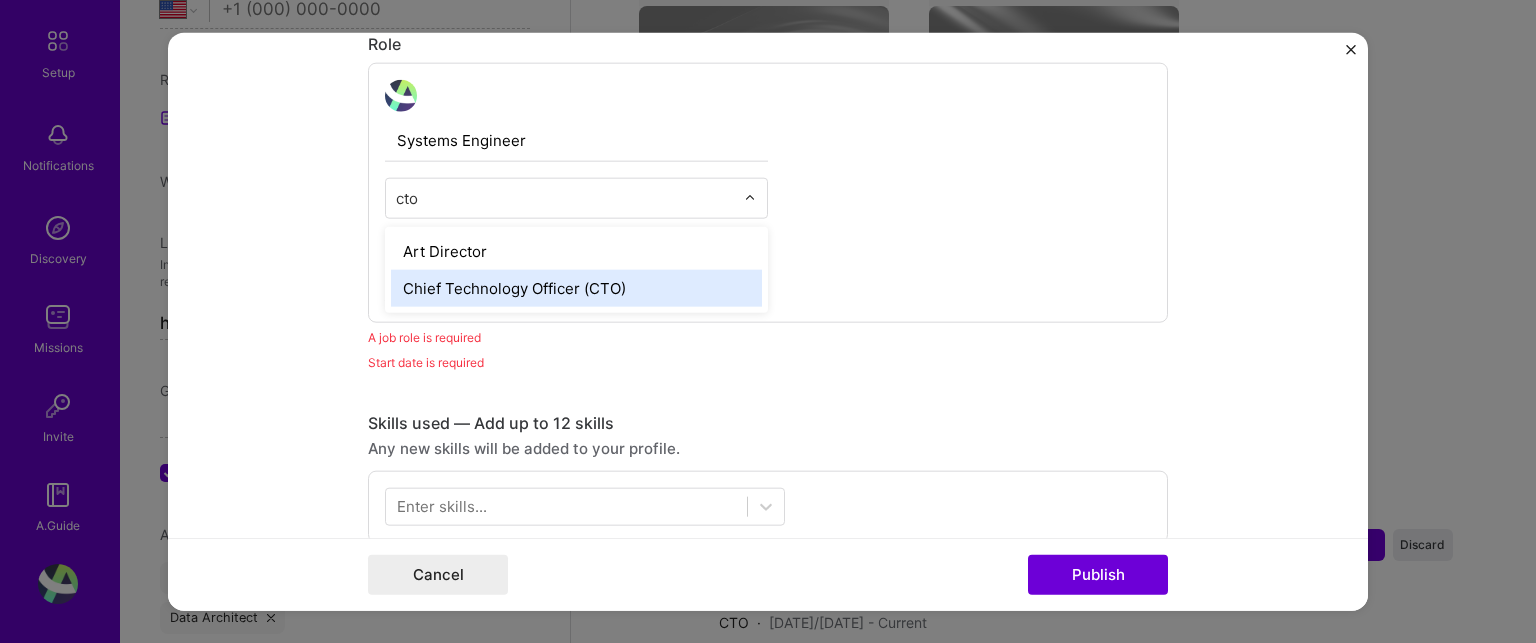 click on "Chief Technology Officer (CTO)" at bounding box center (576, 287) 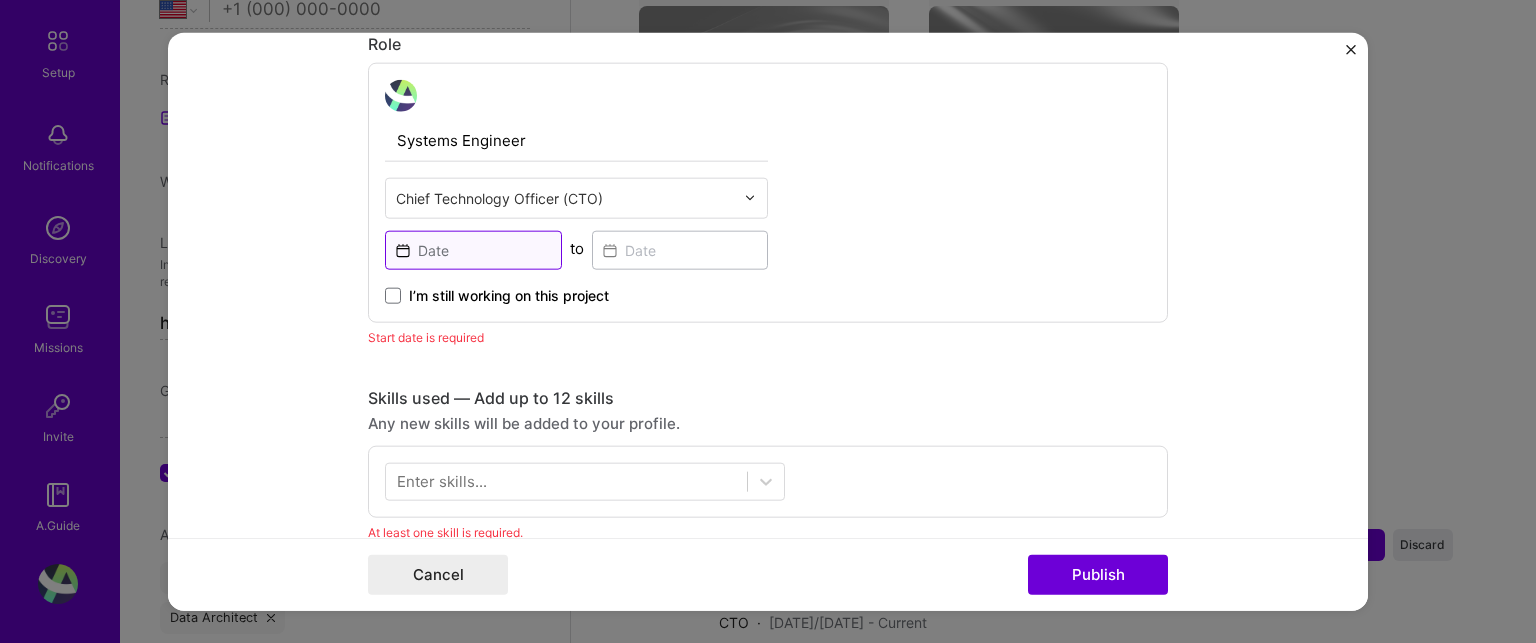 click at bounding box center [473, 249] 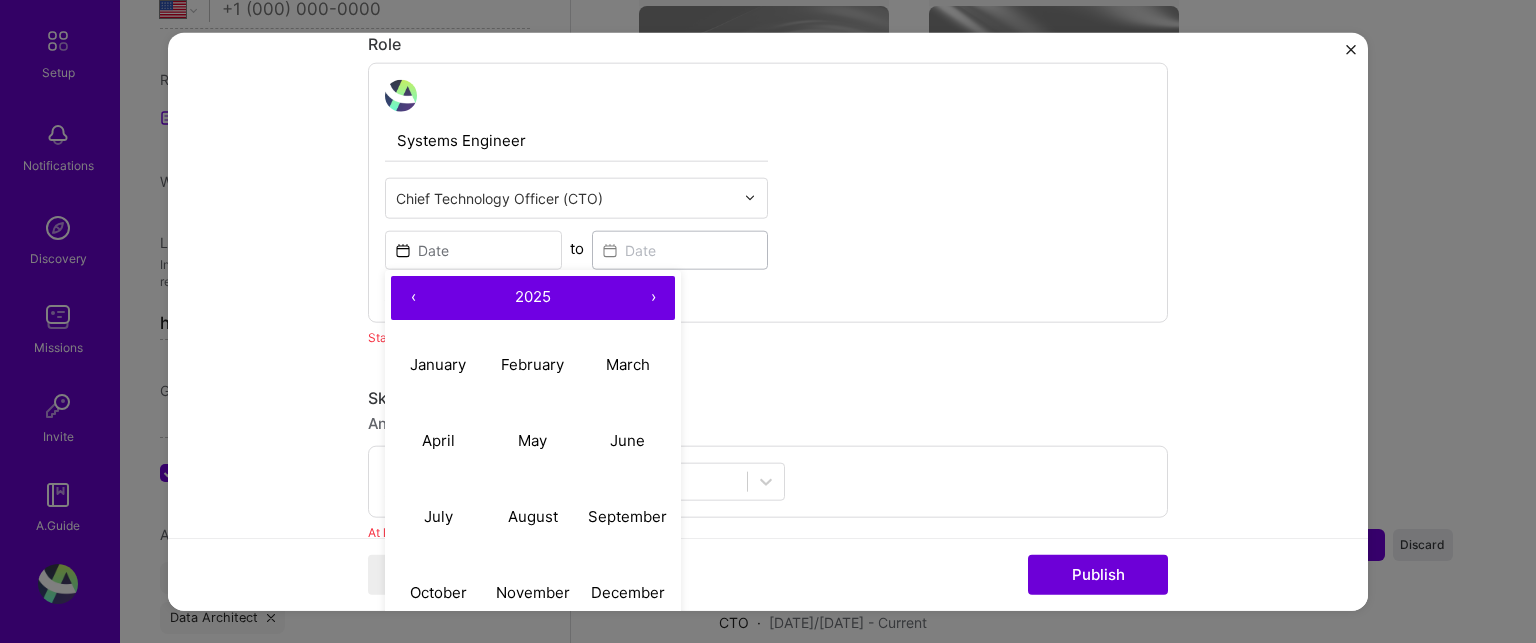 click on "‹" at bounding box center (413, 297) 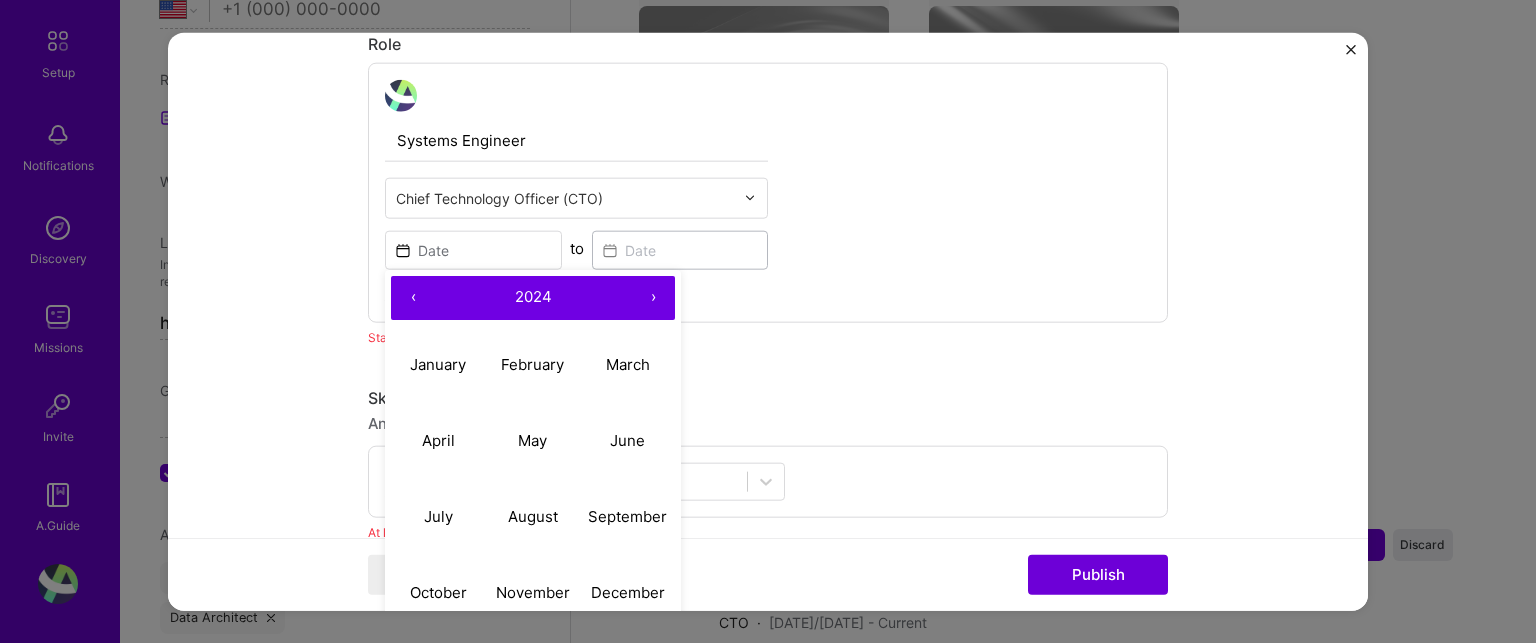 click on "‹" at bounding box center (413, 297) 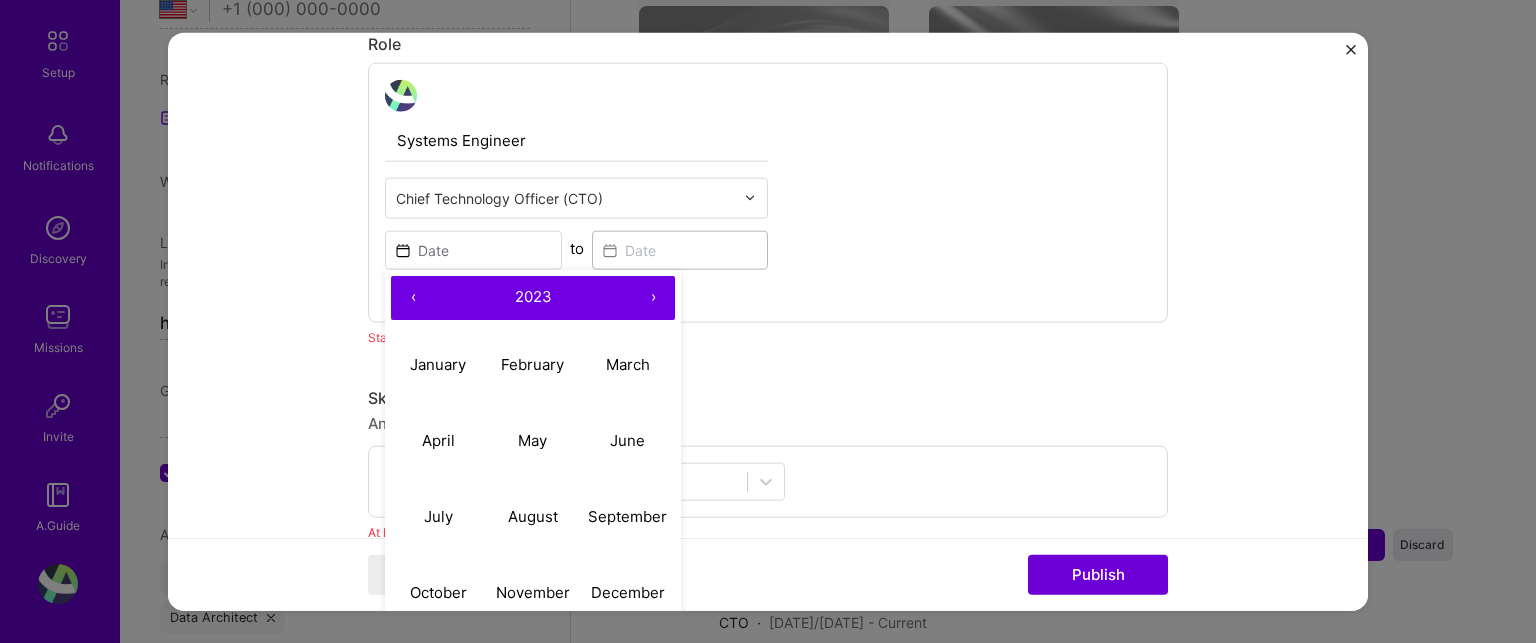 click on "‹" at bounding box center (413, 297) 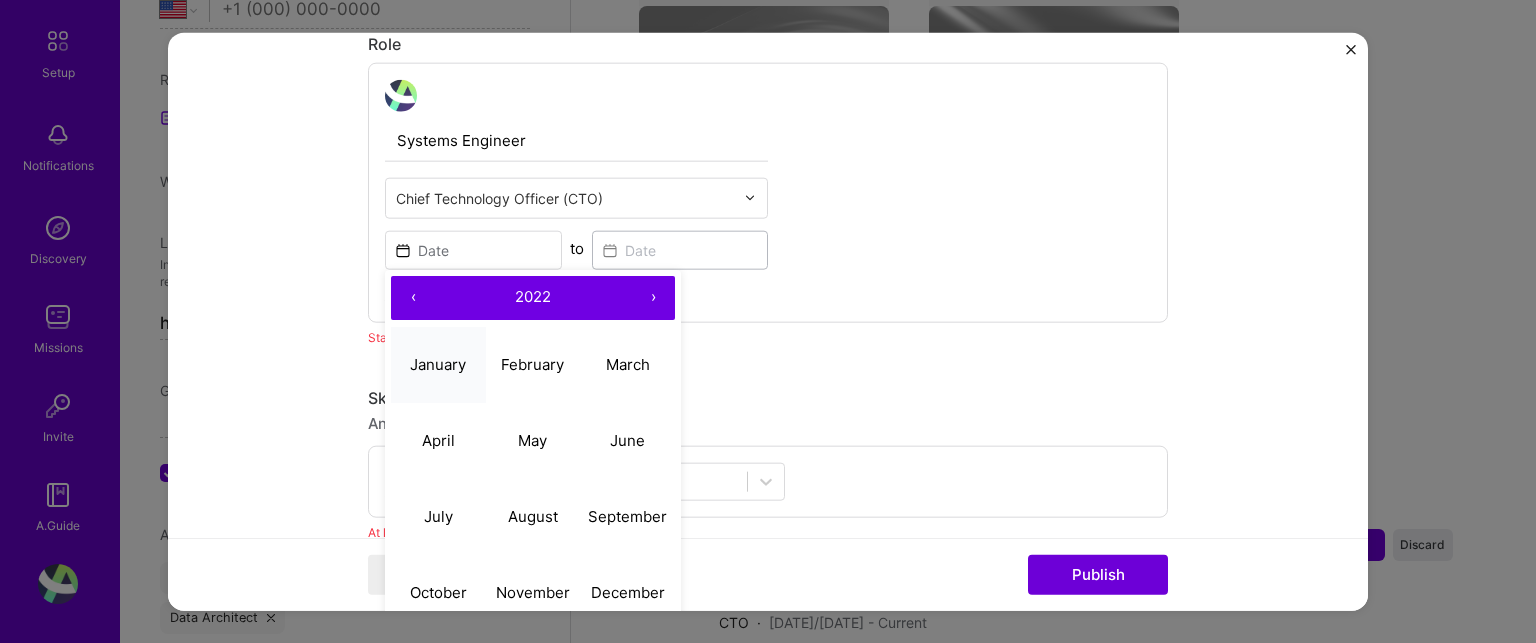 click on "January" at bounding box center [438, 364] 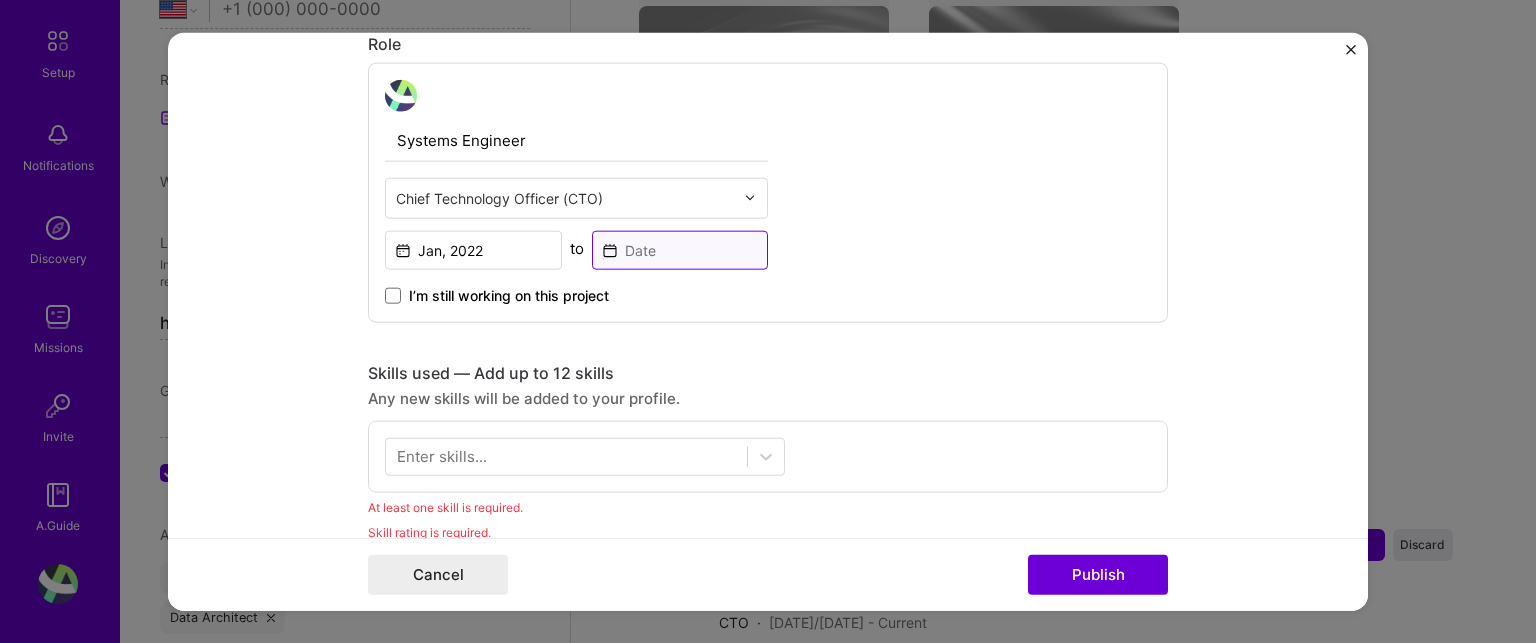 click at bounding box center [680, 249] 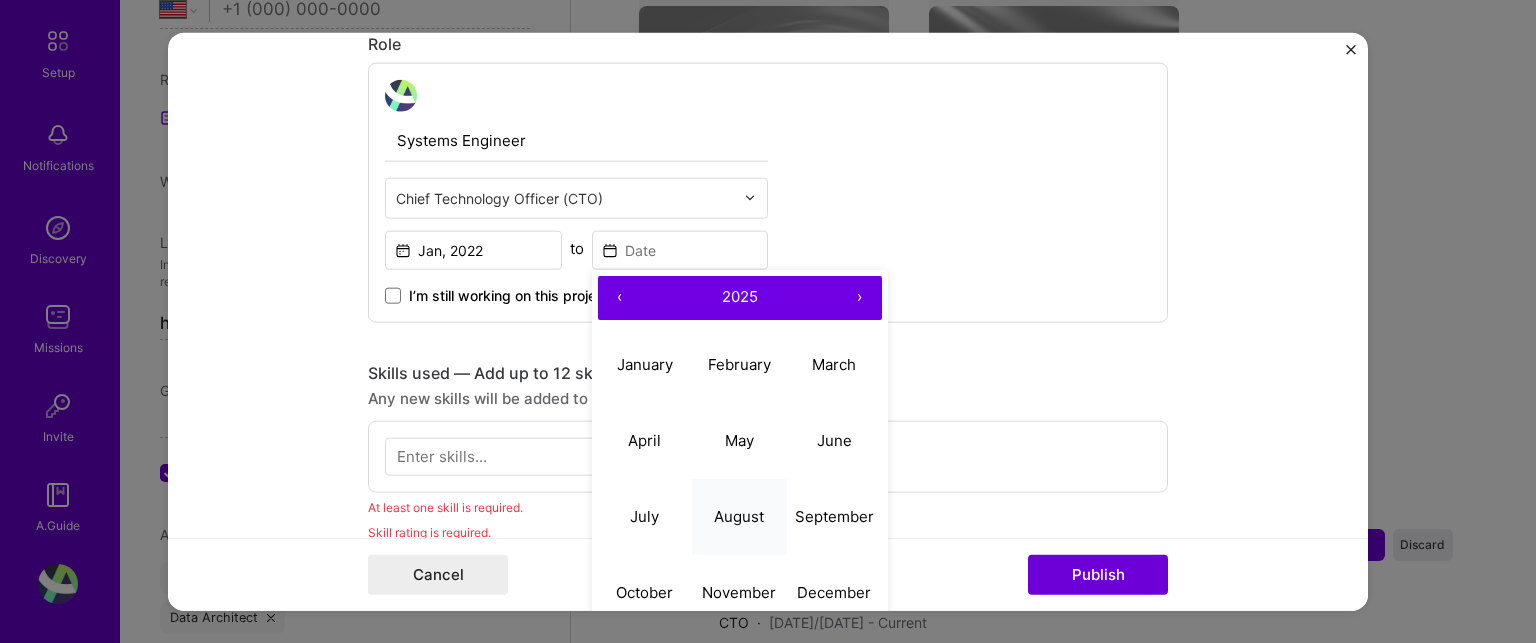 click on "August" at bounding box center [739, 516] 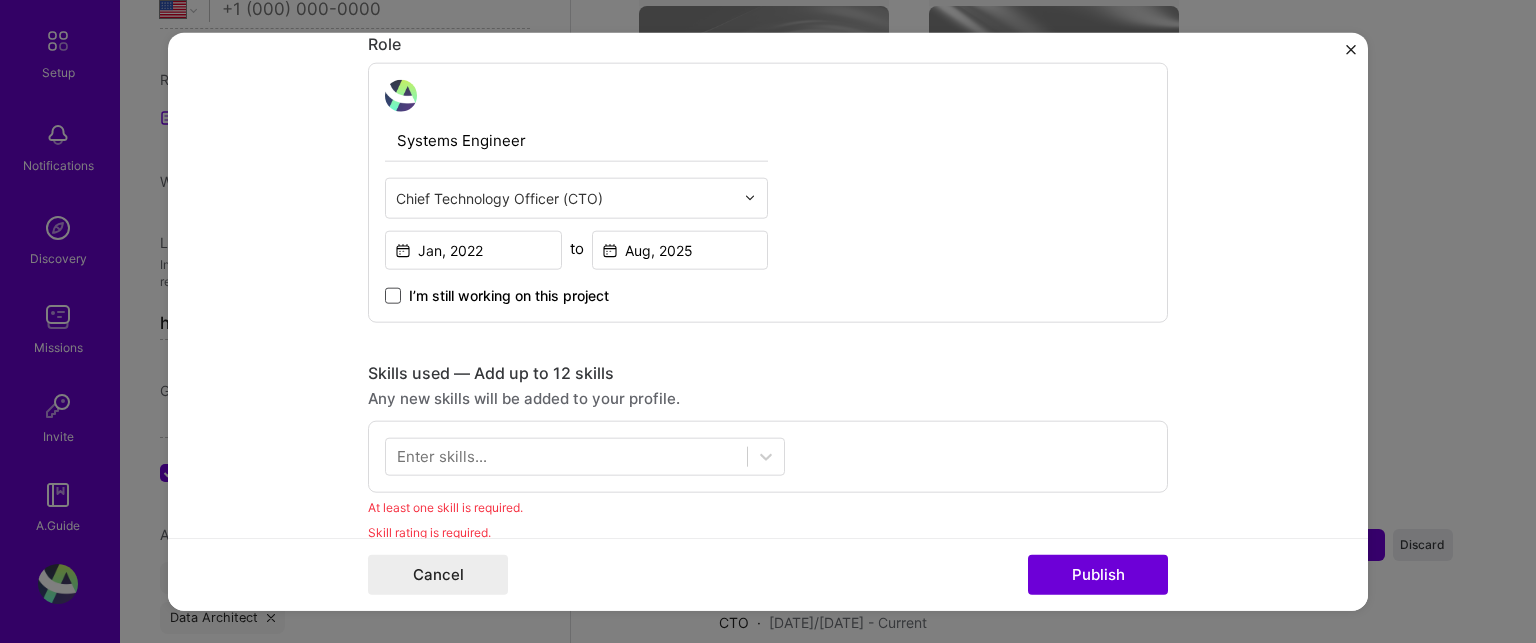 click at bounding box center [393, 295] 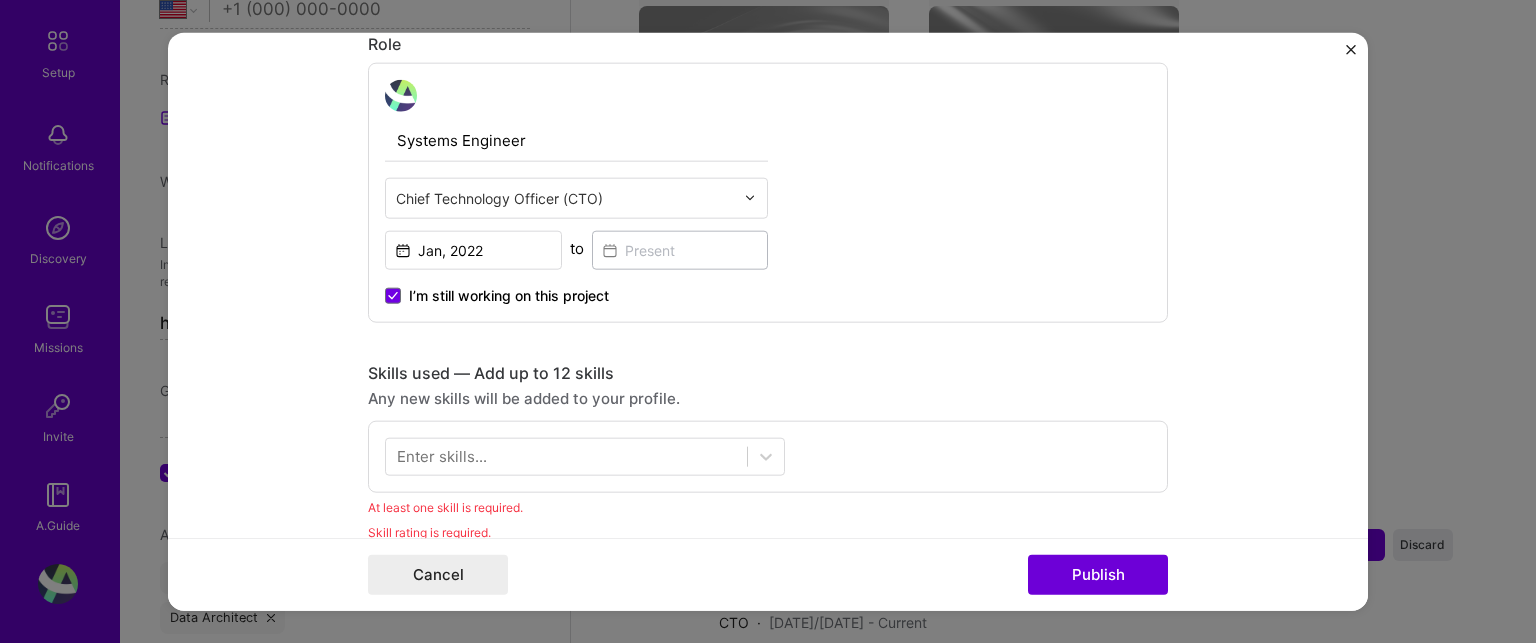 scroll, scrollTop: 857, scrollLeft: 0, axis: vertical 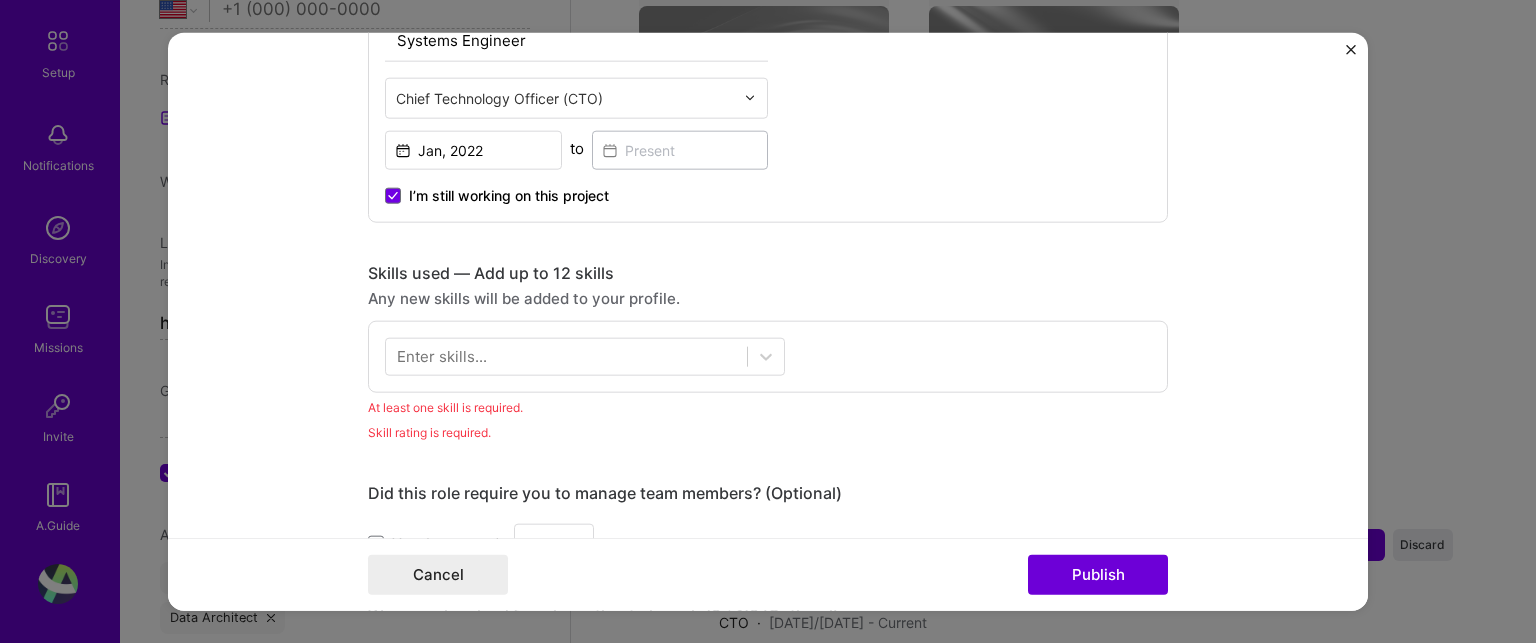 click on "Enter skills..." at bounding box center (442, 356) 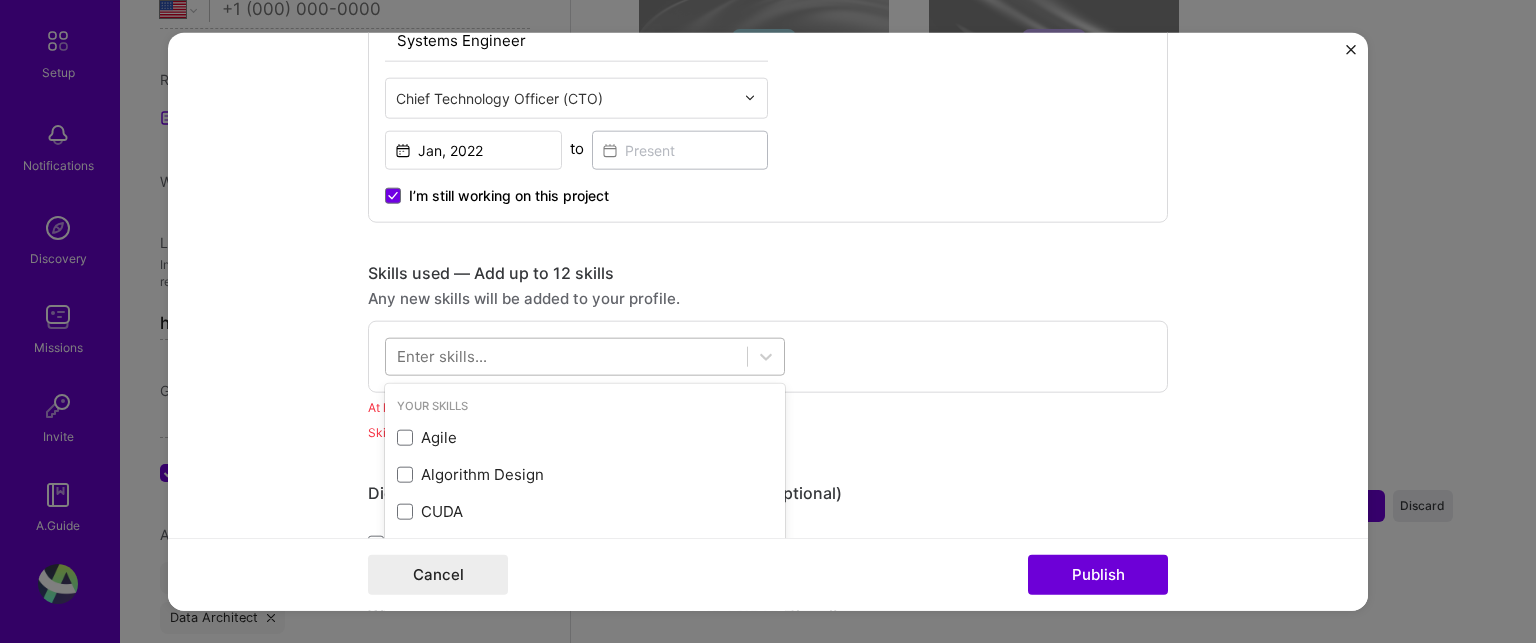 scroll, scrollTop: 1544, scrollLeft: 0, axis: vertical 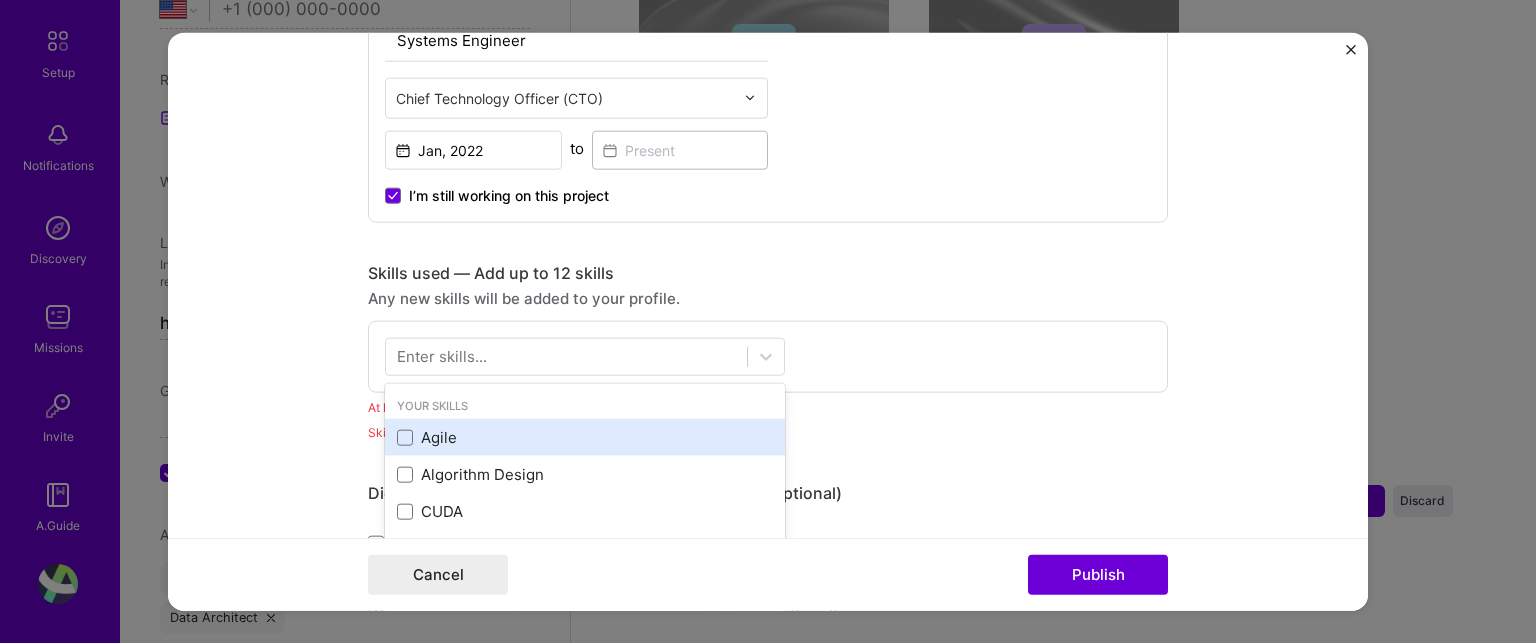 click on "Agile" at bounding box center [585, 437] 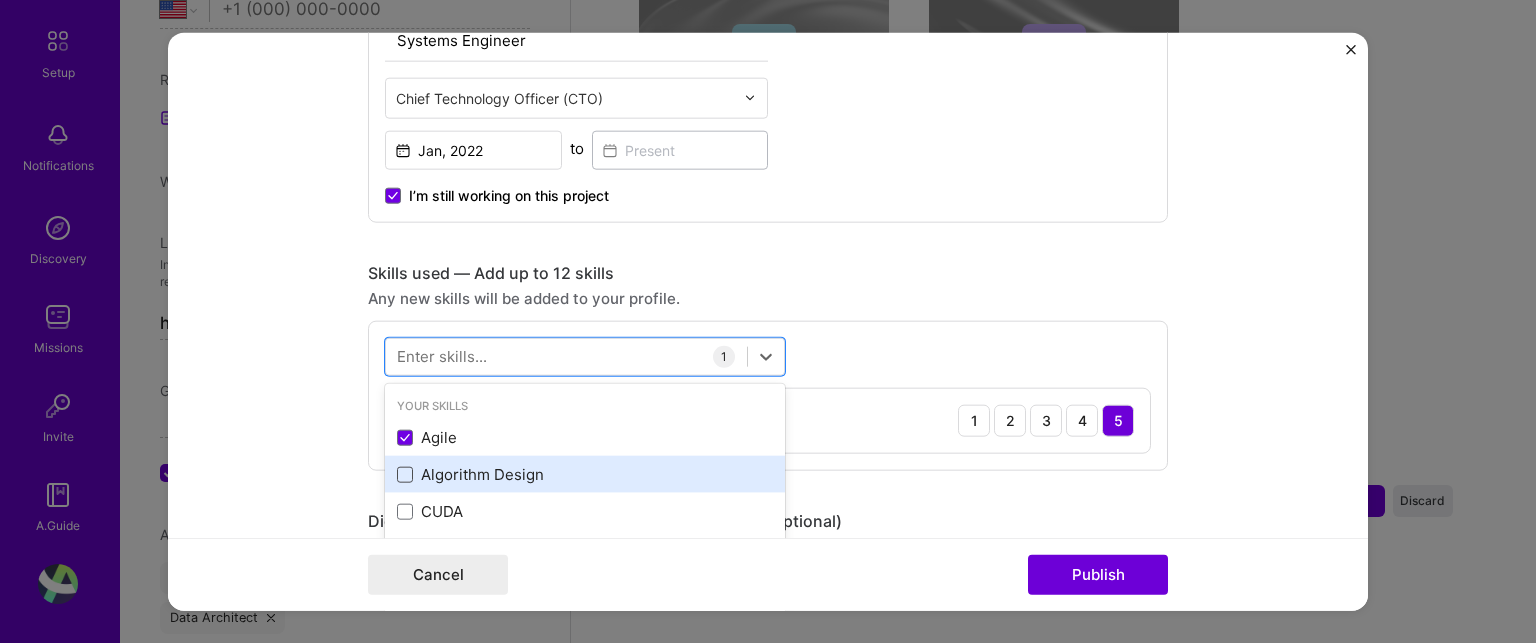 click at bounding box center [405, 474] 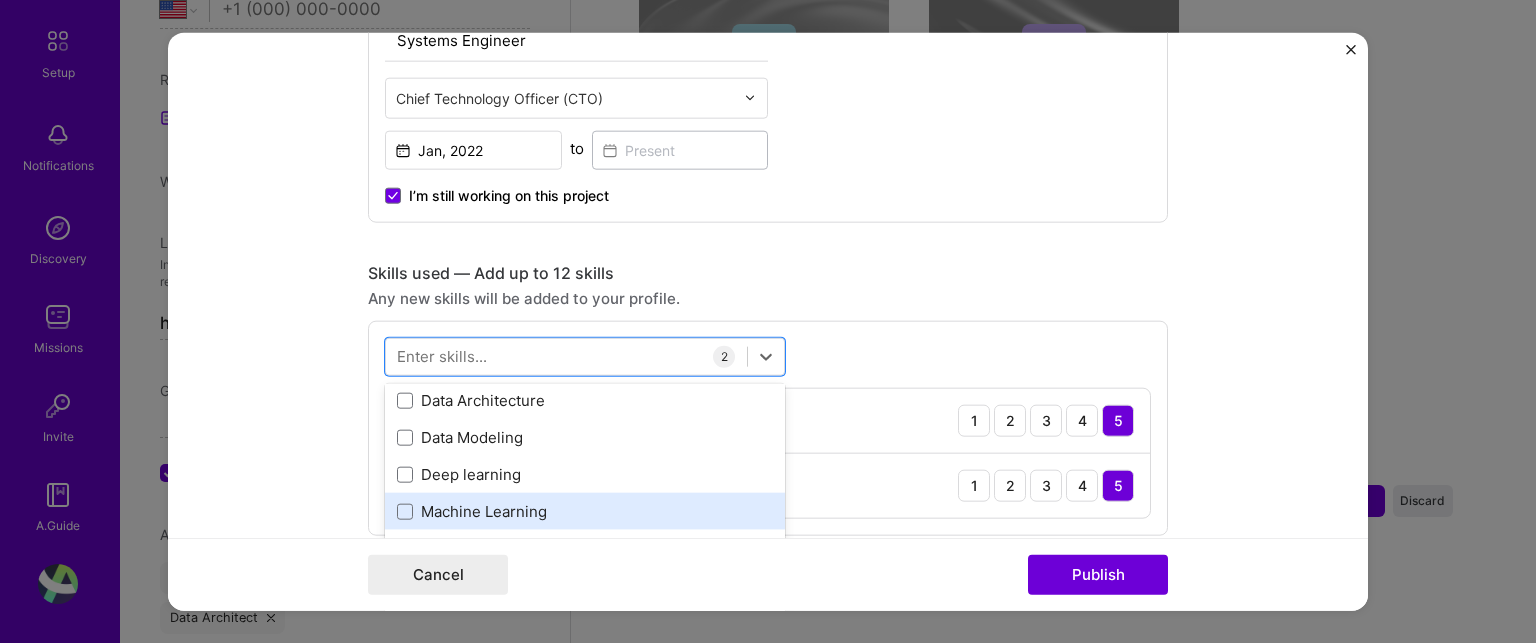 scroll, scrollTop: 200, scrollLeft: 0, axis: vertical 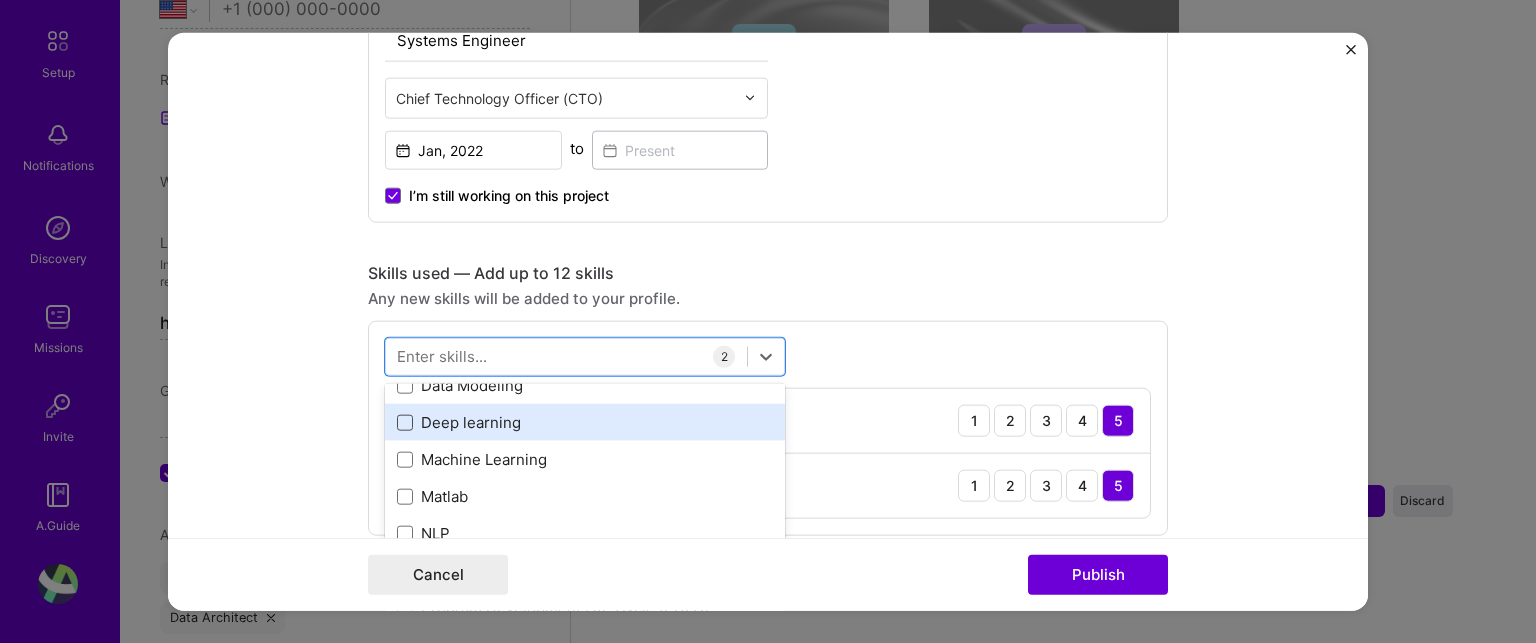 click at bounding box center (405, 422) 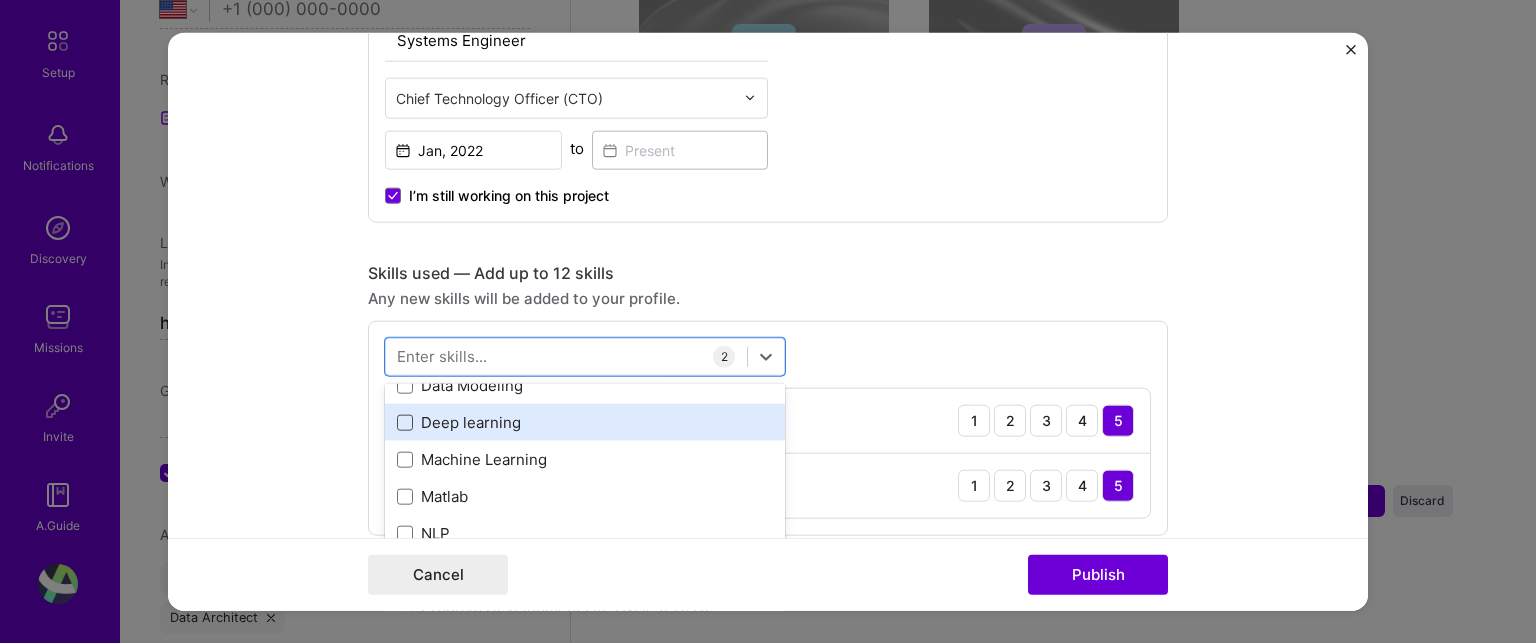 click at bounding box center (0, 0) 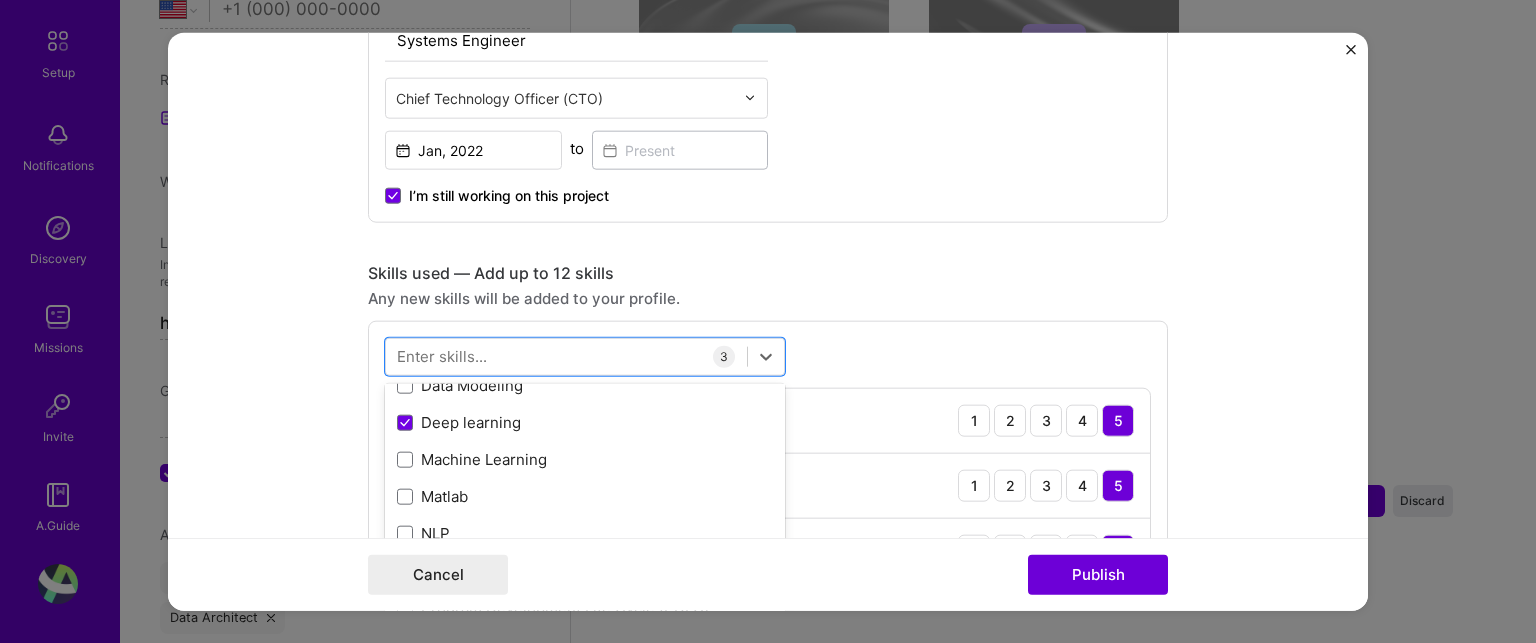 scroll, scrollTop: 100, scrollLeft: 0, axis: vertical 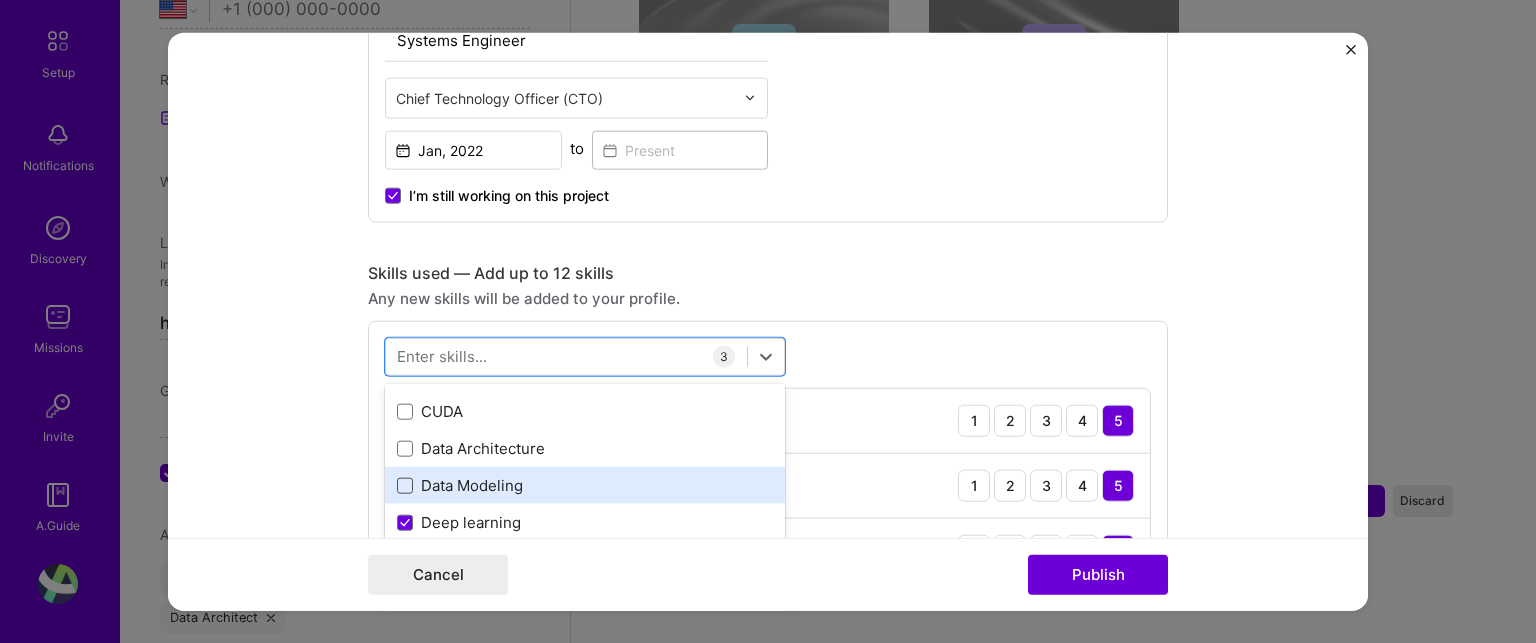 click at bounding box center (405, 485) 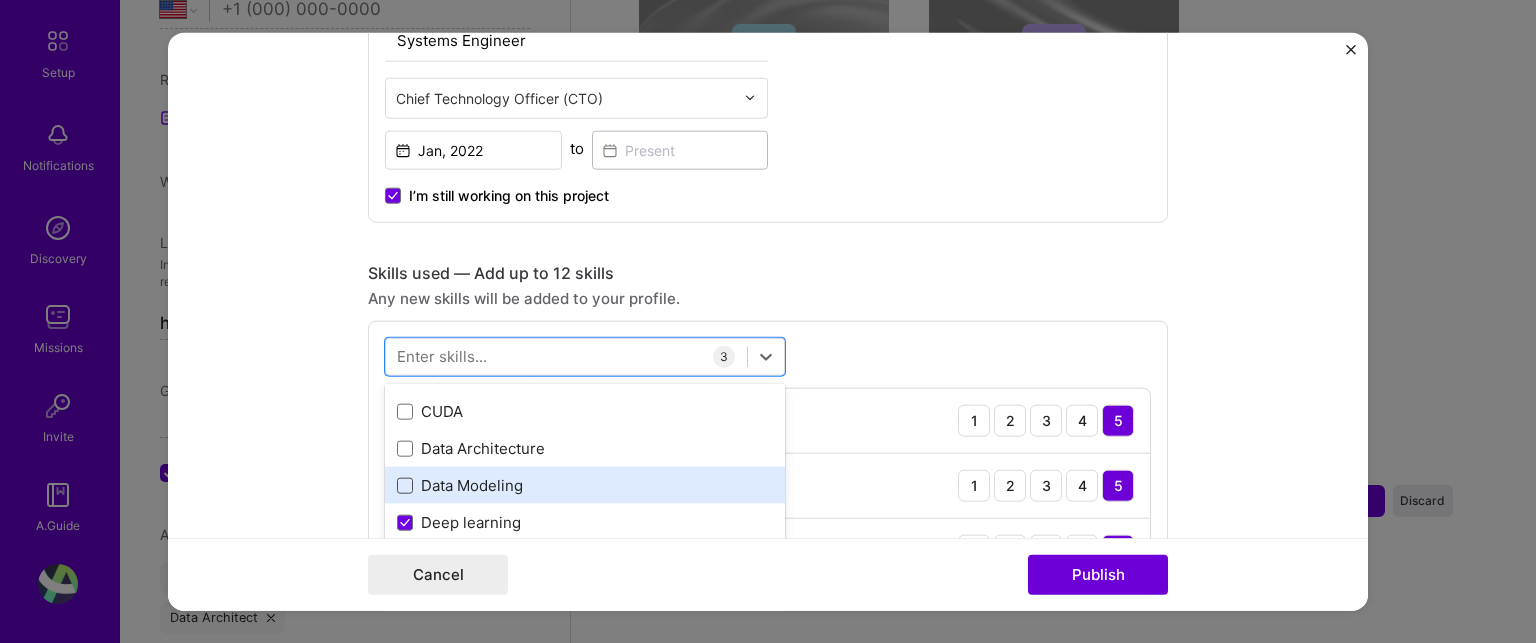 click at bounding box center (0, 0) 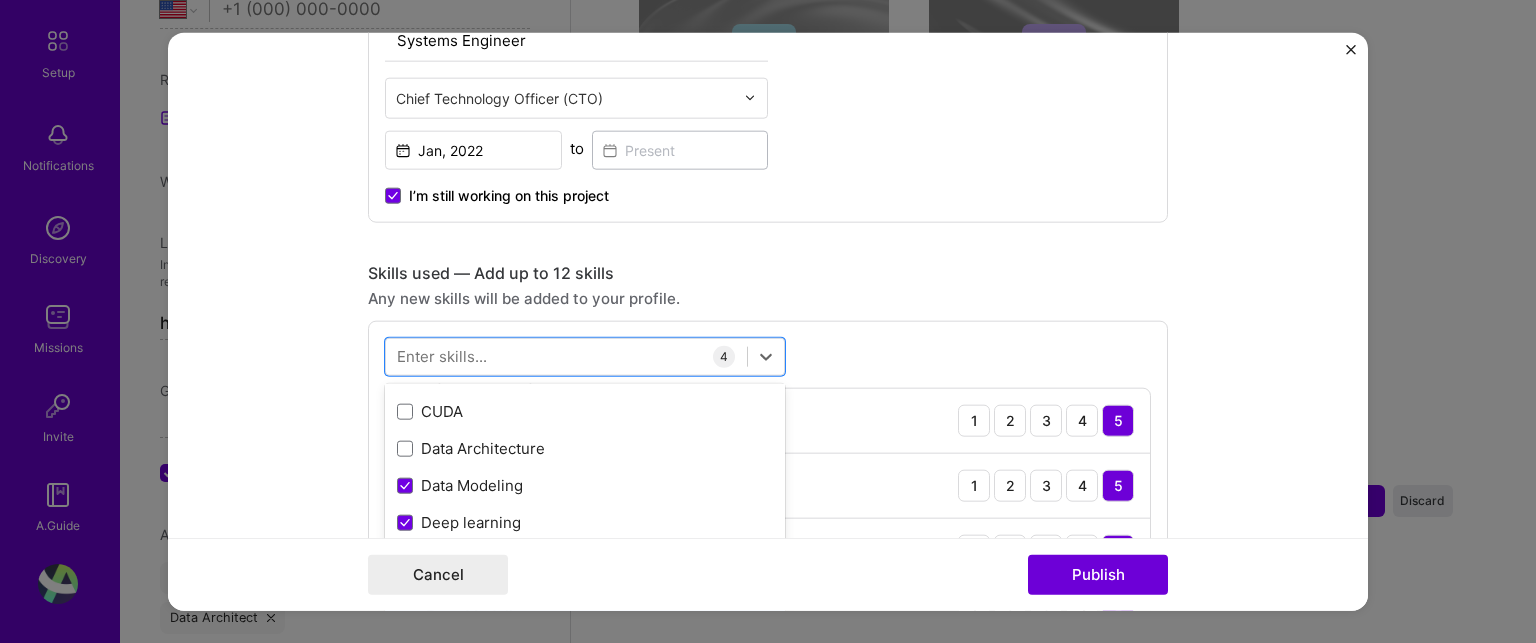 scroll, scrollTop: 300, scrollLeft: 0, axis: vertical 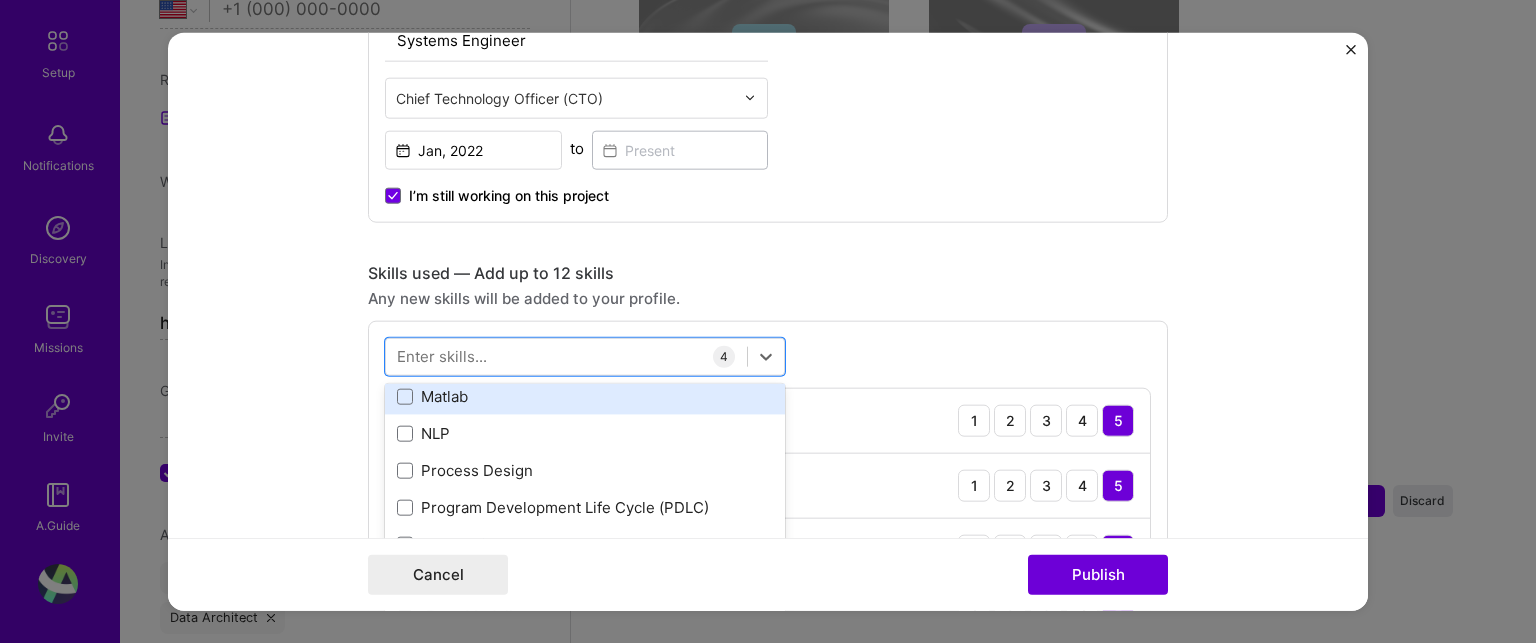 click on "Matlab" at bounding box center (585, 396) 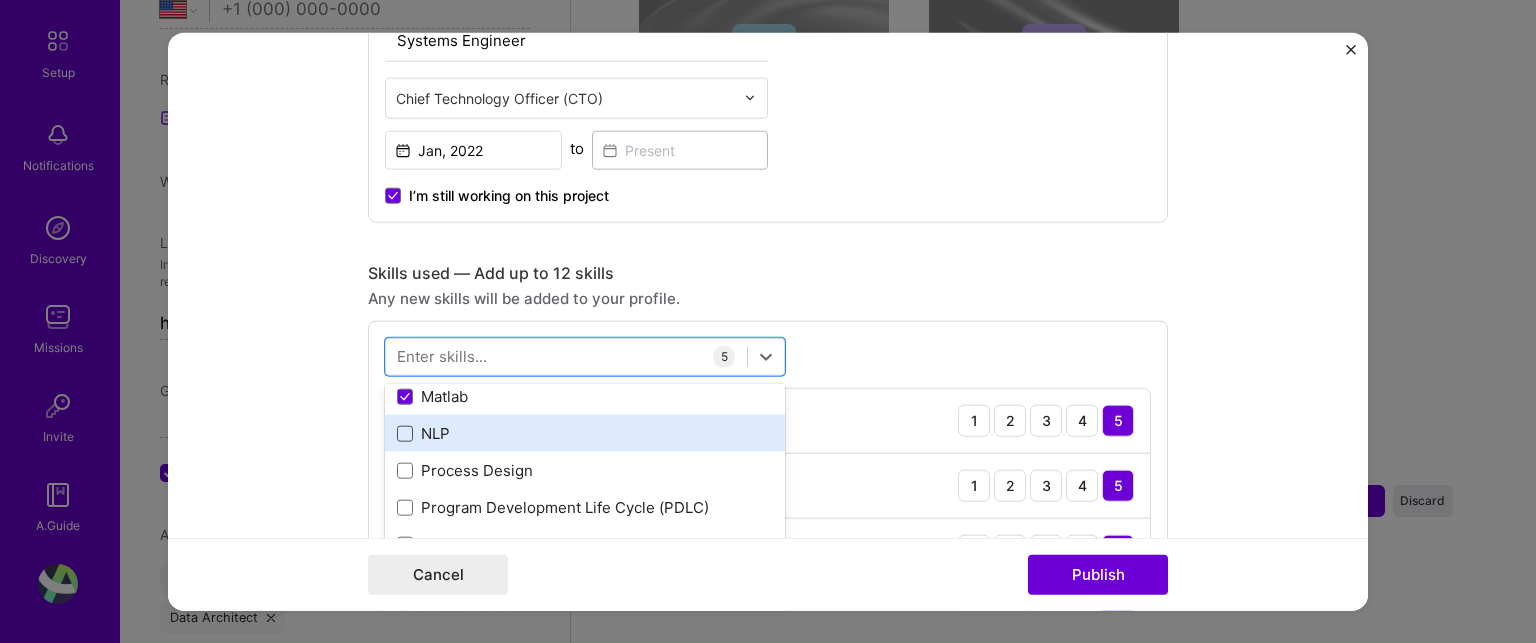 click at bounding box center [405, 433] 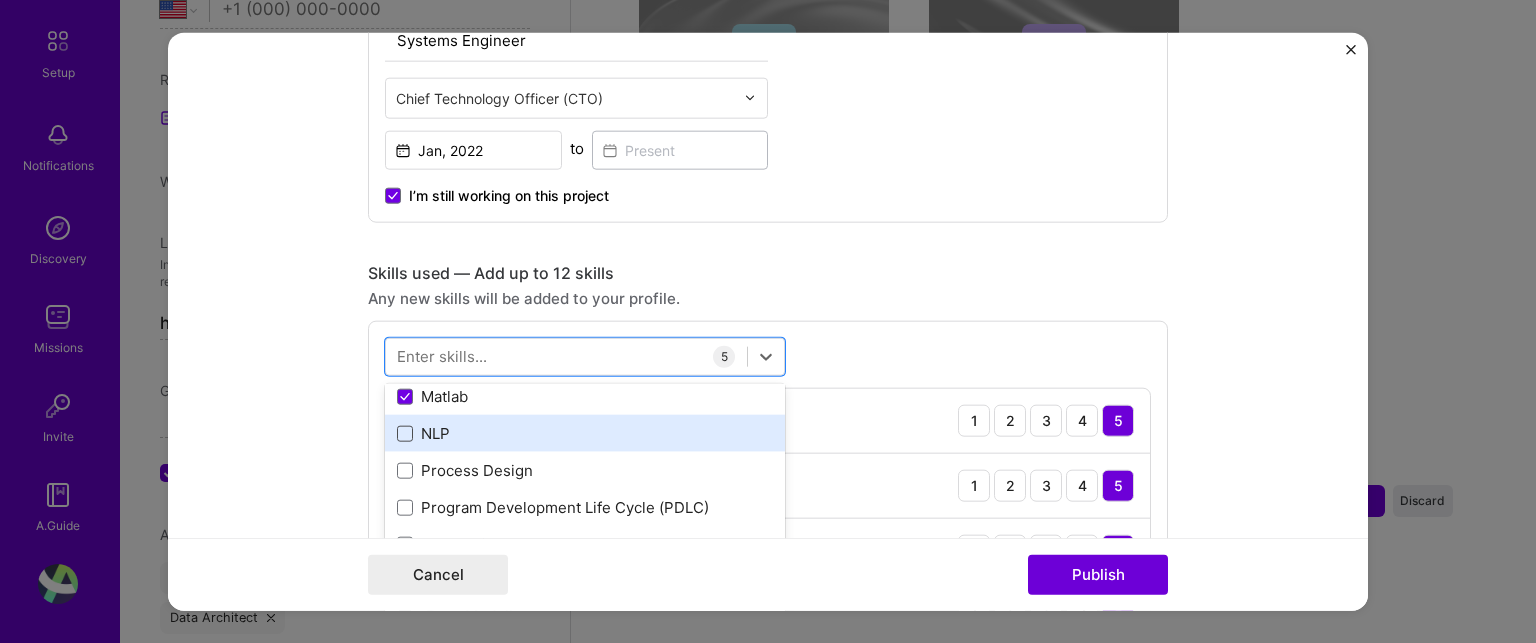 click at bounding box center (0, 0) 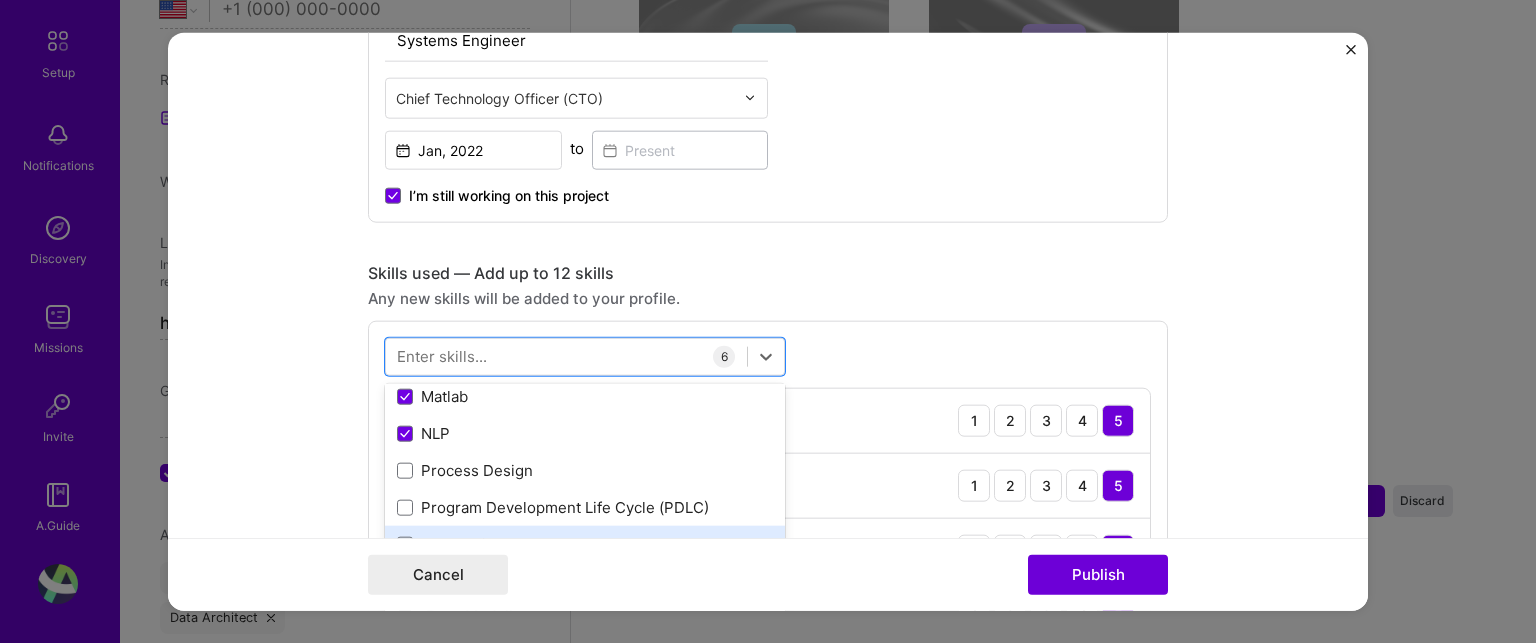 scroll, scrollTop: 400, scrollLeft: 0, axis: vertical 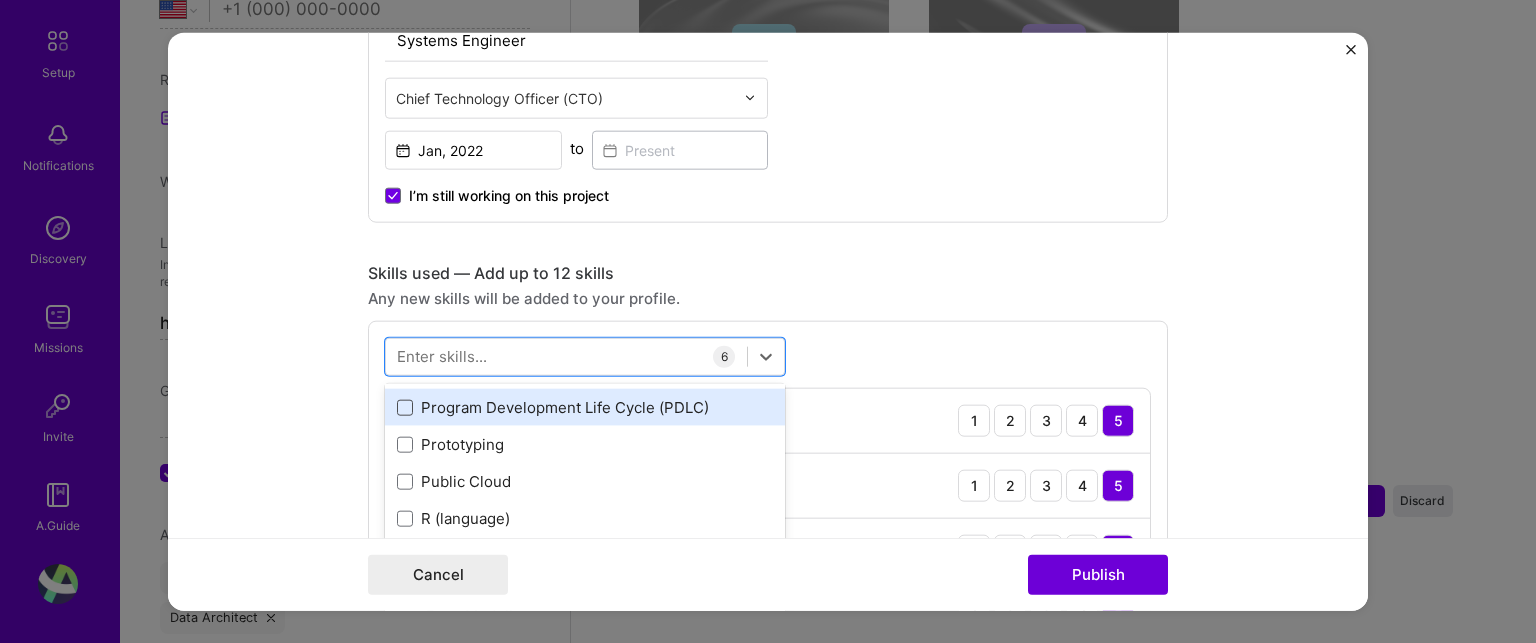 click at bounding box center (405, 407) 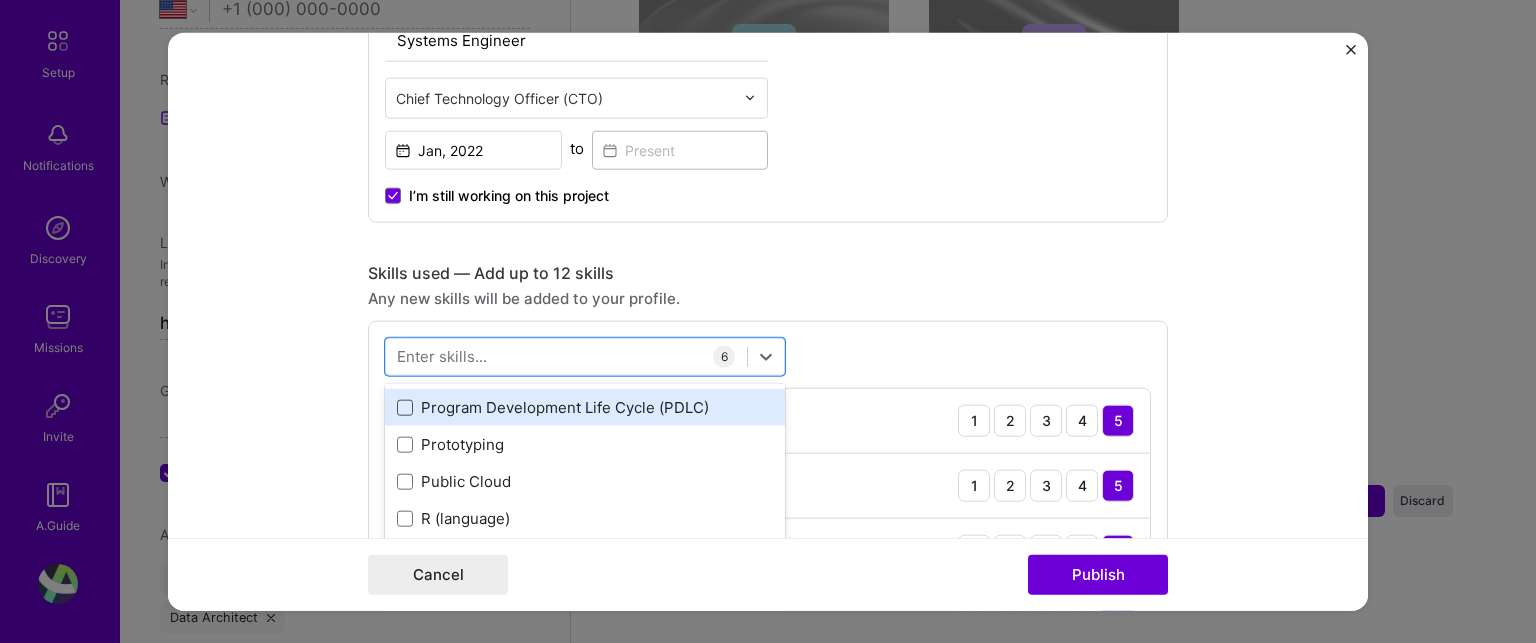 click at bounding box center [0, 0] 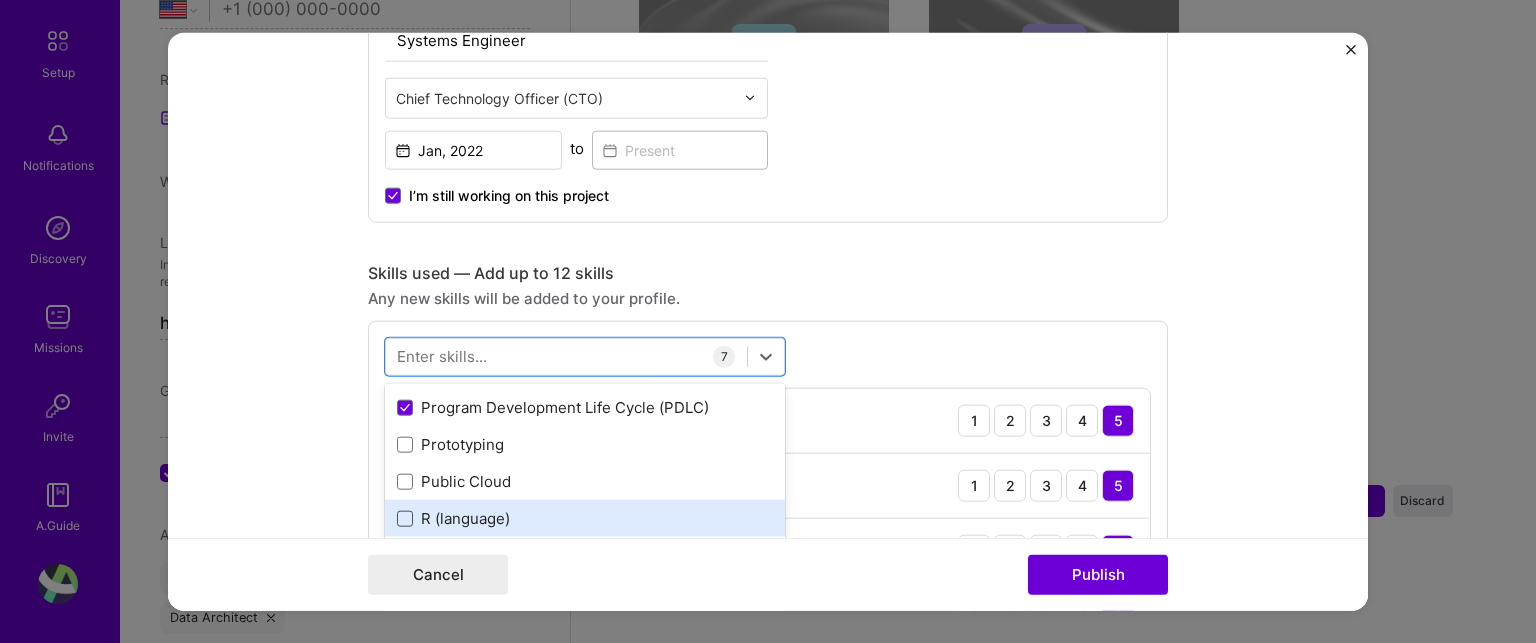 click at bounding box center [405, 518] 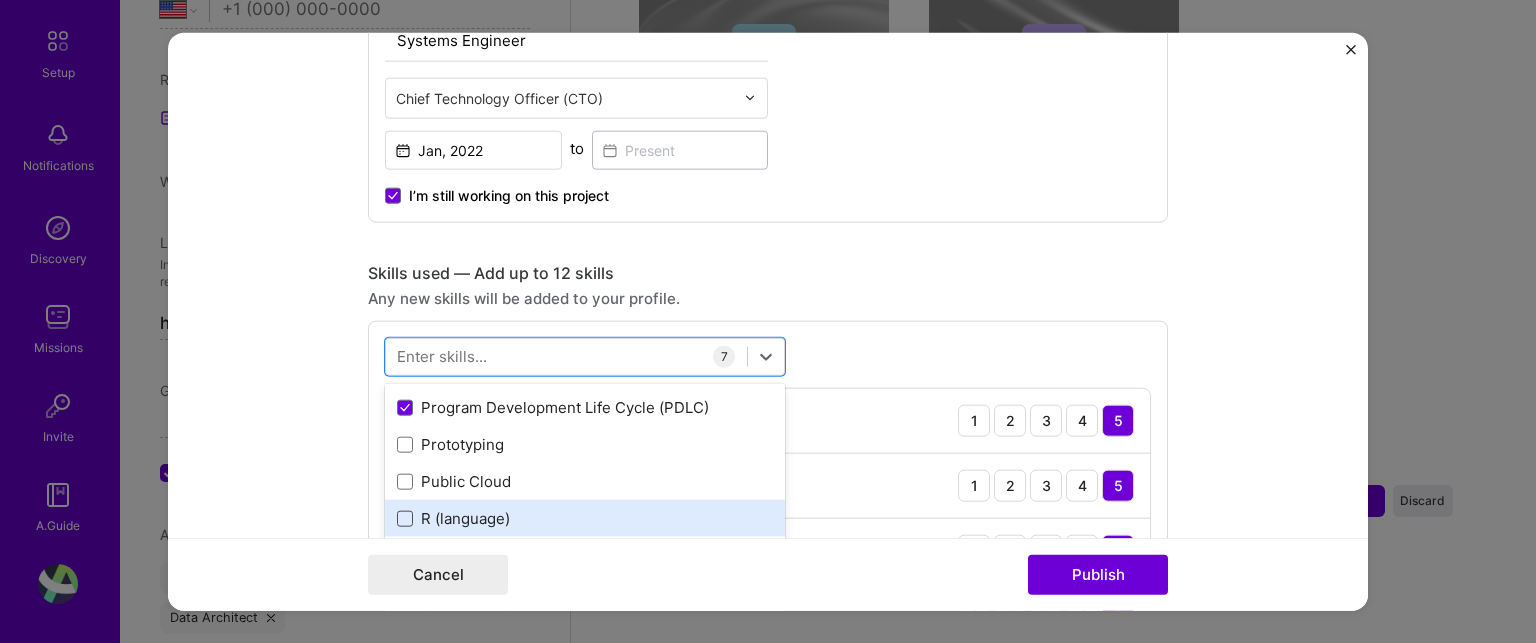click at bounding box center [0, 0] 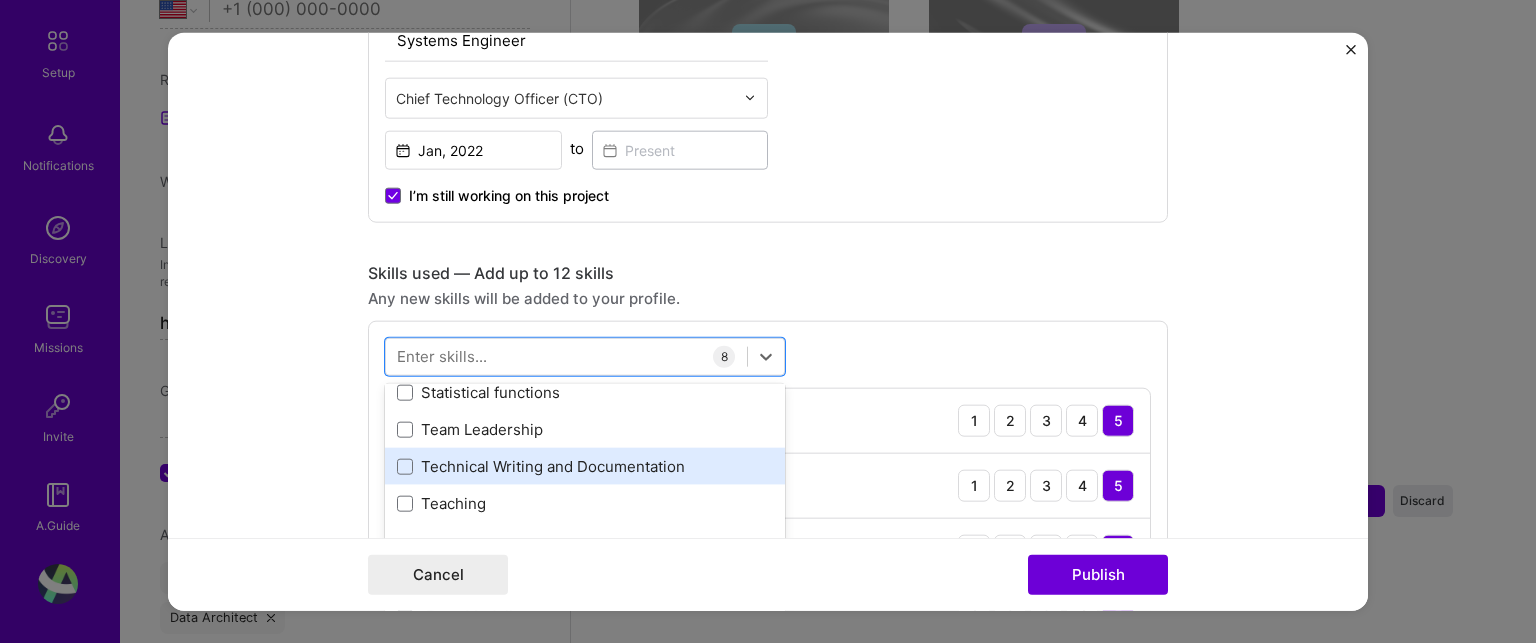 scroll, scrollTop: 500, scrollLeft: 0, axis: vertical 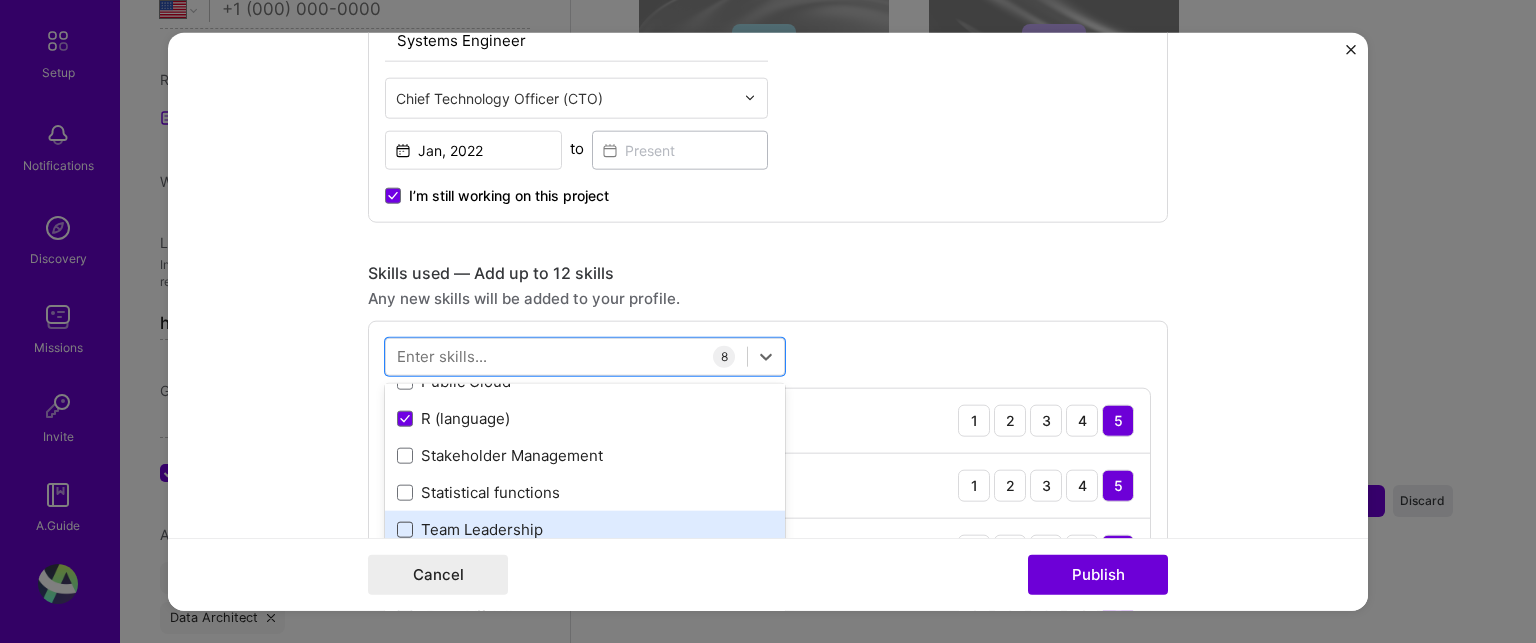 click at bounding box center (405, 529) 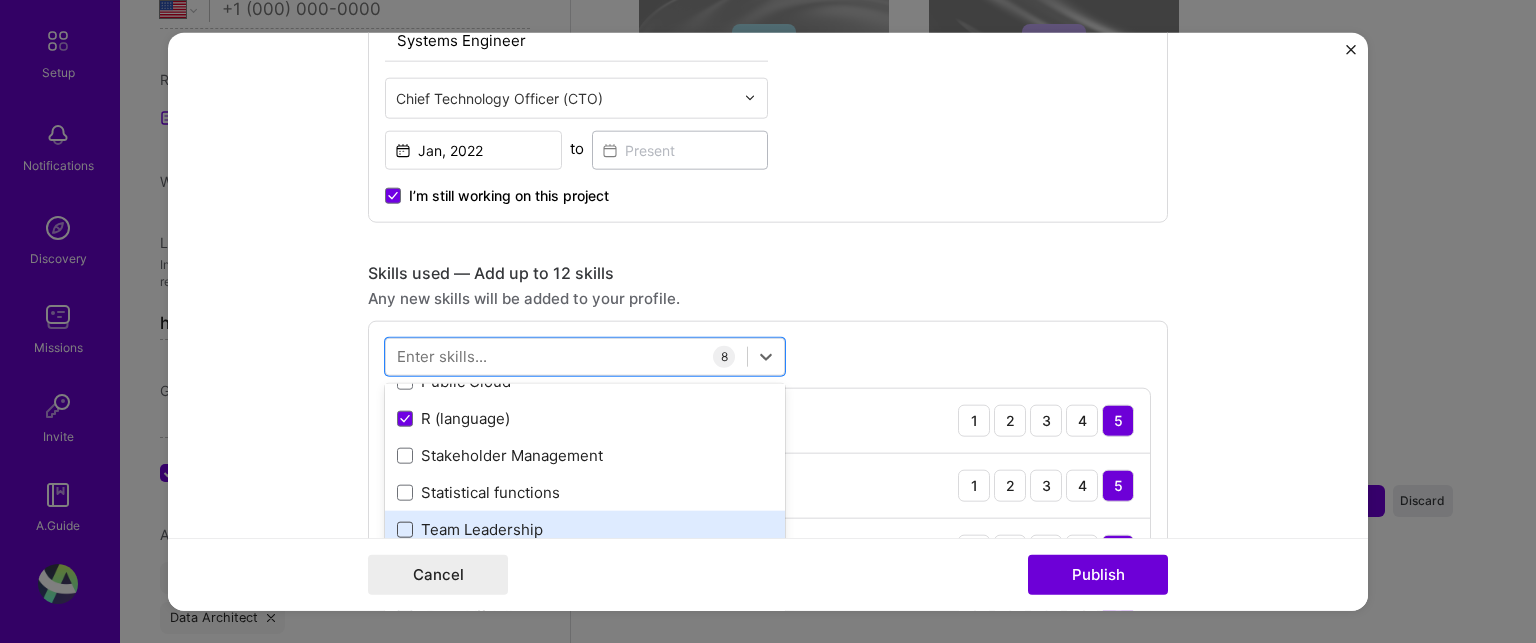 click at bounding box center [0, 0] 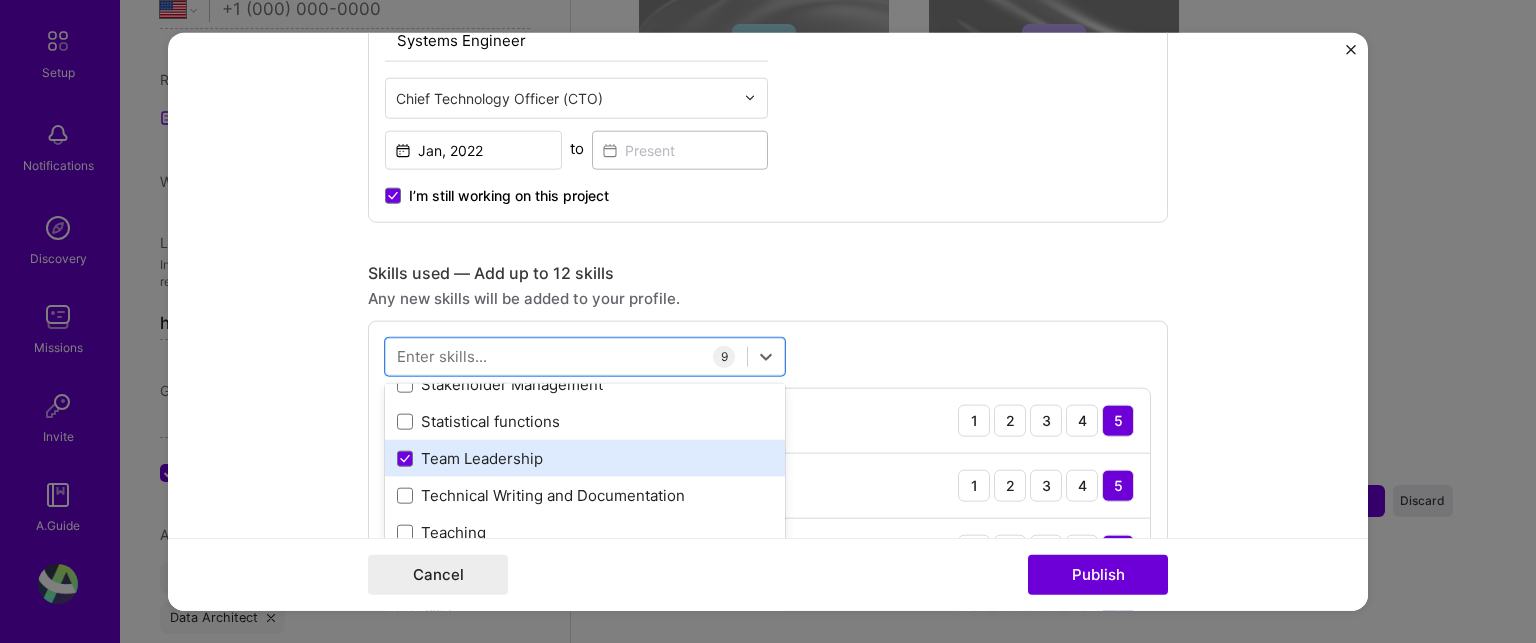 scroll, scrollTop: 600, scrollLeft: 0, axis: vertical 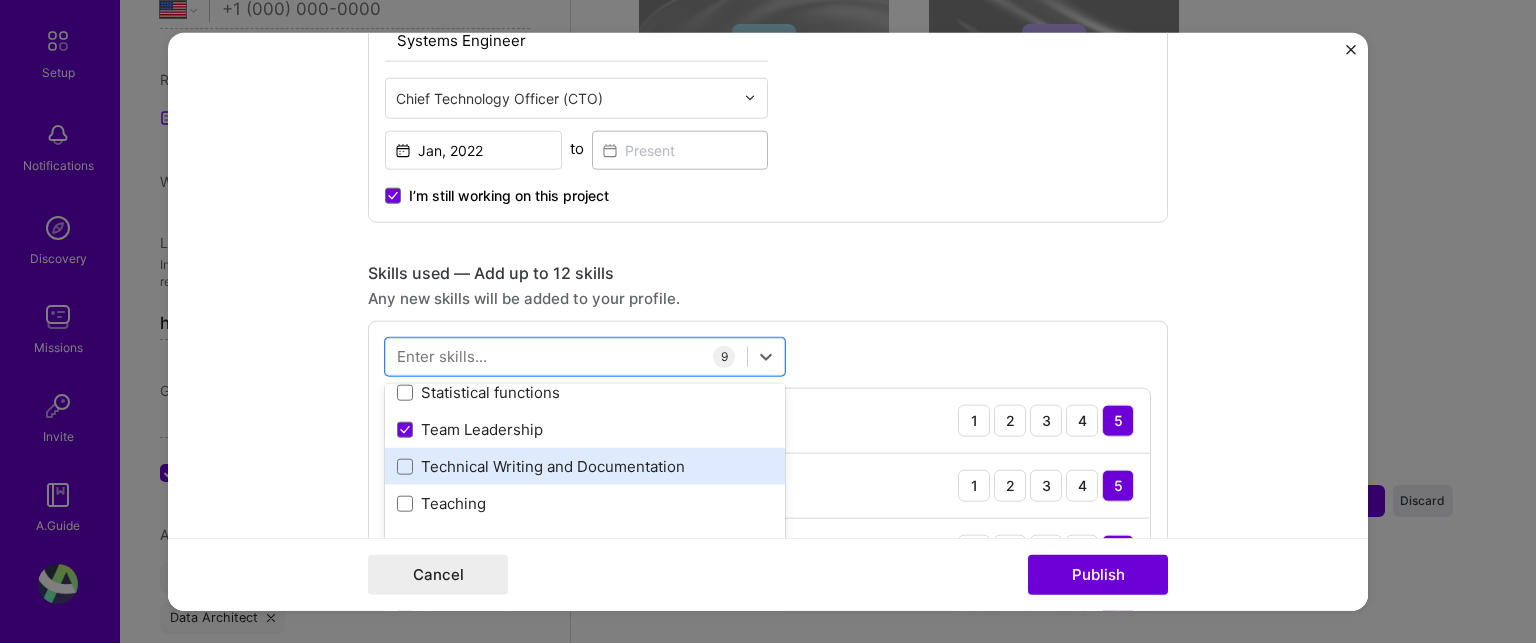 click on "Technical Writing and Documentation" at bounding box center [585, 466] 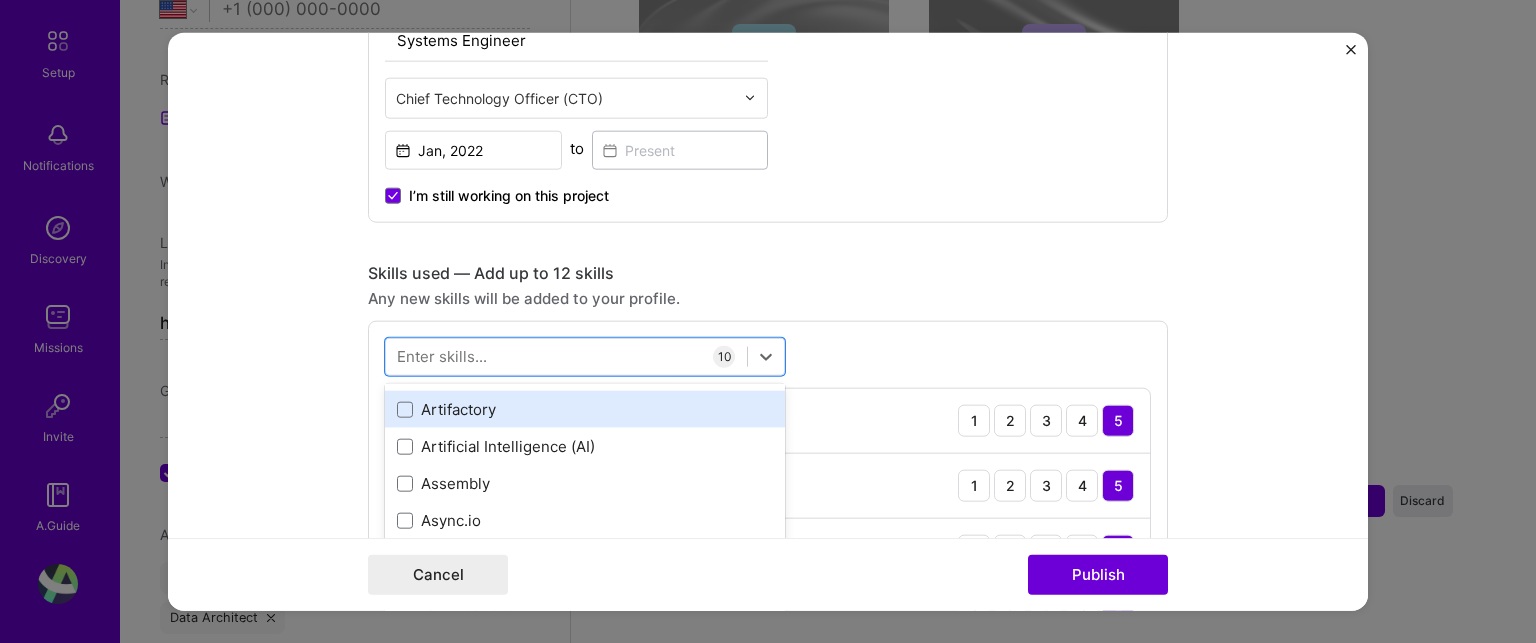 scroll, scrollTop: 2100, scrollLeft: 0, axis: vertical 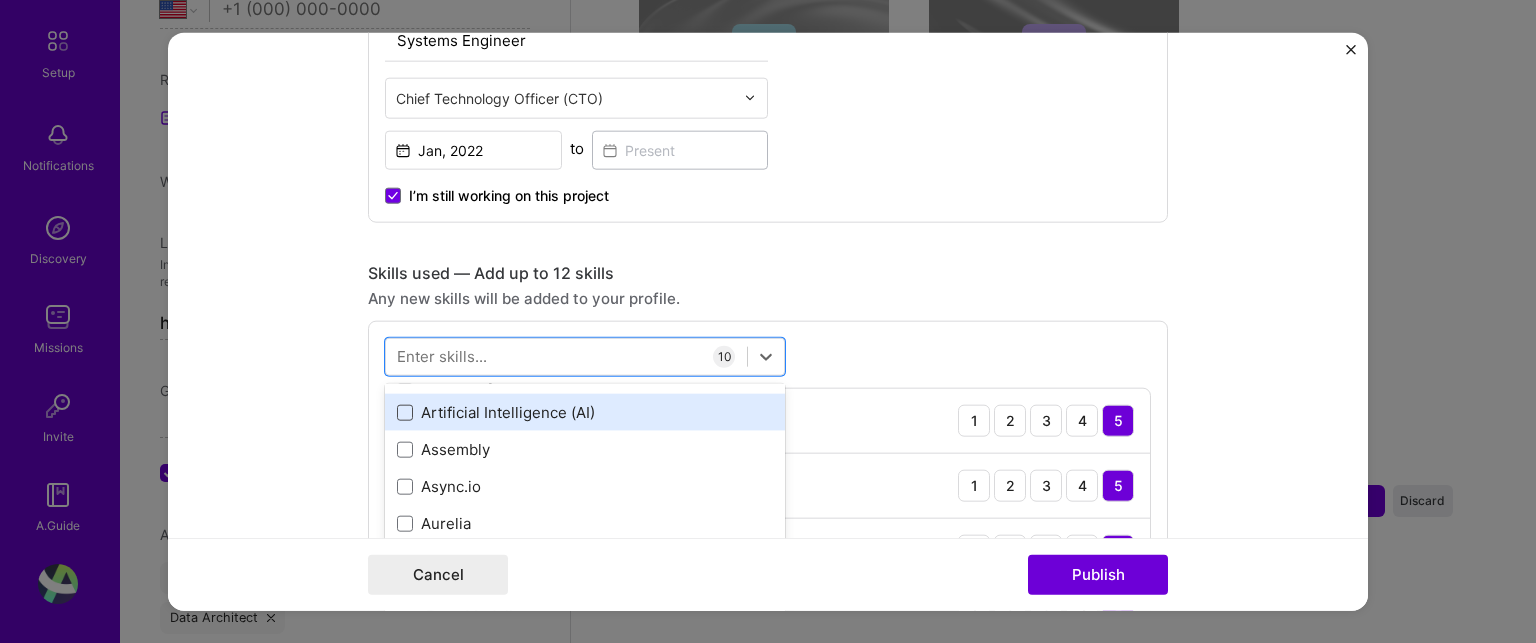 click at bounding box center [405, 412] 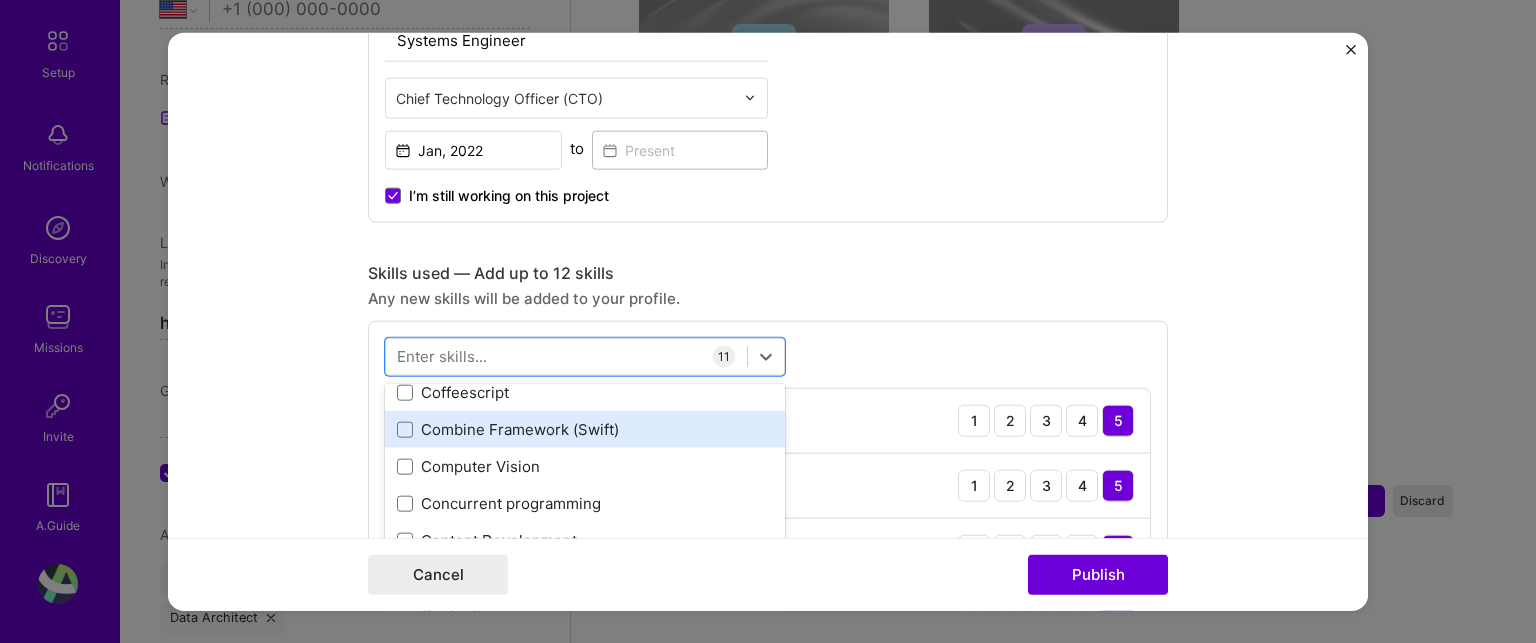 scroll, scrollTop: 3200, scrollLeft: 0, axis: vertical 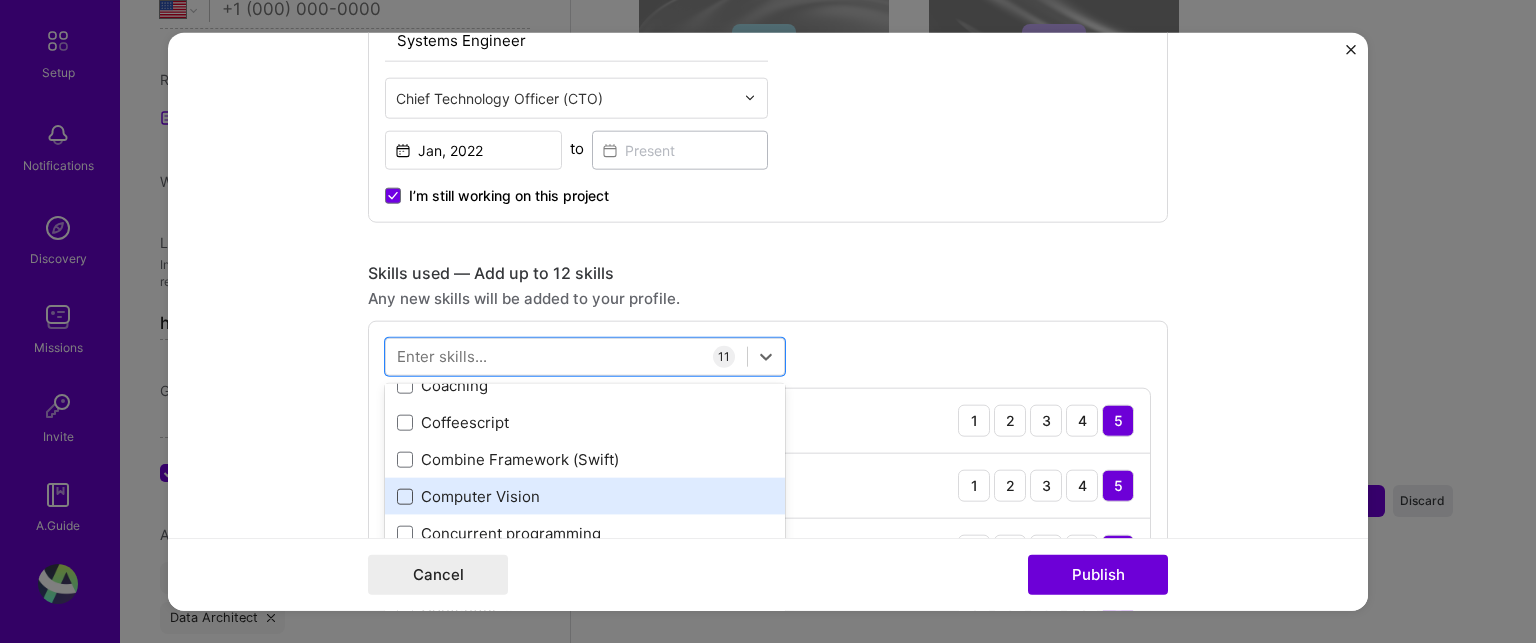 click at bounding box center [405, 496] 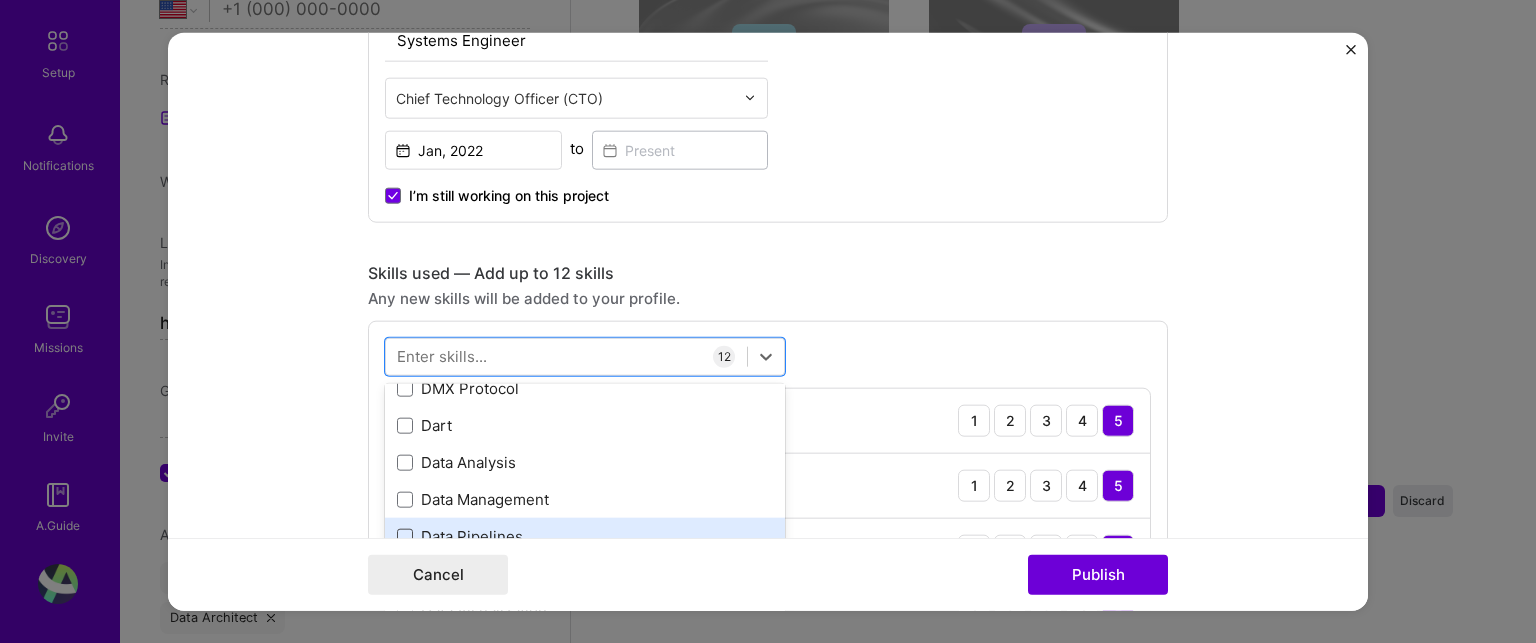 scroll, scrollTop: 3800, scrollLeft: 0, axis: vertical 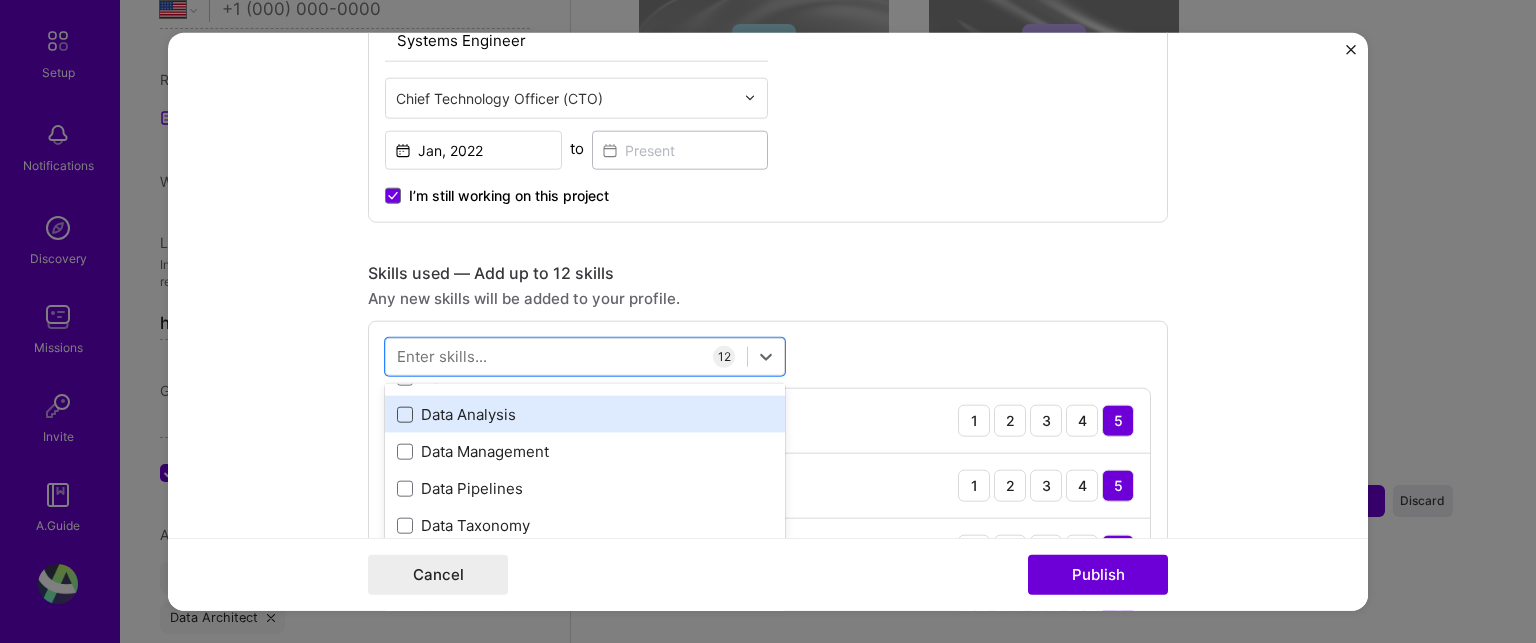 click at bounding box center (405, 414) 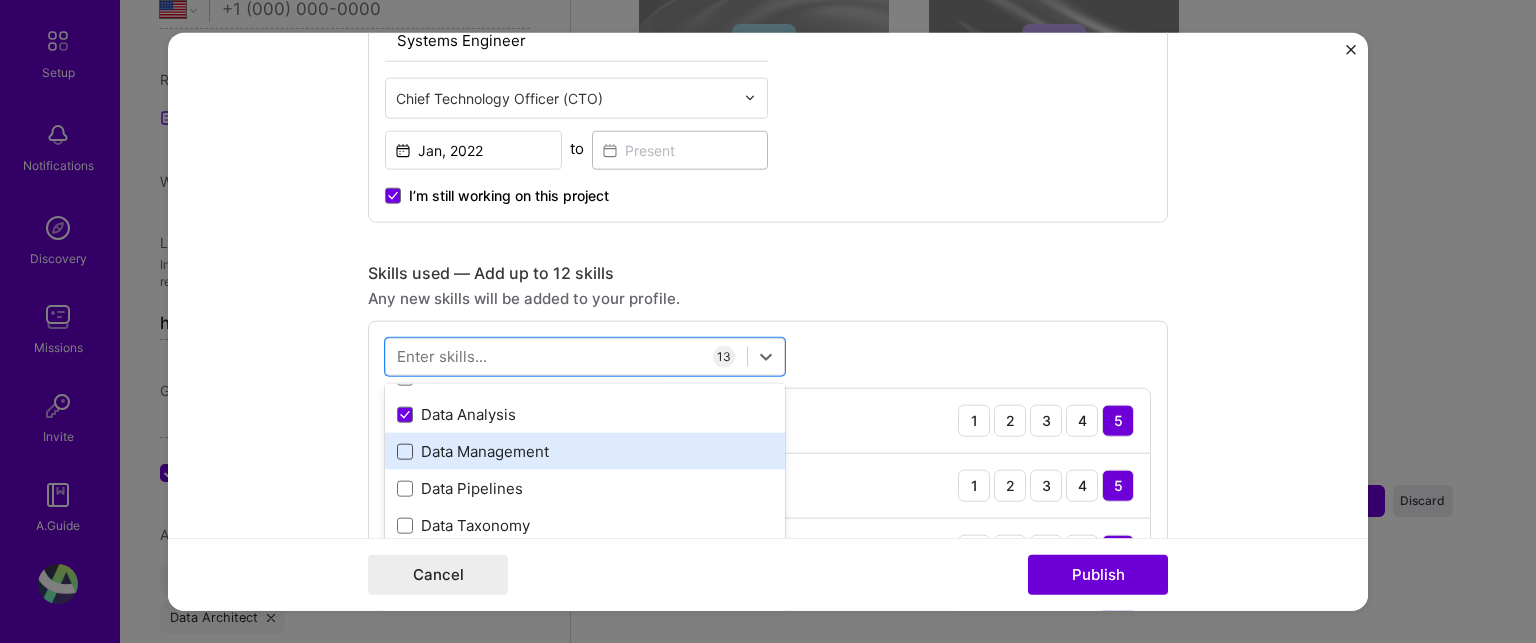 click at bounding box center (405, 451) 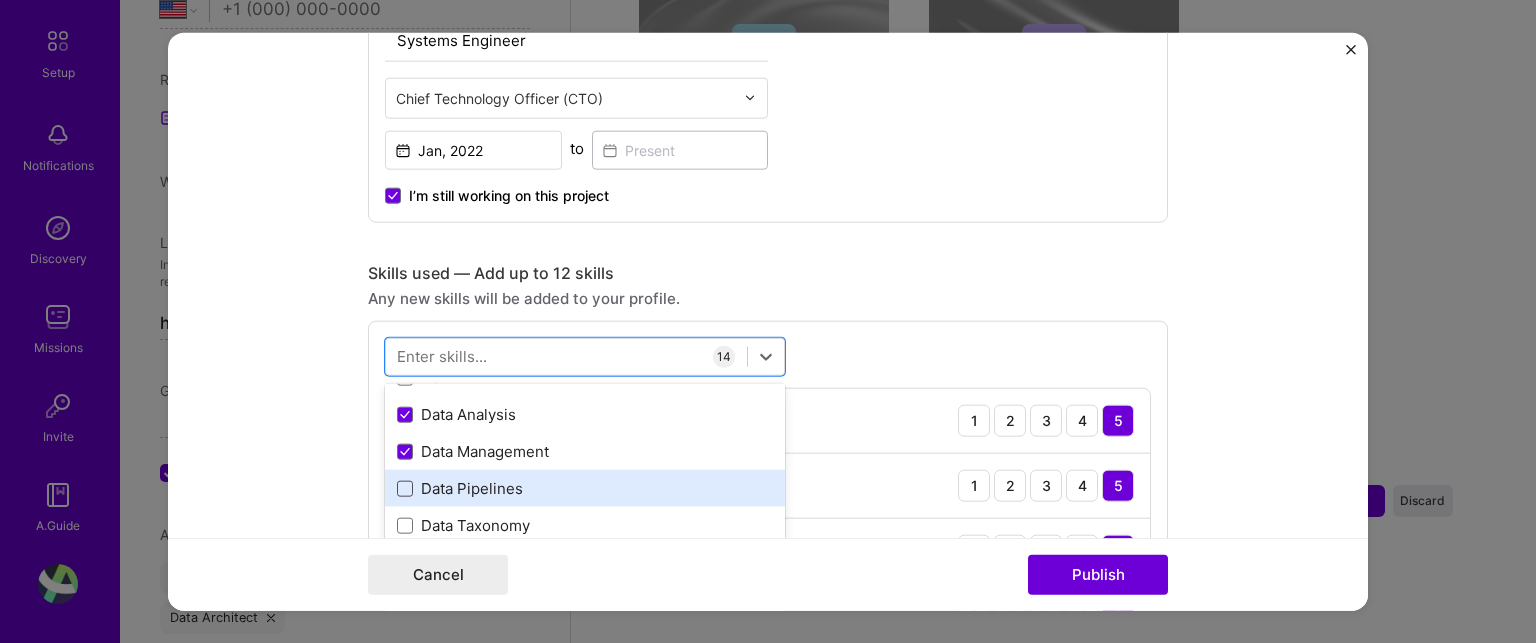 click at bounding box center [405, 488] 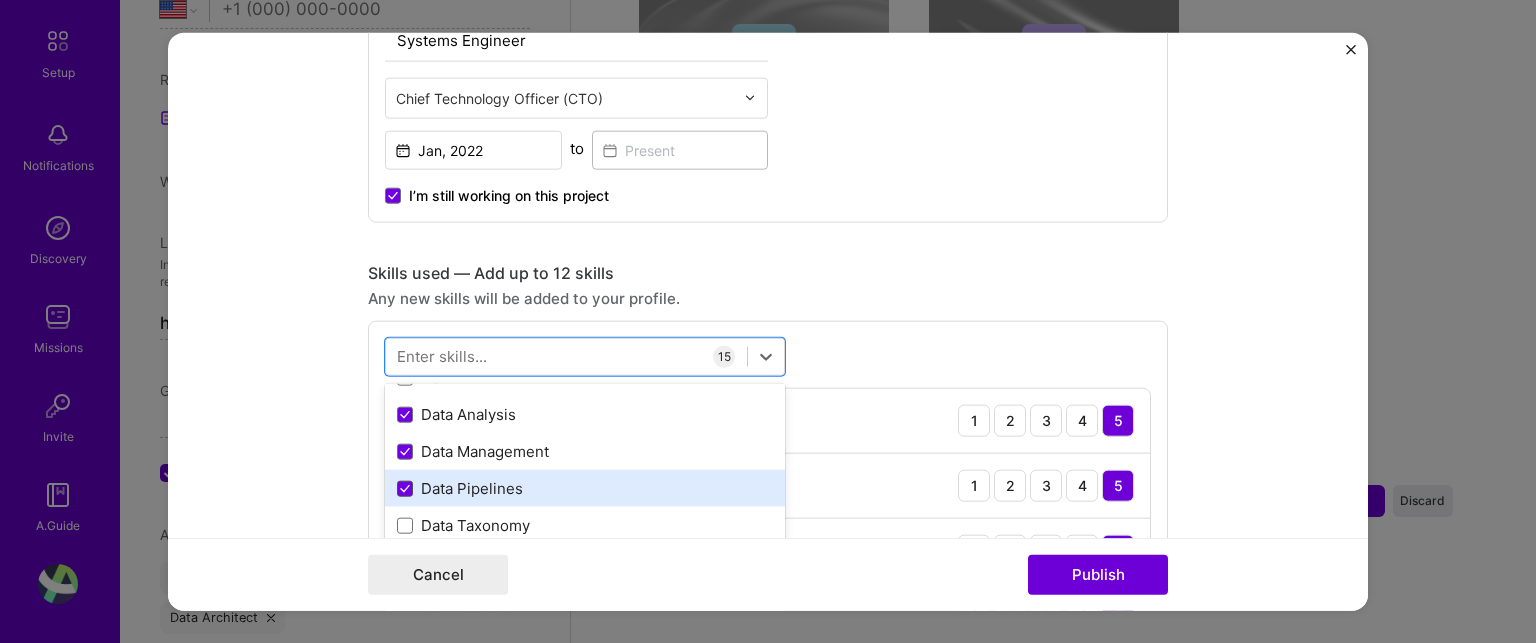 scroll, scrollTop: 3900, scrollLeft: 0, axis: vertical 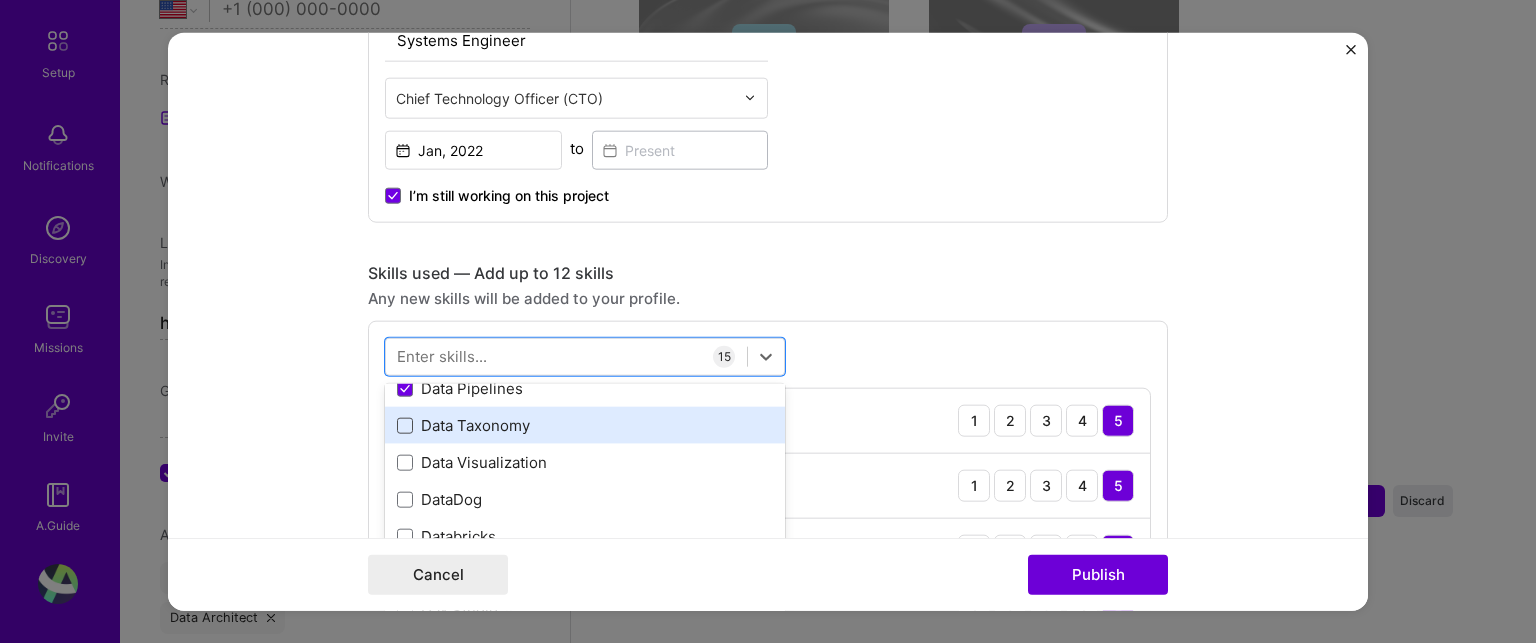 click at bounding box center [405, 425] 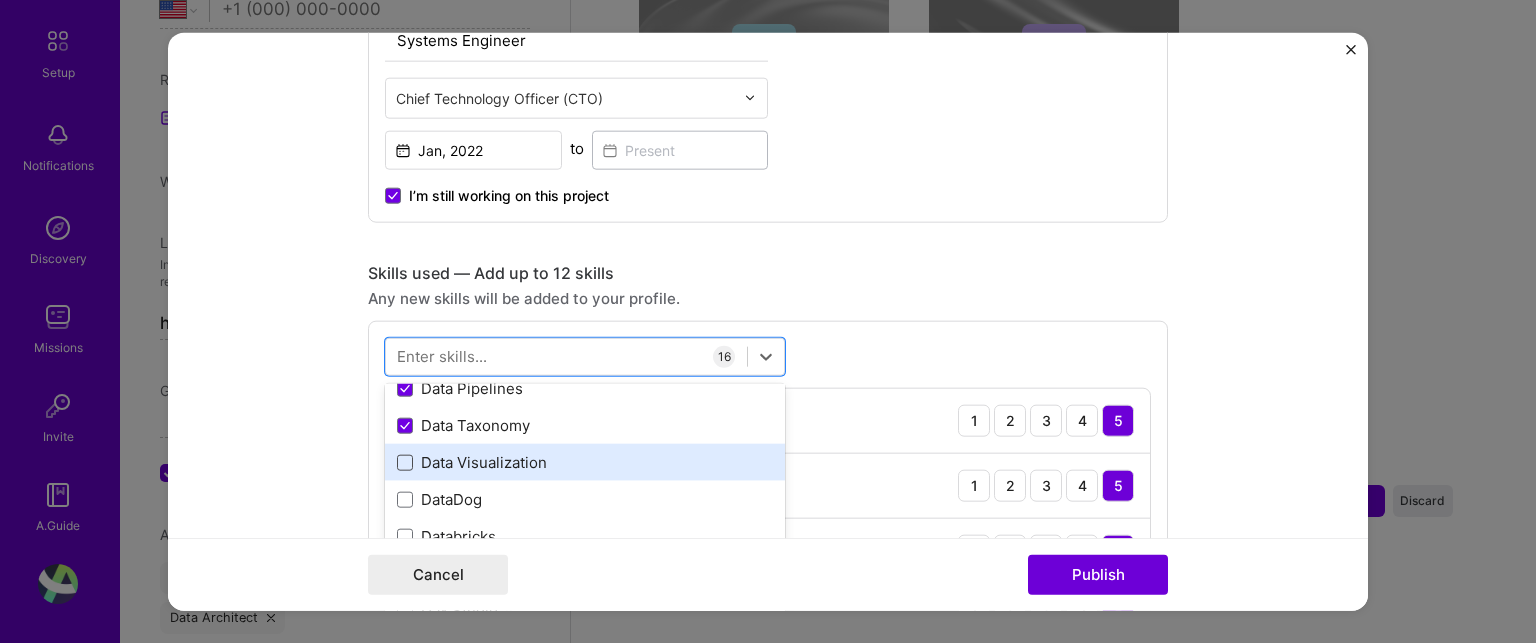 click at bounding box center [405, 462] 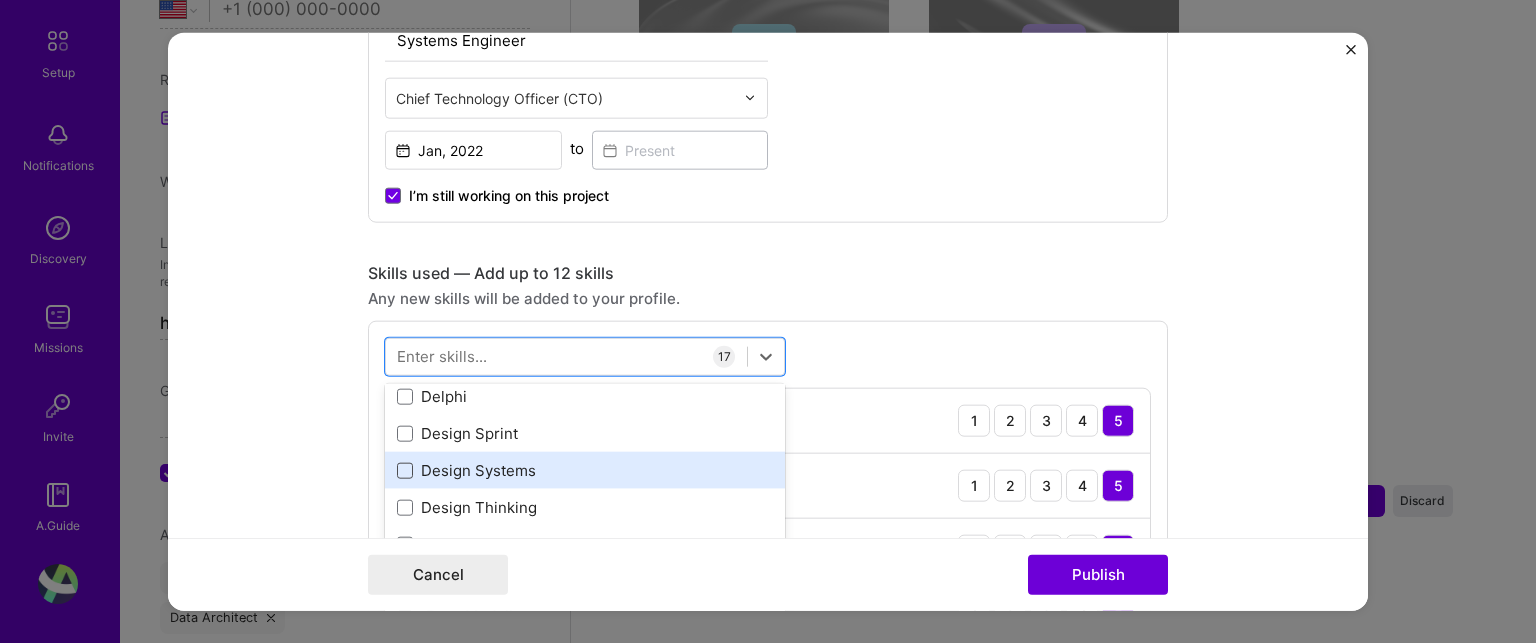 scroll, scrollTop: 4200, scrollLeft: 0, axis: vertical 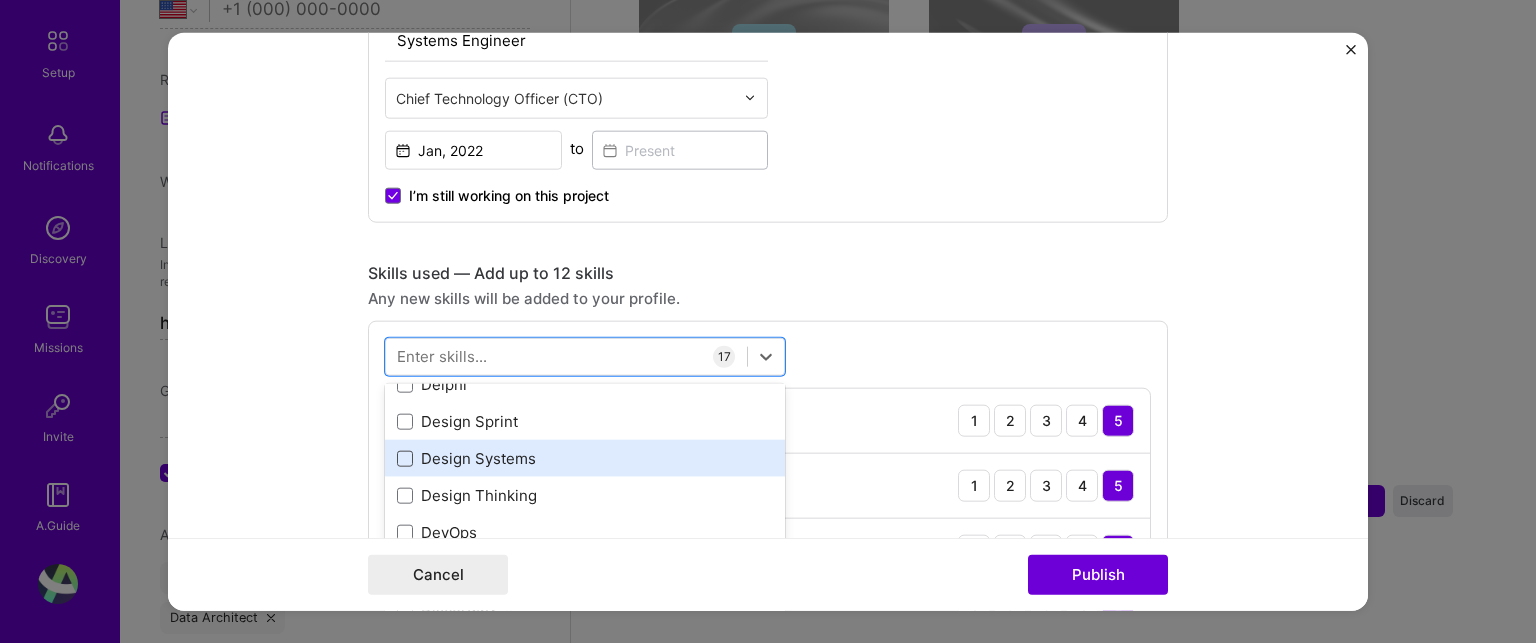 click at bounding box center (405, 458) 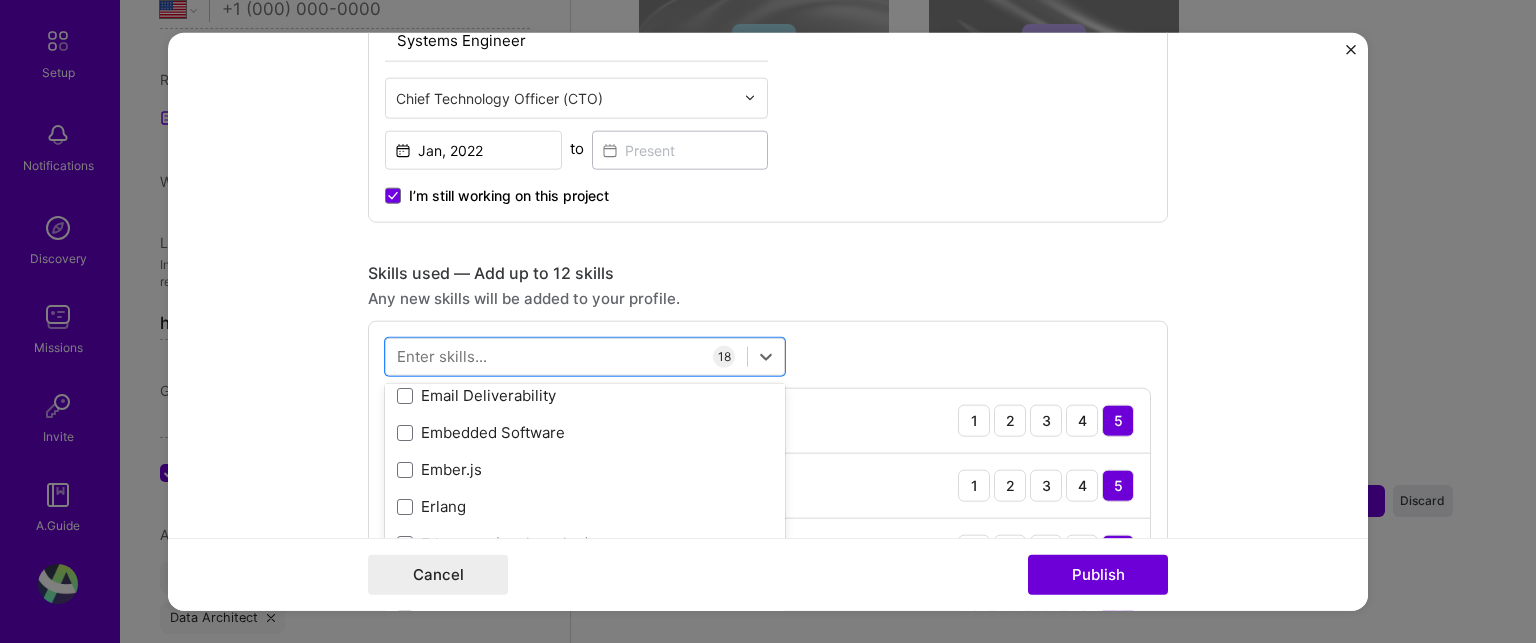scroll, scrollTop: 5000, scrollLeft: 0, axis: vertical 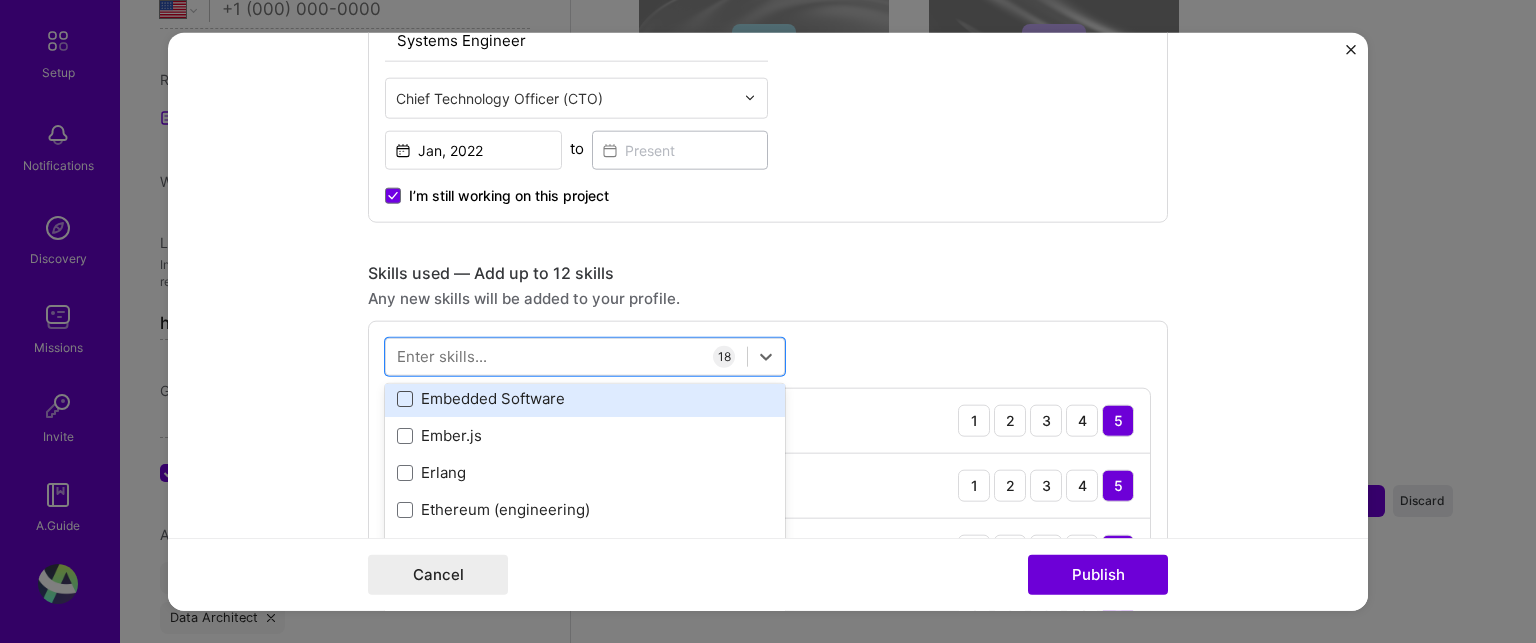 click at bounding box center (405, 398) 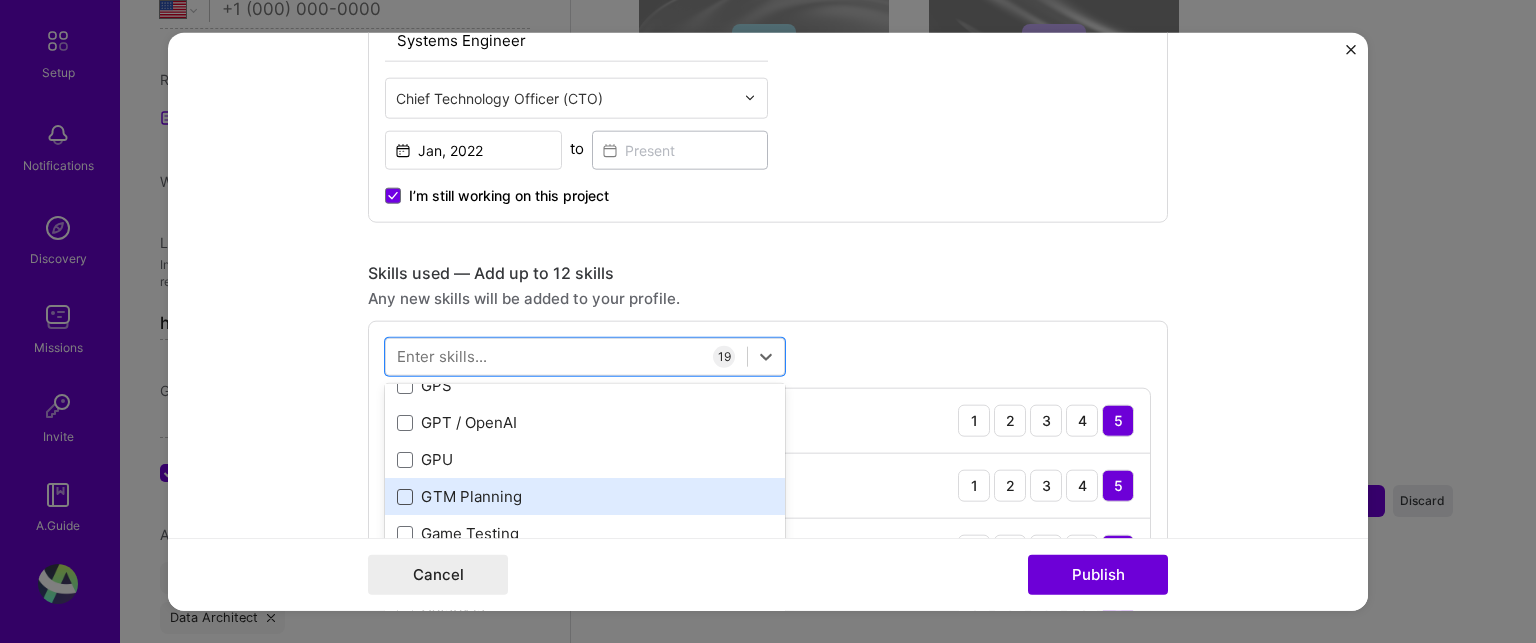 scroll, scrollTop: 5700, scrollLeft: 0, axis: vertical 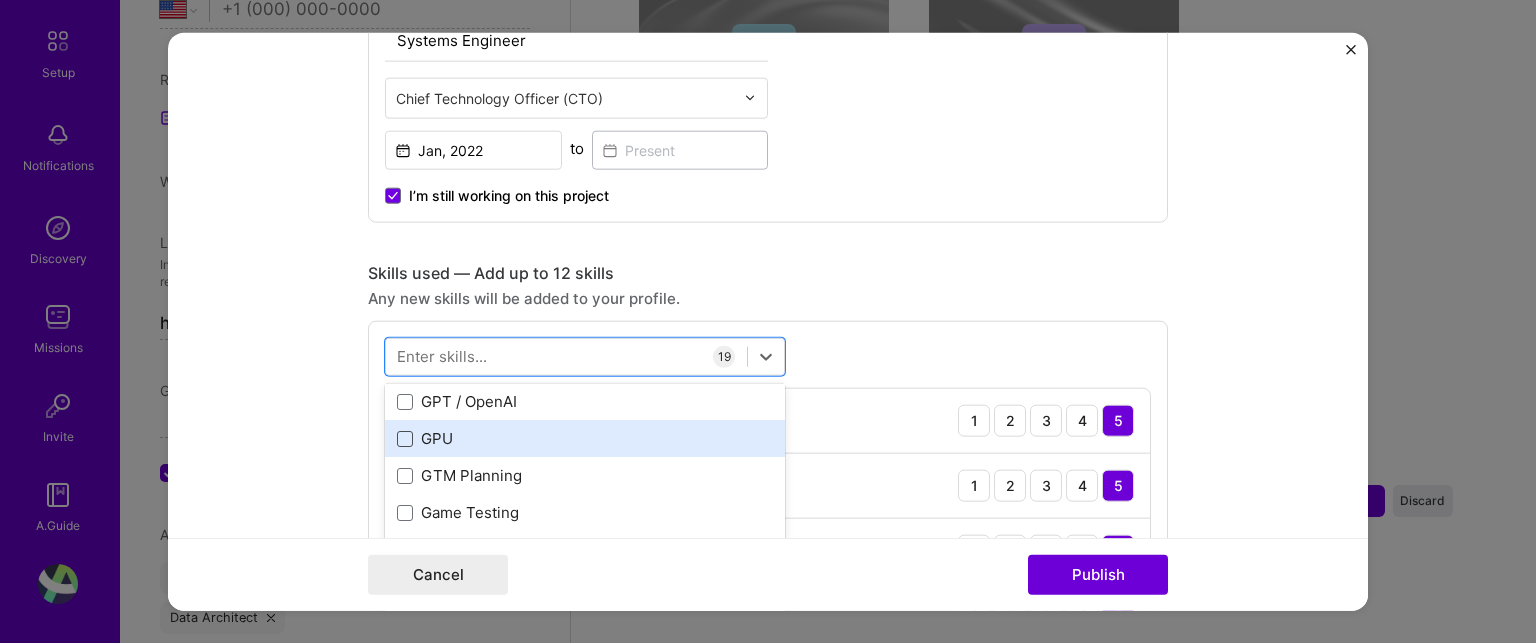 click at bounding box center (405, 438) 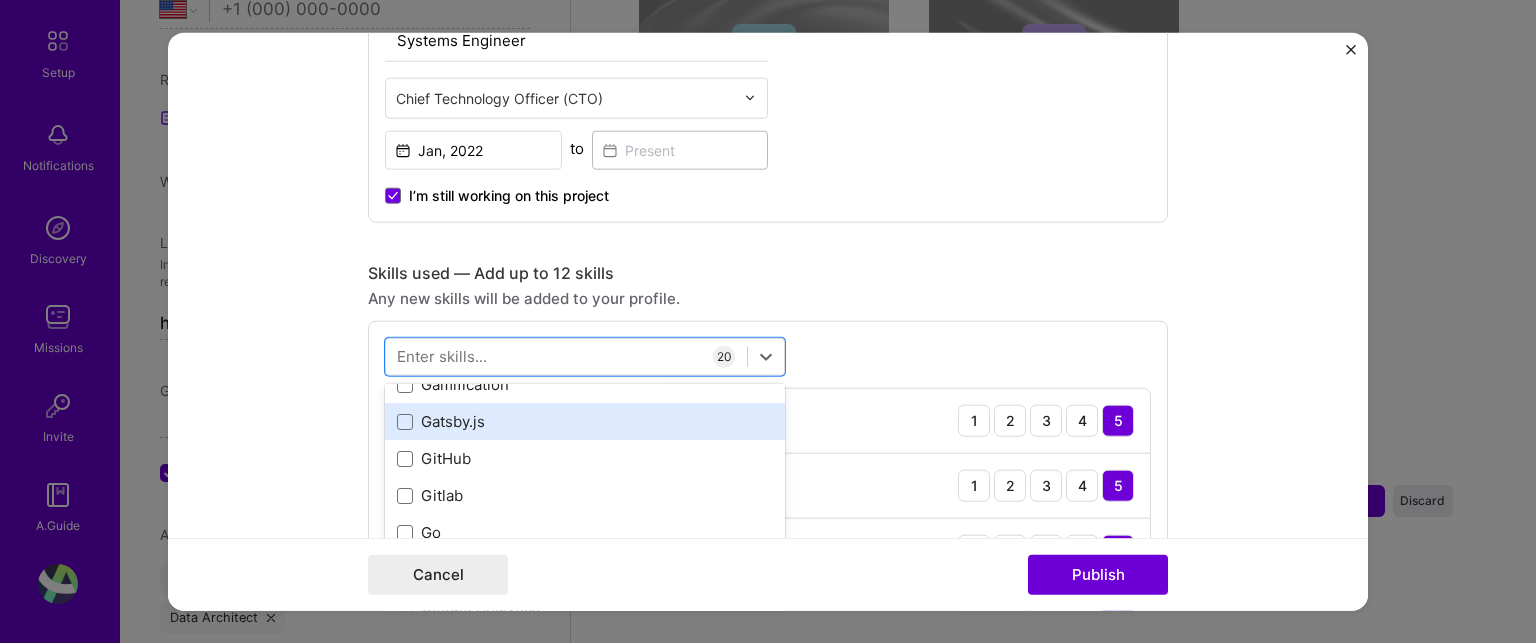 scroll, scrollTop: 5900, scrollLeft: 0, axis: vertical 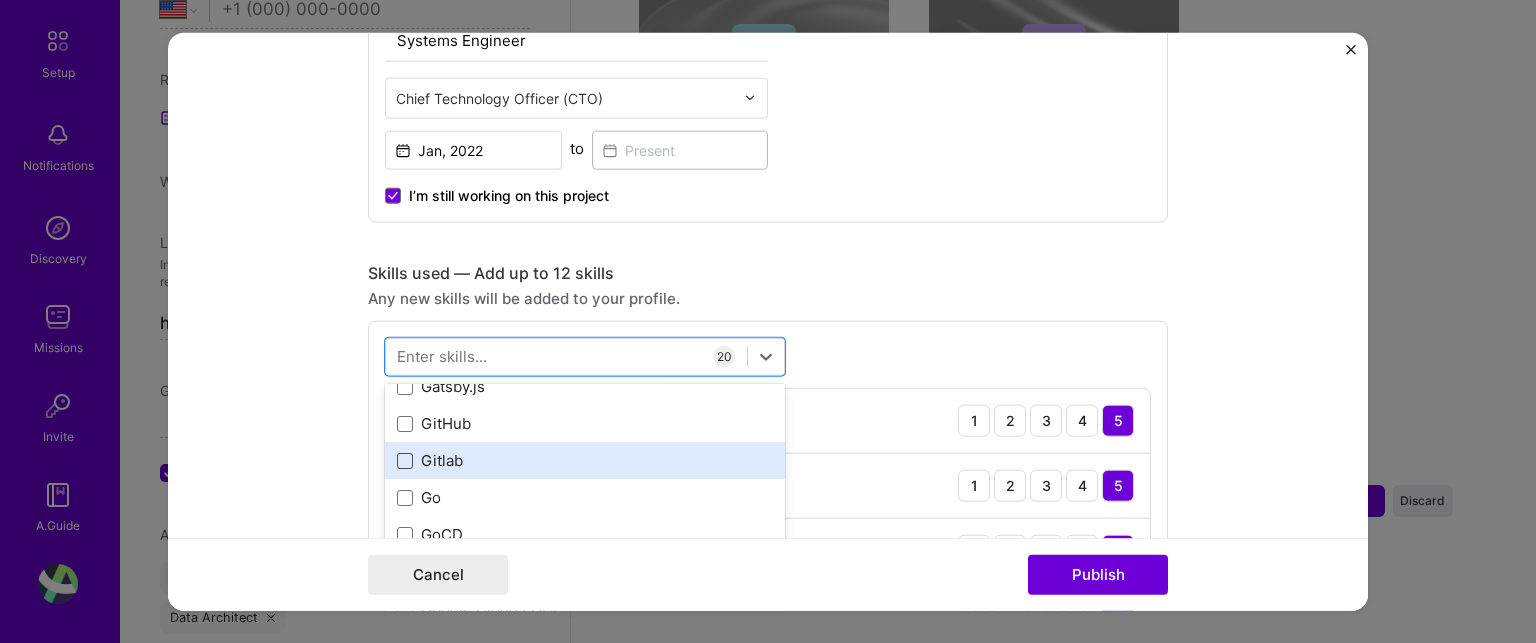 click at bounding box center [405, 460] 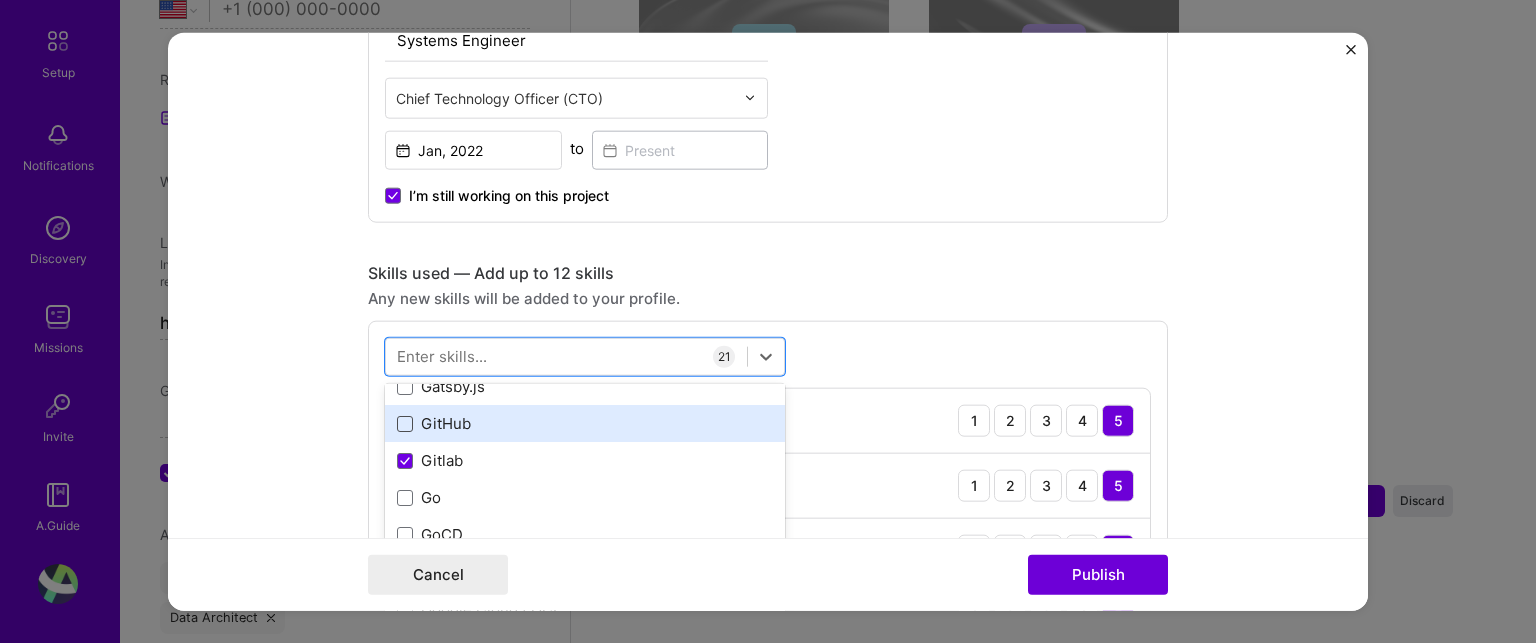 click at bounding box center (405, 423) 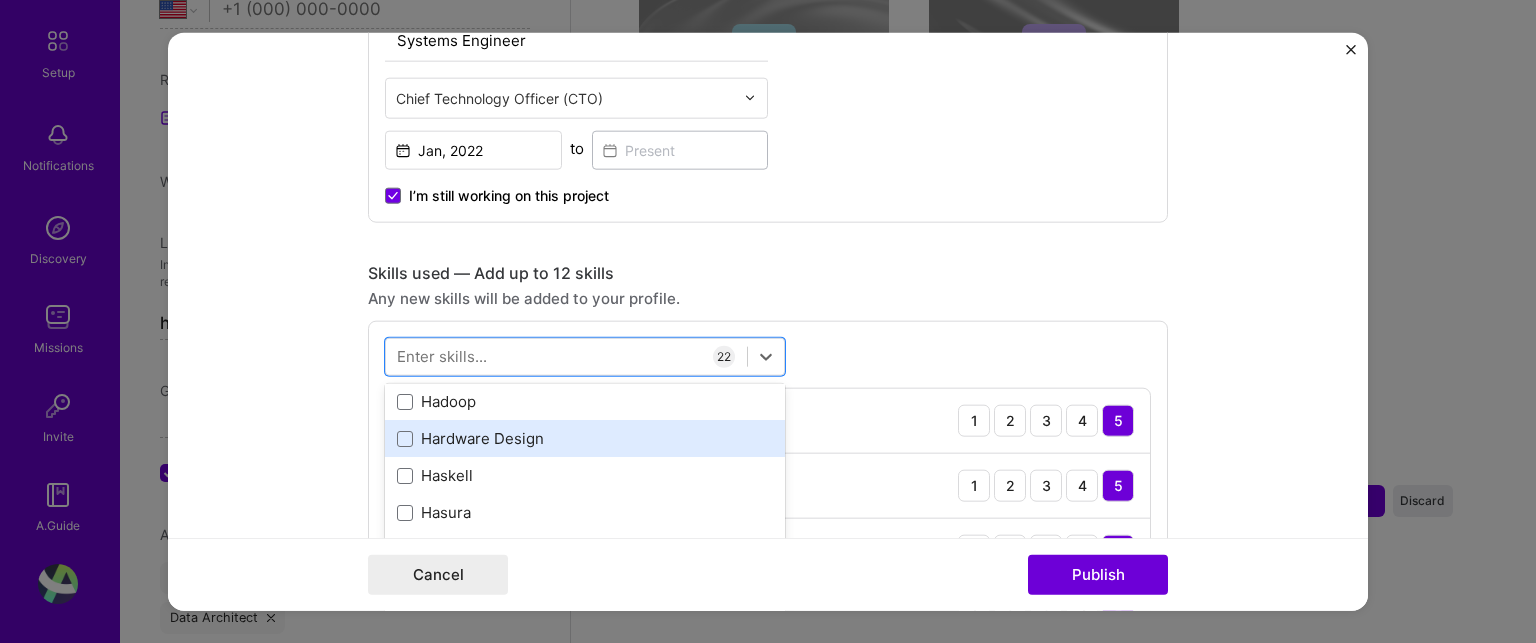 scroll, scrollTop: 6400, scrollLeft: 0, axis: vertical 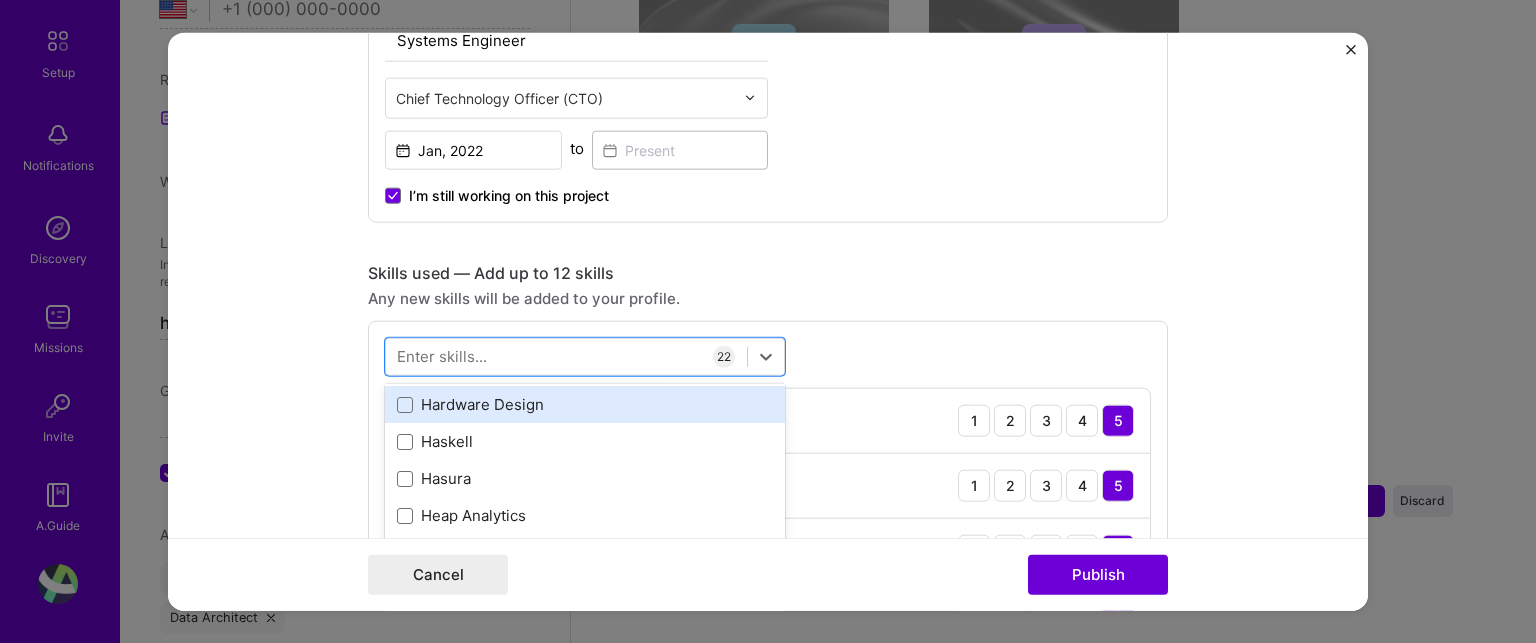 click on "Hardware Design" at bounding box center [585, 404] 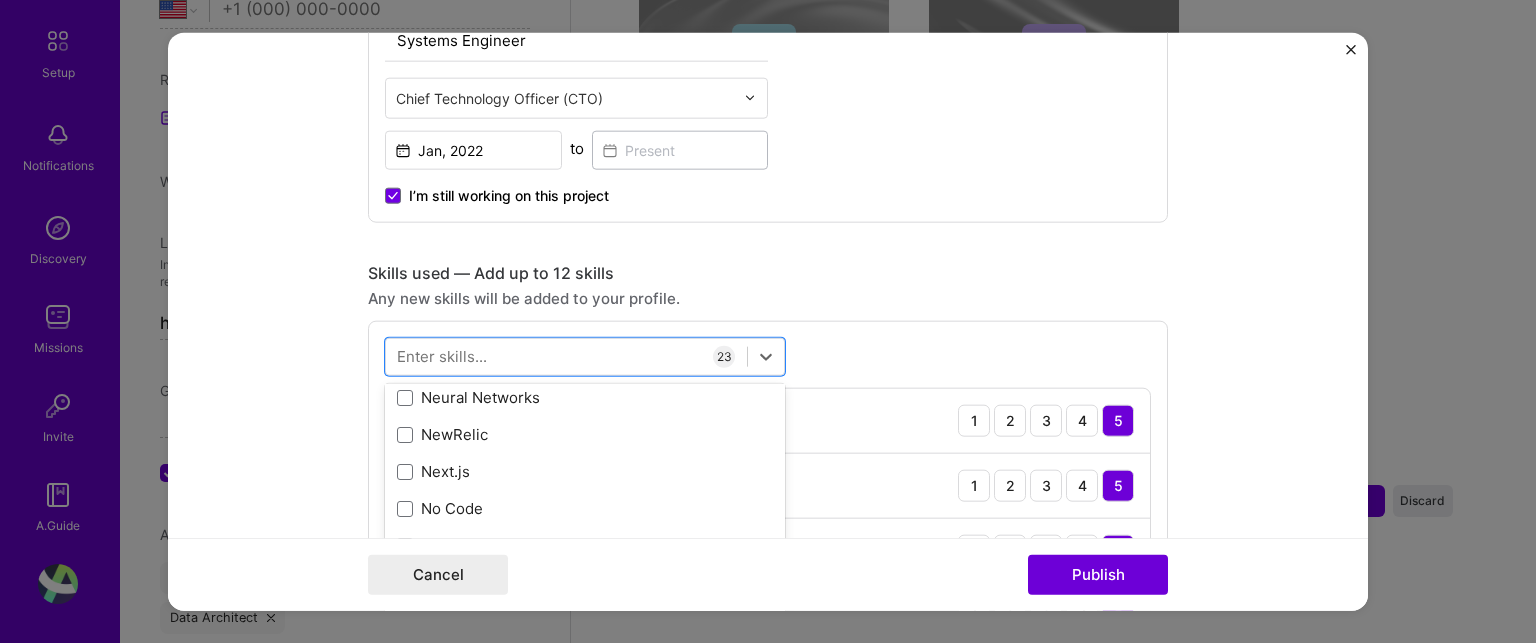 scroll, scrollTop: 8400, scrollLeft: 0, axis: vertical 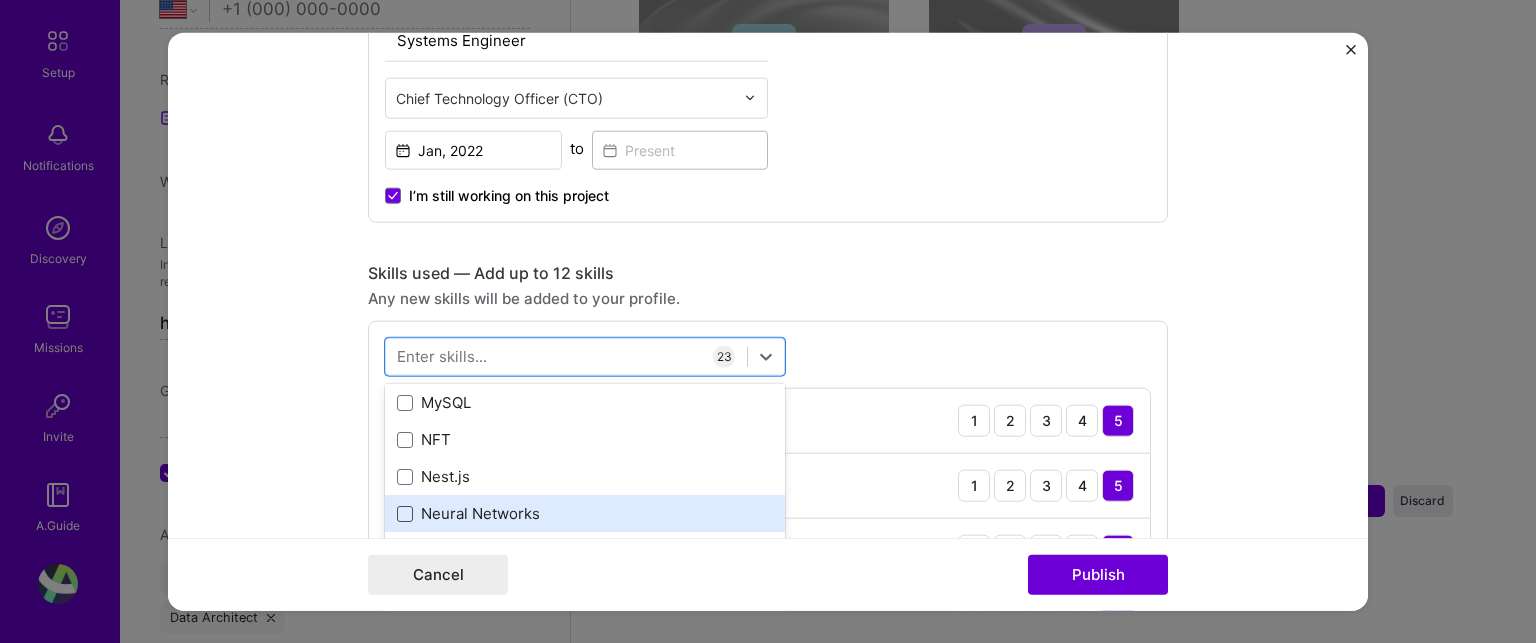 click at bounding box center [405, 513] 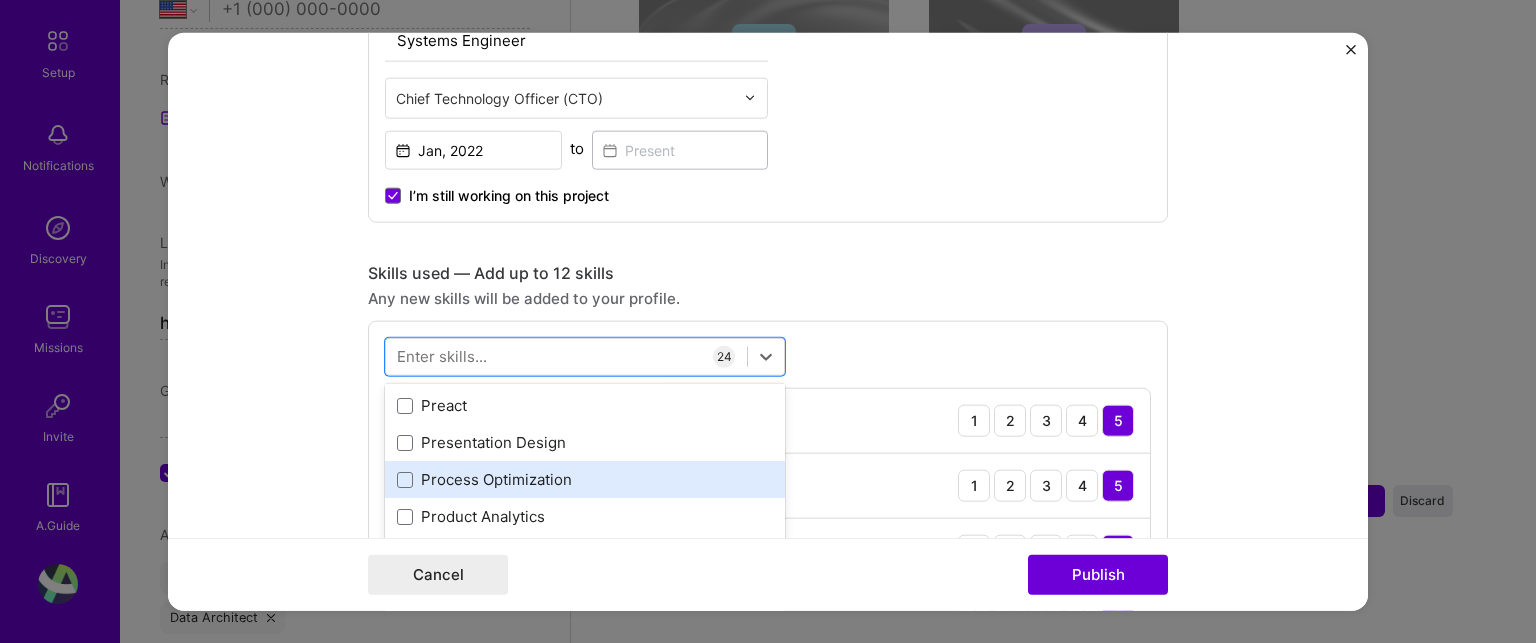scroll, scrollTop: 9500, scrollLeft: 0, axis: vertical 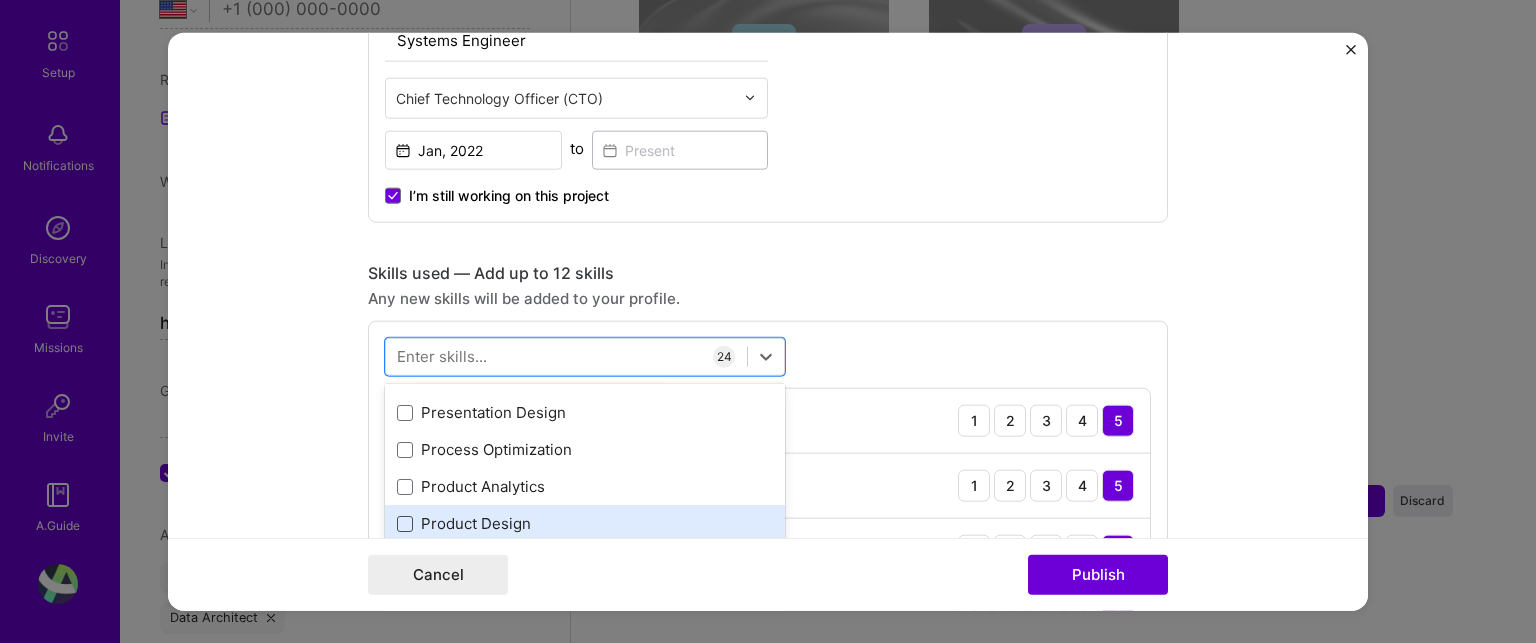 click at bounding box center [405, 523] 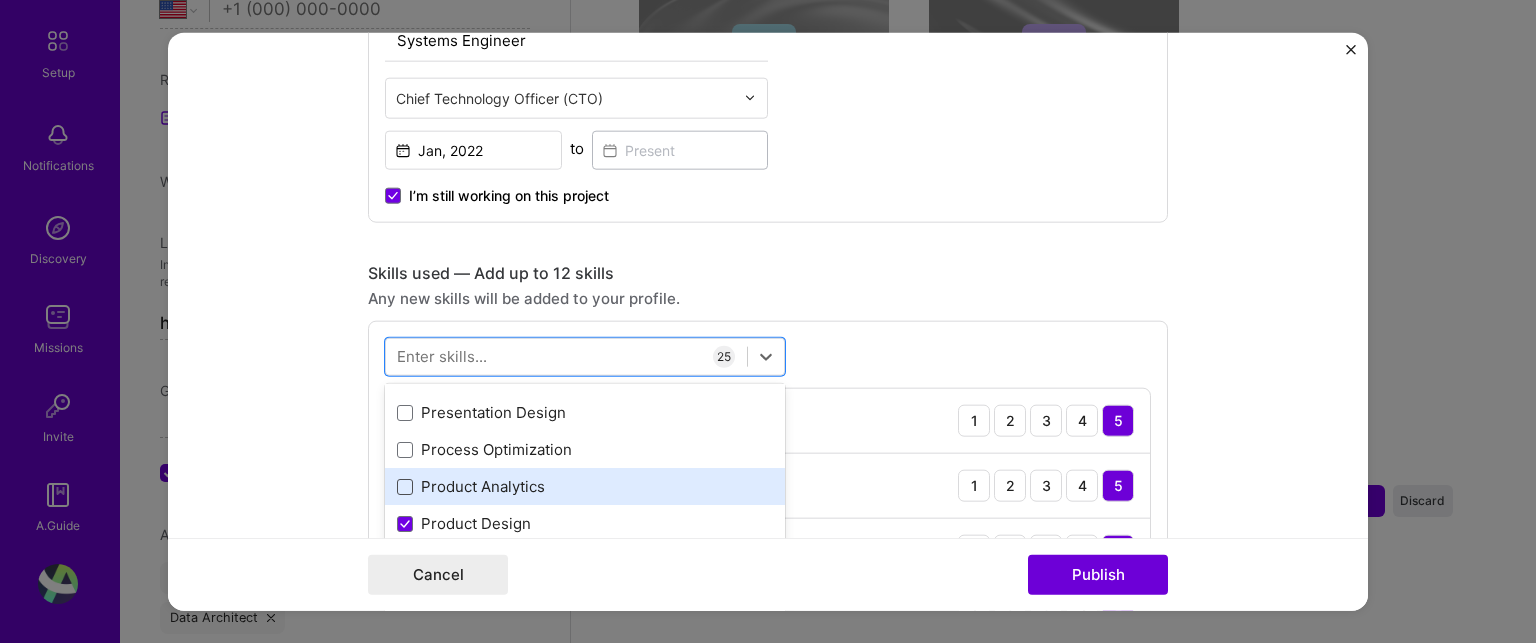 click at bounding box center (405, 486) 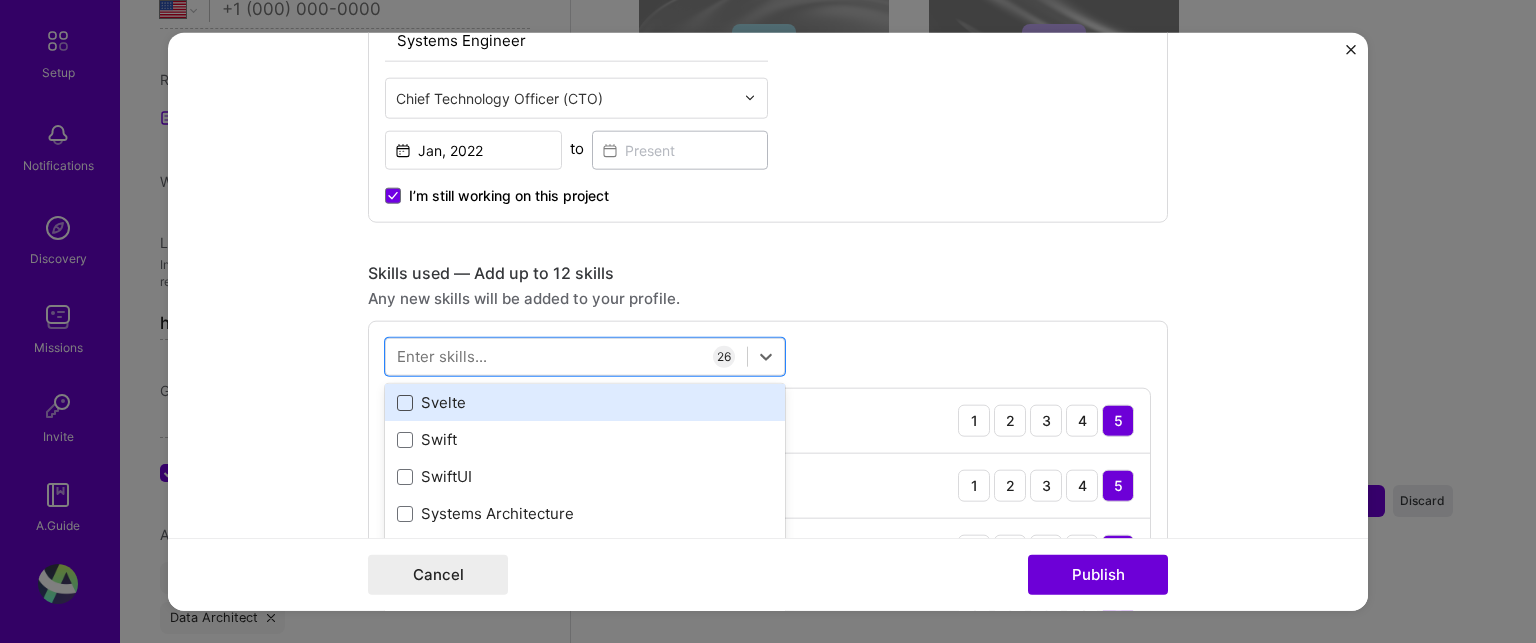 scroll, scrollTop: 12200, scrollLeft: 0, axis: vertical 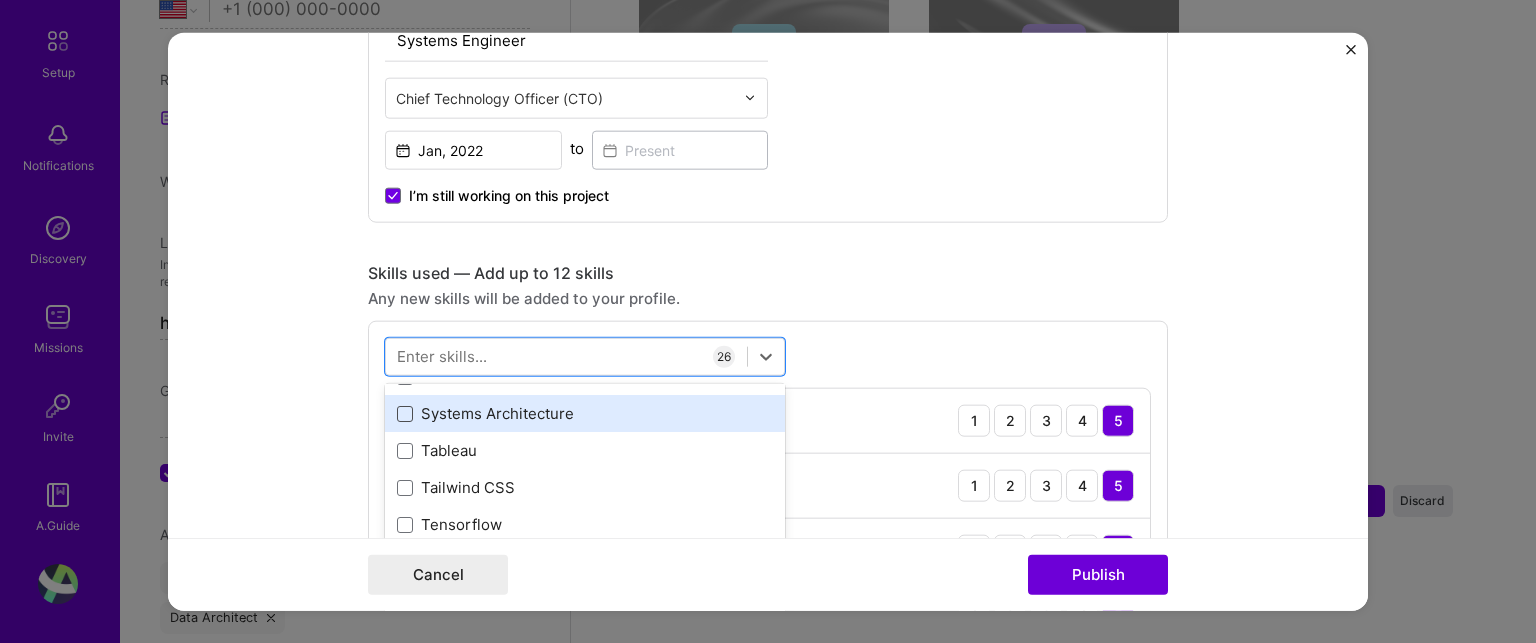 click at bounding box center [405, 413] 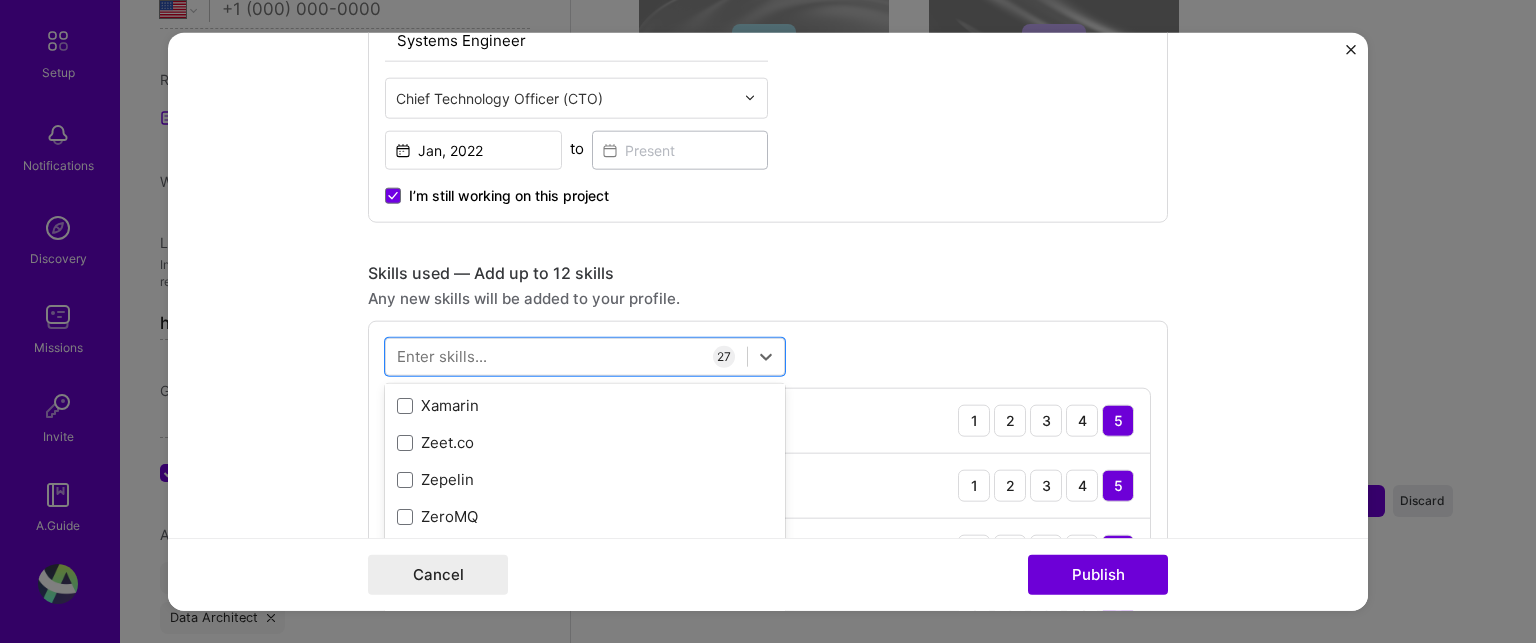 scroll, scrollTop: 13773, scrollLeft: 0, axis: vertical 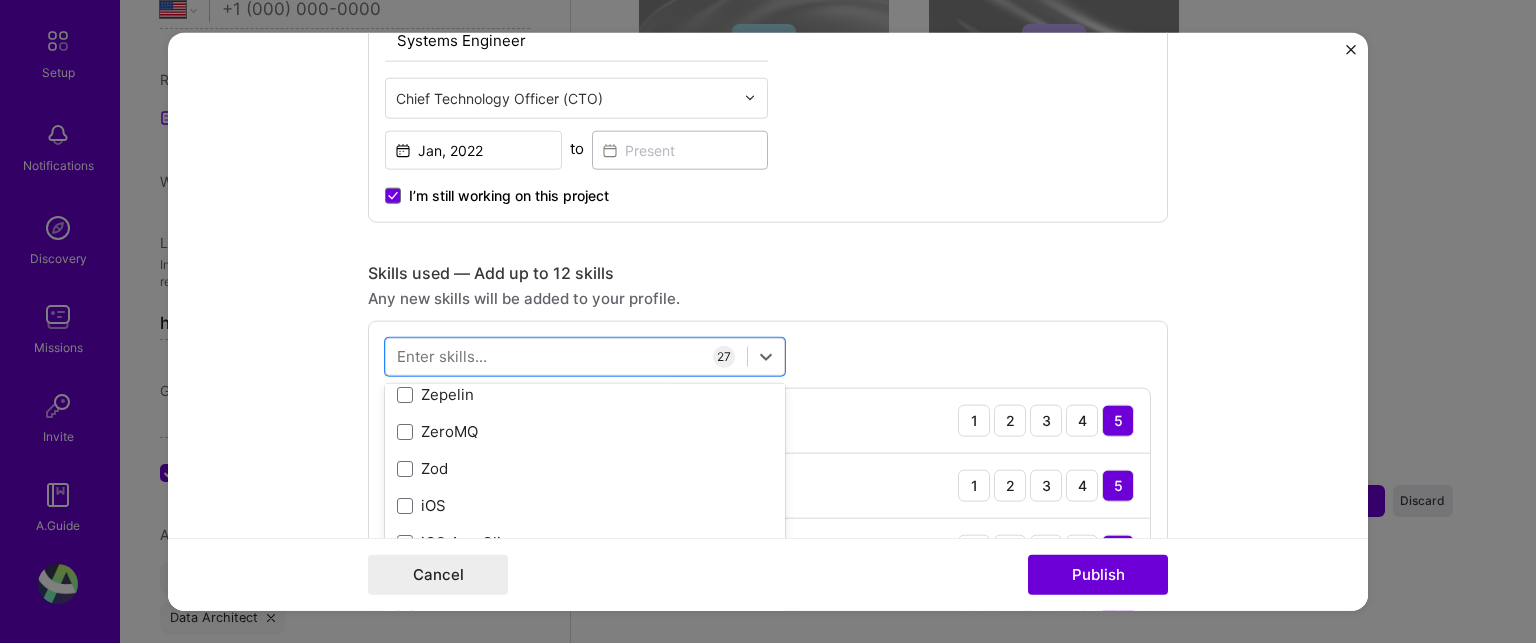 click on "Agile 1 2 3 4 5" at bounding box center (768, 420) 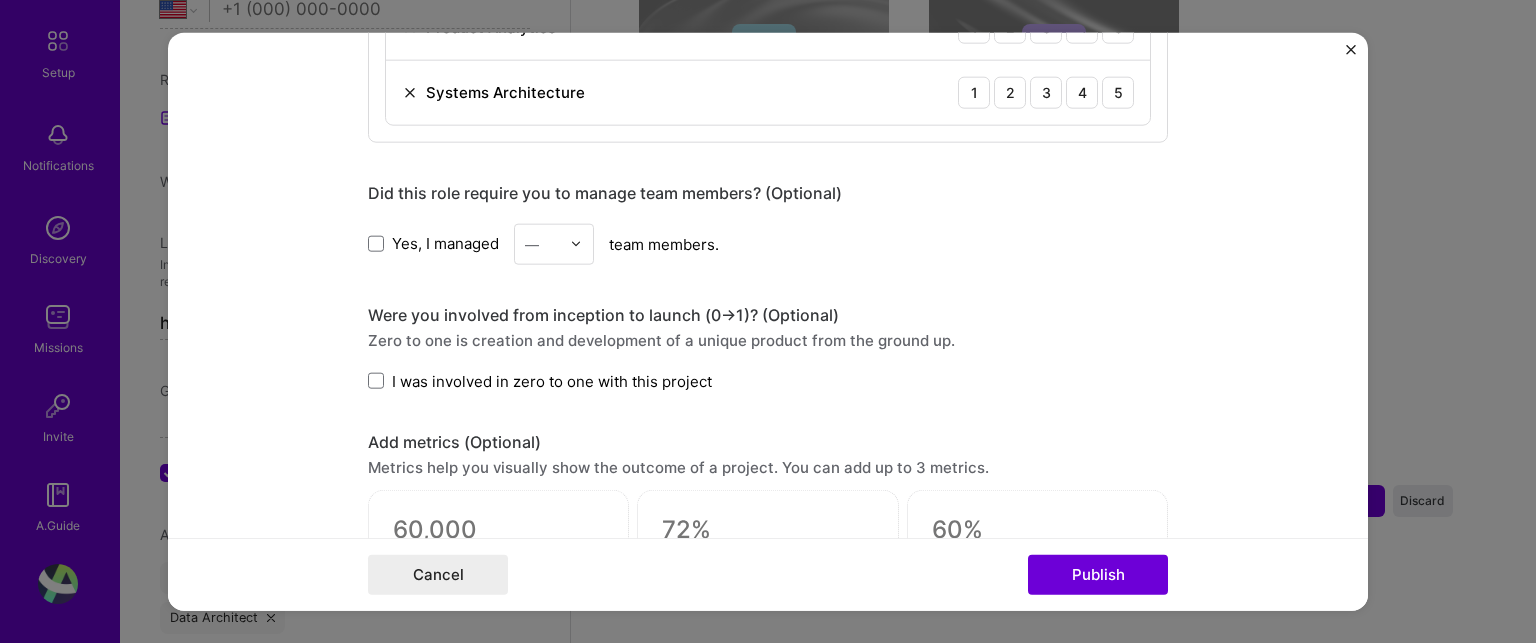 scroll, scrollTop: 2757, scrollLeft: 0, axis: vertical 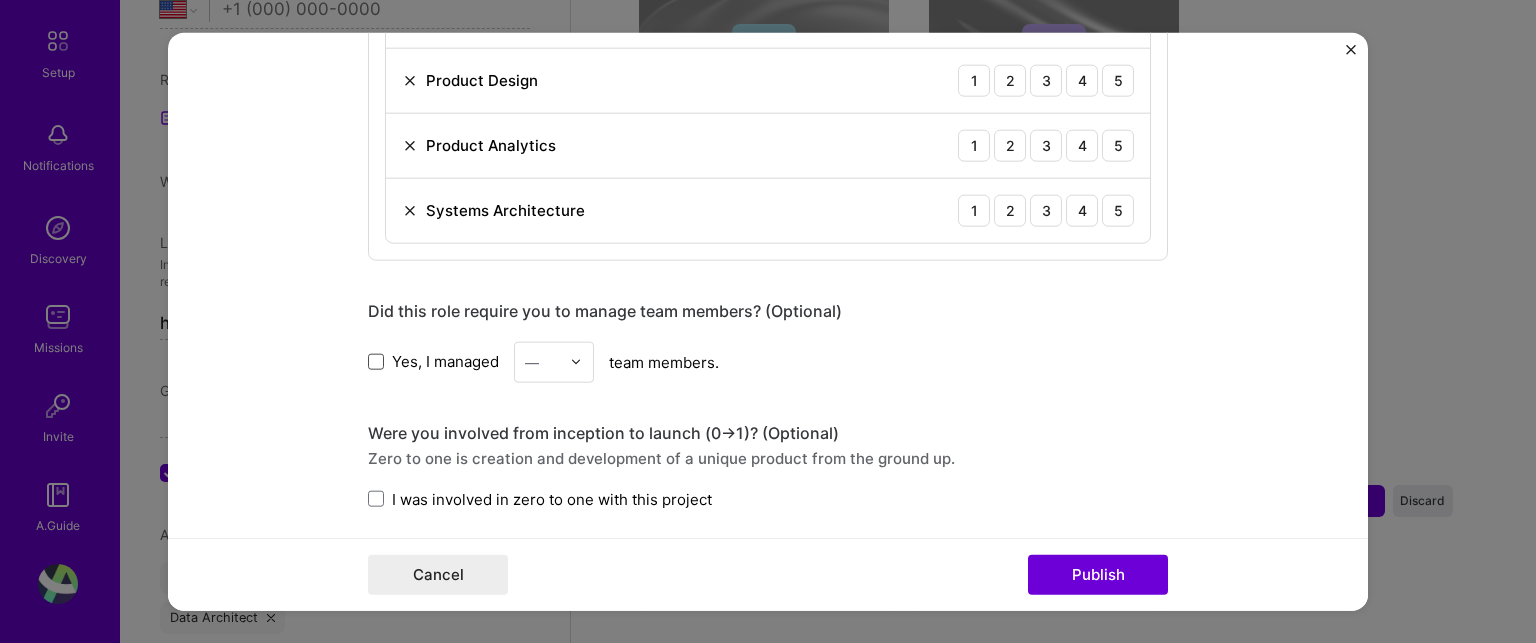 click at bounding box center [376, 362] 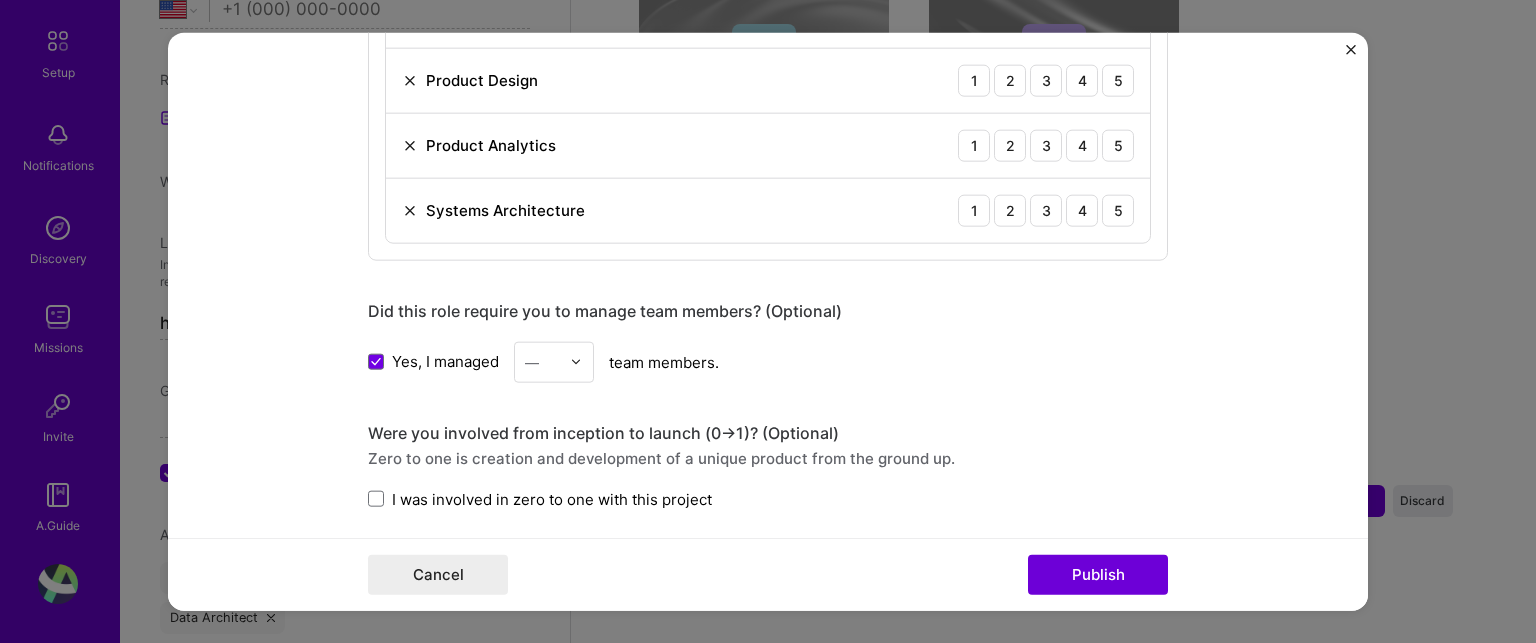 click at bounding box center (576, 362) 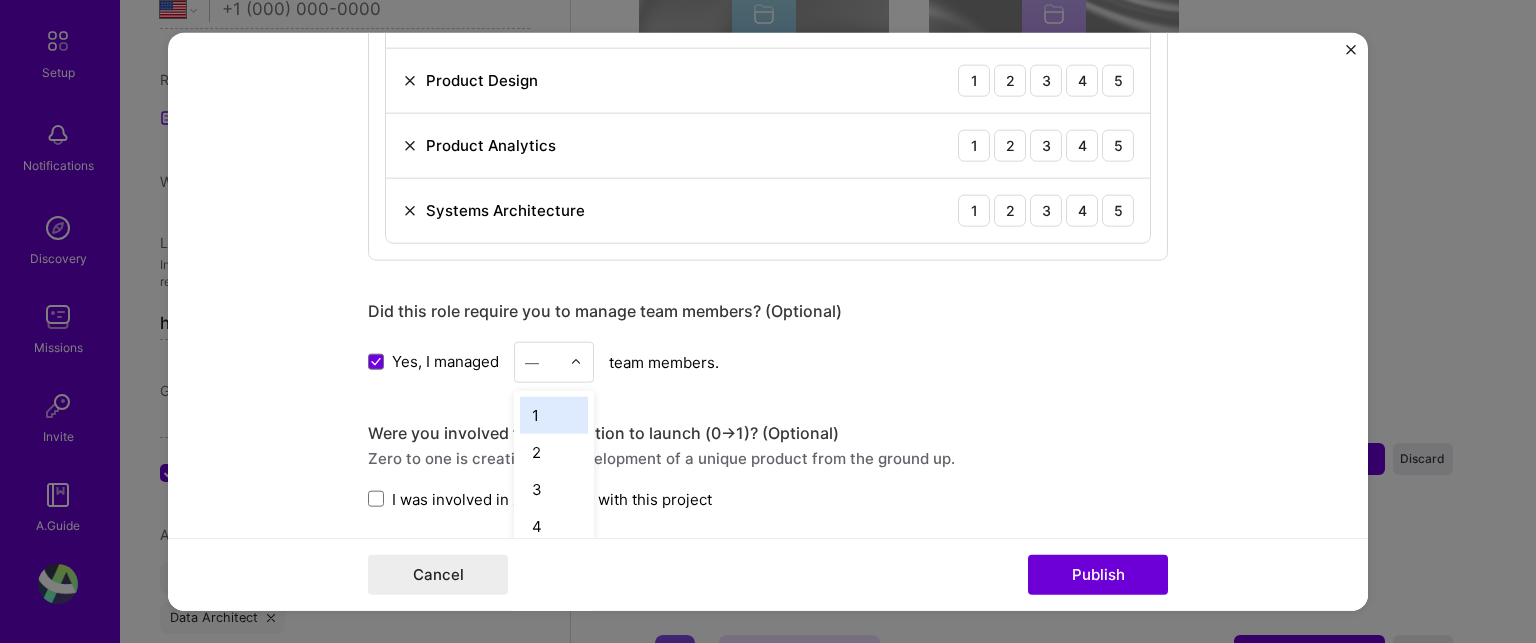 scroll, scrollTop: 1590, scrollLeft: 0, axis: vertical 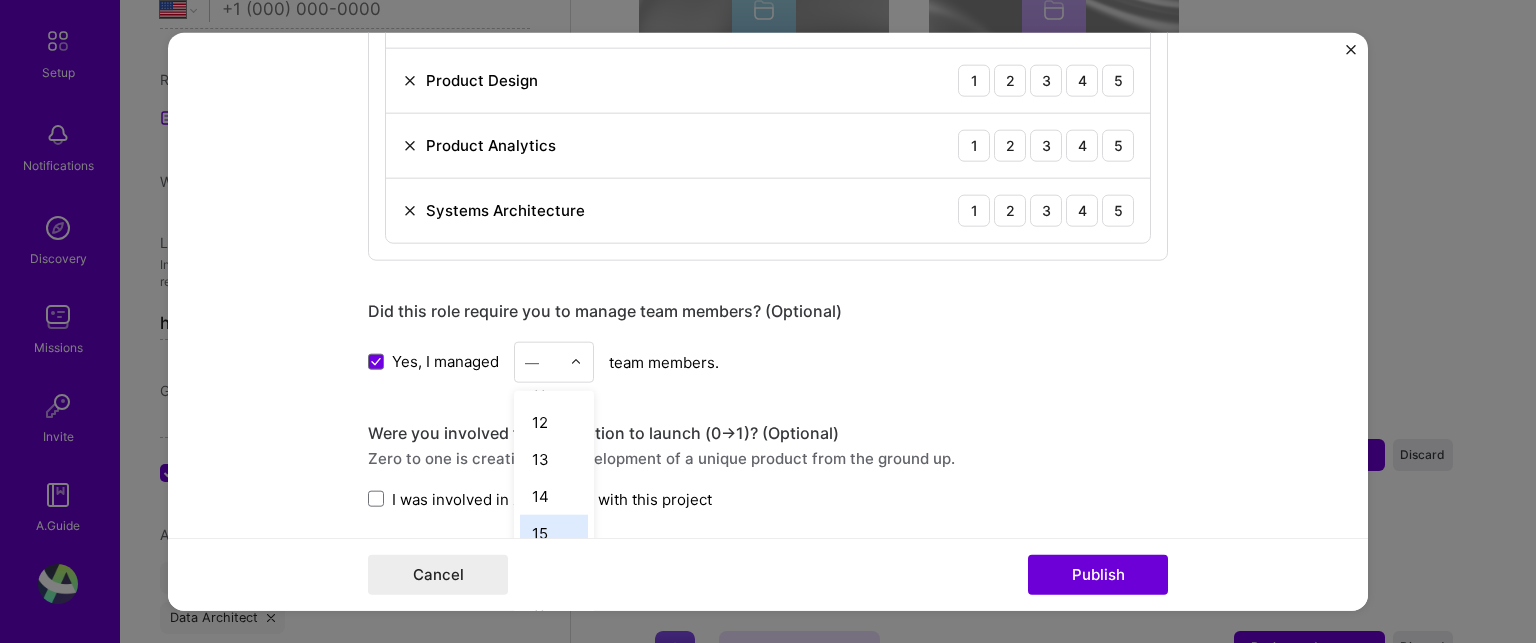 click on "15" at bounding box center [554, 532] 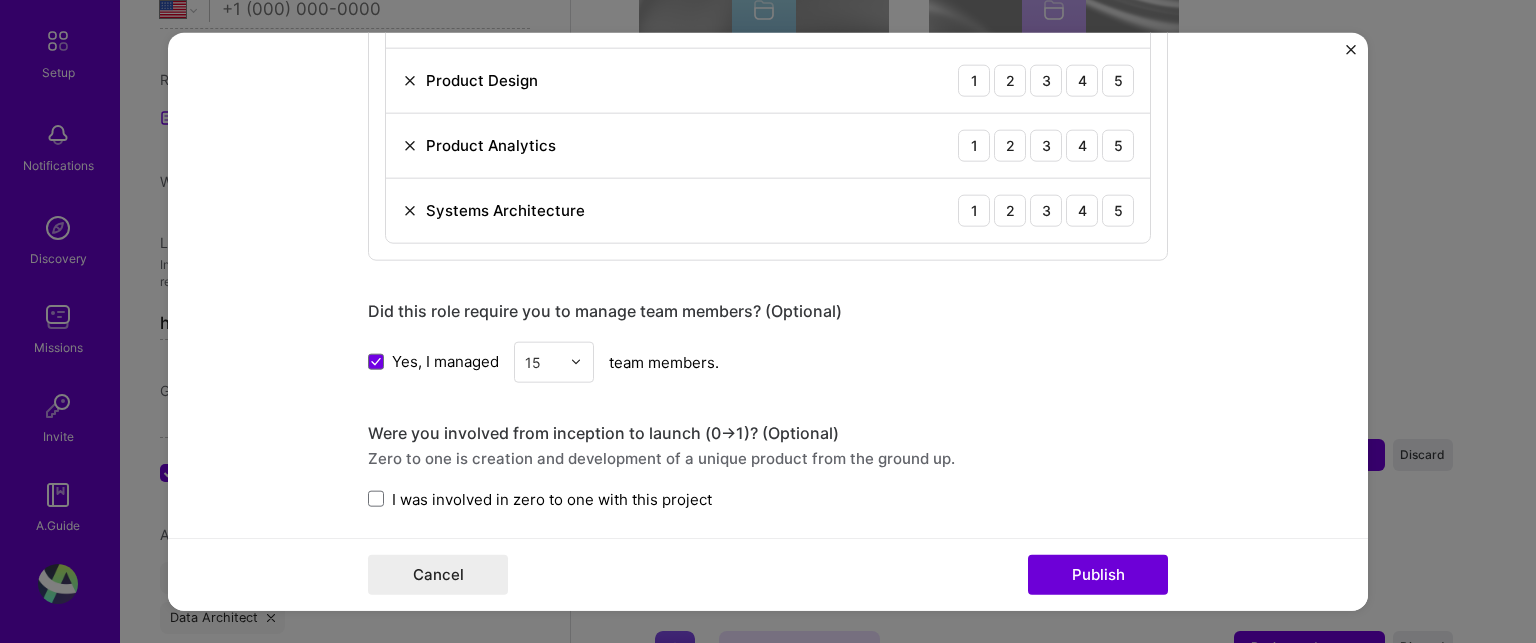 click on "Yes, I managed option 15, selected.   Select is focused ,type to refine list, press Down to open the menu,  15 team members." at bounding box center [768, 361] 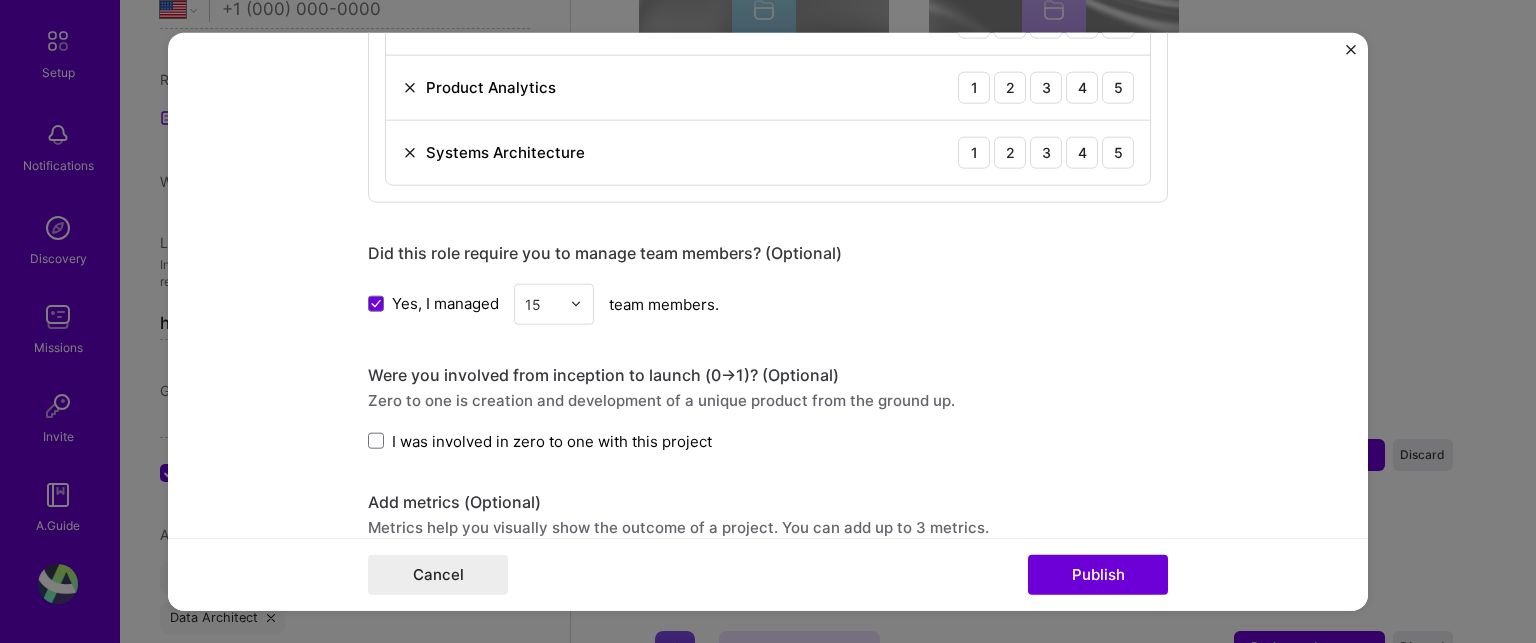 scroll, scrollTop: 2957, scrollLeft: 0, axis: vertical 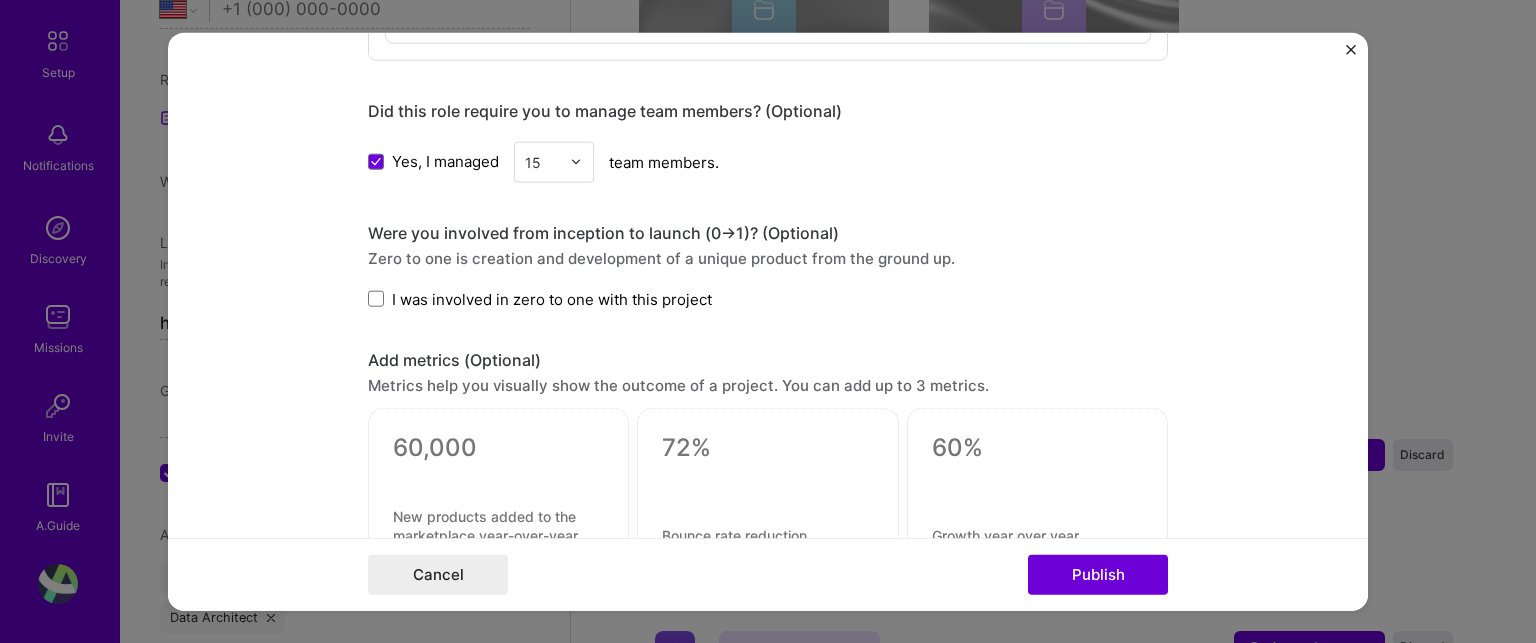 click on "I was involved in zero to one with this project" at bounding box center (552, 298) 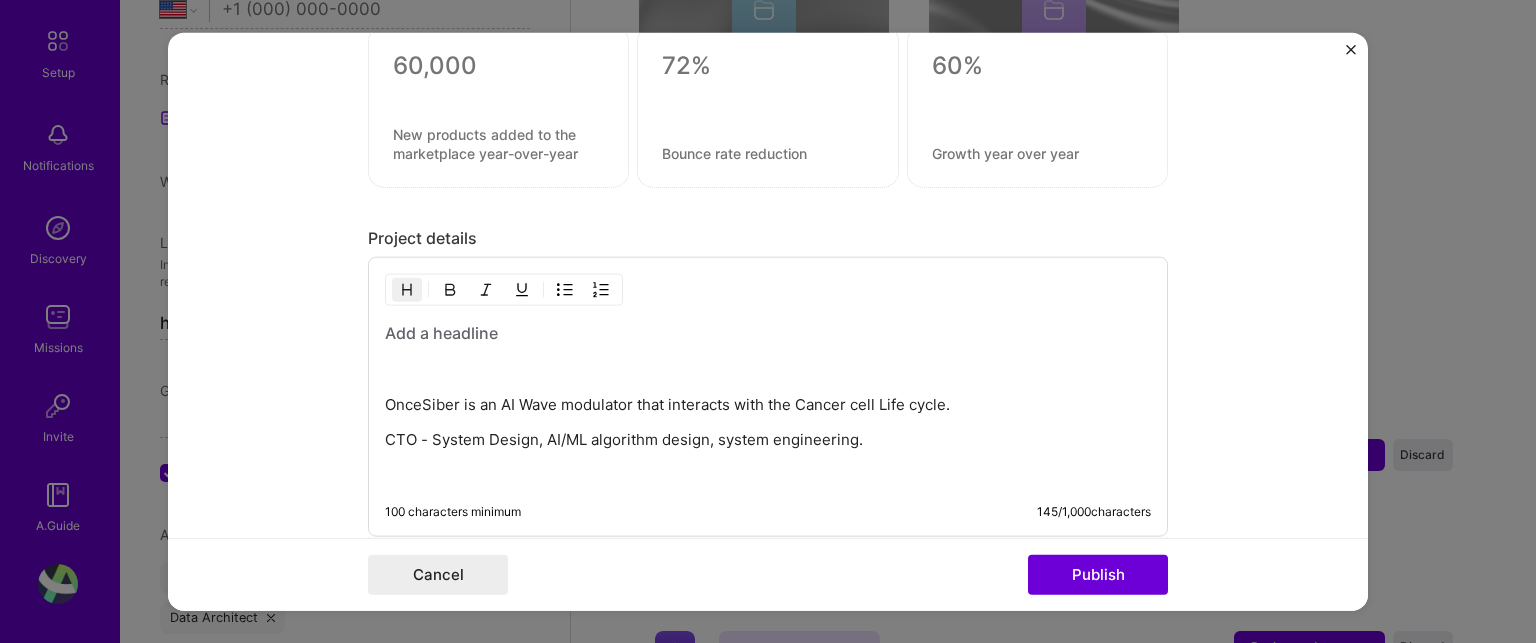 scroll, scrollTop: 3457, scrollLeft: 0, axis: vertical 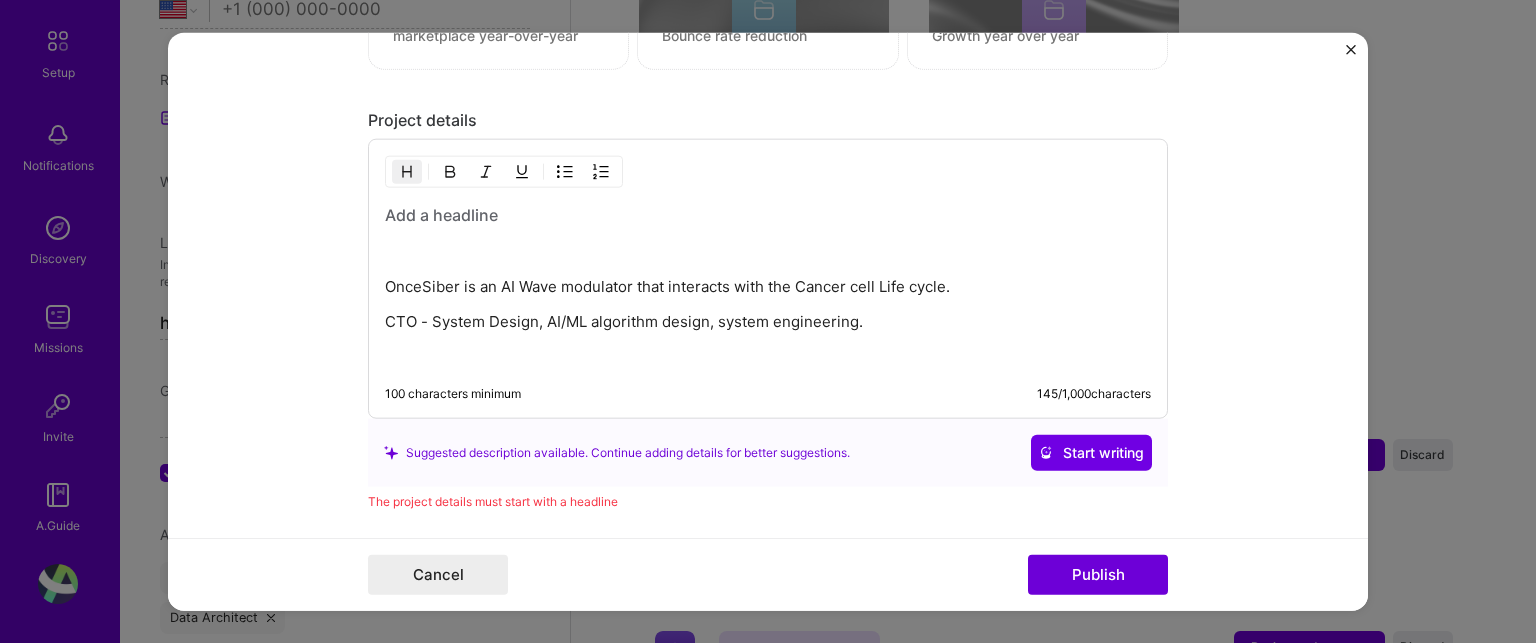 click on "OnceSiber is an AI Wave modulator that interacts with the Cancer cell Life cycle. CTO - System Design, AI/ML algorithm design, system engineering." at bounding box center [768, 285] 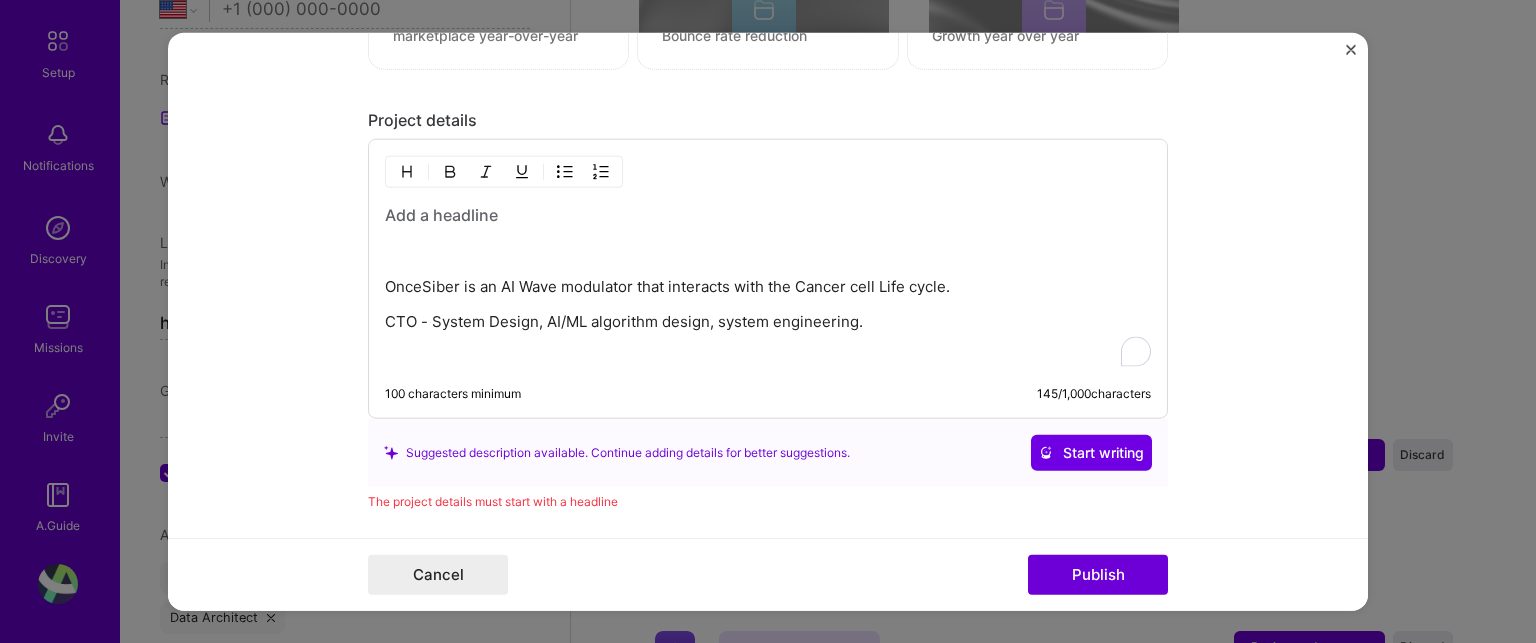 scroll, scrollTop: 3457, scrollLeft: 0, axis: vertical 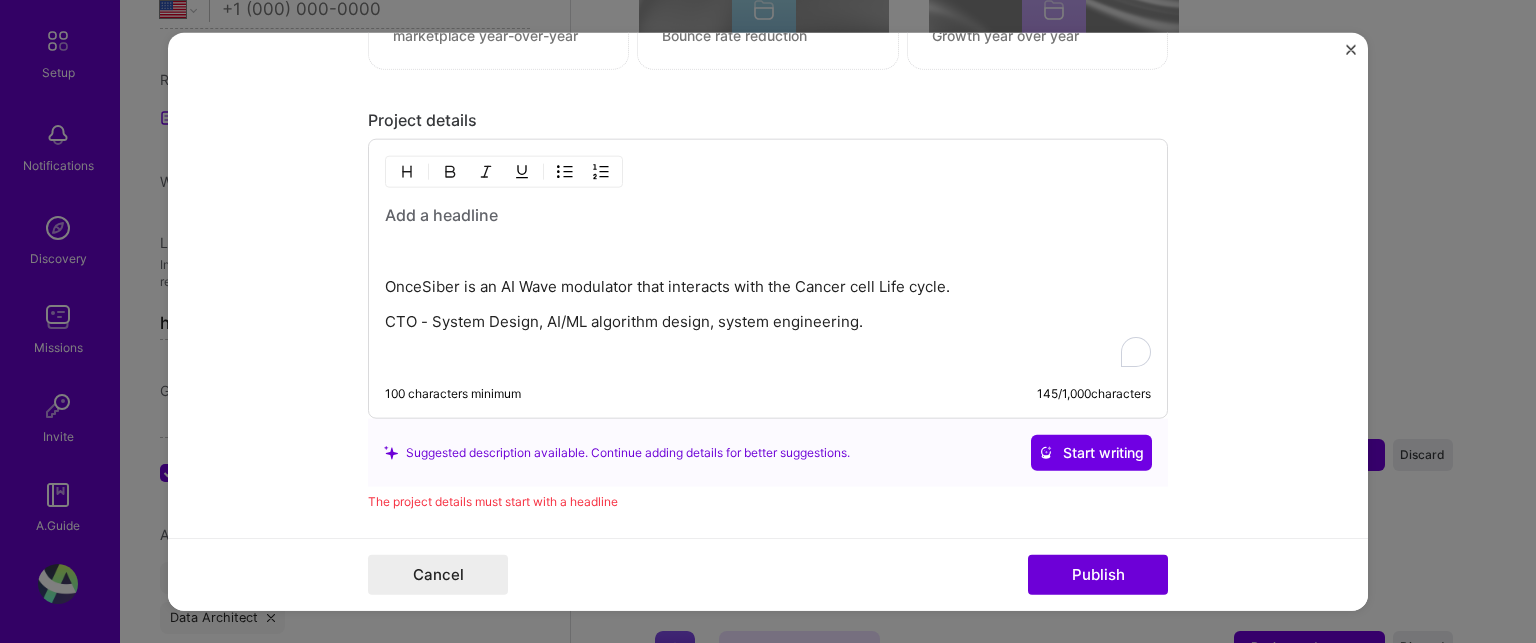 click on "CTO - System Design, AI/ML algorithm design, system engineering." at bounding box center (768, 322) 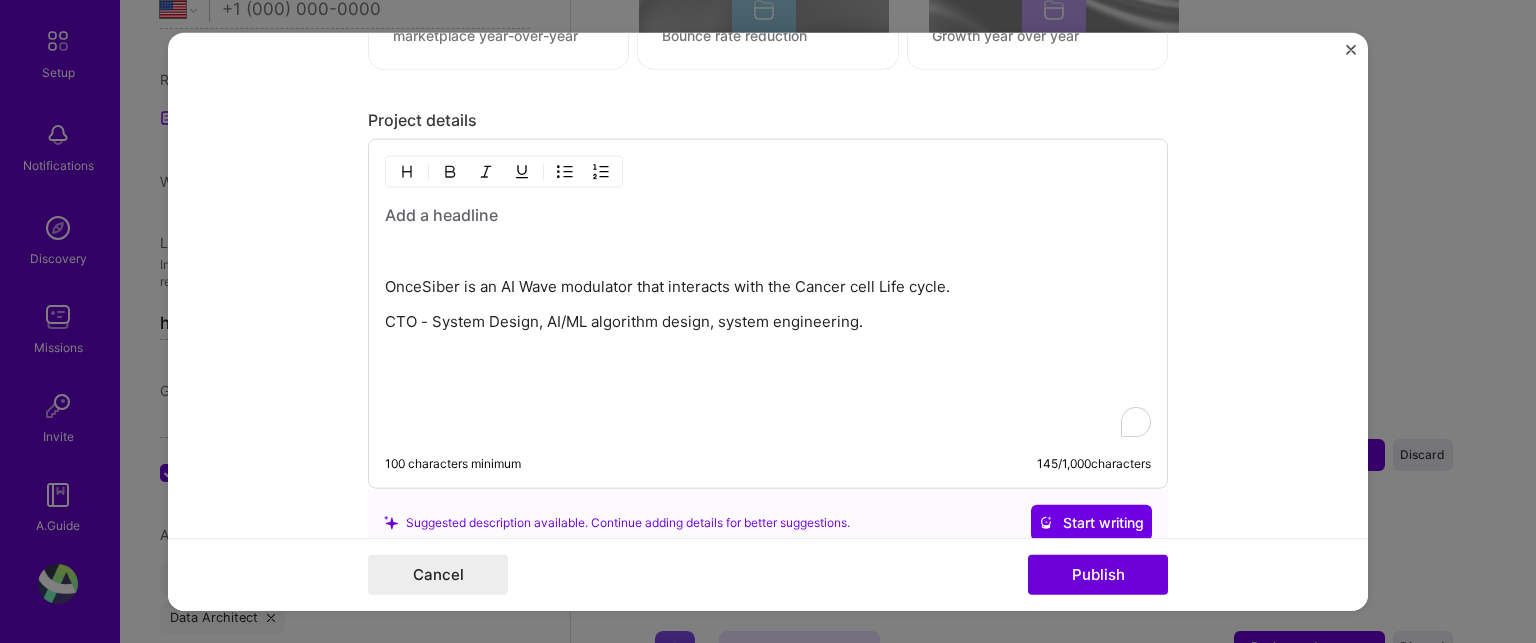 click at bounding box center [768, 392] 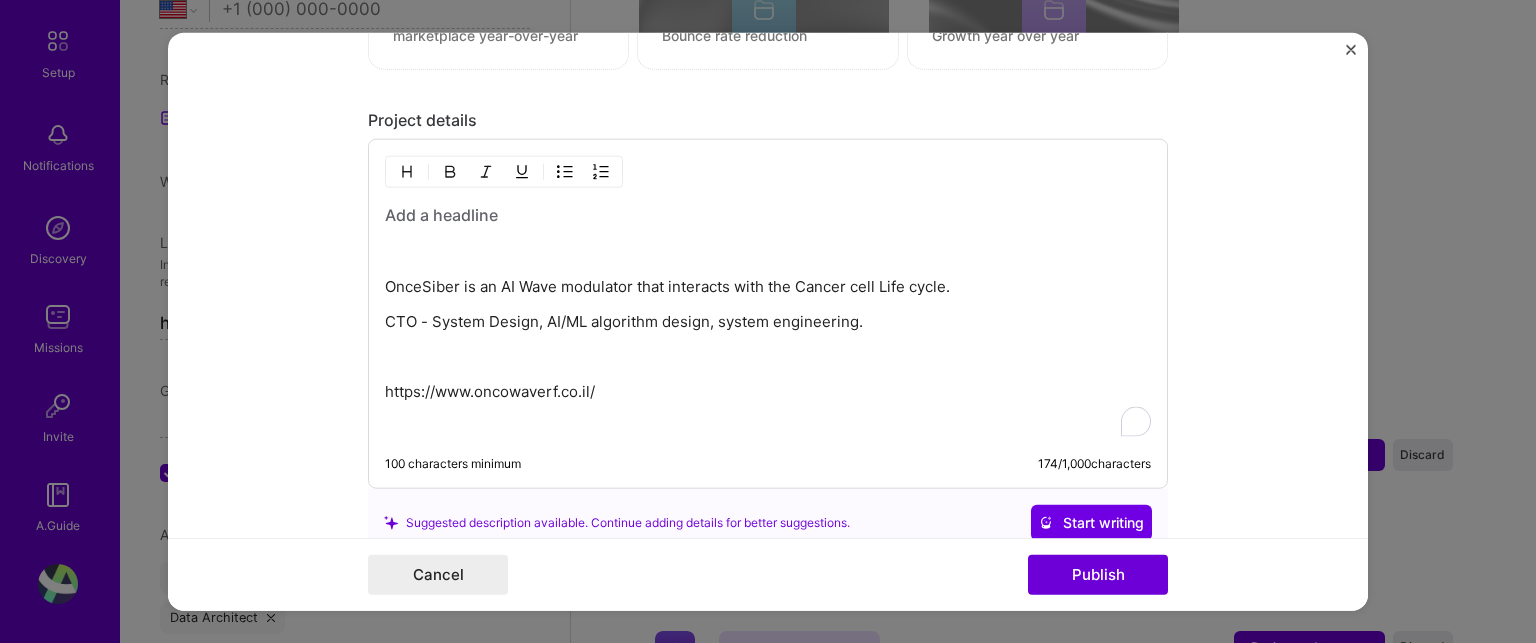 scroll, scrollTop: 3557, scrollLeft: 0, axis: vertical 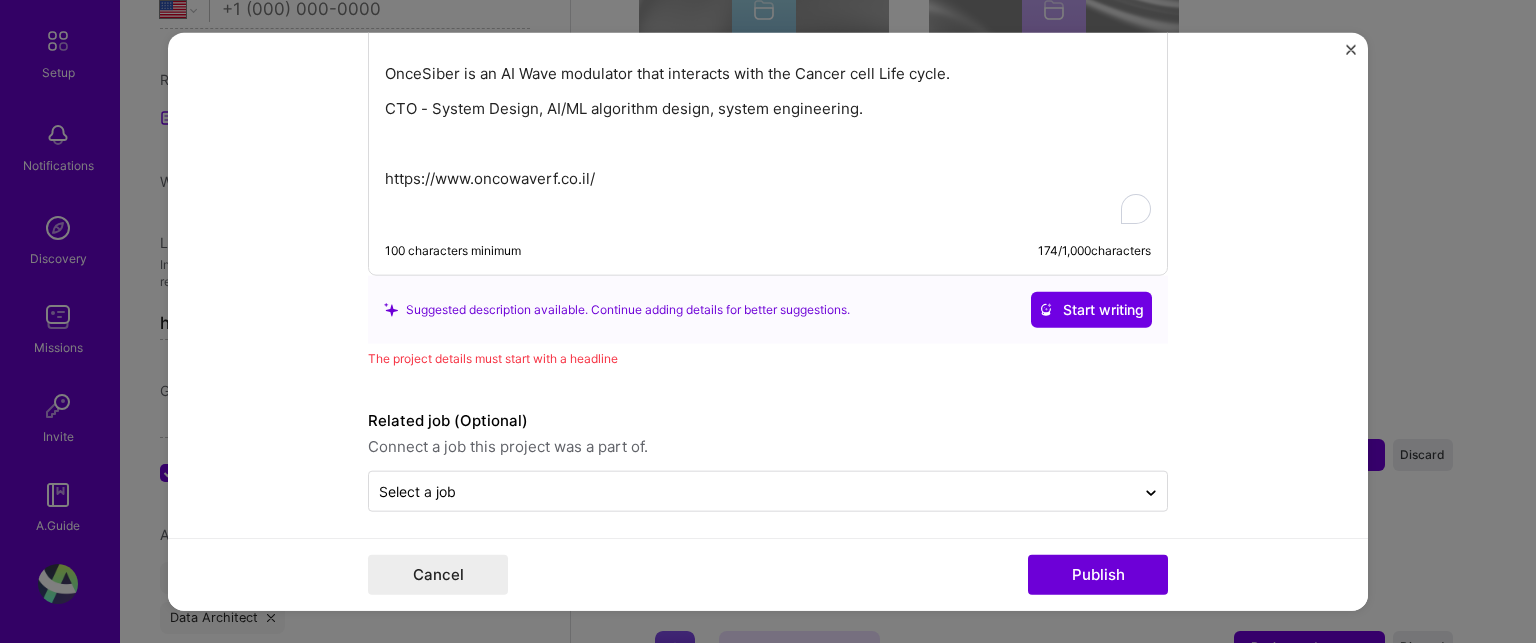 click on "The project details must start with a headline" at bounding box center (768, 358) 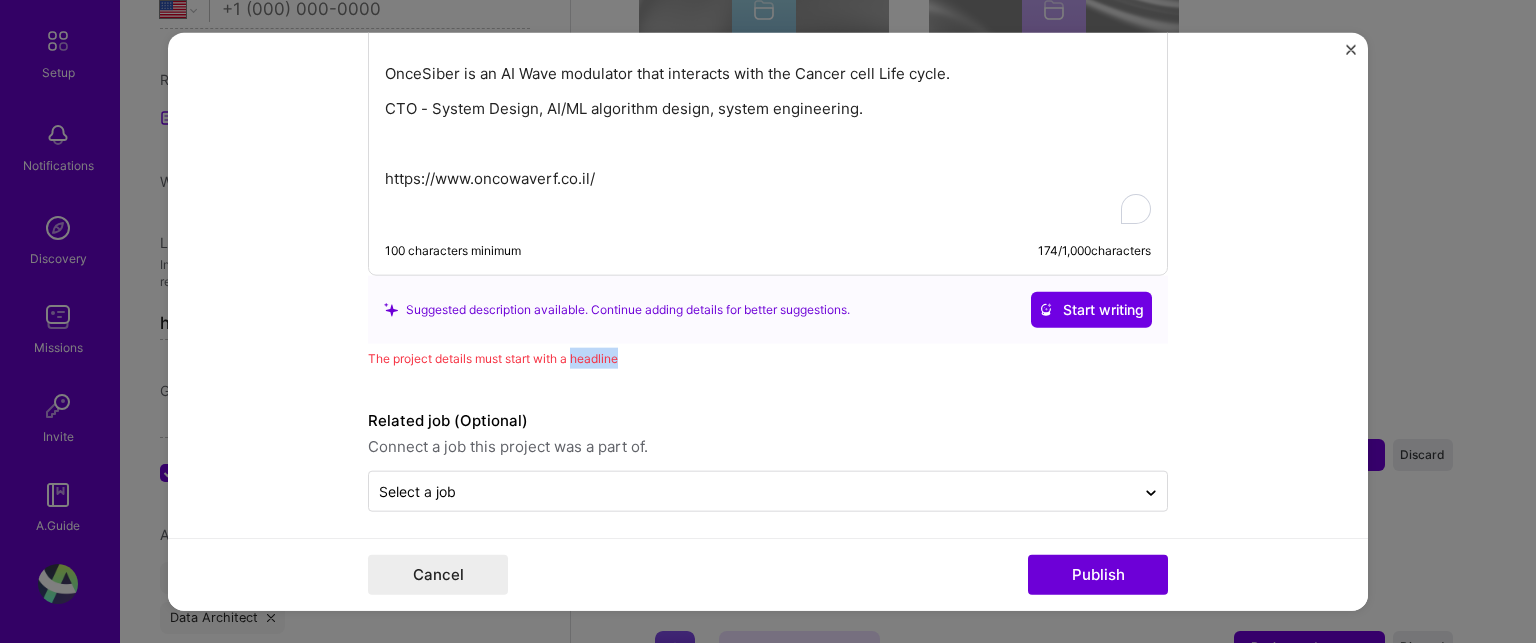click on "The project details must start with a headline" at bounding box center (768, 358) 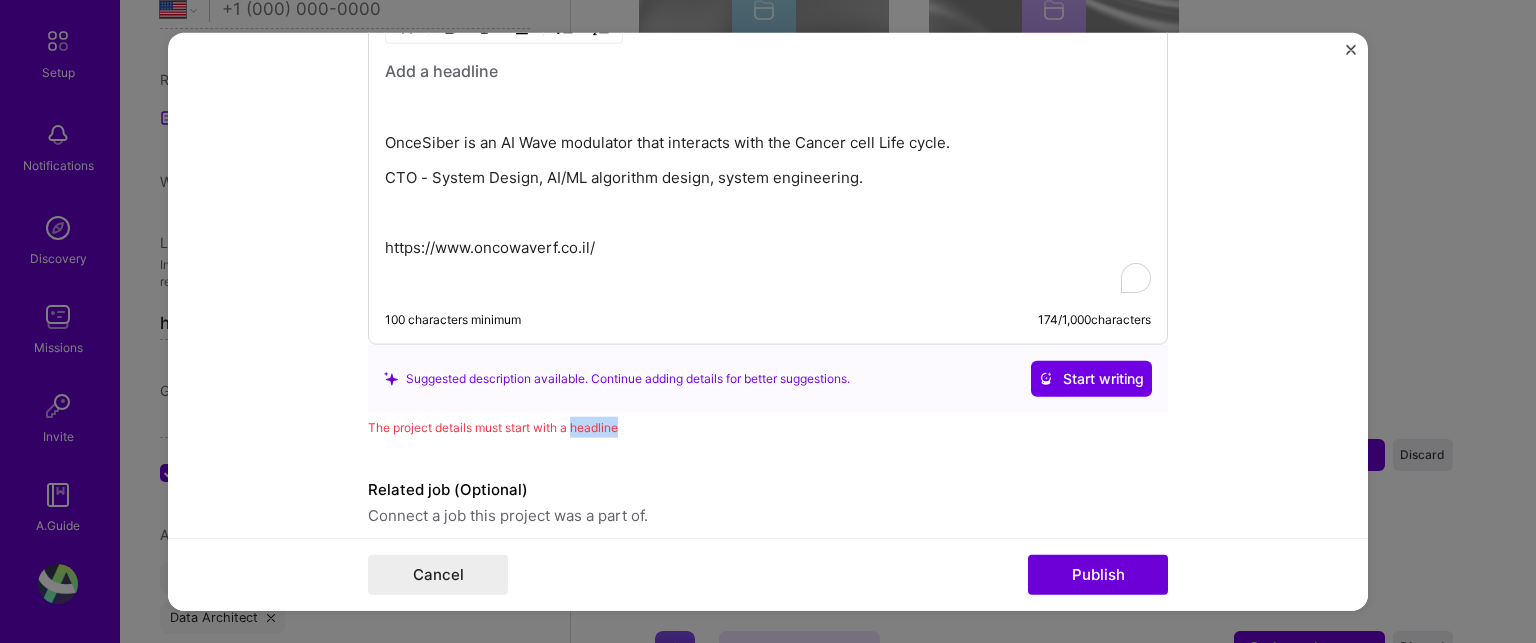 scroll, scrollTop: 3601, scrollLeft: 0, axis: vertical 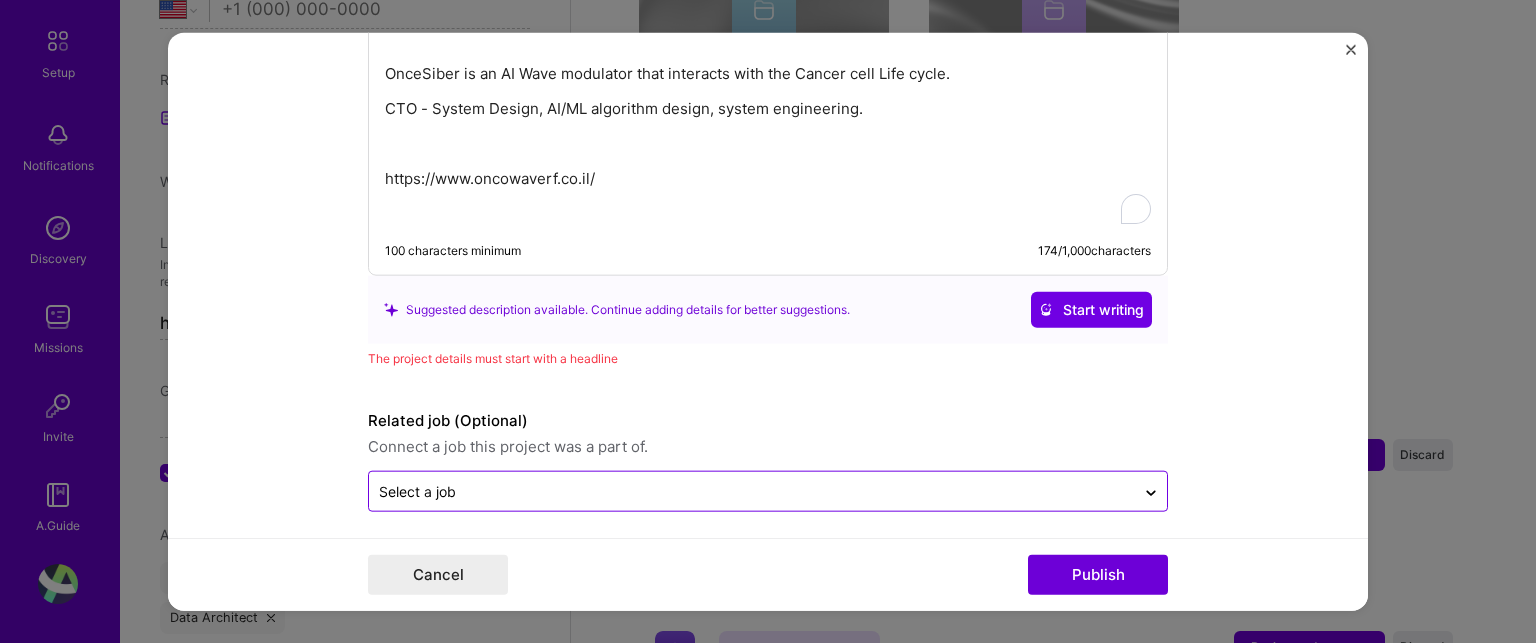 click at bounding box center (752, 491) 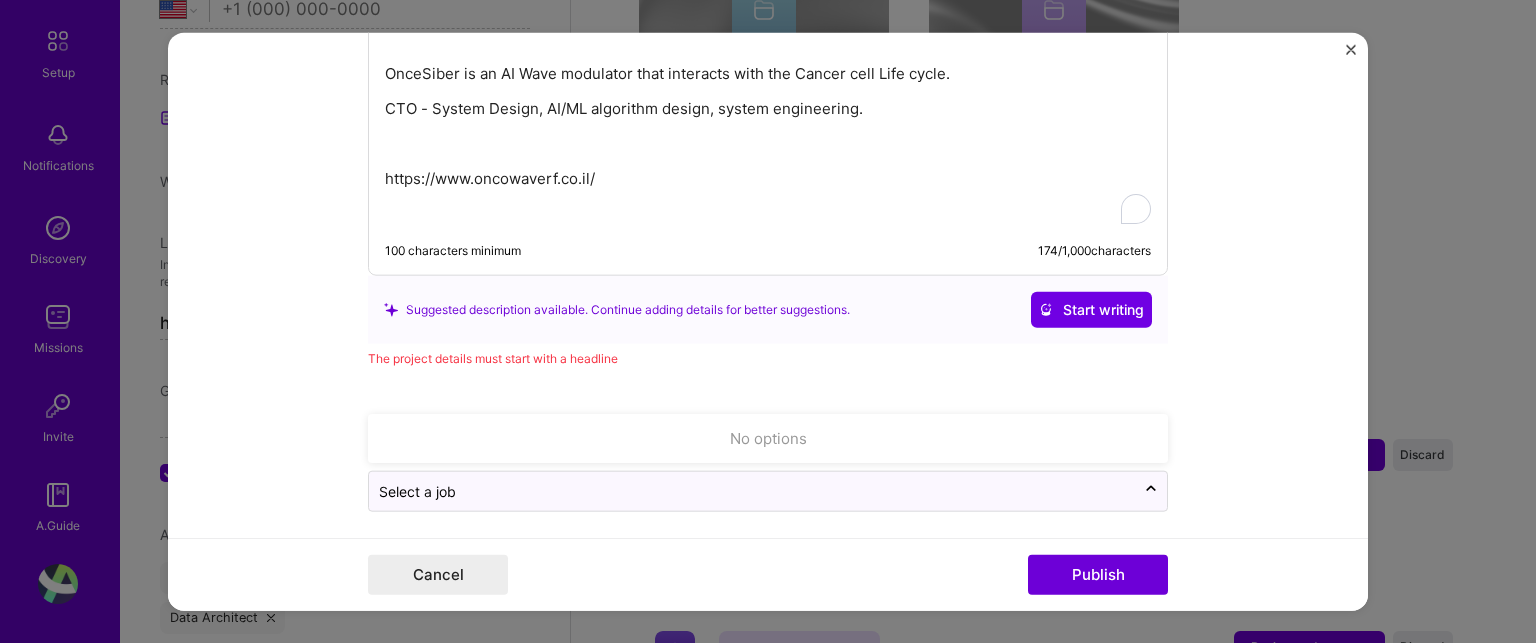 click on "No options" at bounding box center [768, 438] 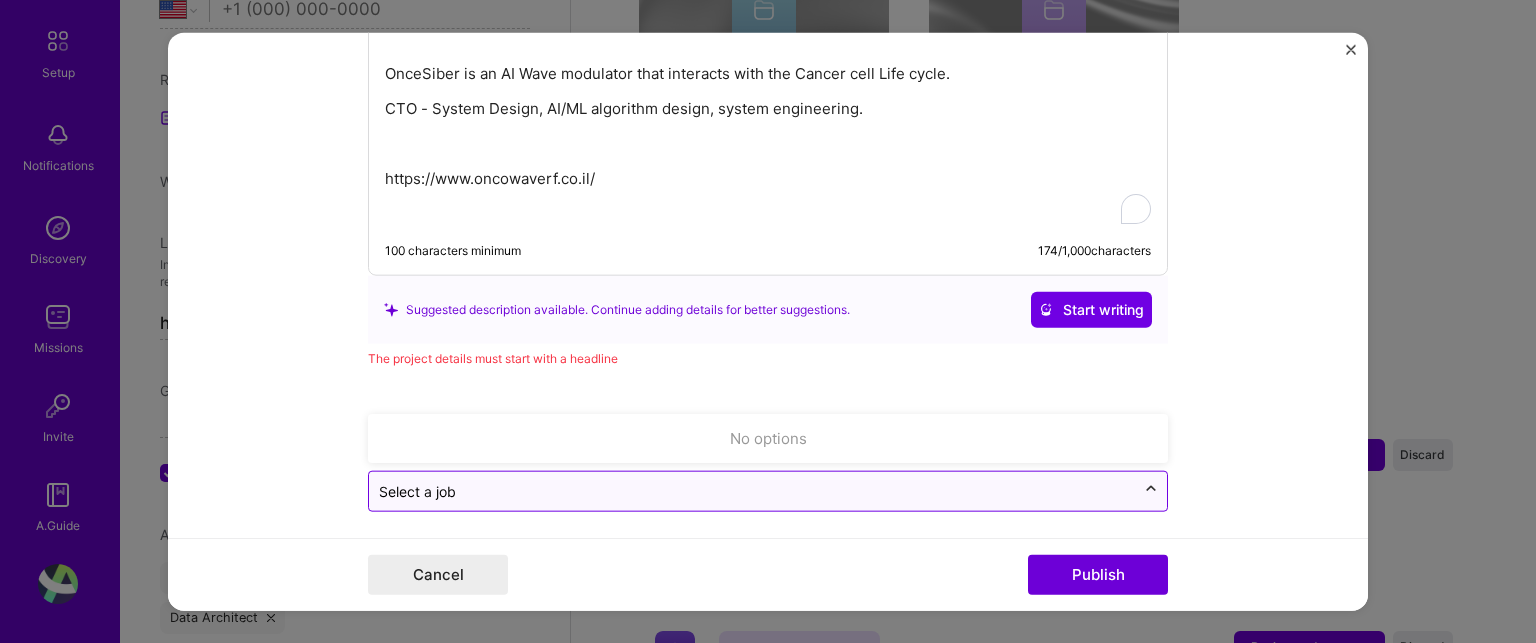 click 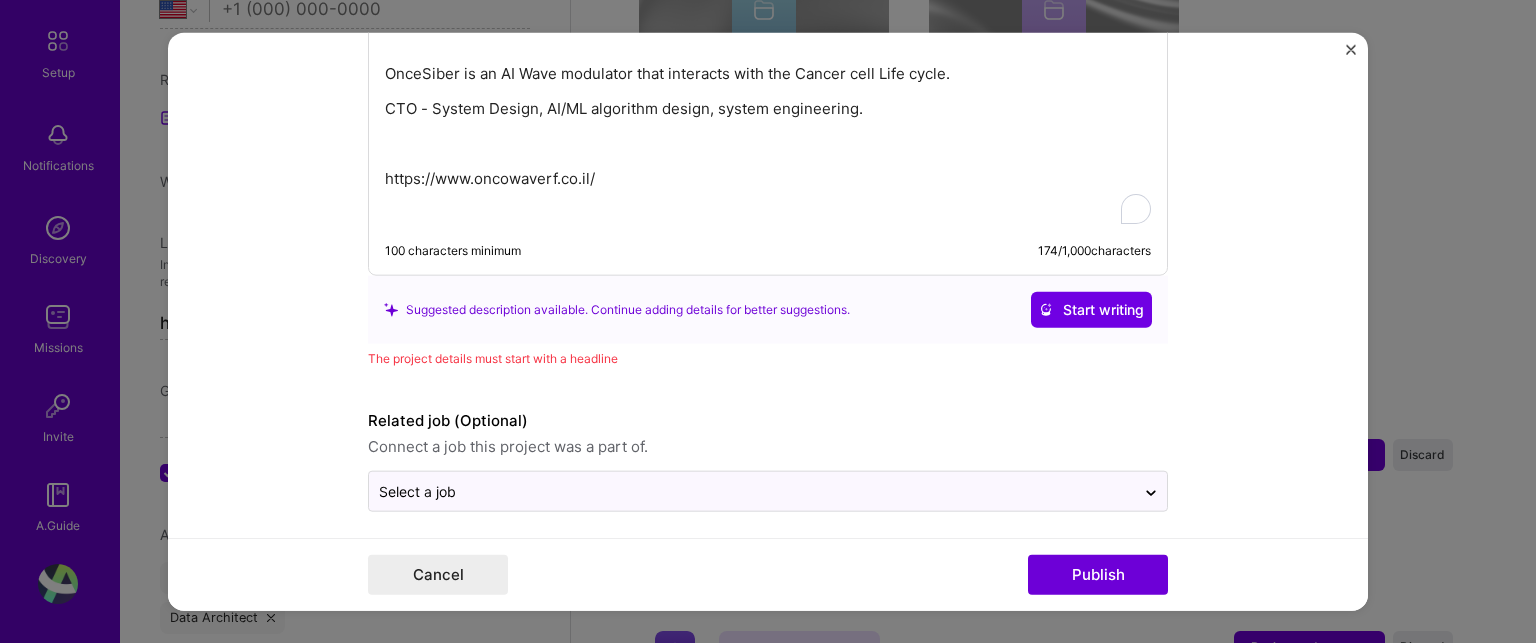 click on "This project is missing details. To be able to apply to missions with this project, you need to fill out the missing details. Project title OnceWave Cancer treatment Wave modulator Company
Project industry Industry Project Link (Optional)
Drag and drop an image or   Upload file Upload file We recommend uploading at least 4 images. 1600x1200px or higher recommended. Max 5MB each. Role Systems Engineer Chief Technology Officer (CTO) Jan, [YEAR]
to
I’m still working on this project Skills used — Add up to 12 skills Any new skills will be added to your profile. Enter skills... 27 Agile 1 2 3 4 5 Algorithm Design 1 2 3 4 5 Deep learning 1 2 3 4 5 Data Modeling 1 2 3 4 5 Matlab 1 2 3 4 5 NLP 1 2 3 4 5 Program Development Life Cycle (PDLC) 1 2 3 4 5 R (language) 1 2 3 4 5 Team Leadership 1 2 3 4 5 Technical Writing and Documentation 1 2 3 4 5 Artificial Intelligence (AI) 1 2 3 4 5 Computer Vision 1 2 3 4 5 Data Analysis 1 2 3 4 5" at bounding box center (768, -1544) 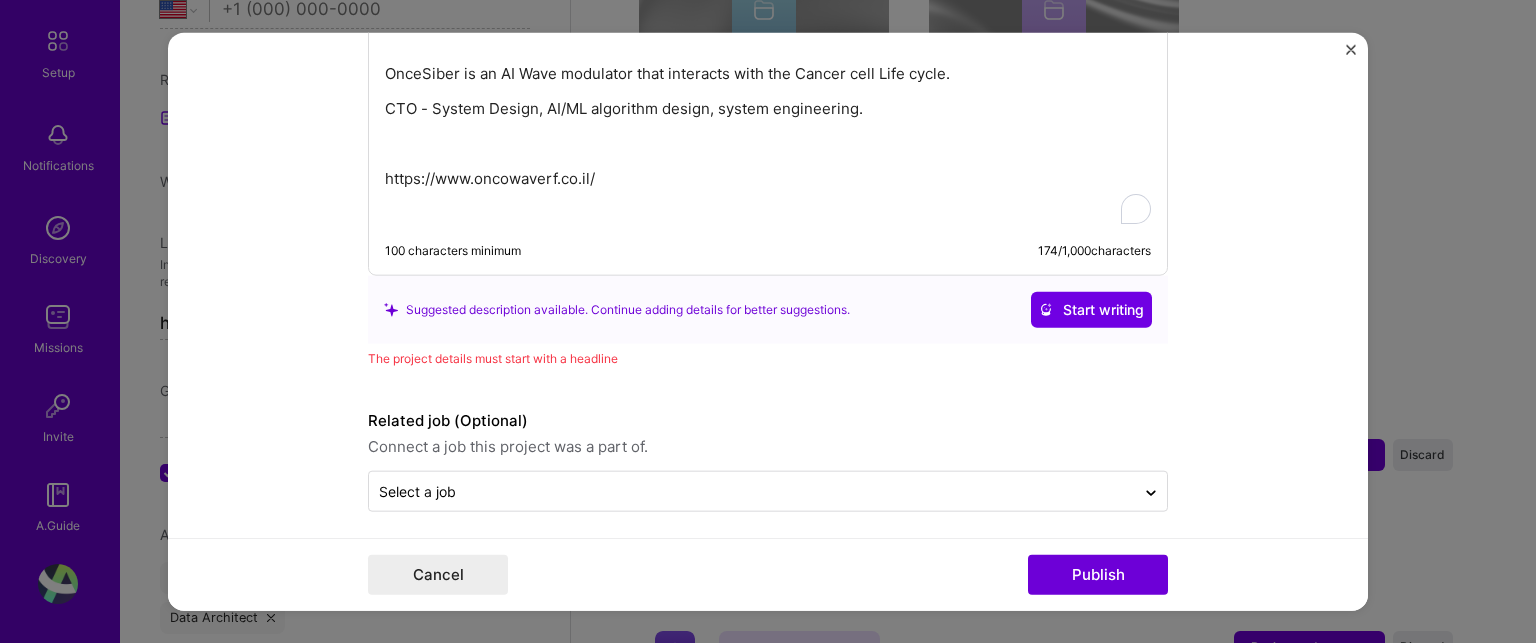 scroll, scrollTop: 3603, scrollLeft: 0, axis: vertical 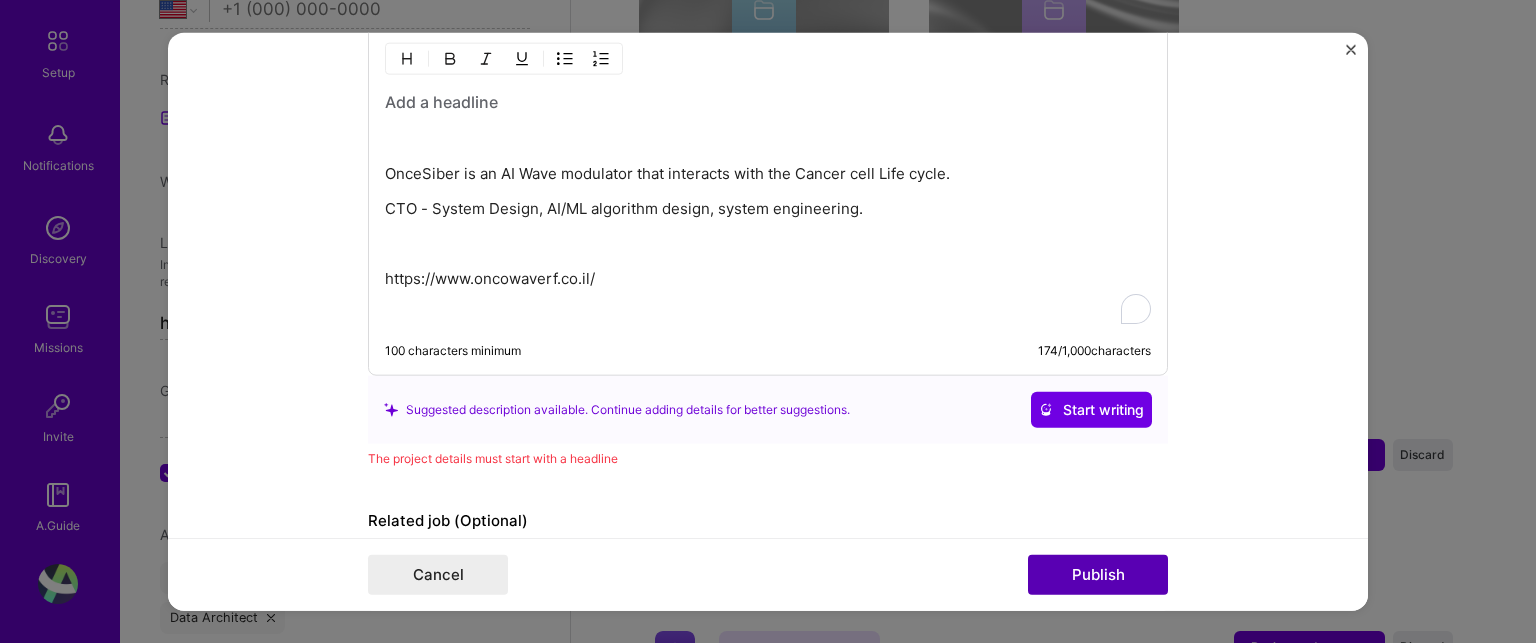 click on "Publish" at bounding box center [1098, 575] 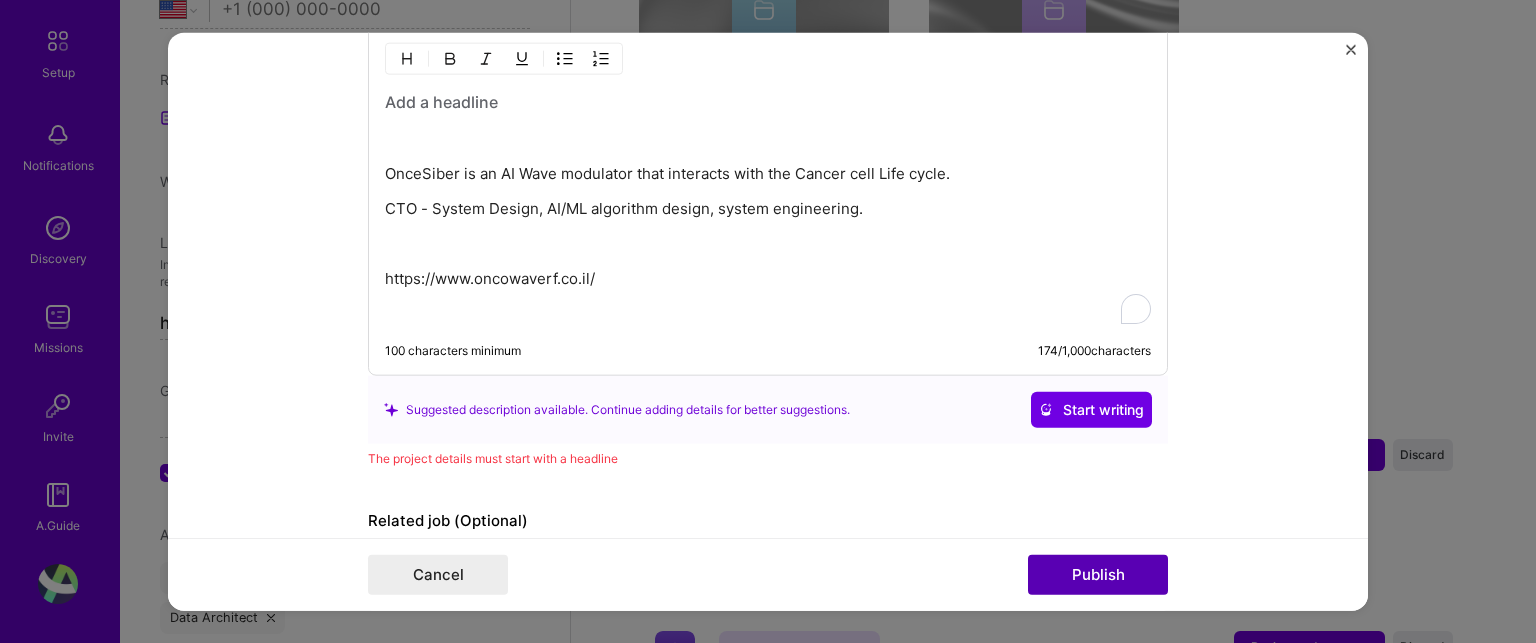 scroll, scrollTop: 3679, scrollLeft: 0, axis: vertical 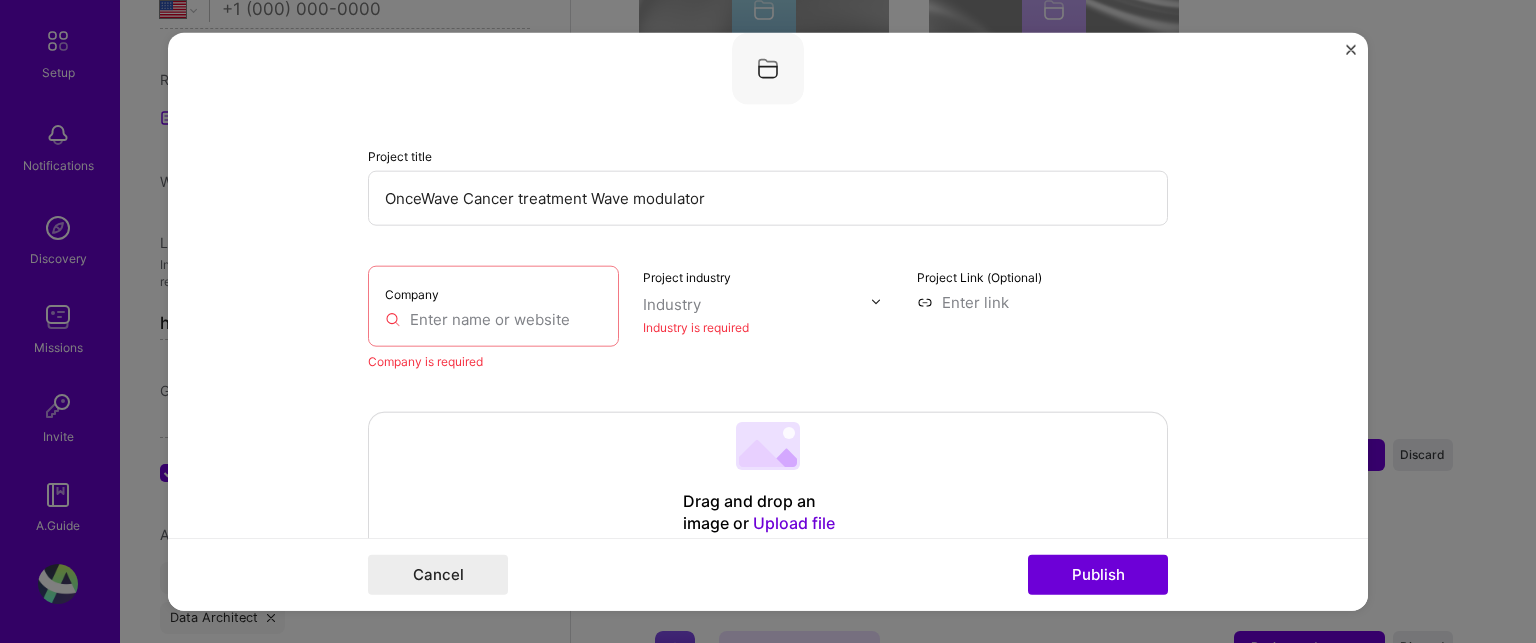 click at bounding box center [493, 318] 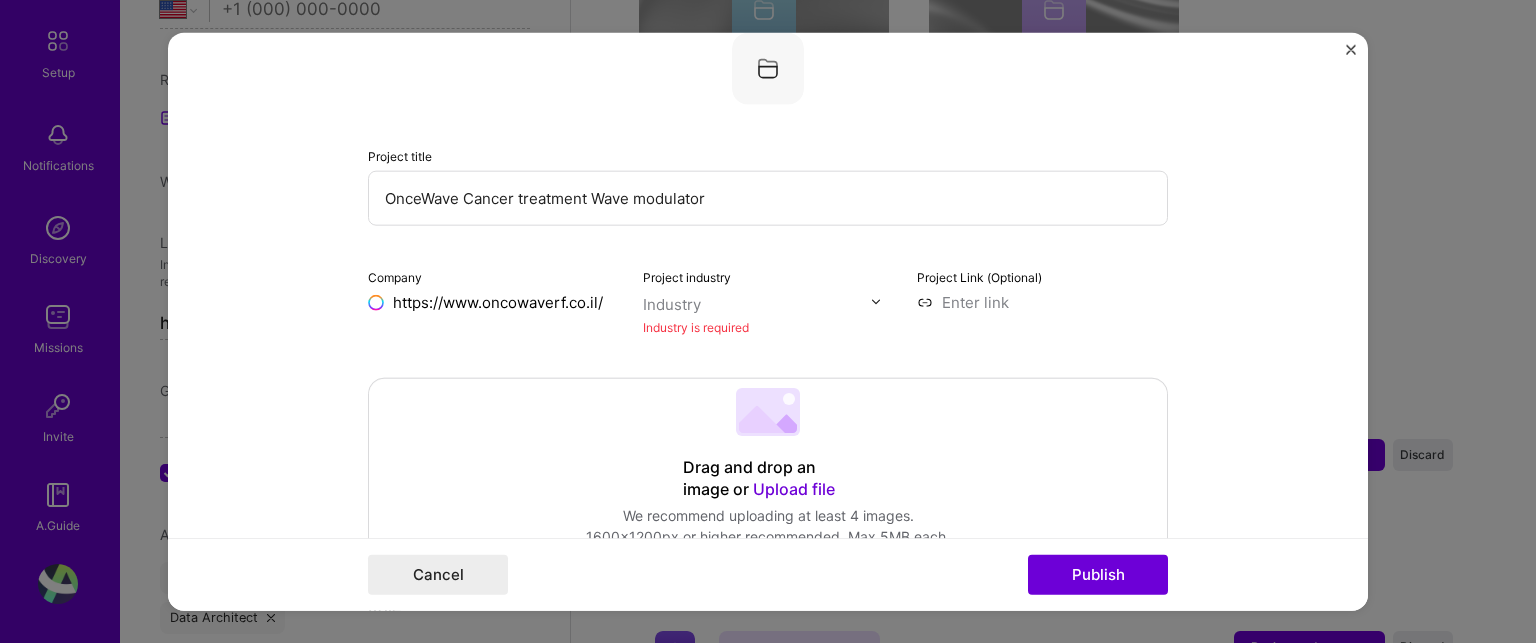 type on "https://www.oncowaverf.co.il/" 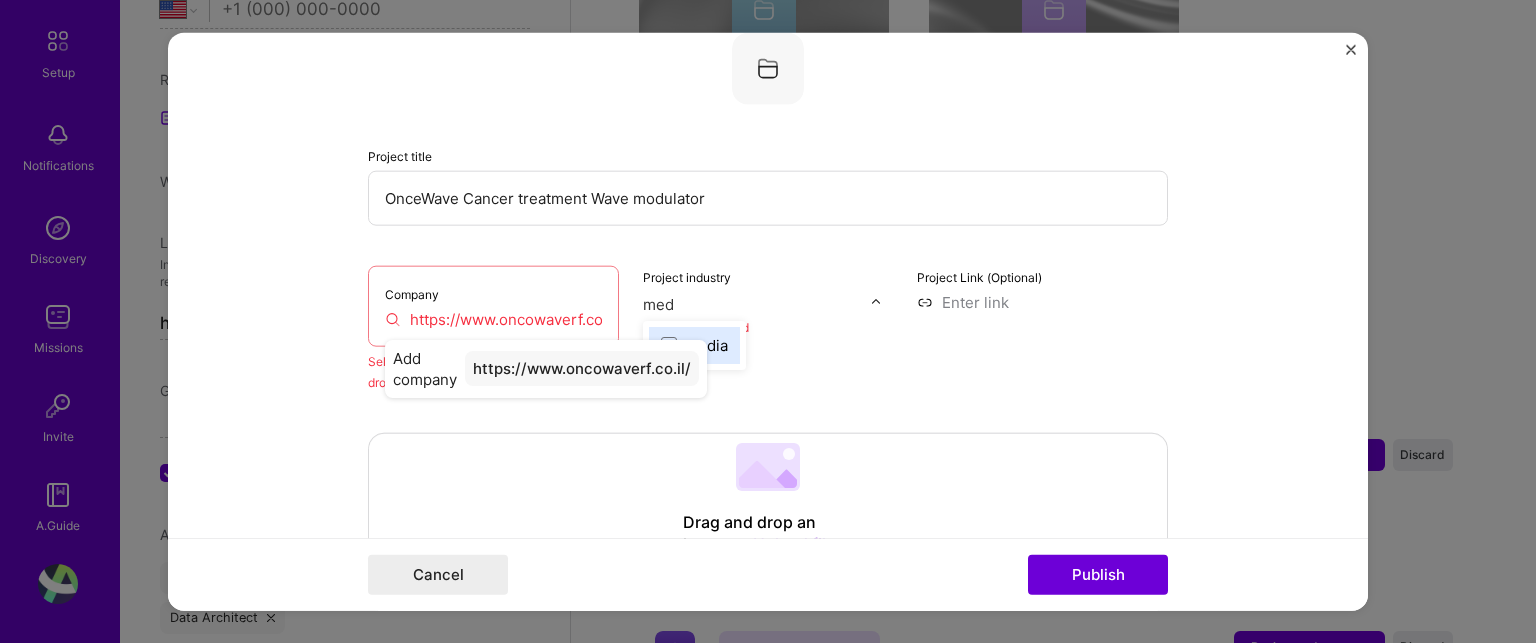 type on "med" 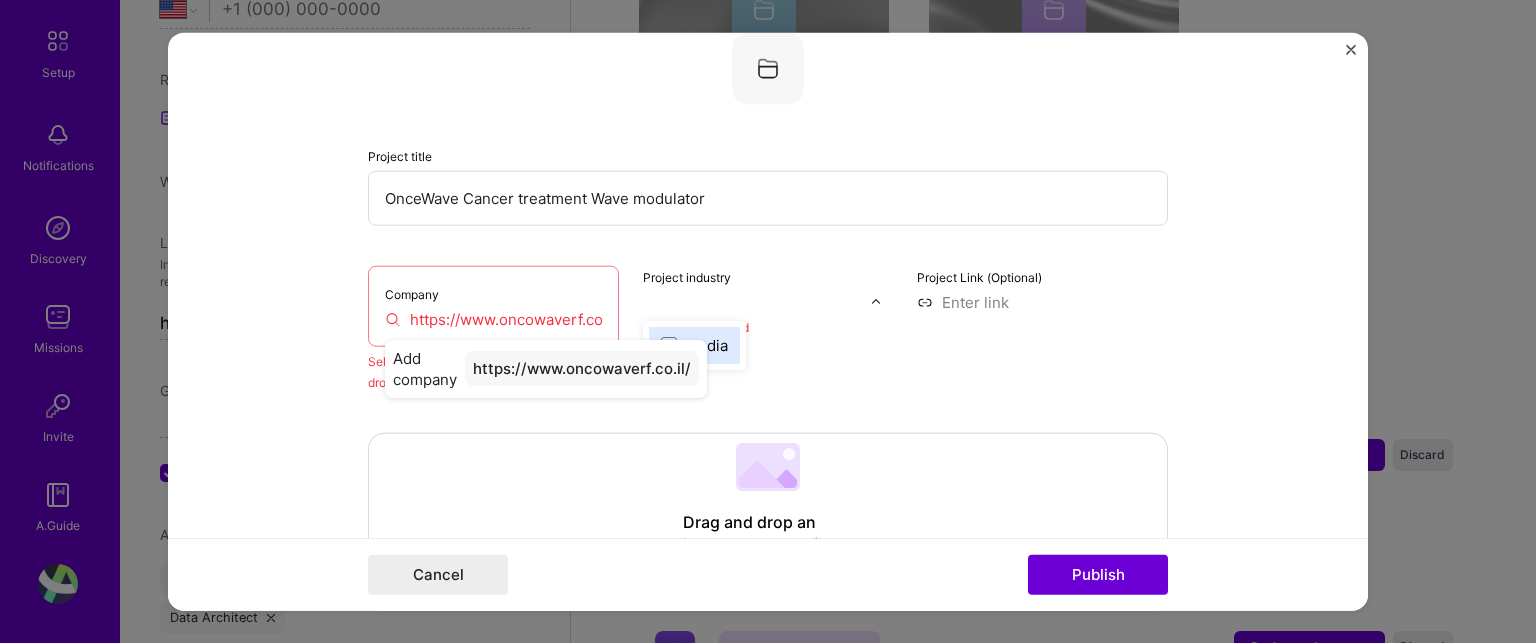 click on "This project is missing details. To be able to apply to missions with this project, you need to fill out the missing details. Project title OnceWave Cancer treatment Wave modulator Company https://www.oncowaverf.co.il/
Add company https://www.oncowaverf.co.il/ Select an existing company from the dropdown or create a new one Project industry option Media focused, 85 of 120. 1 result available for search term med. Use Up and Down to choose options, press Enter to select the currently focused option, press Escape to exit the menu, press Tab to select the option and exit the menu. Media Industry is required Project Link (Optional)
Drag and drop an image or   Upload file Upload file We recommend uploading at least 4 images. 1600x1200px or higher recommended. Max 5MB each. Role Systems Engineer Chief Technology Officer (CTO) [DATE], [YEAR]
to
I’m still working on this project Skills used — Add up to 12 skills Enter skills... 27 1 2" at bounding box center (768, 1973) 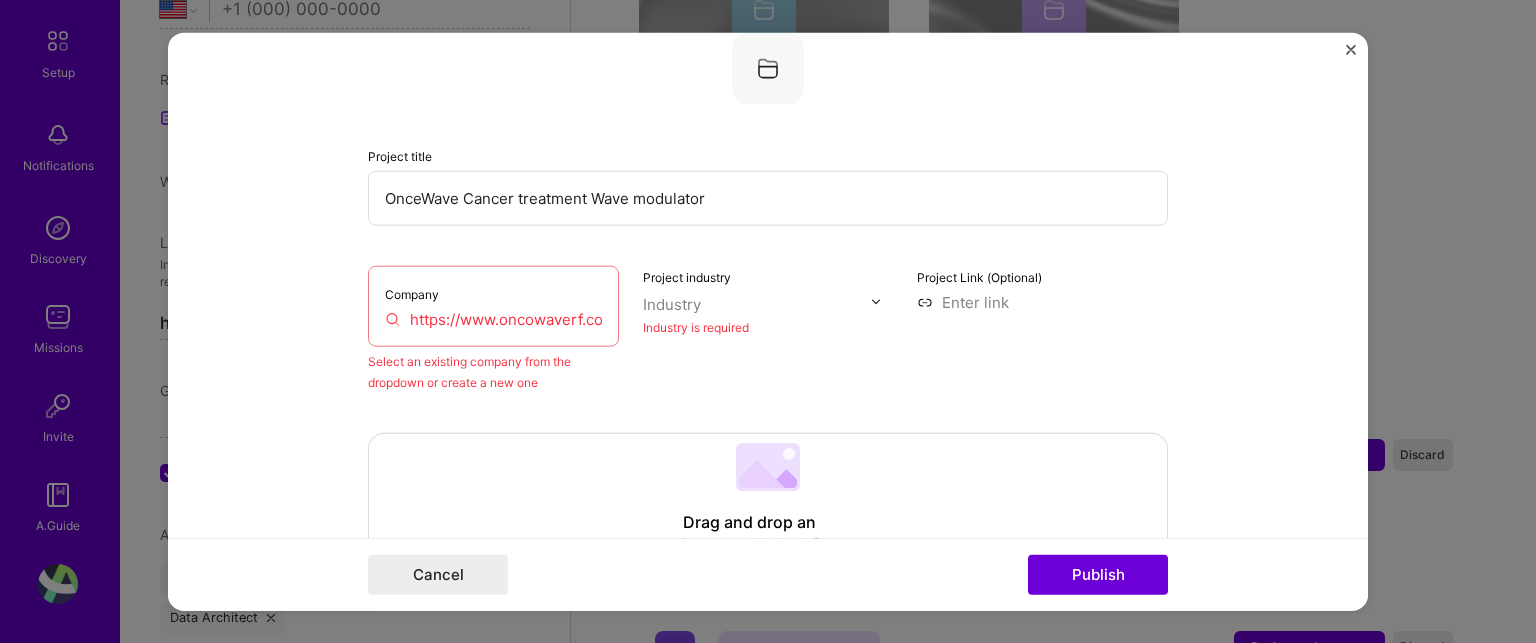 click at bounding box center (757, 303) 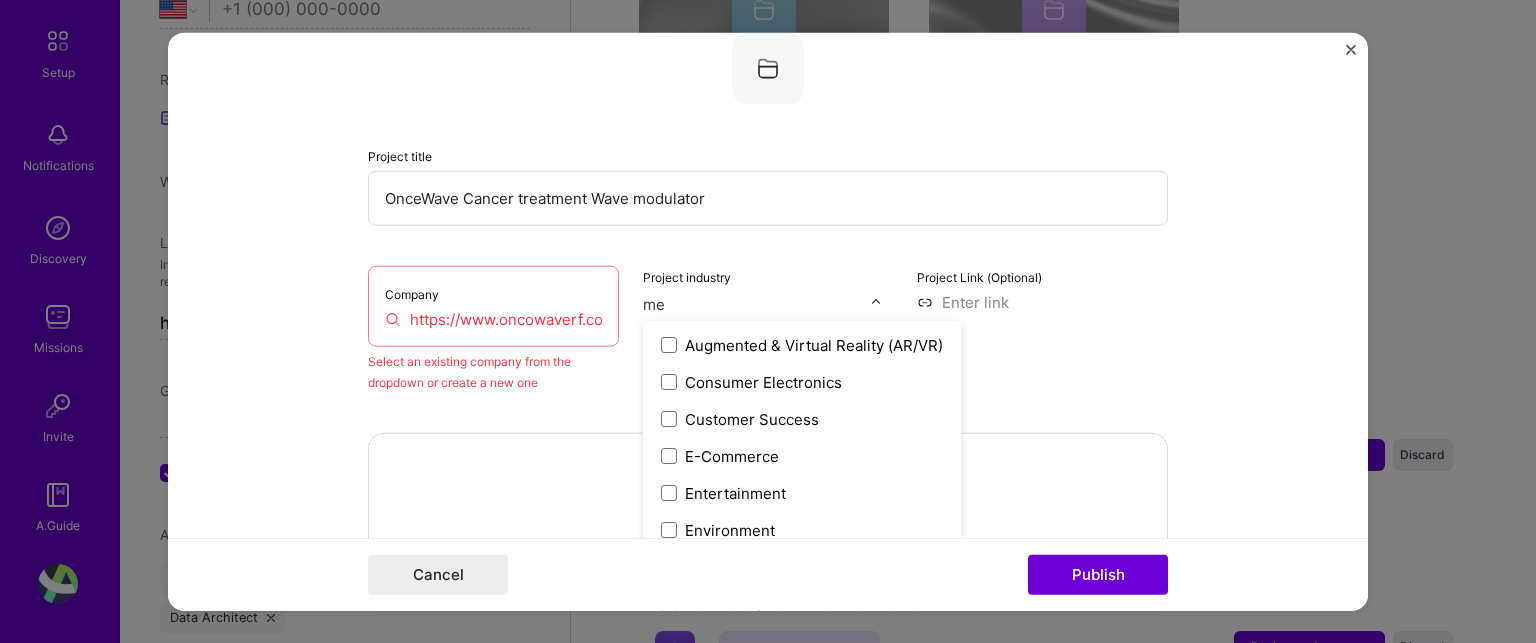 type on "m" 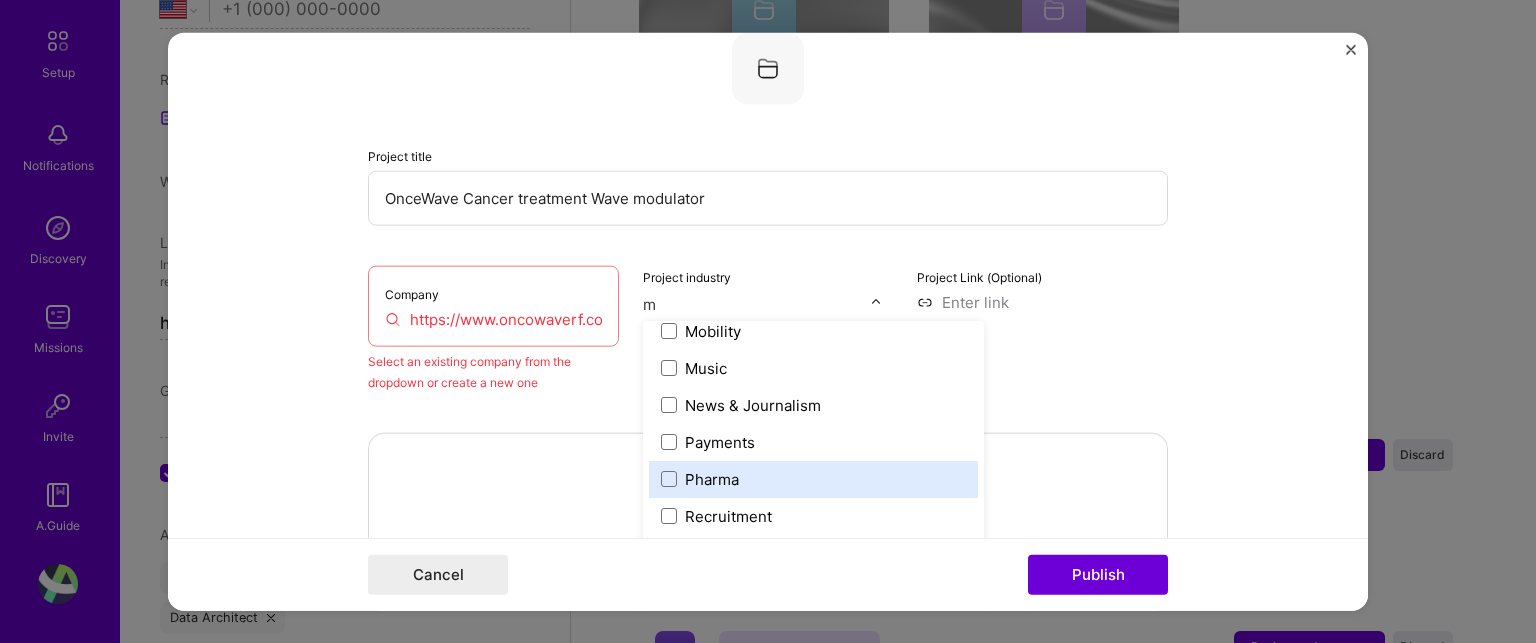 scroll, scrollTop: 1044, scrollLeft: 0, axis: vertical 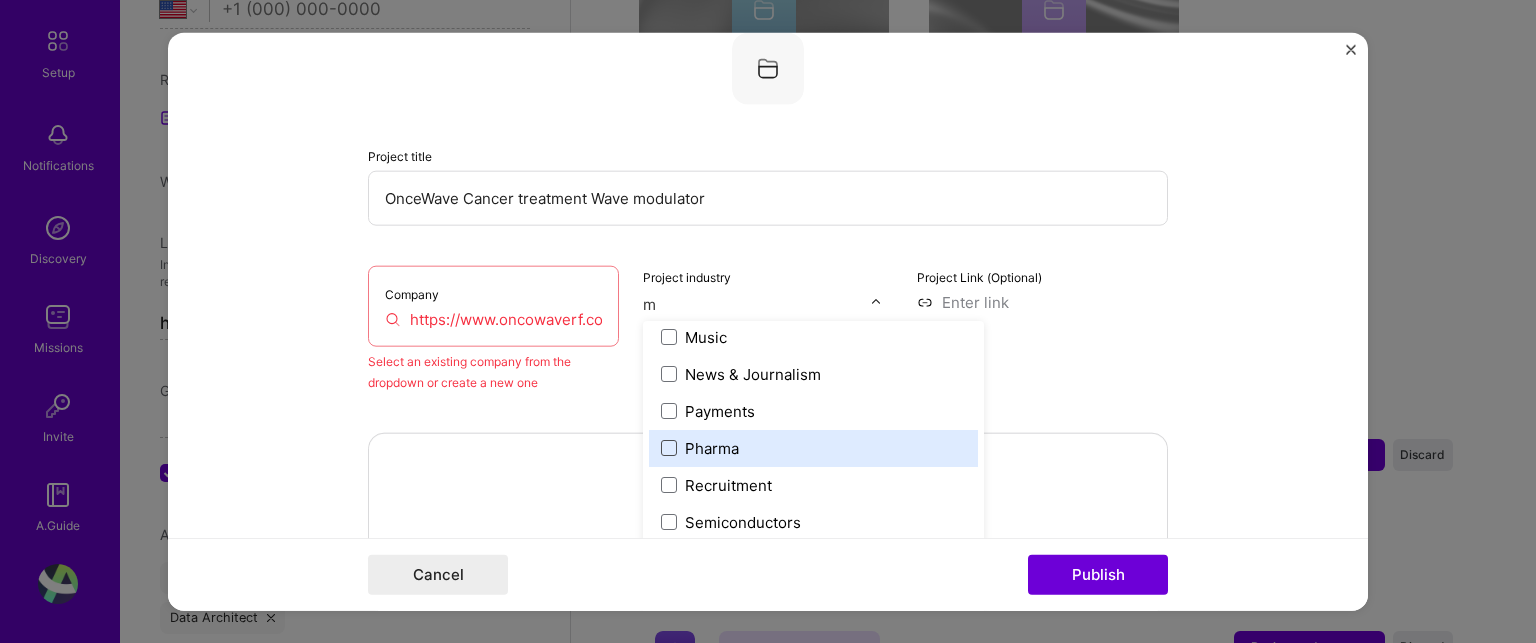 click at bounding box center [669, 448] 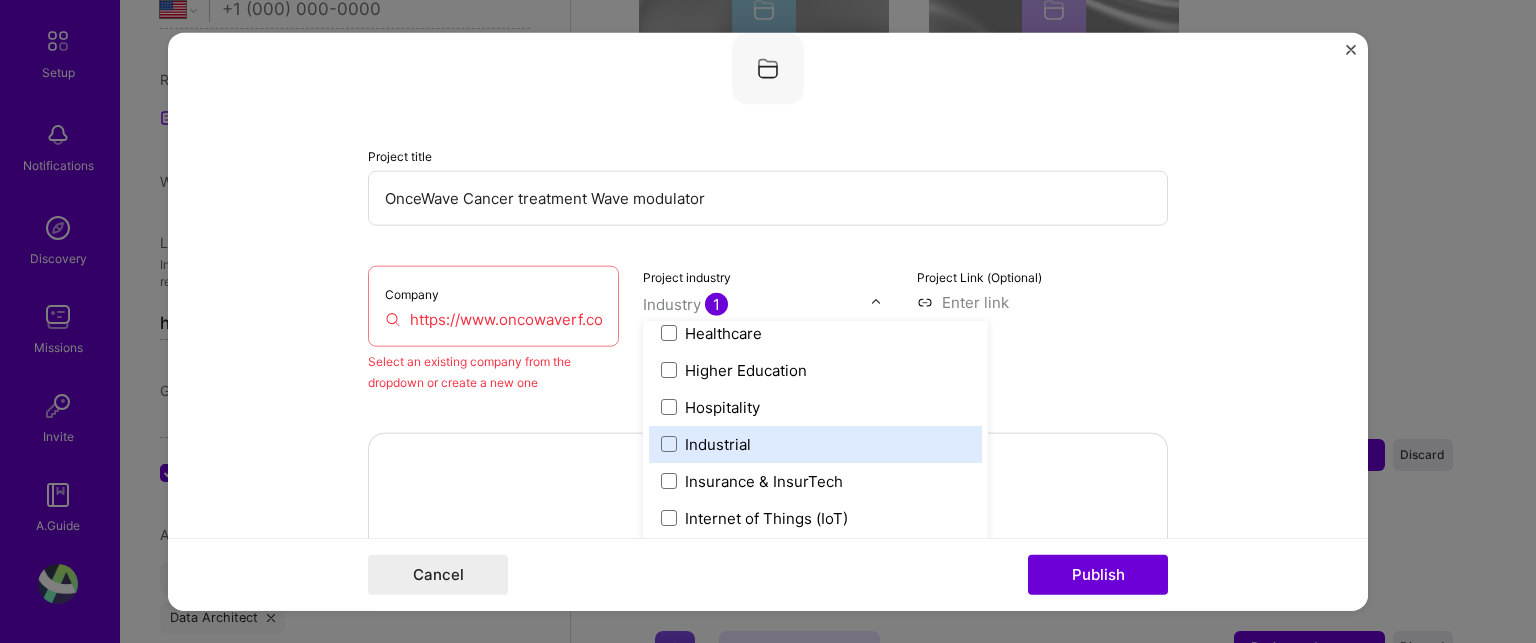 scroll, scrollTop: 2464, scrollLeft: 0, axis: vertical 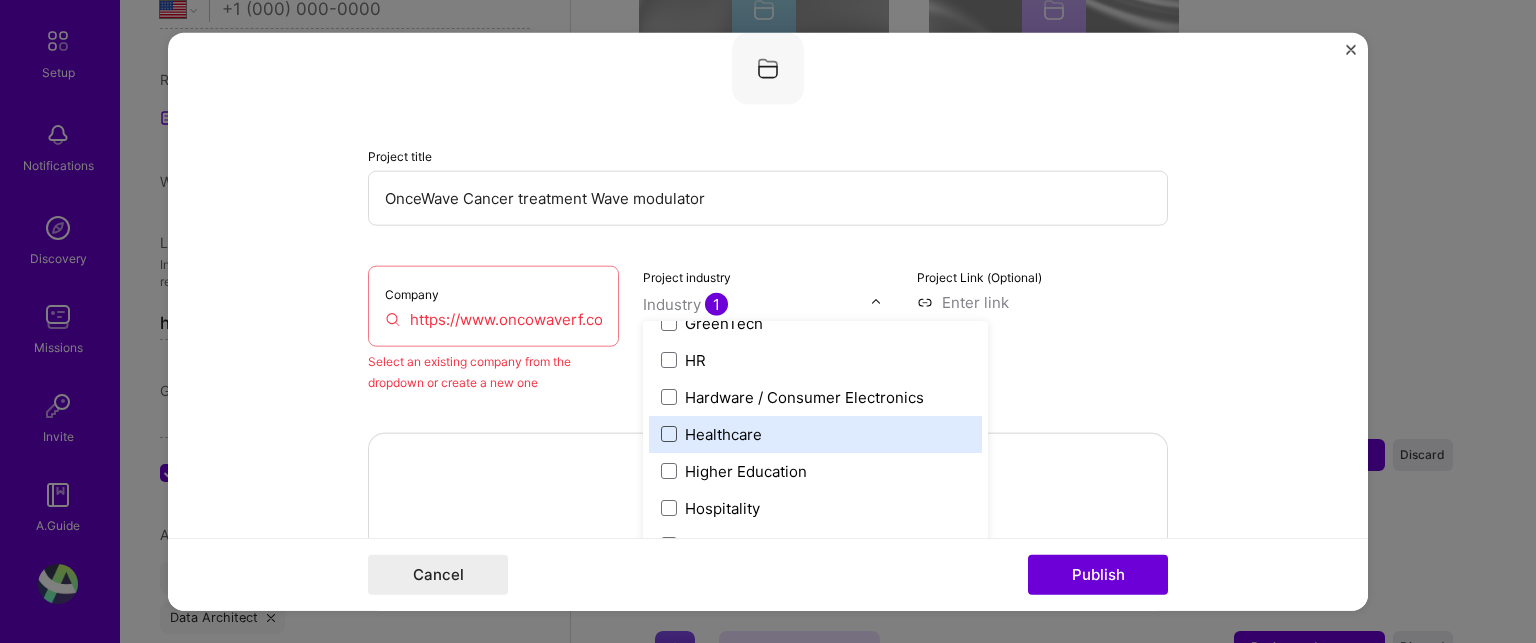 click on "Healthcare" at bounding box center [815, 433] 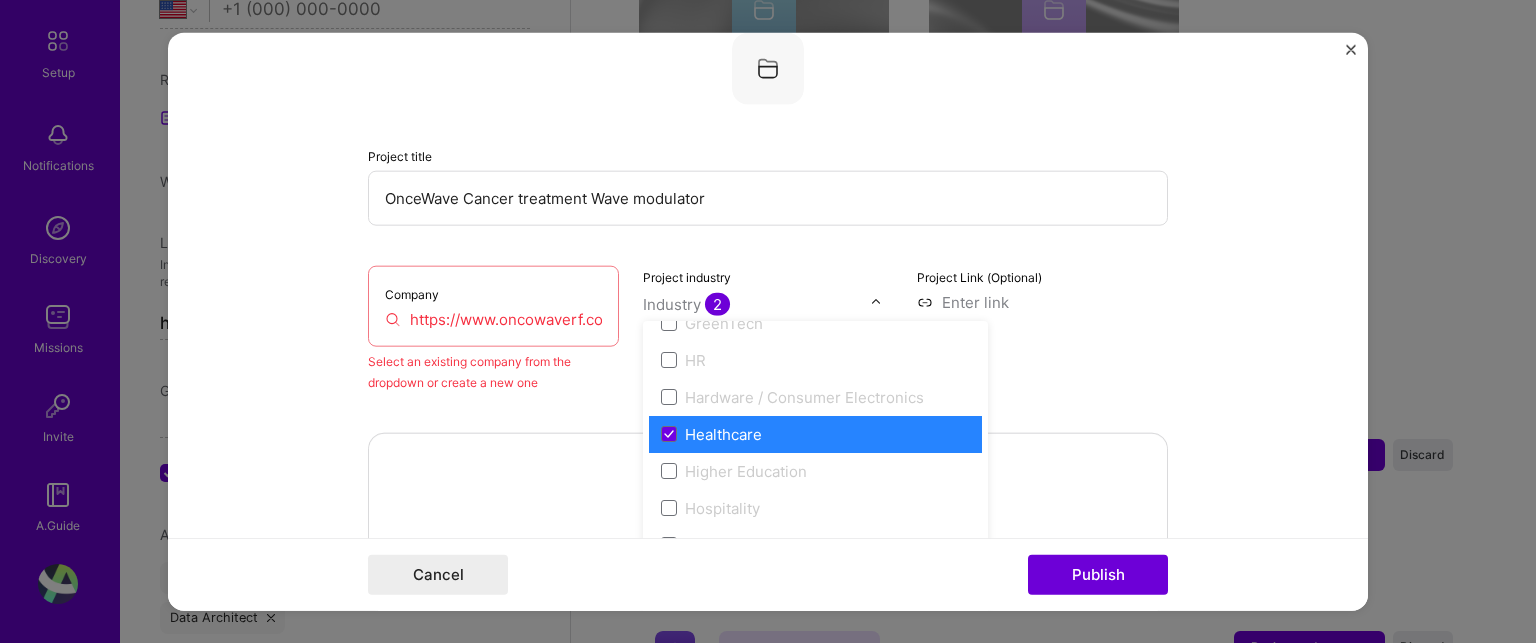 click at bounding box center (757, 303) 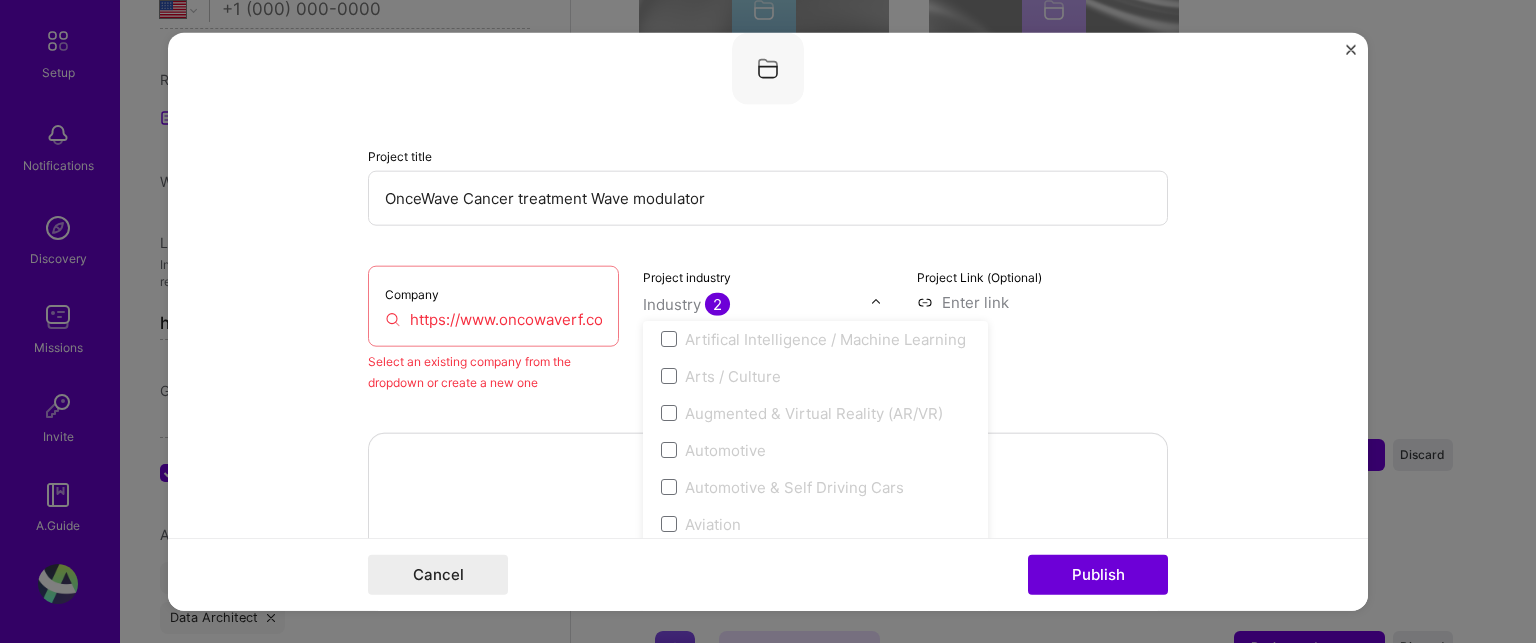 scroll, scrollTop: 500, scrollLeft: 0, axis: vertical 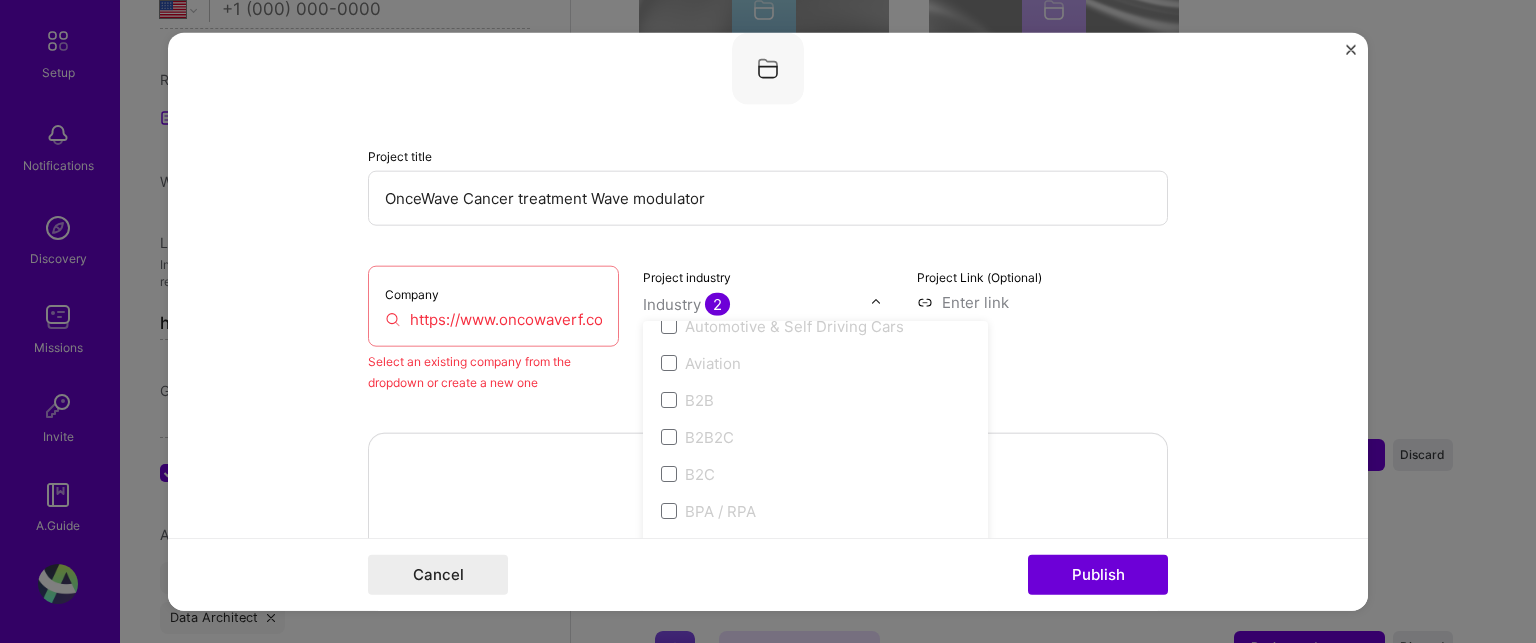 click on "Project industry option Healthcare, selected. option Healthcare focused, 70 of 120. 120 results available. Use Up and Down to choose options, press Enter to select the currently focused option, press Escape to exit the menu, press Tab to select the option and exit the menu. Industry 2 3D Printing AR / VR / XR Accounting Advertising & AdTech Aerospace Agriculture / AgTech Airlines / Aviation Architecture / Interior Design Art & Museums Artifical Intelligence / Machine Learning Arts / Culture Augmented & Virtual Reality (AR/VR) Automotive Automotive & Self Driving Cars Aviation B2B B2B2C B2C BPA / RPA Banking Beauty Big Data BioTech Blockchain CMS CPG CRM Cannabis Charity & Nonprofit Circular Economy CivTech Climate Tech Cloud Services Coaching Community Tech Construction Consulting Consumer Electronics Crowdfunding Crypto Customer Success Cybersecurity DTC Databases Dating Defense Delivery Developer Tools E-Commerce Education / Edtech Electronics Energy Enterprise Software Entertainment Environment Events HR" at bounding box center [768, 328] 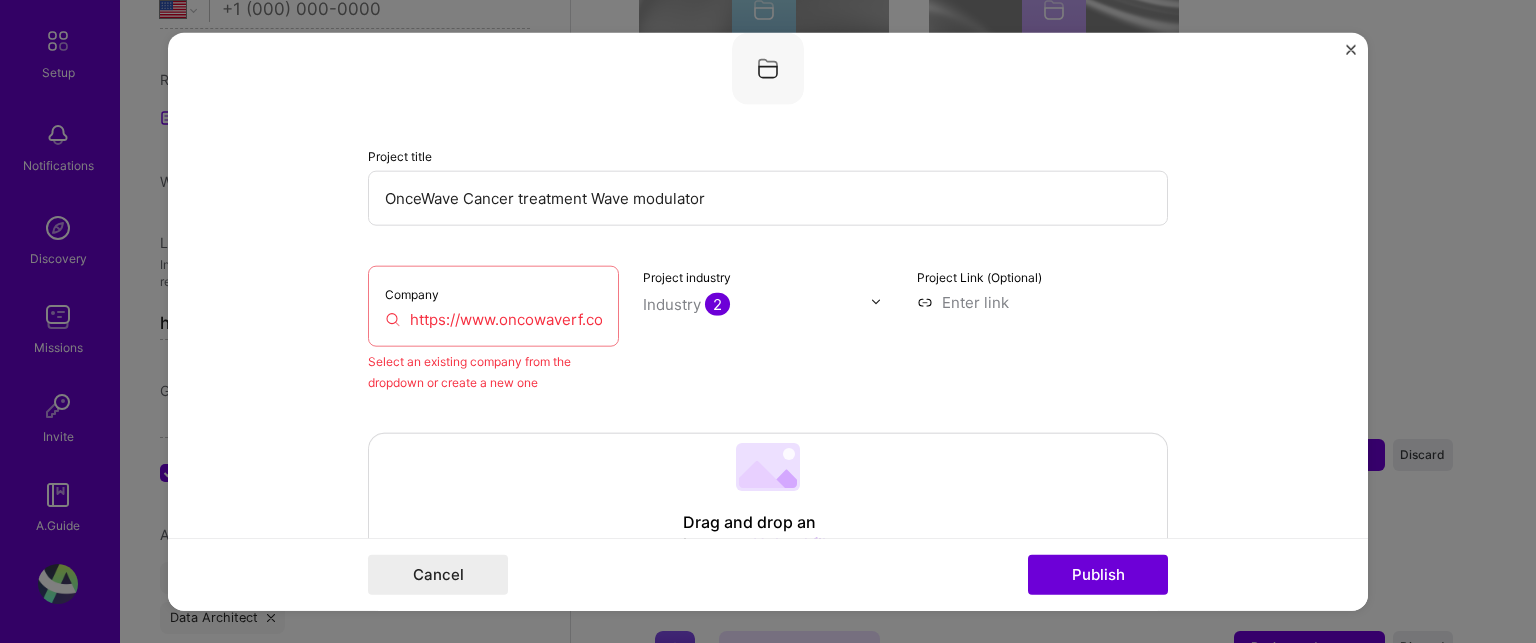 click at bounding box center [1042, 301] 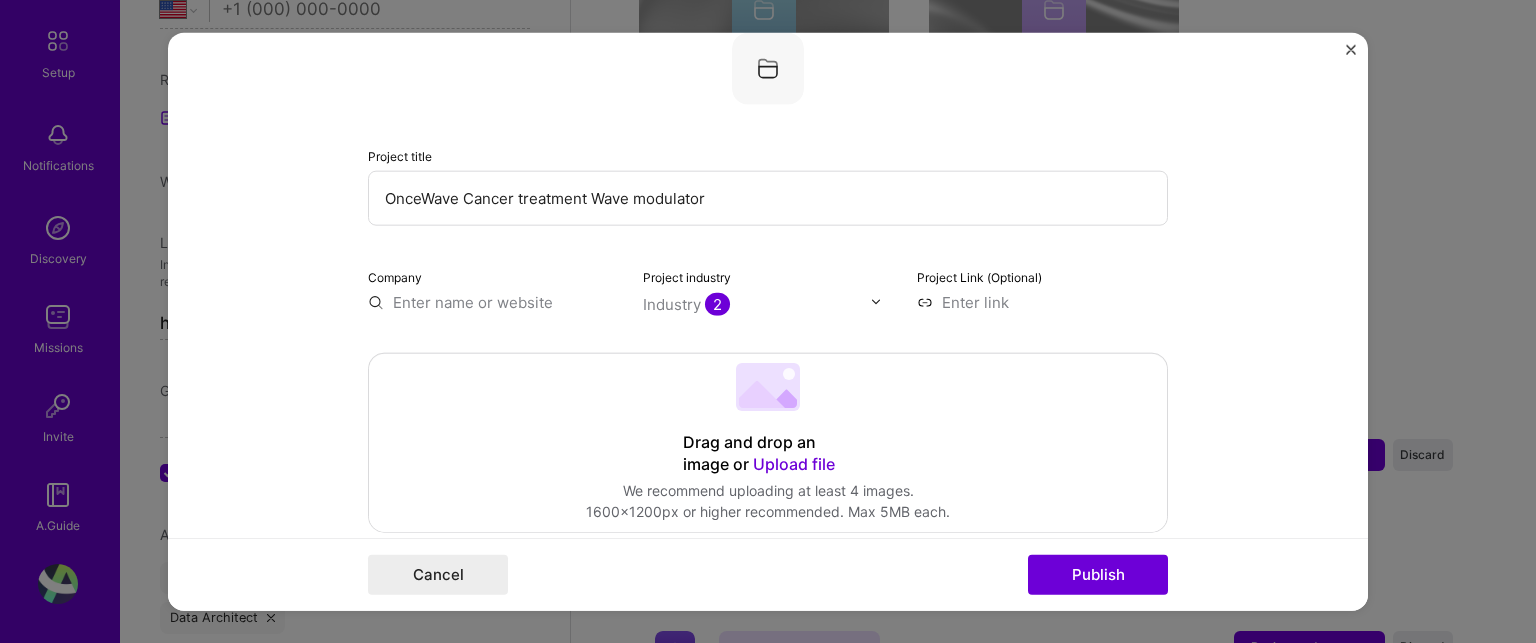 click at bounding box center (493, 301) 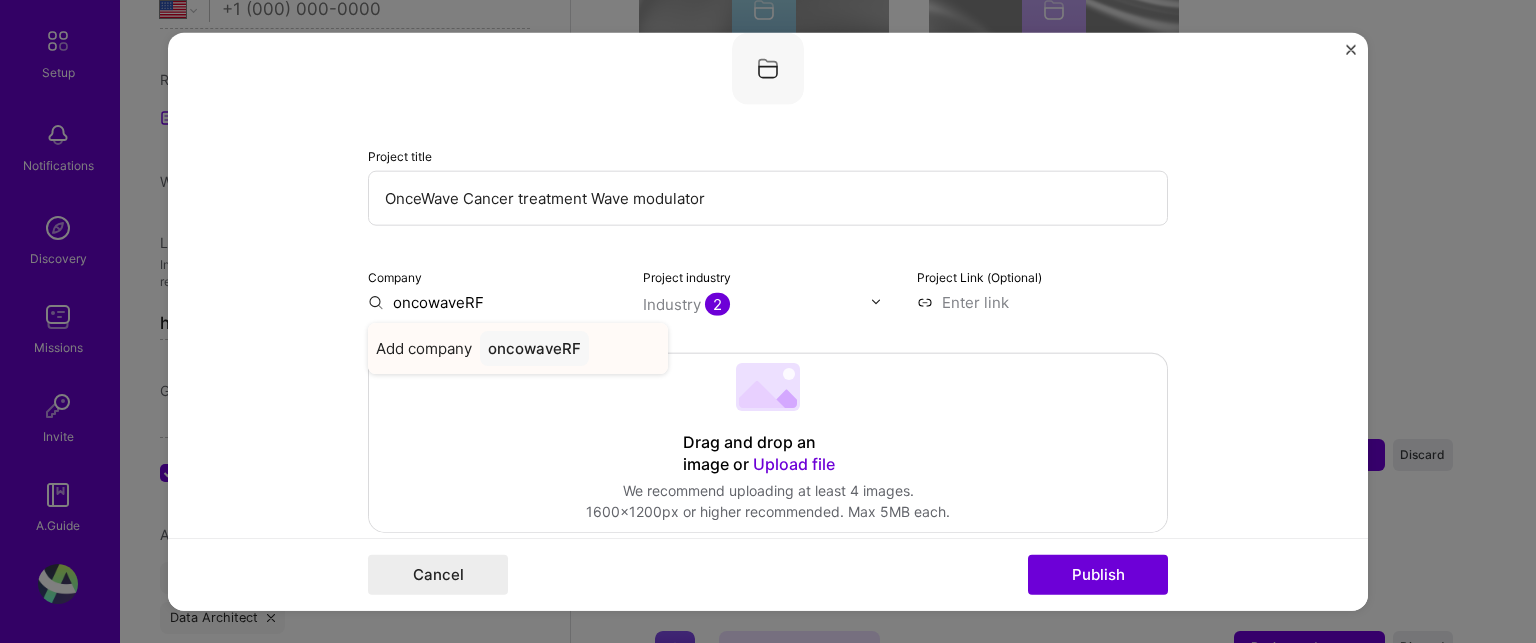 type on "oncowaveRF" 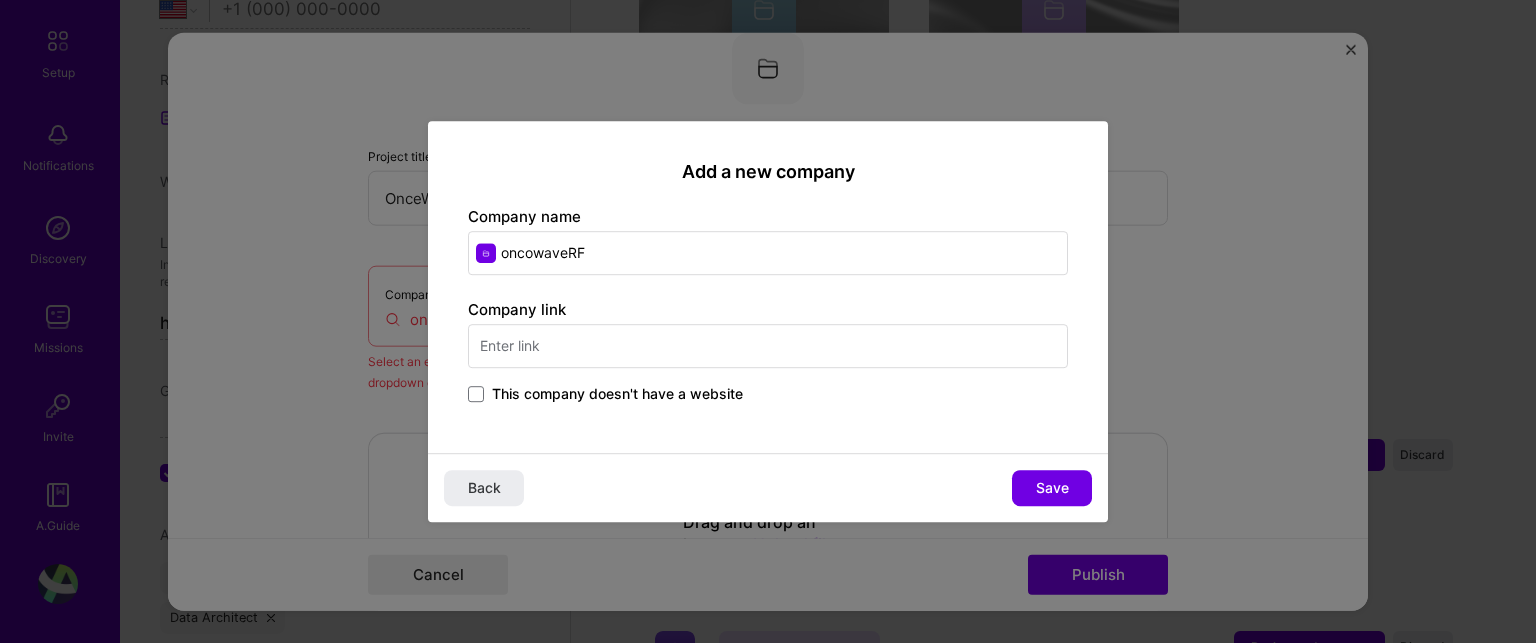 click at bounding box center (768, 346) 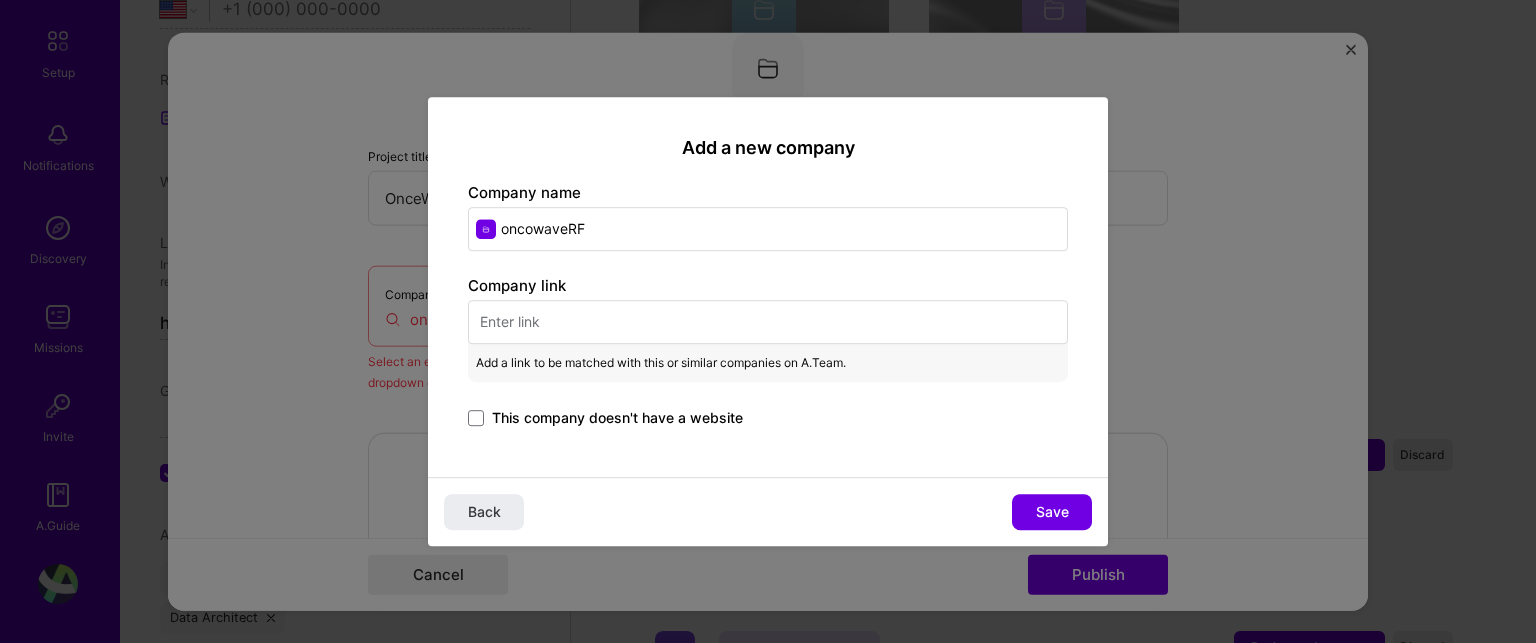 paste on "https://www.oncowaverf.co.il/" 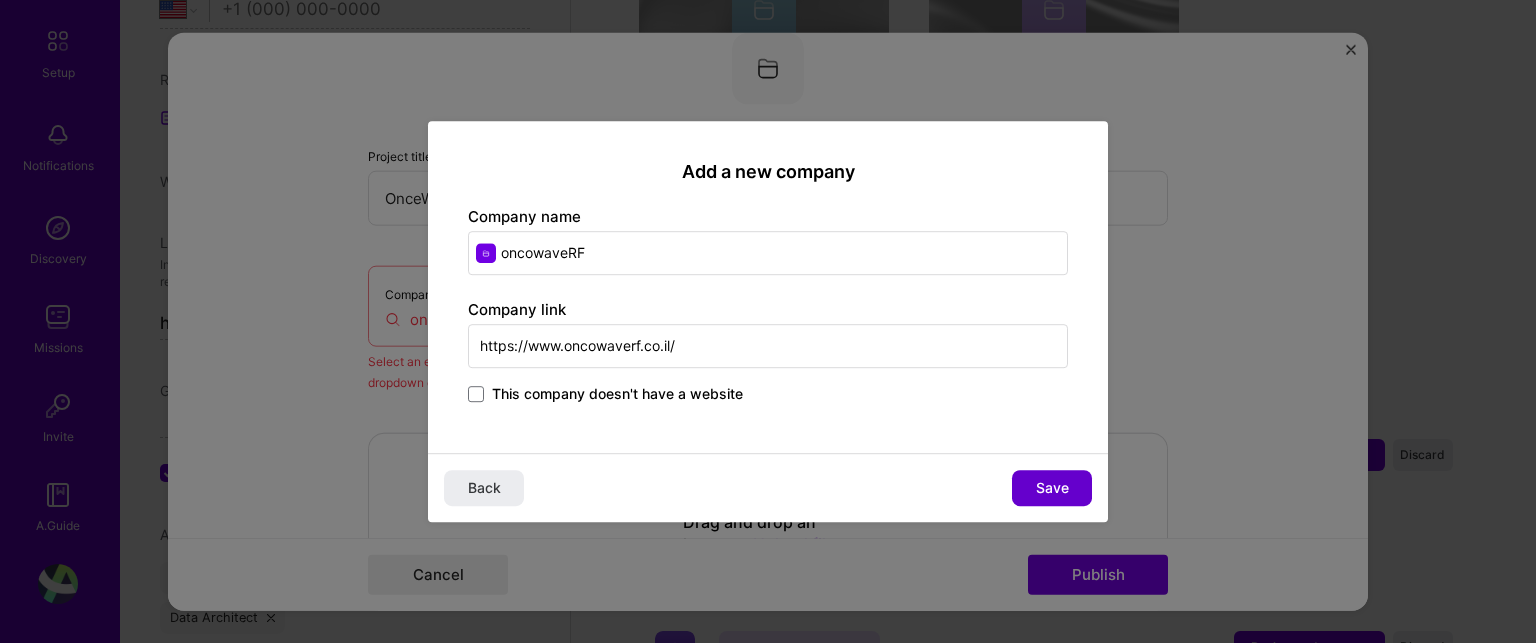 type on "https://www.oncowaverf.co.il/" 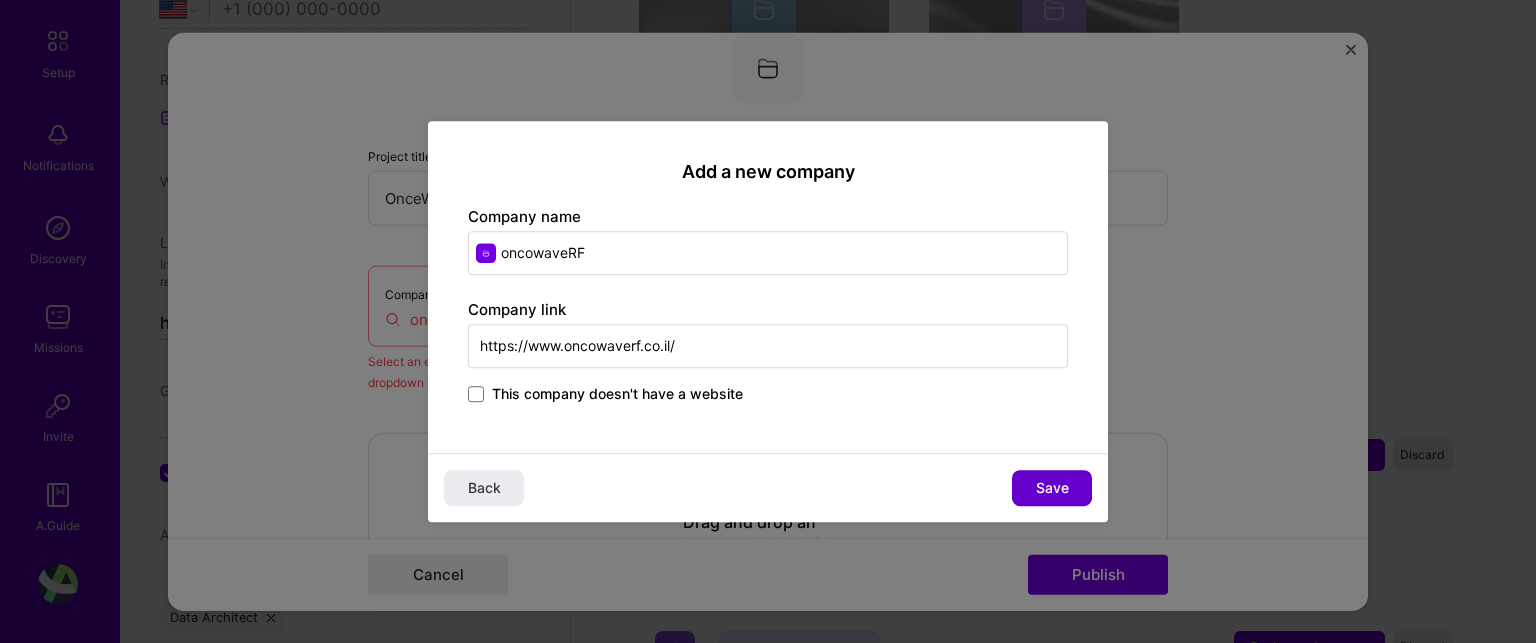 click on "Save" at bounding box center (1052, 488) 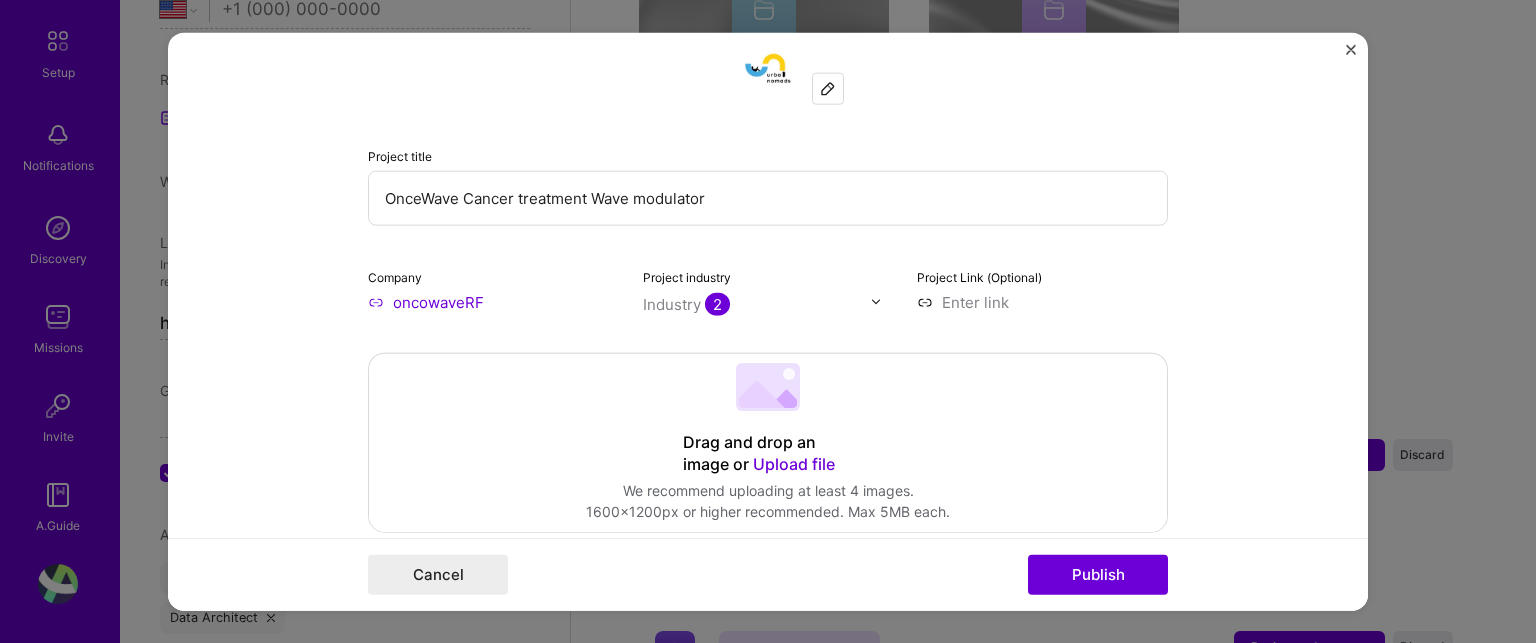 scroll, scrollTop: 418, scrollLeft: 0, axis: vertical 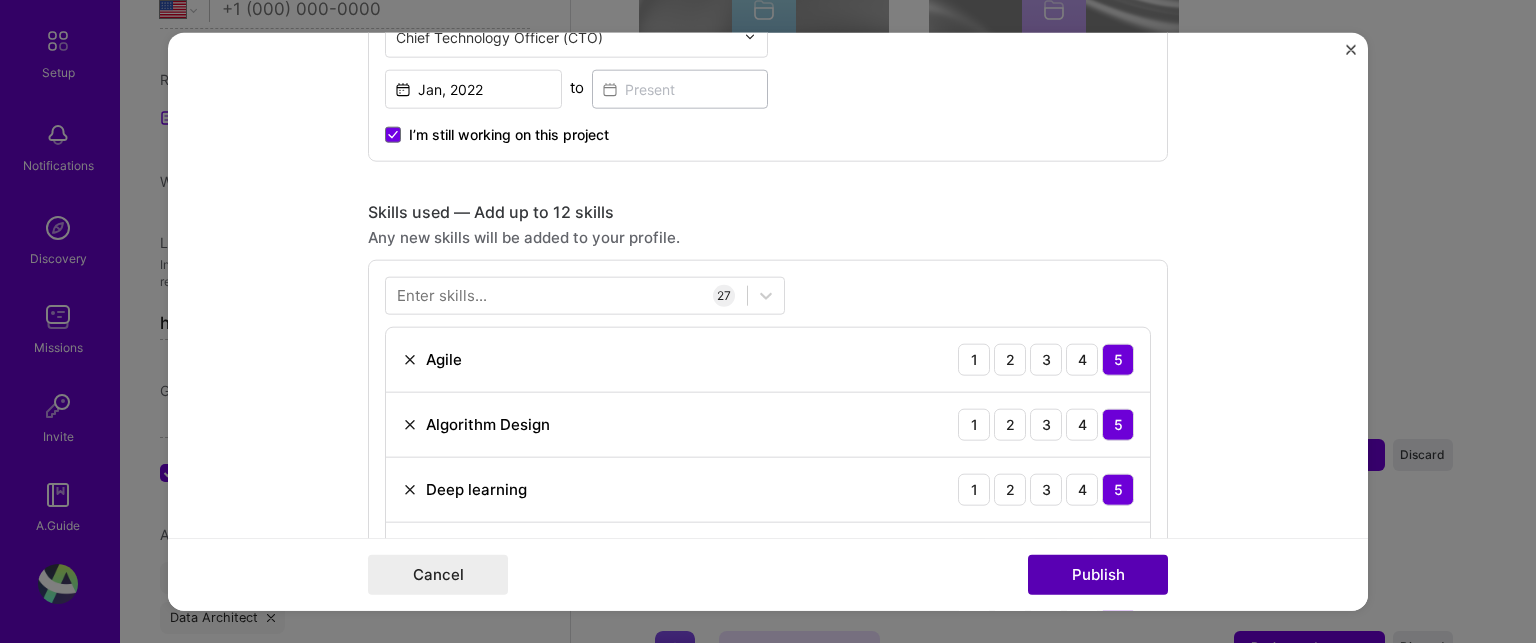 click on "Publish" at bounding box center [1098, 575] 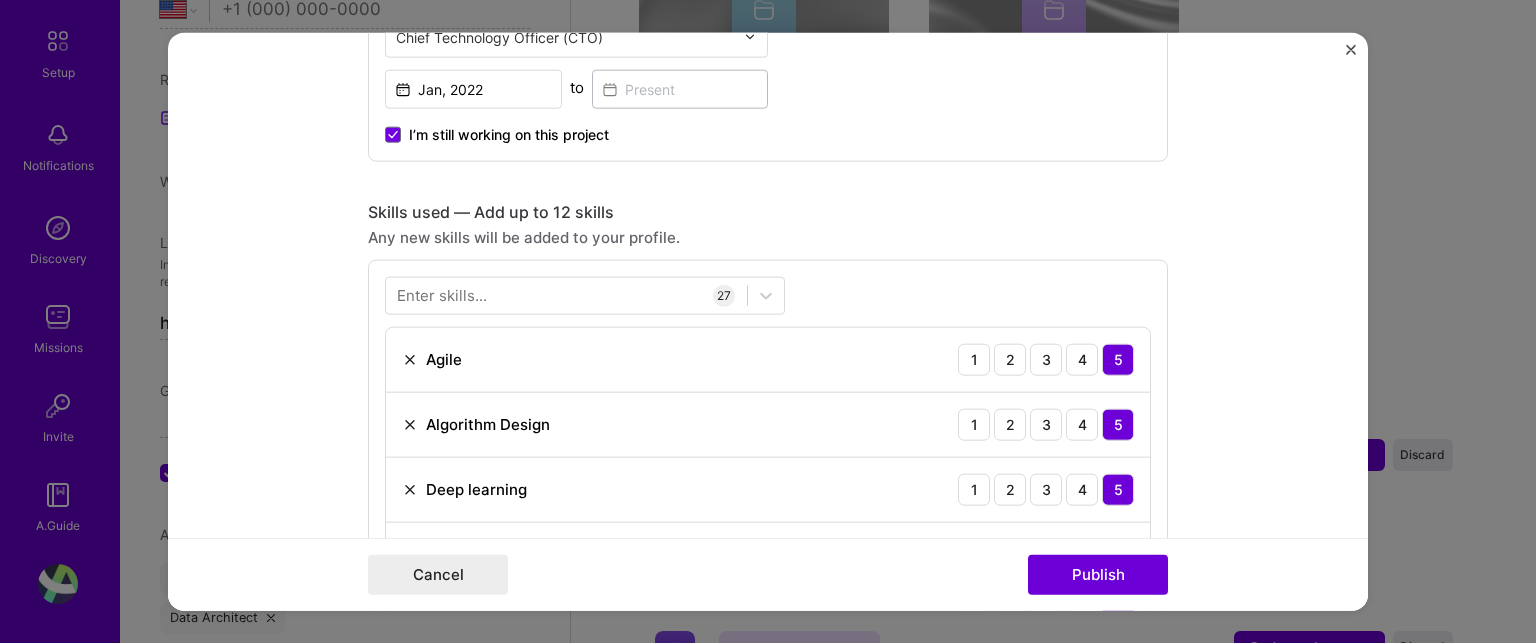 scroll, scrollTop: 996, scrollLeft: 0, axis: vertical 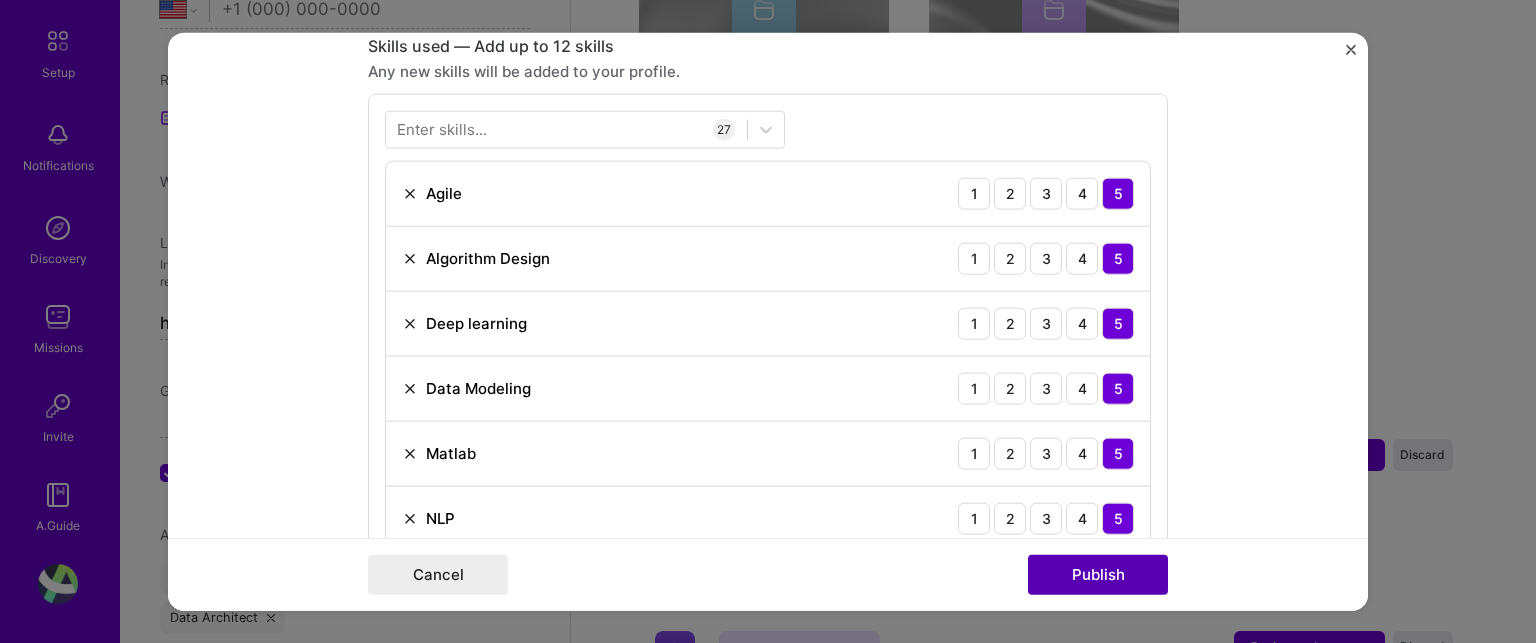 click on "Publish" at bounding box center [1098, 575] 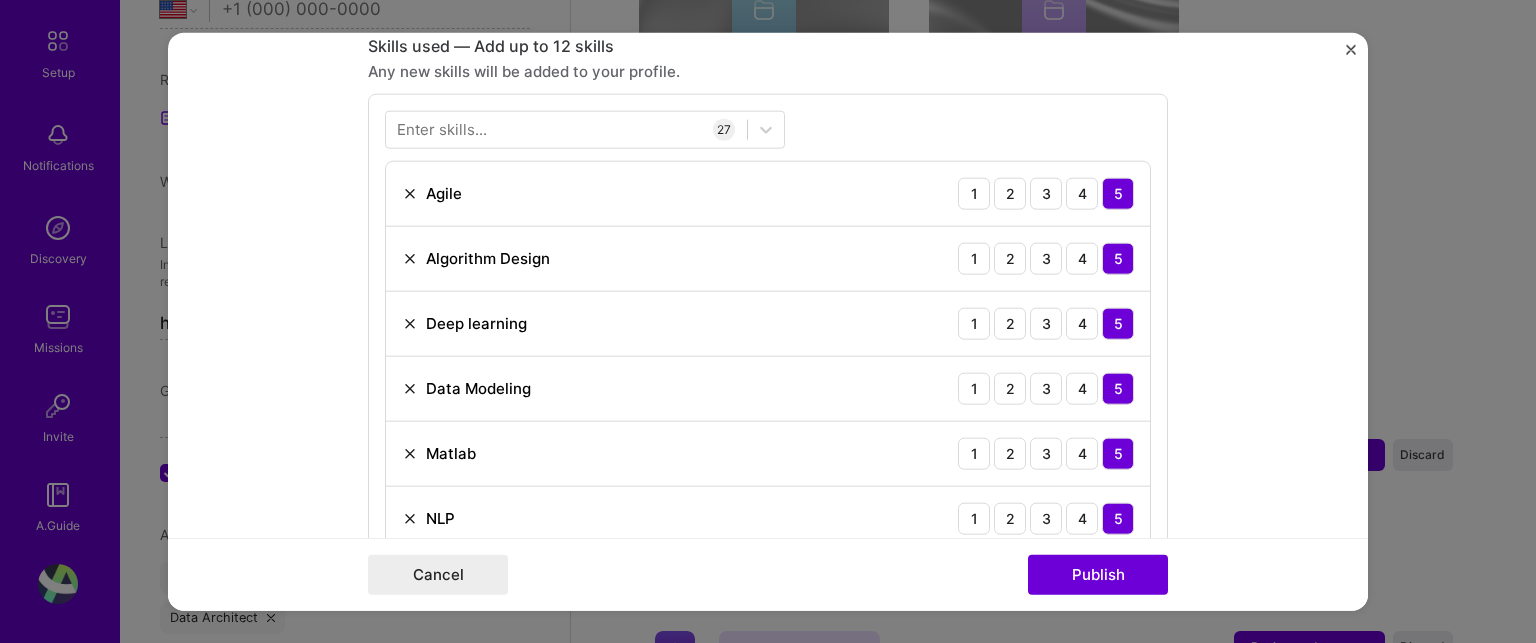 scroll, scrollTop: 1380, scrollLeft: 0, axis: vertical 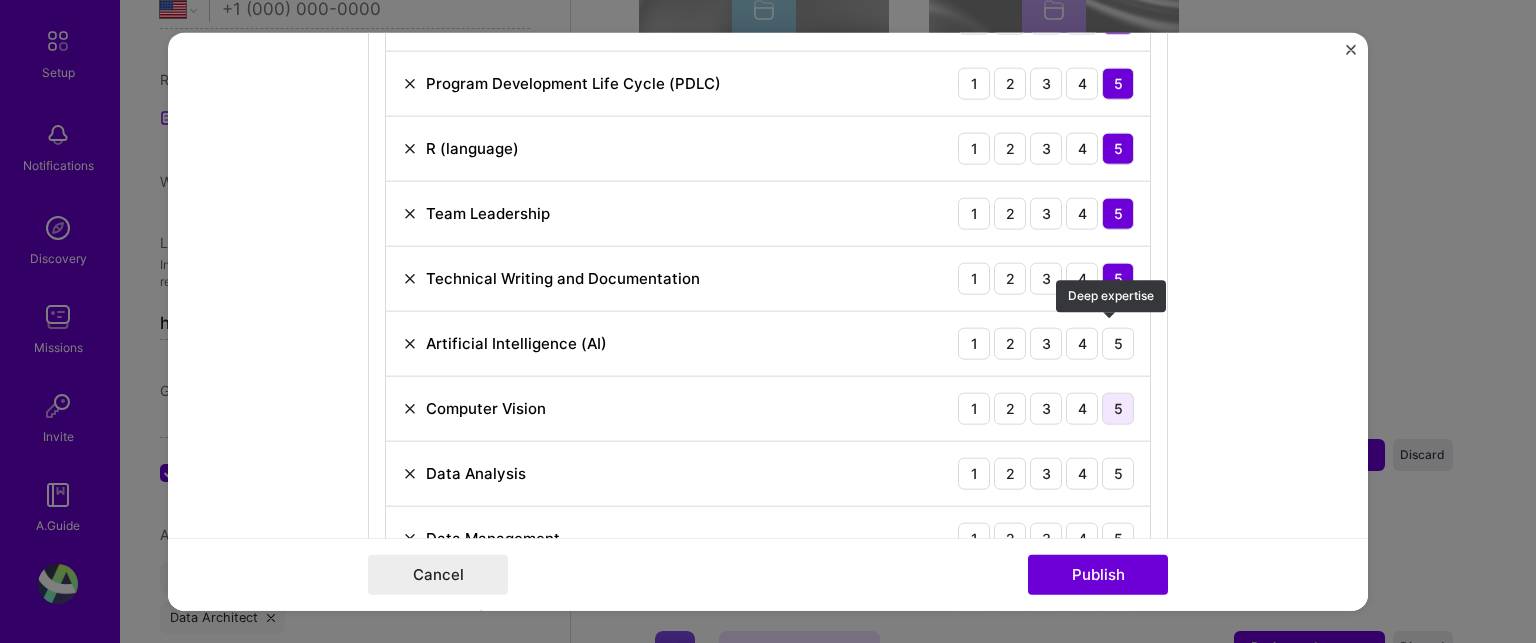 click on "5" at bounding box center [1118, 343] 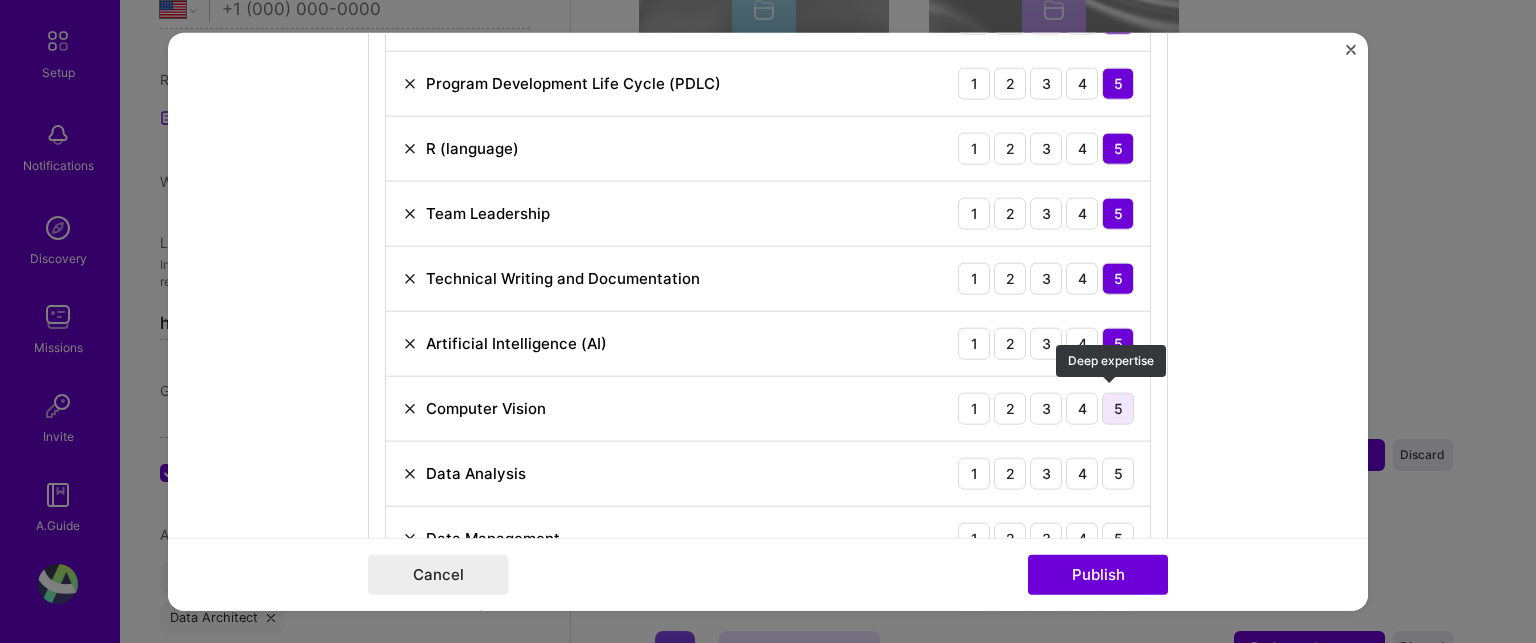 click on "5" at bounding box center (1118, 408) 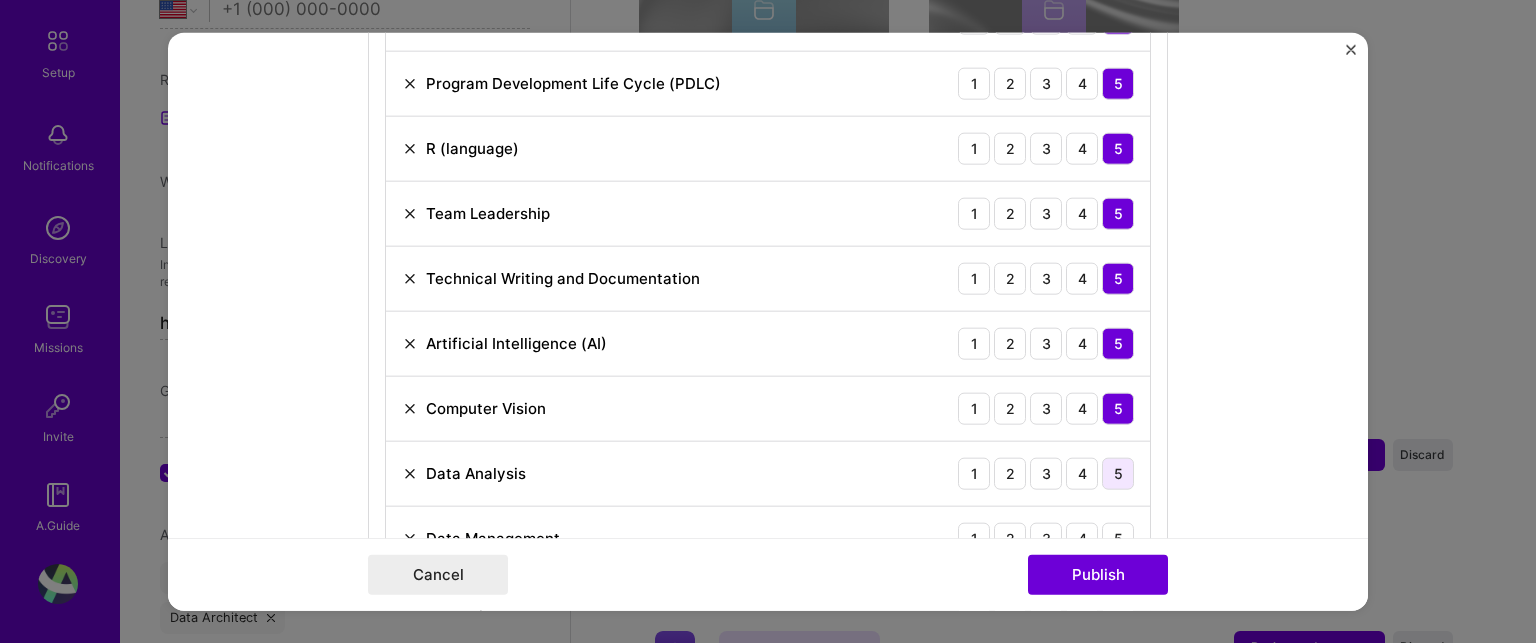 click on "5" at bounding box center (1118, 473) 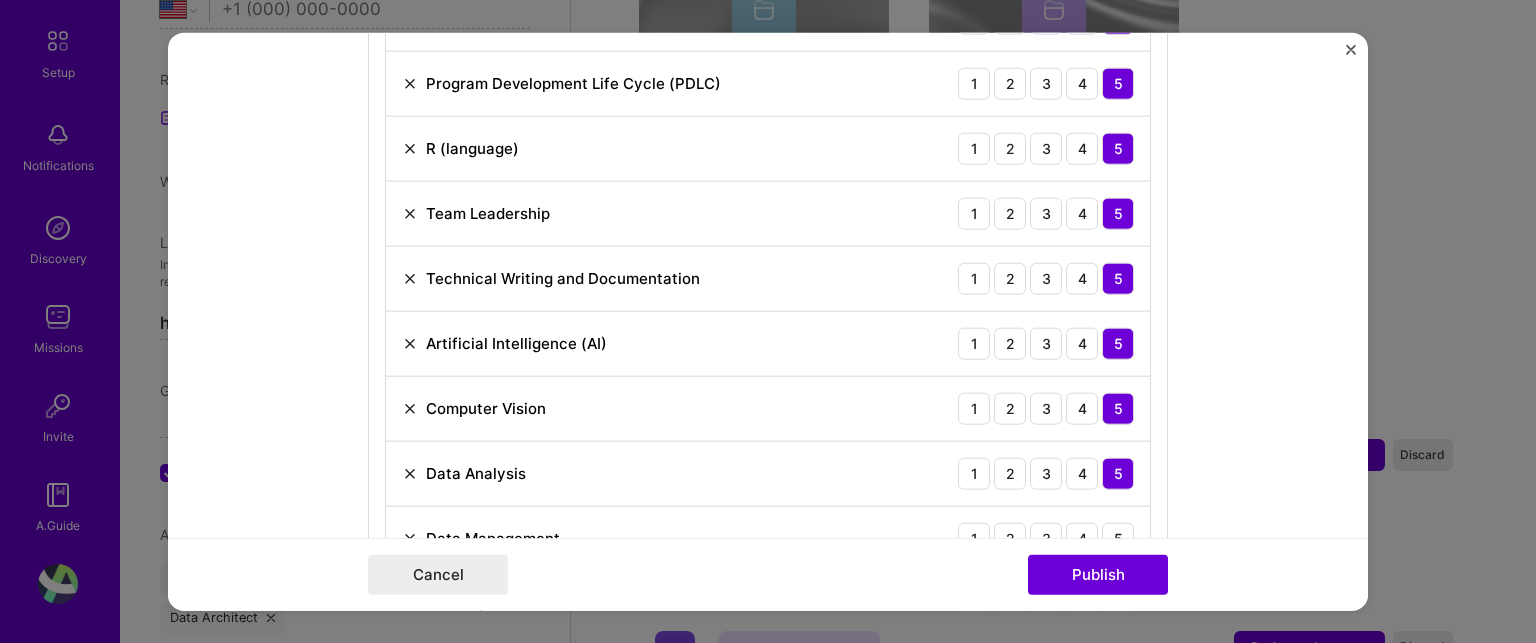 scroll, scrollTop: 1718, scrollLeft: 0, axis: vertical 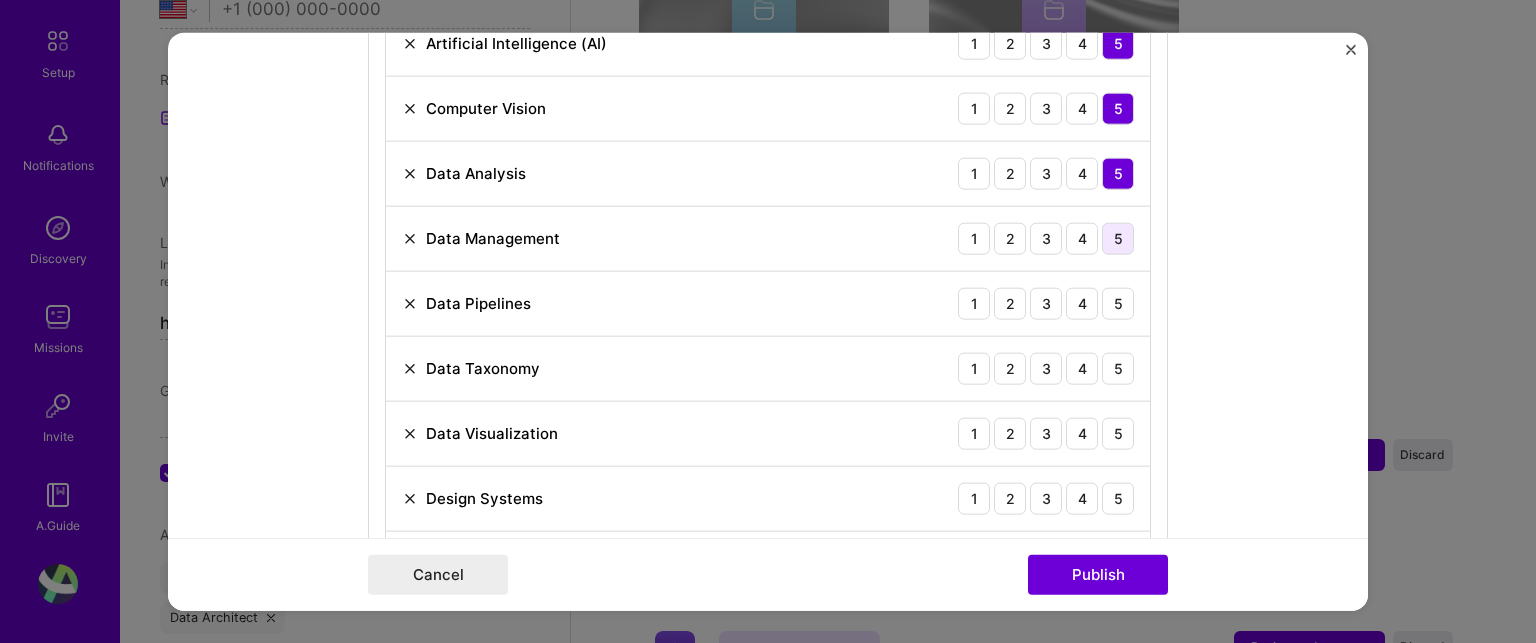 click on "5" at bounding box center [1118, 238] 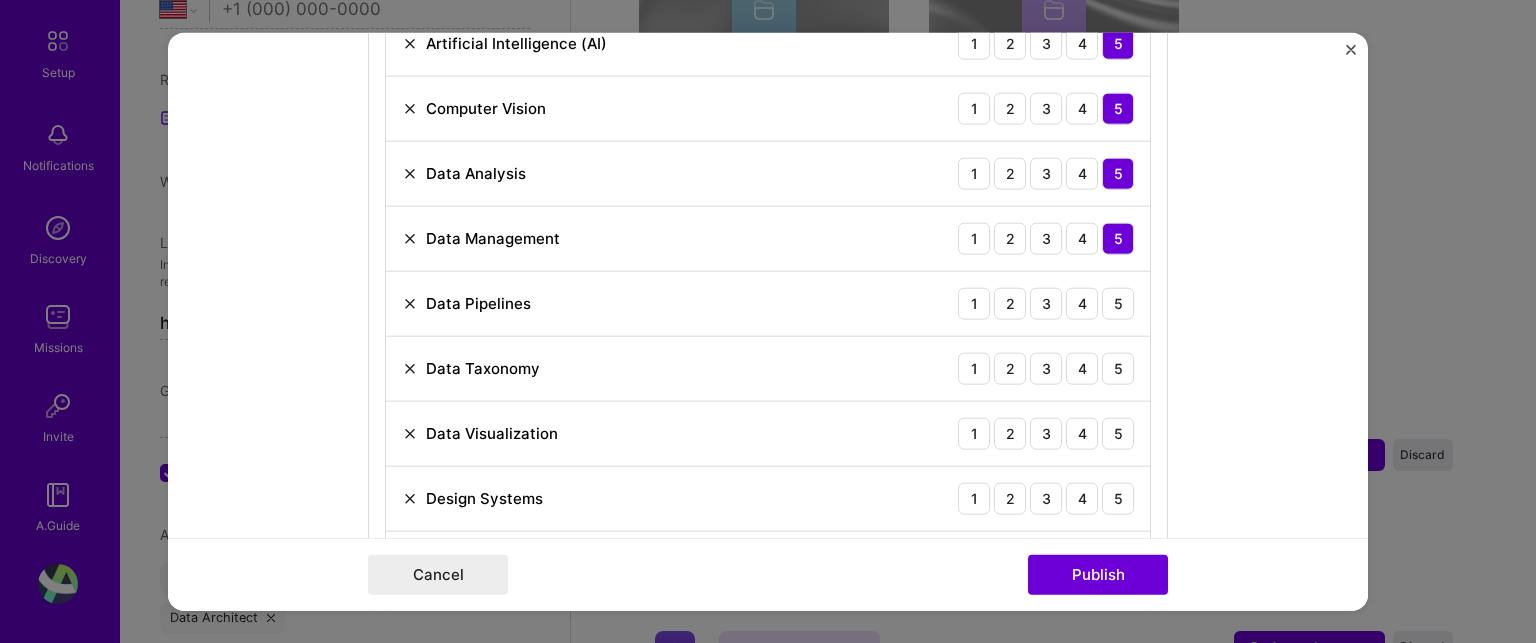 scroll, scrollTop: 1633, scrollLeft: 0, axis: vertical 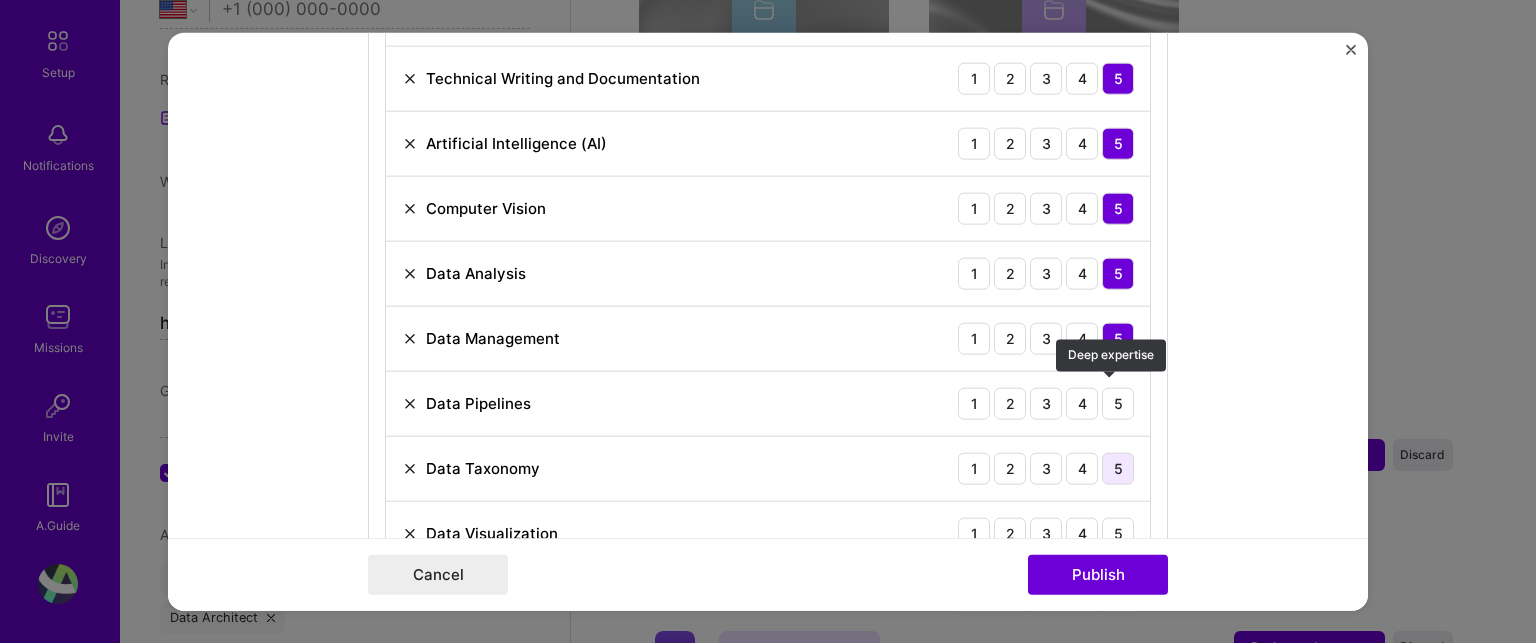 click on "5" at bounding box center [1118, 403] 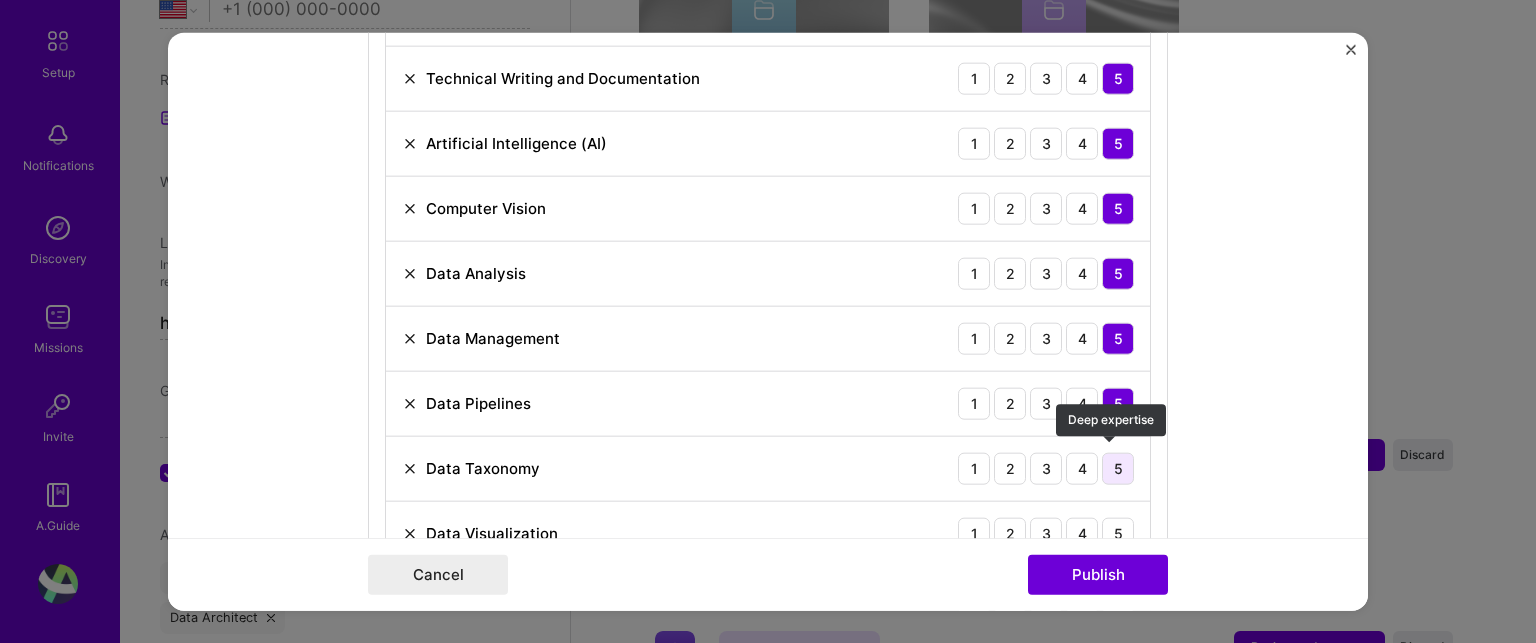 click on "5" at bounding box center (1118, 468) 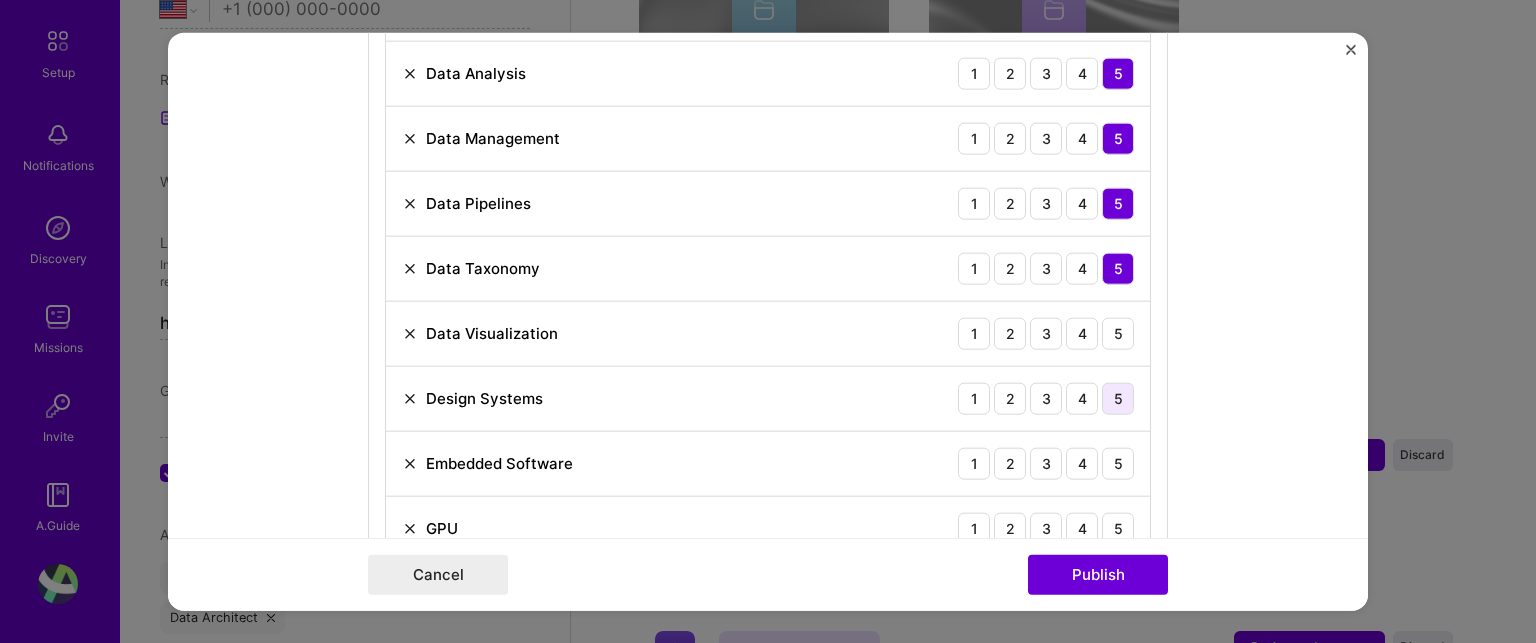 click on "5" at bounding box center (1118, 333) 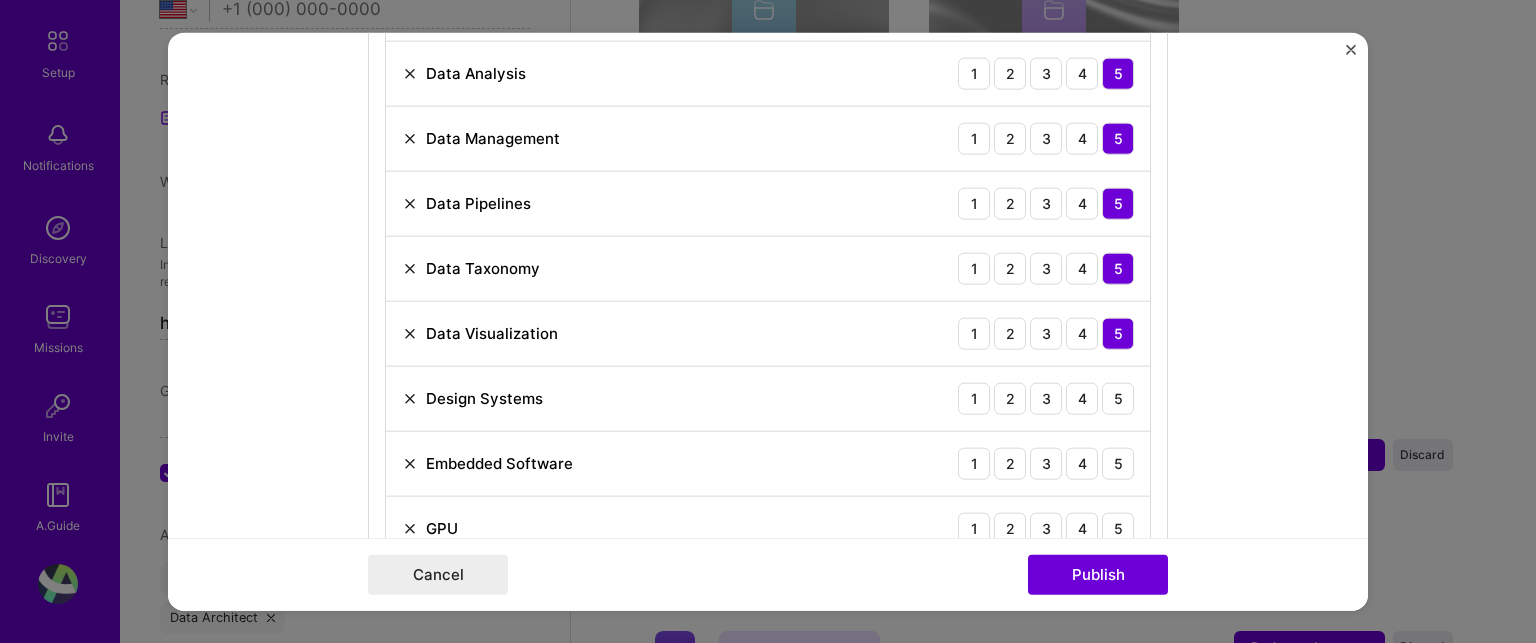 drag, startPoint x: 1105, startPoint y: 401, endPoint x: 1113, endPoint y: 431, distance: 31.04835 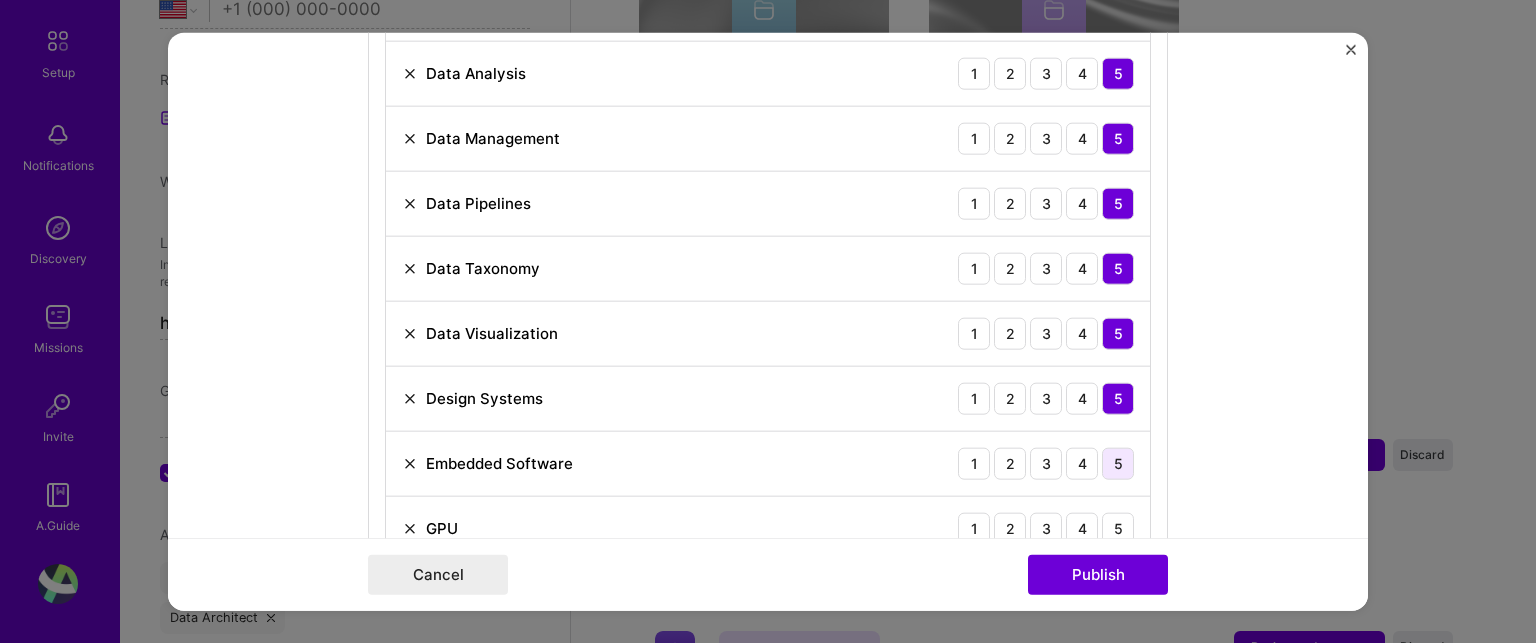 click on "5" at bounding box center [1118, 463] 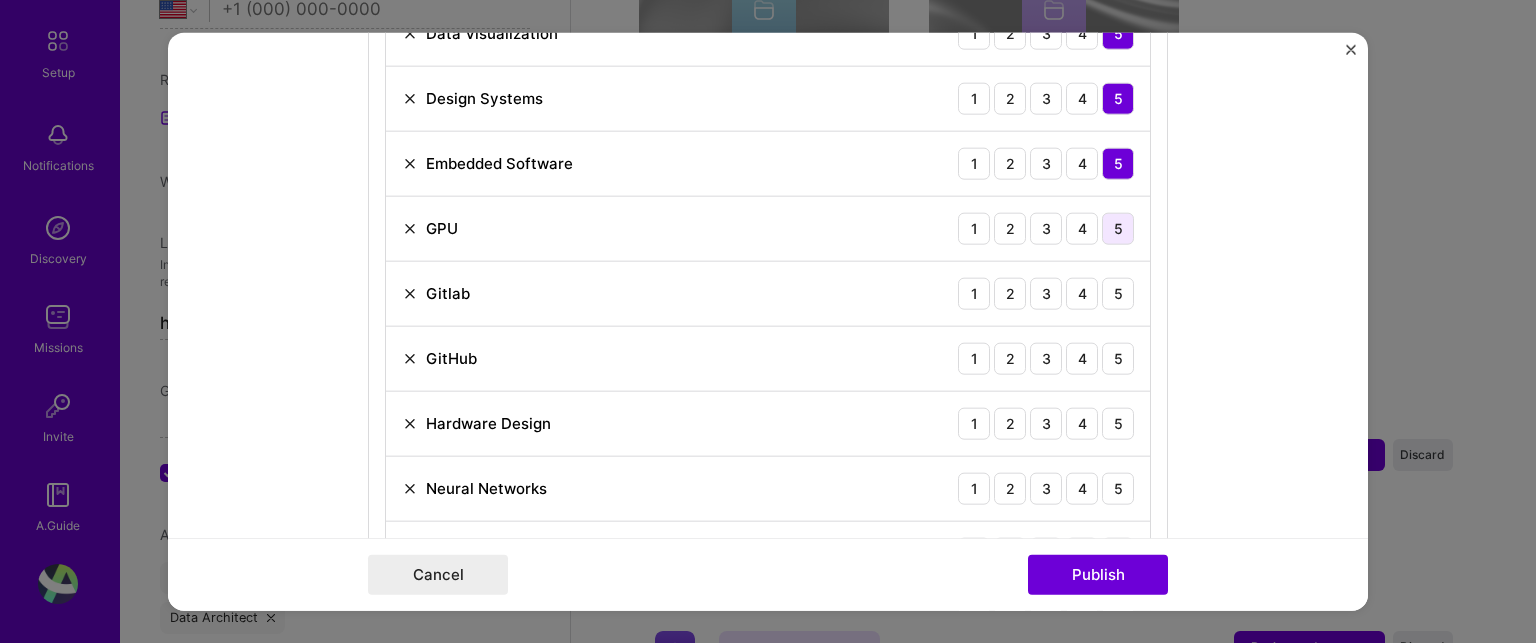 click on "5" at bounding box center (1118, 228) 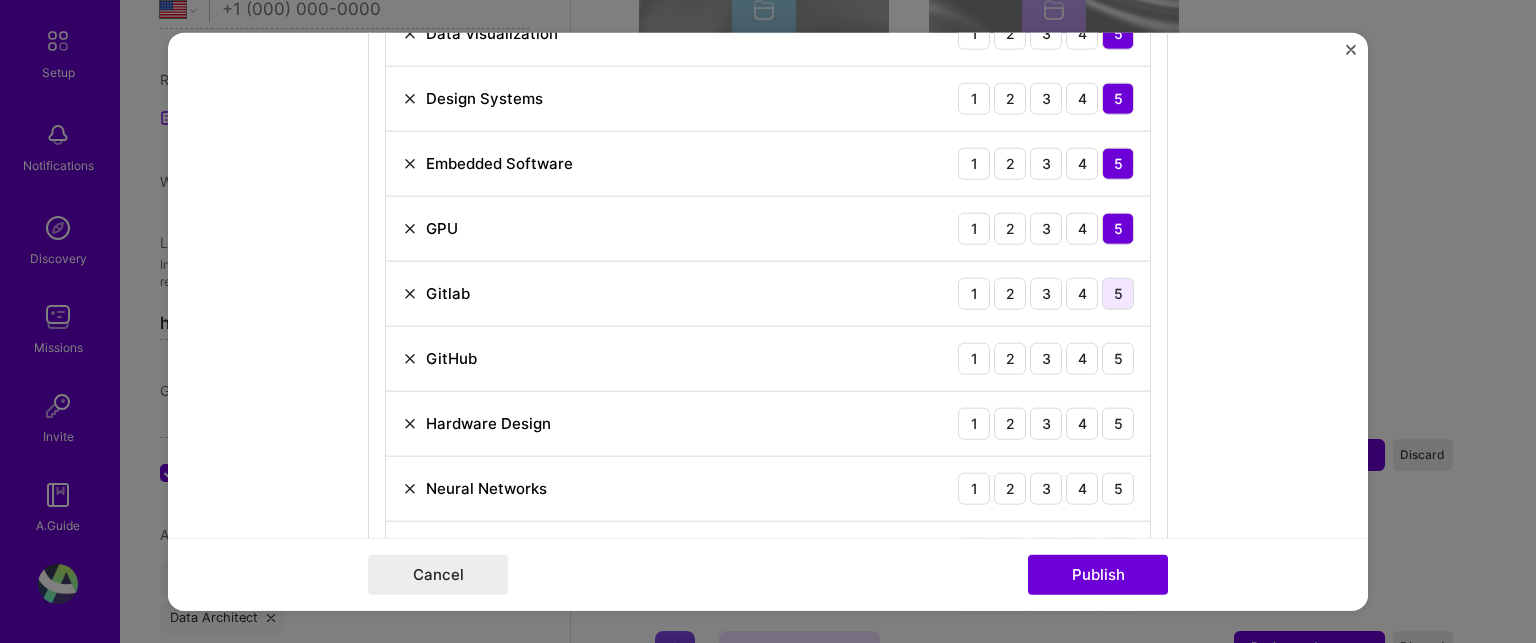 click on "5" at bounding box center [1118, 293] 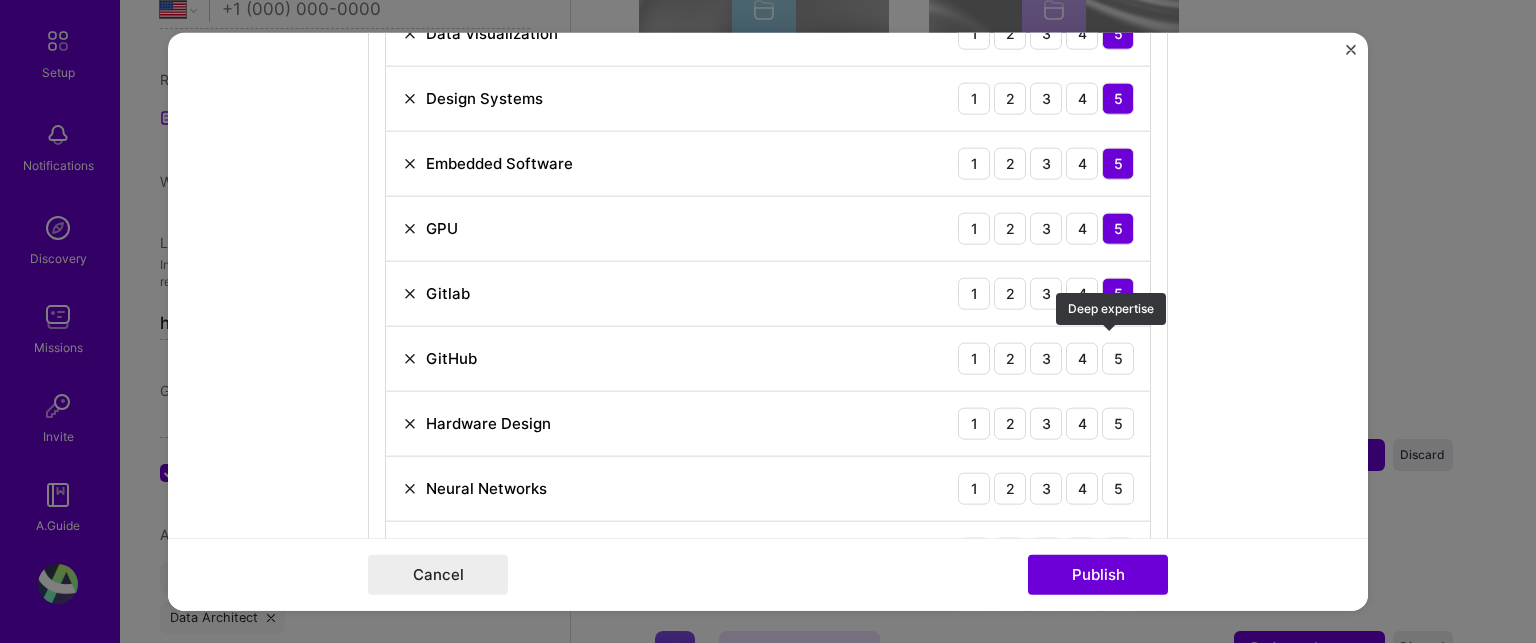 click on "5" at bounding box center (1118, 358) 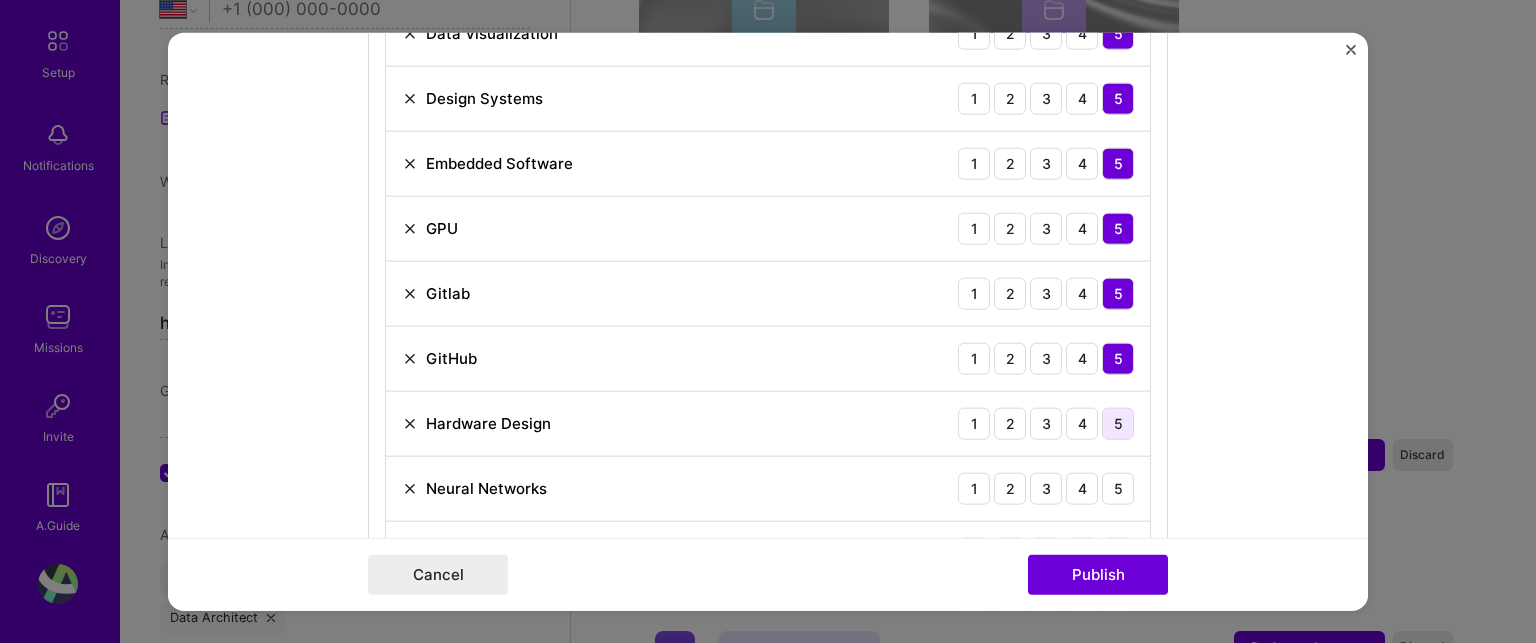 click on "5" at bounding box center [1118, 423] 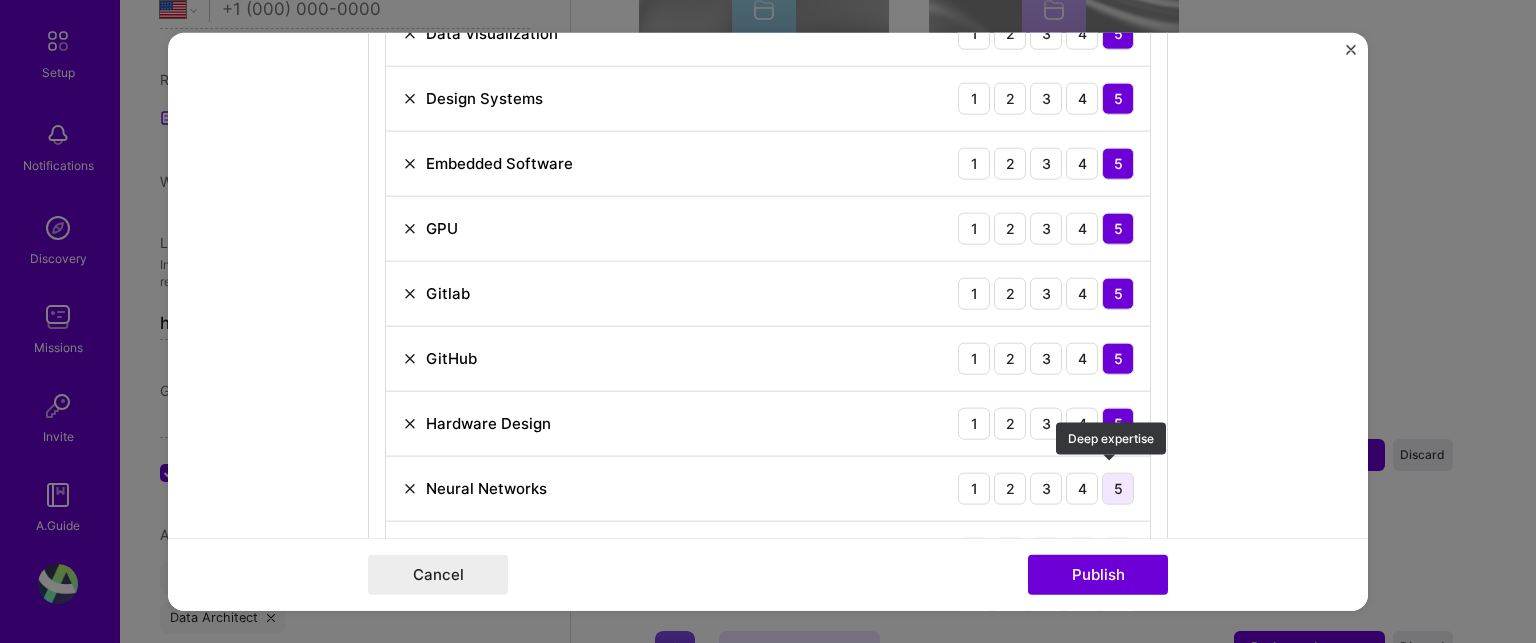 click on "5" at bounding box center [1118, 488] 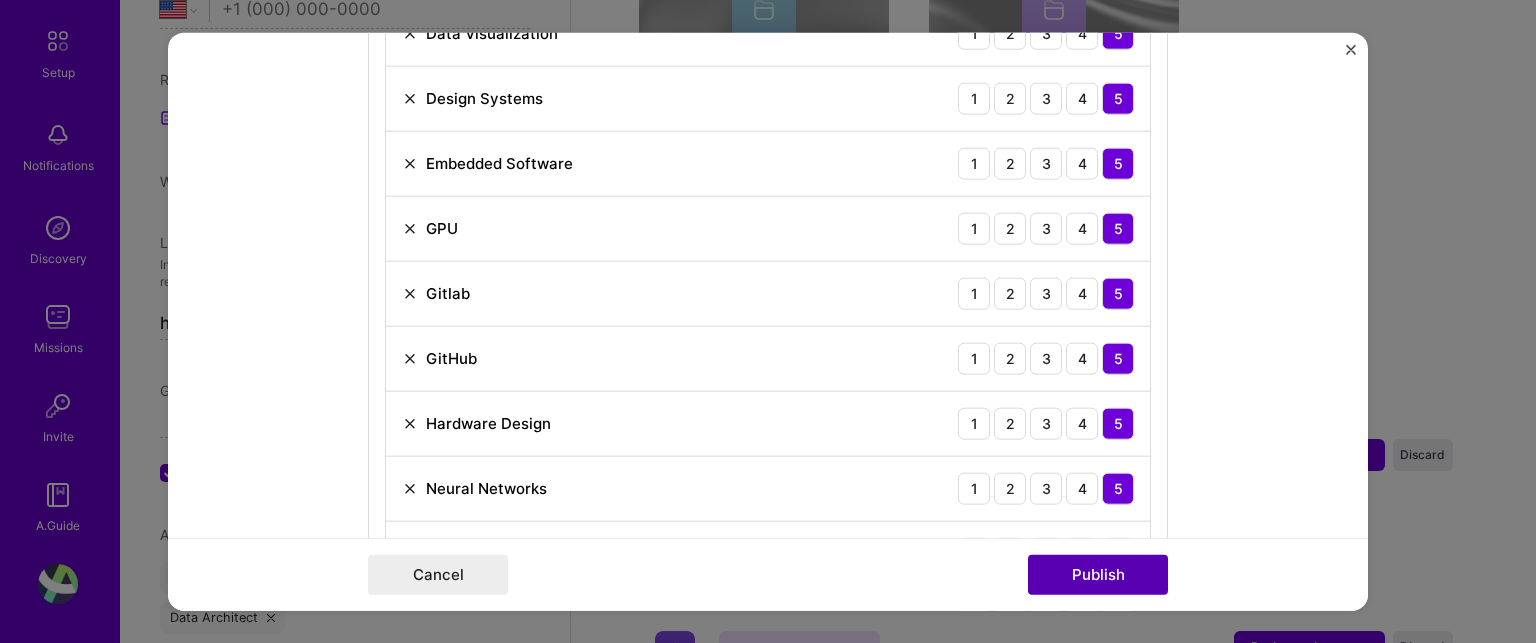 click on "Publish" at bounding box center (1098, 575) 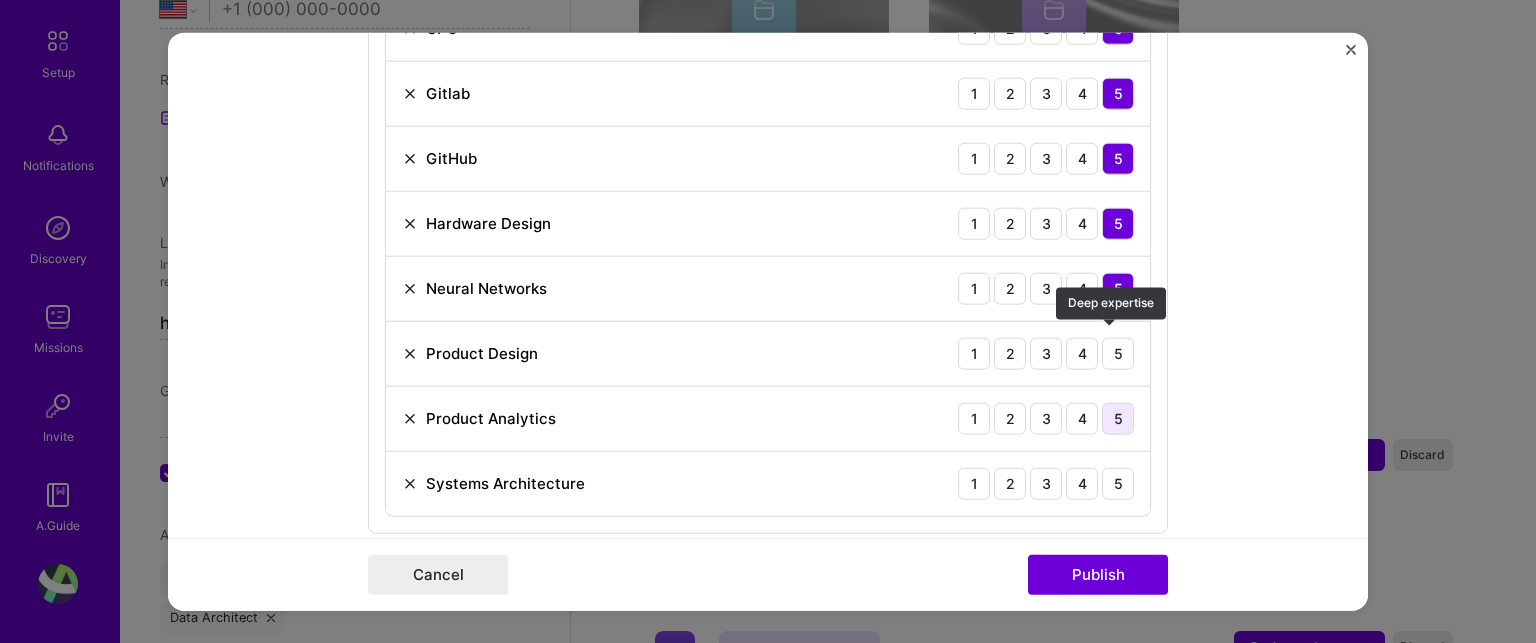 click on "5" at bounding box center [1118, 353] 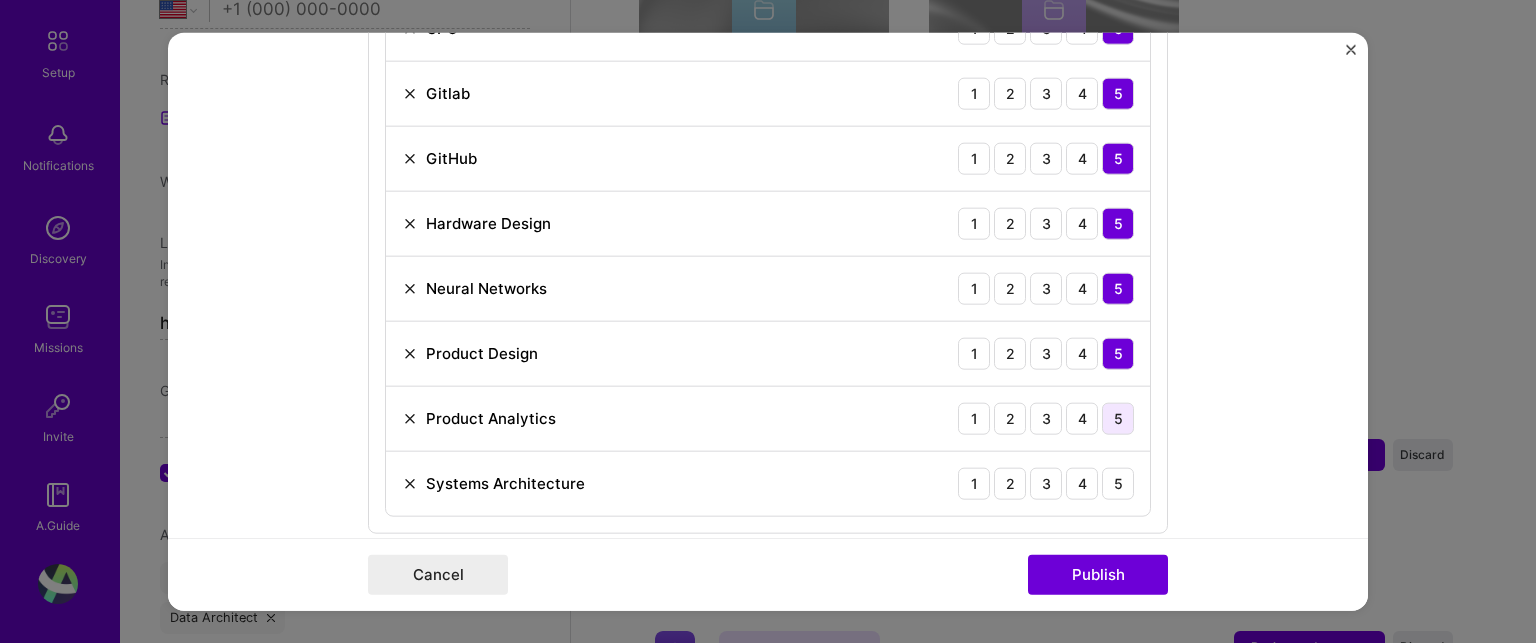 drag, startPoint x: 1096, startPoint y: 403, endPoint x: 1108, endPoint y: 418, distance: 19.209373 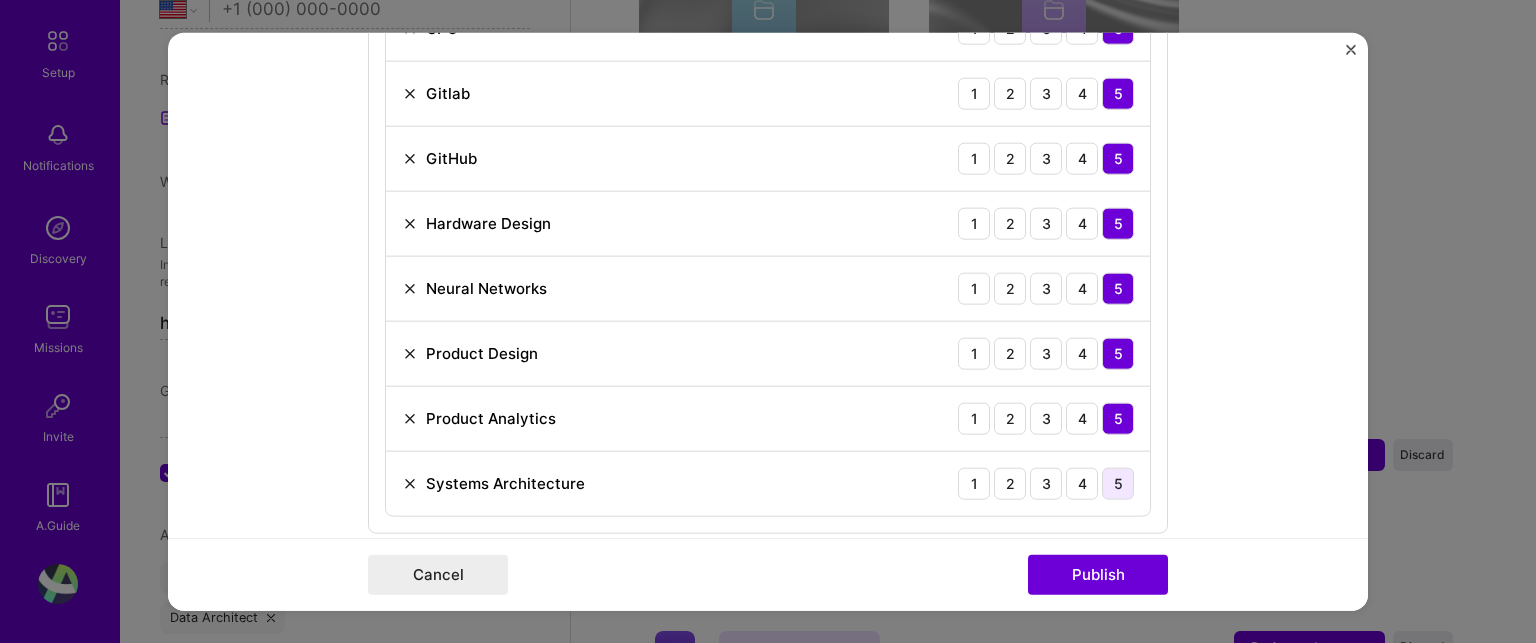 click on "5" at bounding box center (1118, 483) 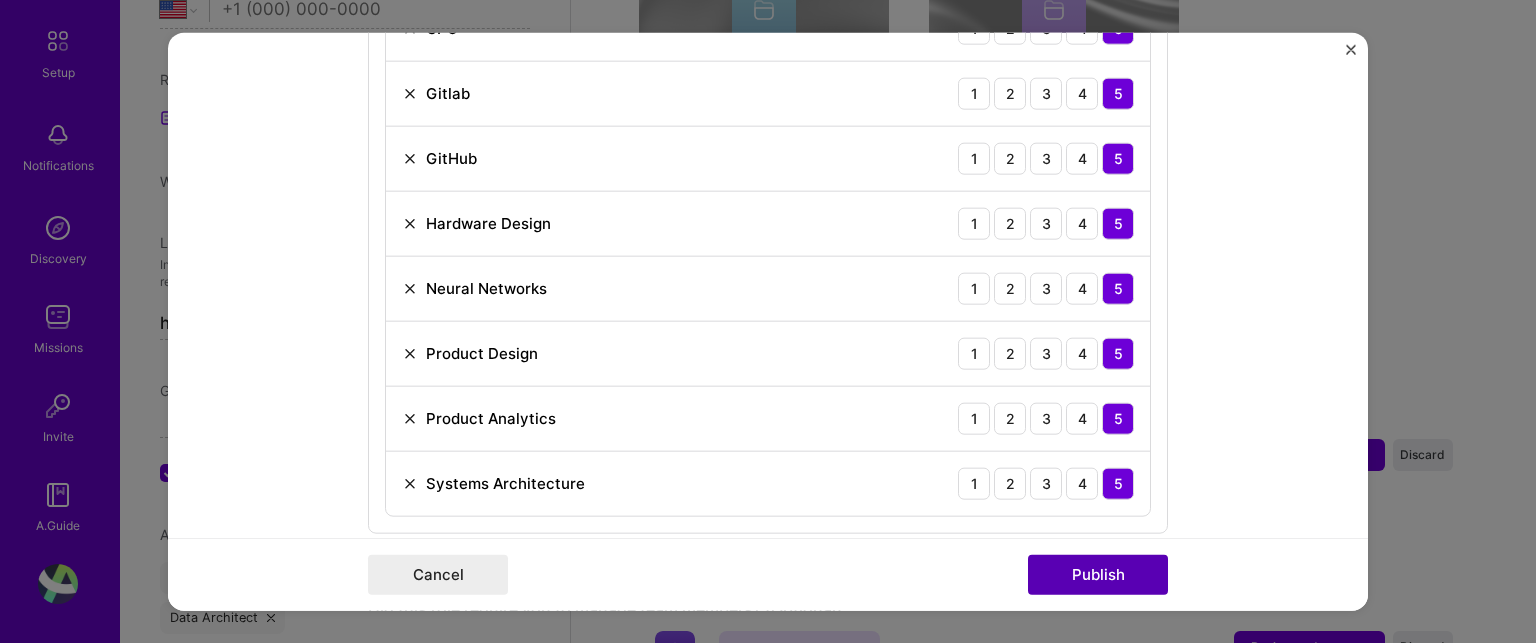 click on "Publish" at bounding box center (1098, 575) 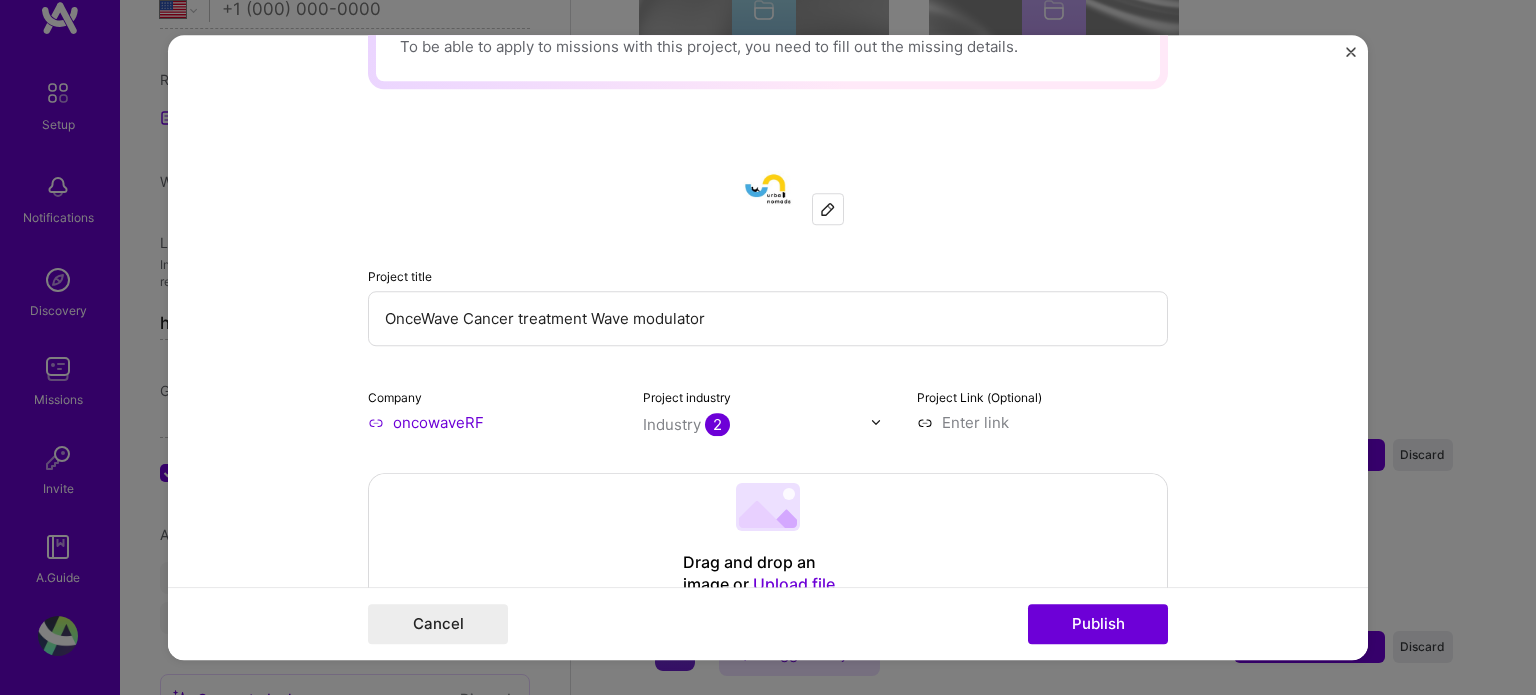 click on "OnceWave Cancer treatment Wave modulator" at bounding box center [768, 318] 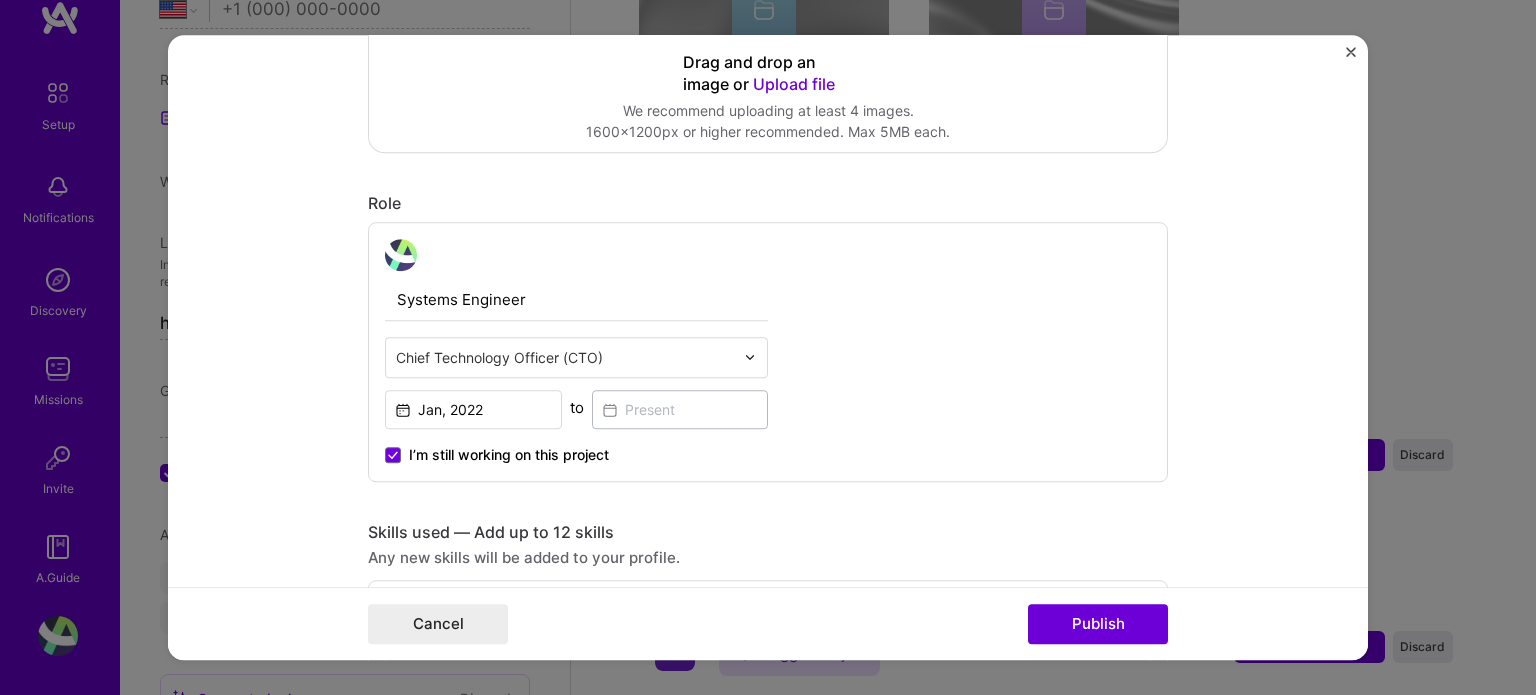 click on "Systems Engineer" at bounding box center [576, 300] 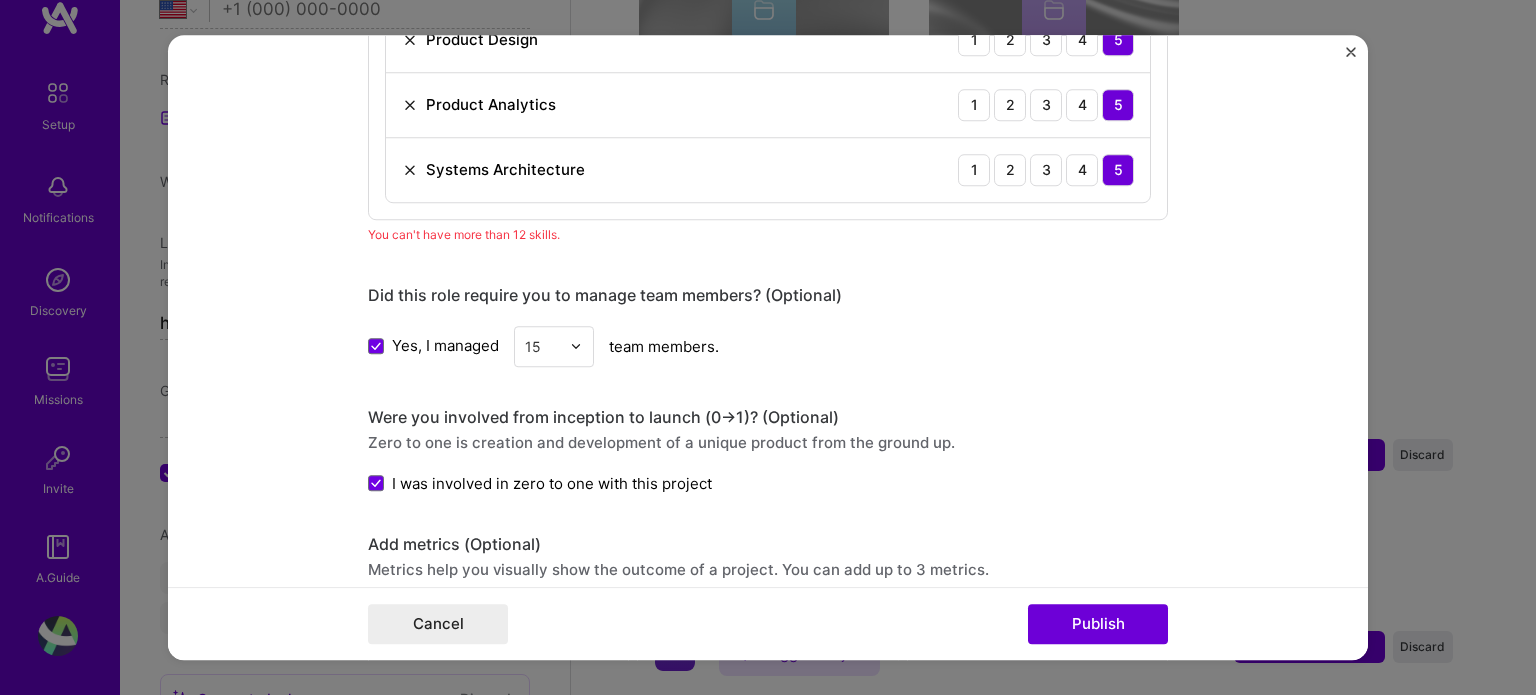 click on "You can't have more than 12 skills." at bounding box center (768, 234) 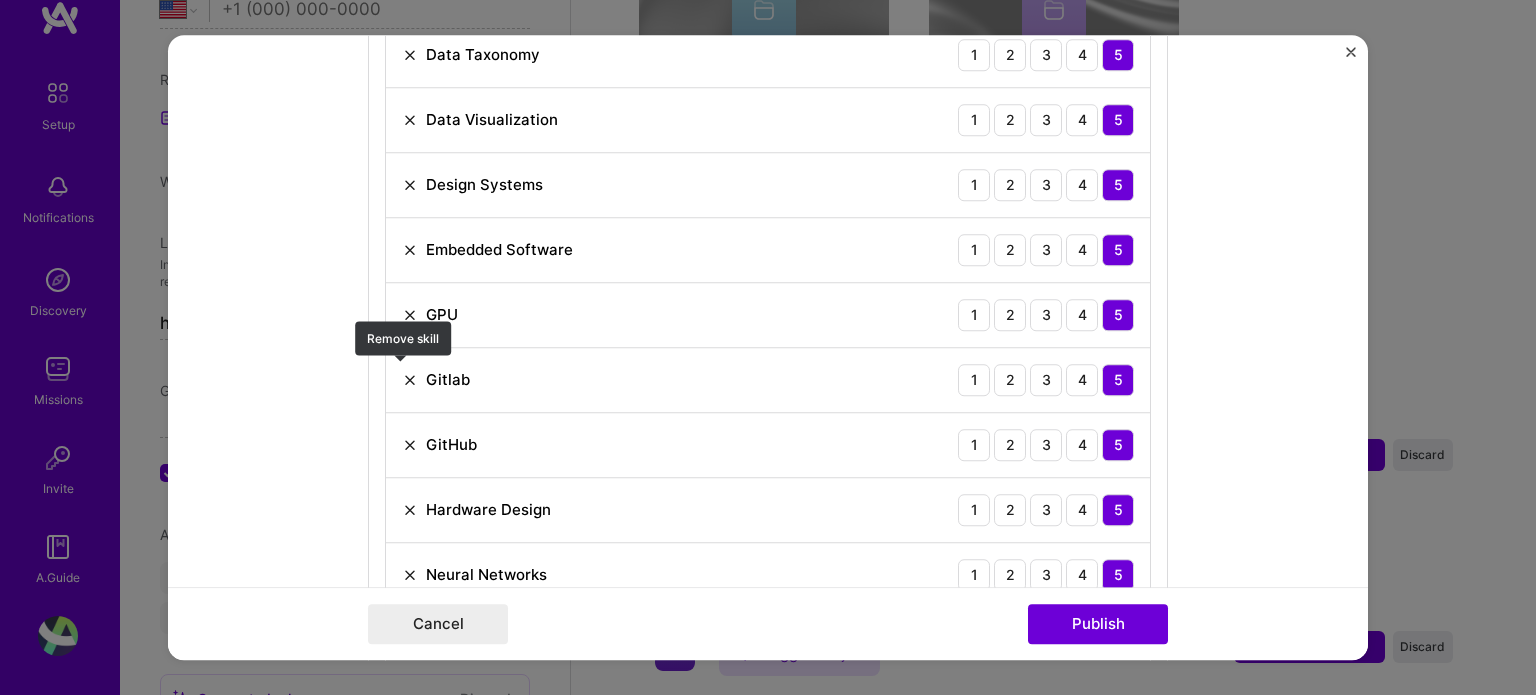 click at bounding box center (410, 380) 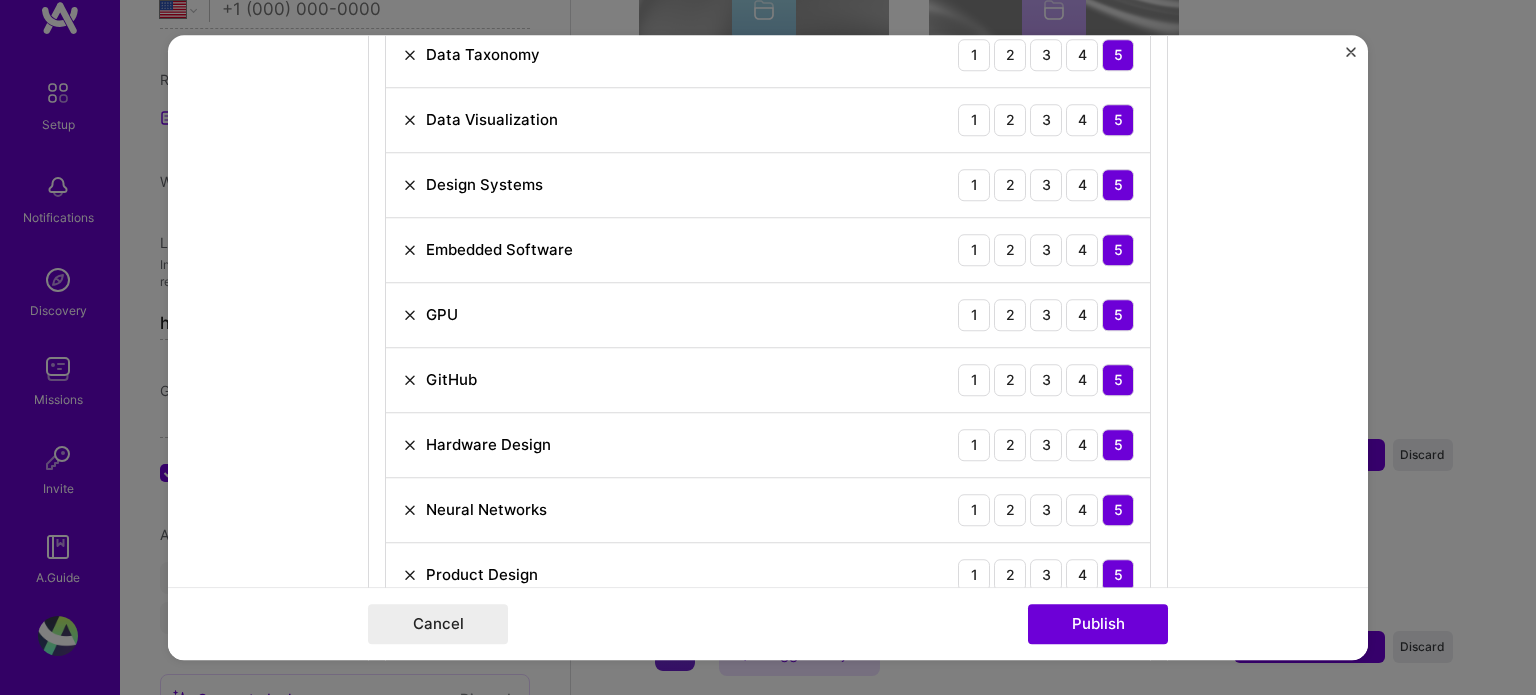 click at bounding box center [410, 380] 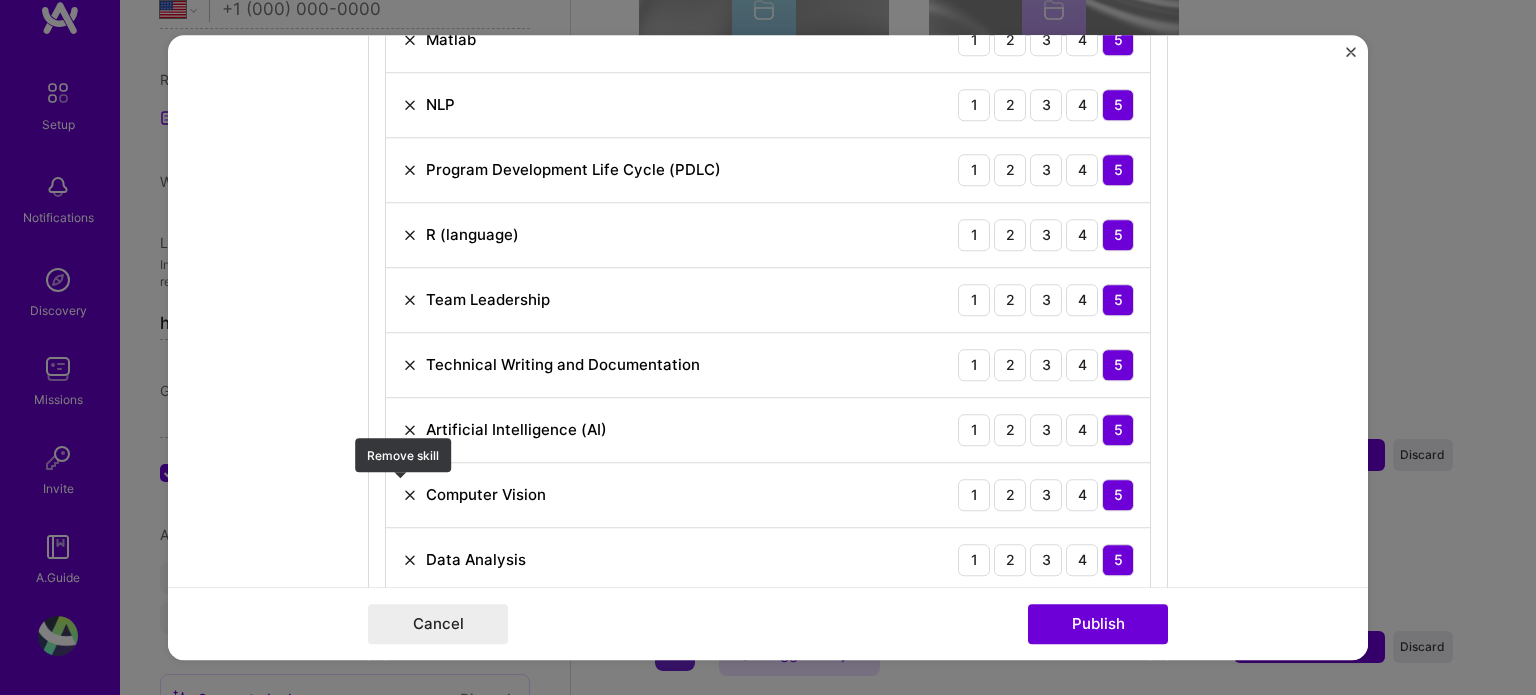 click at bounding box center [410, 495] 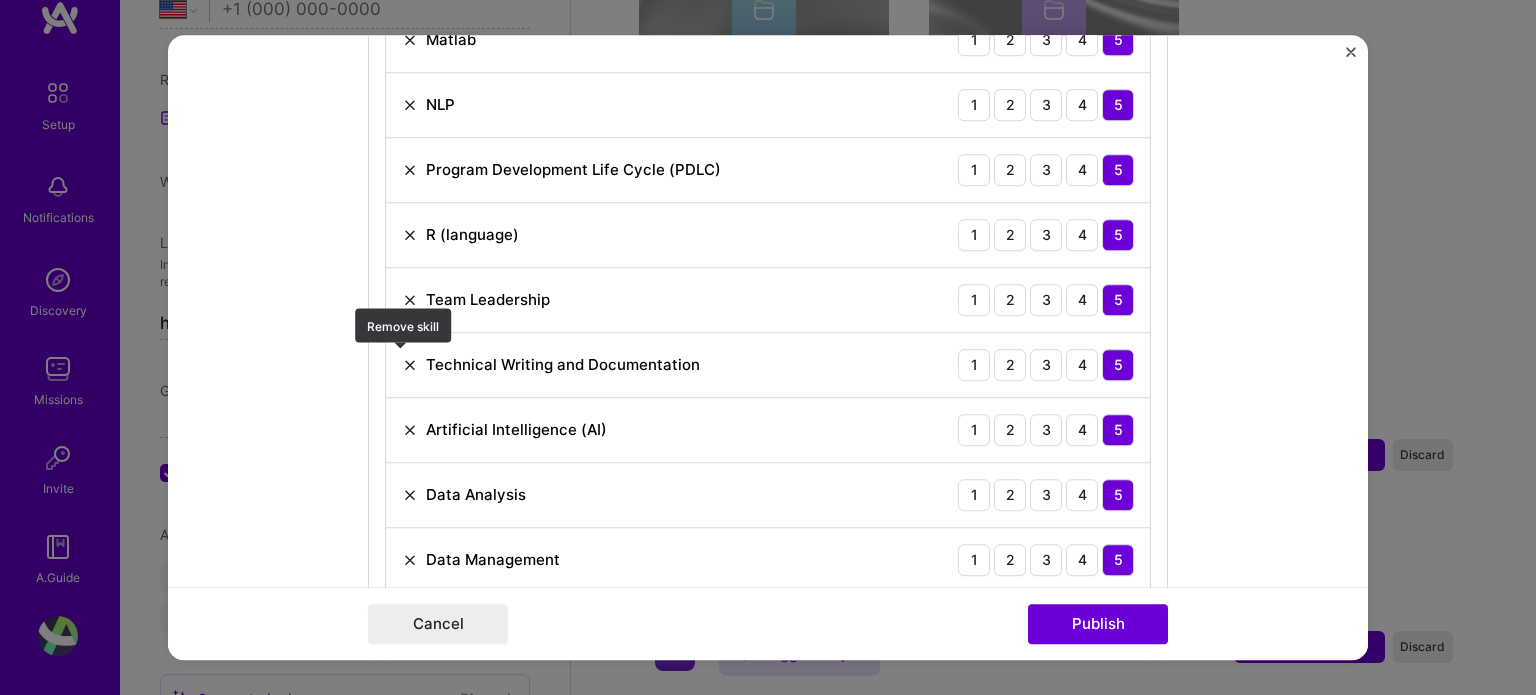 click at bounding box center [410, 365] 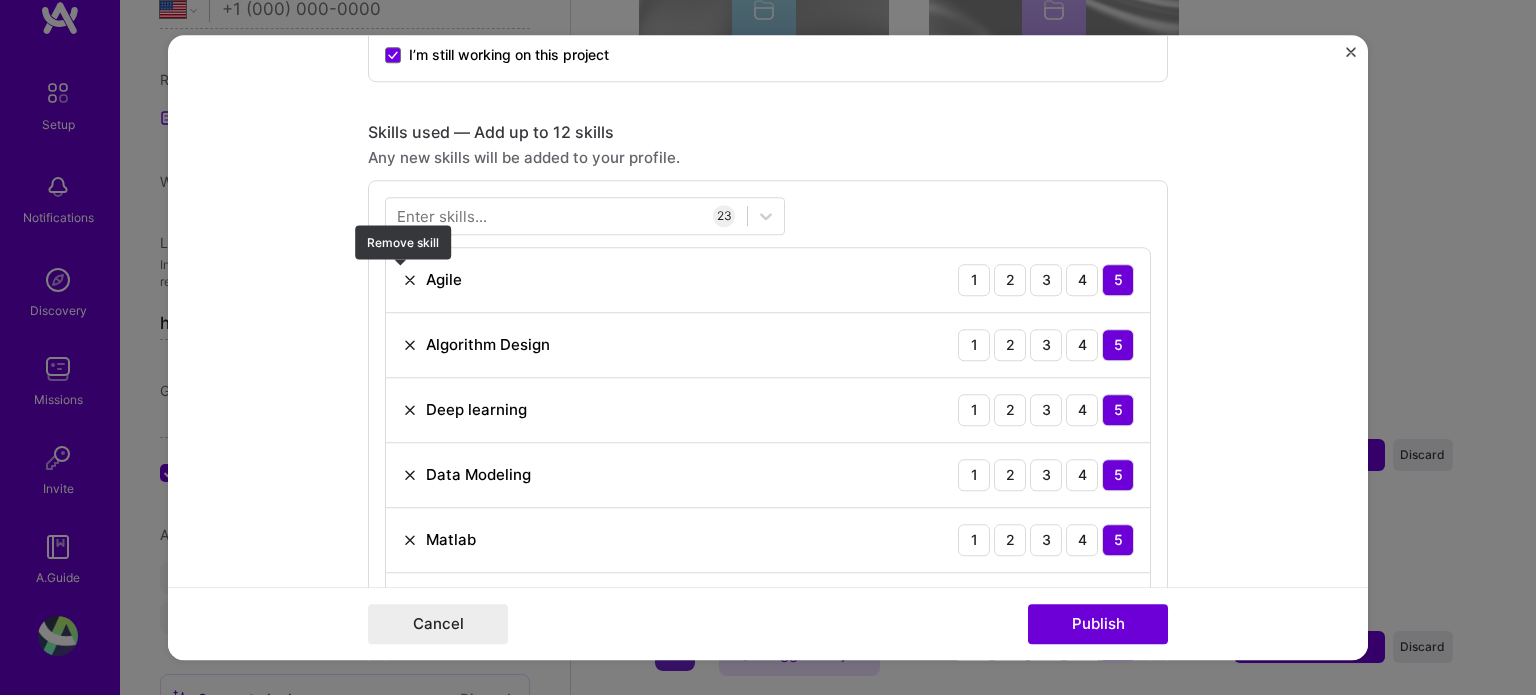click at bounding box center (410, 280) 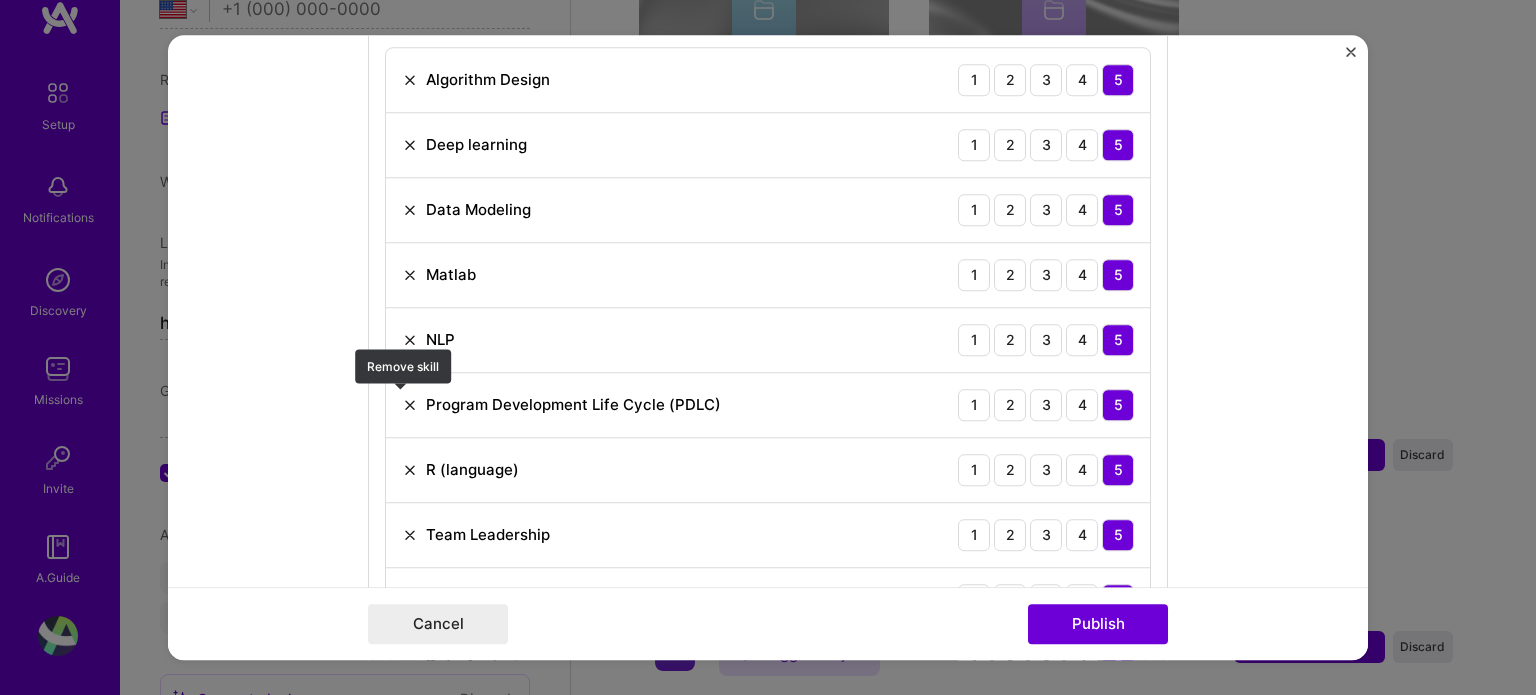 click at bounding box center (410, 405) 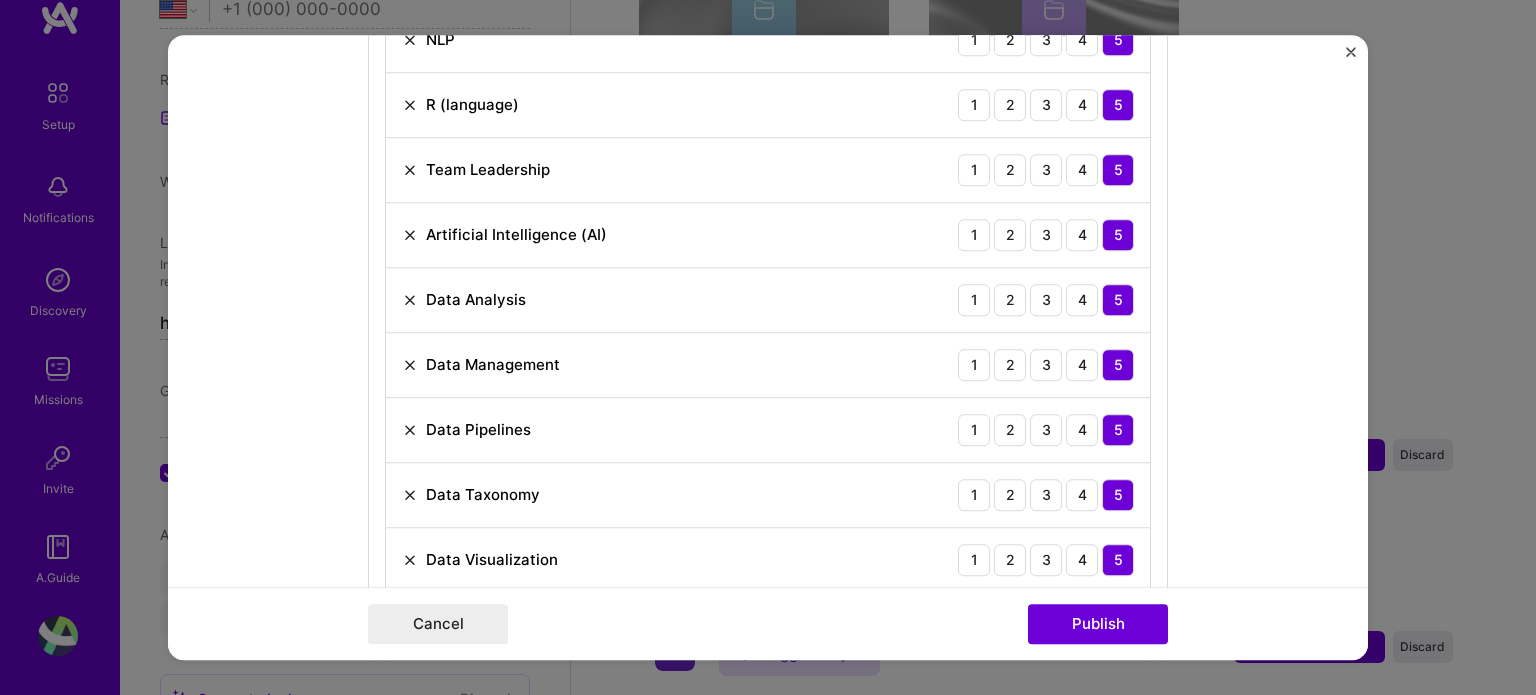 click at bounding box center (410, 365) 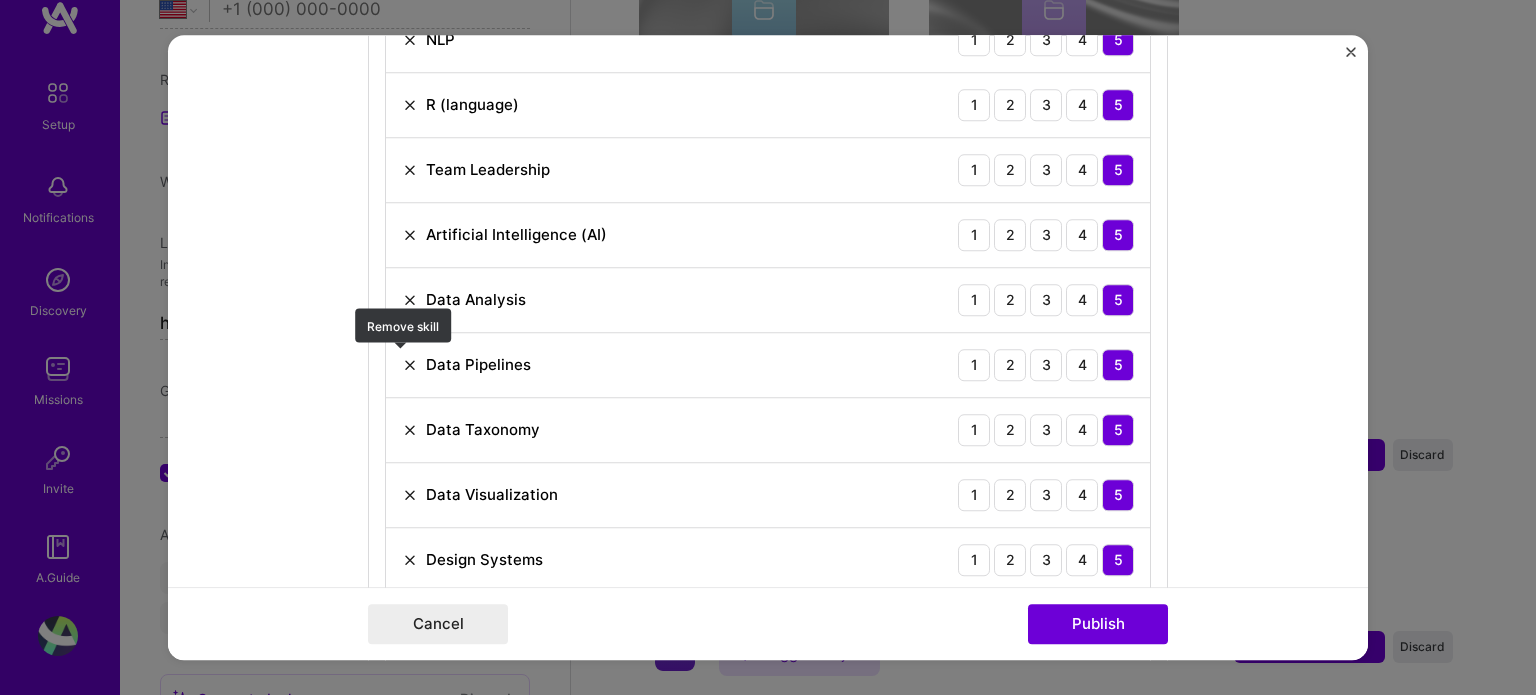 click at bounding box center (410, 365) 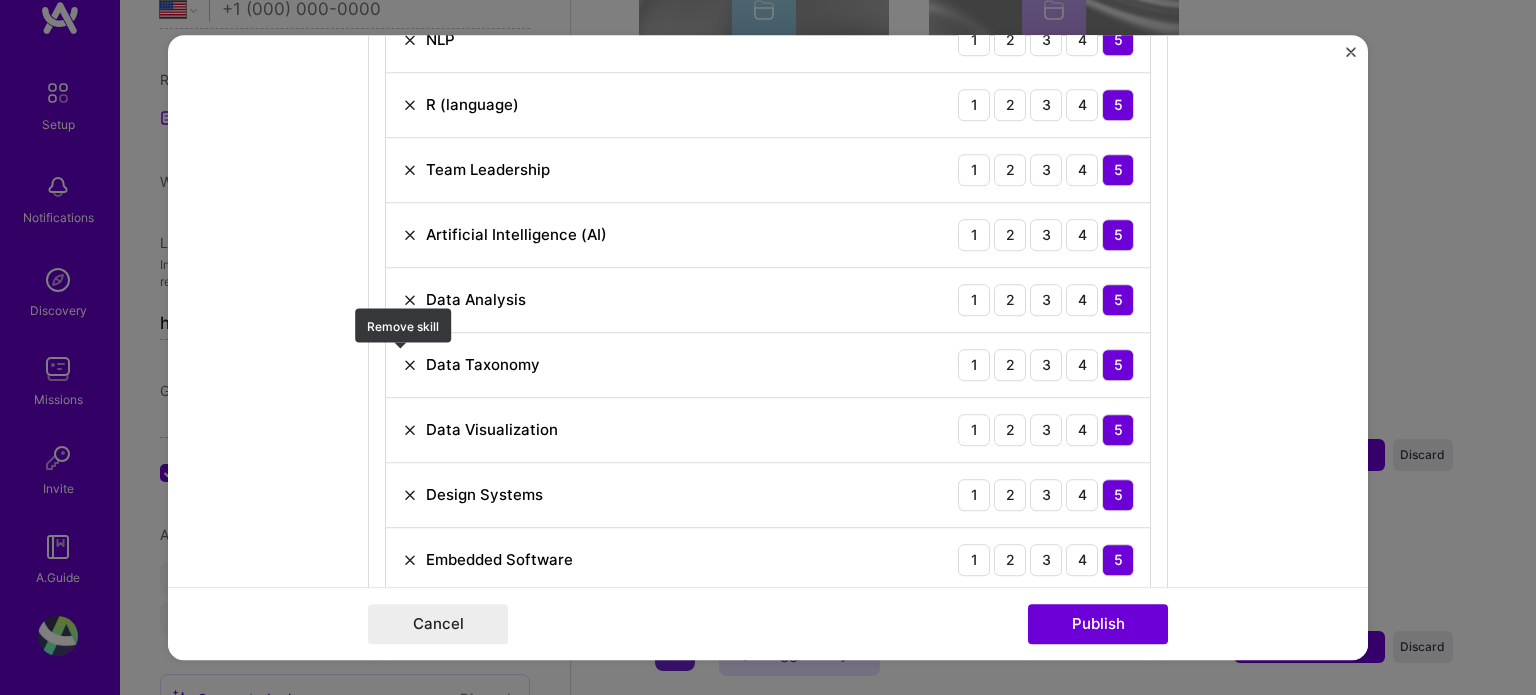 click at bounding box center (410, 365) 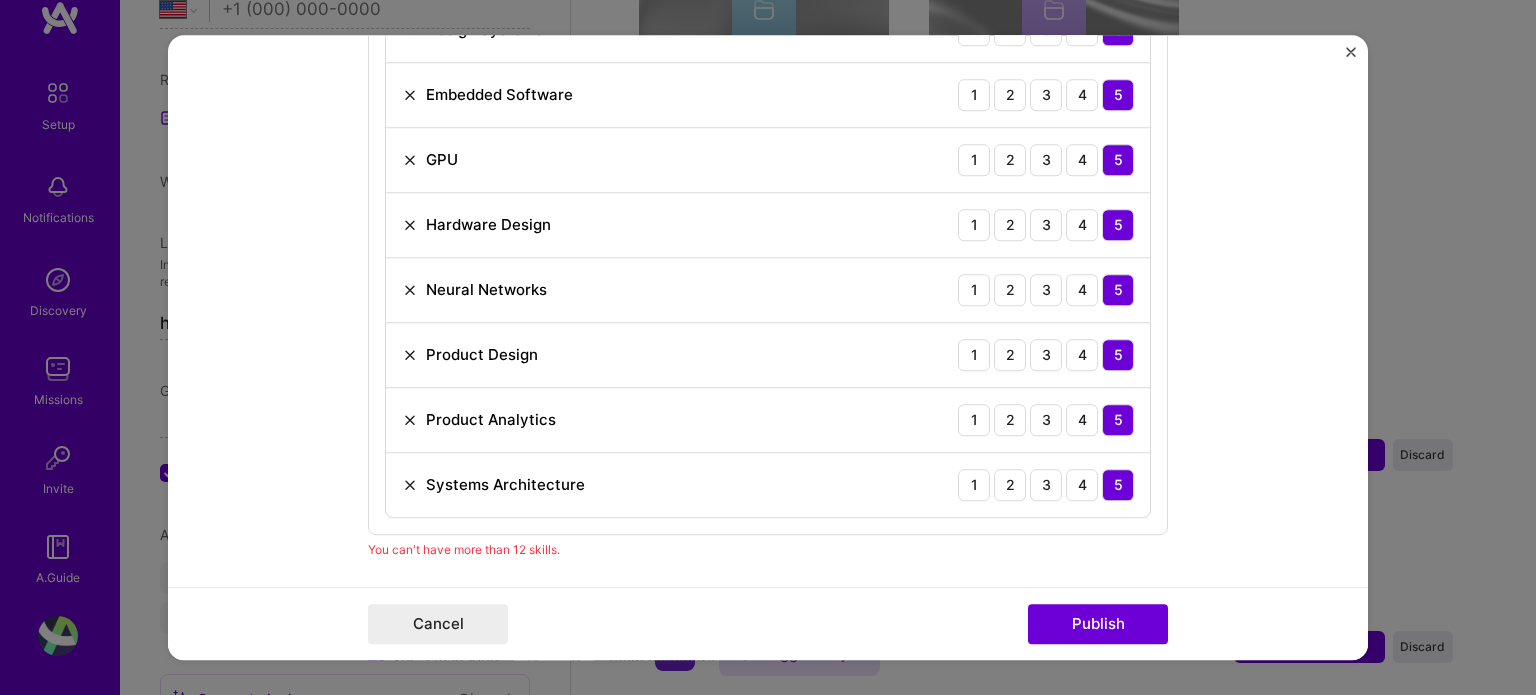 click at bounding box center [410, 355] 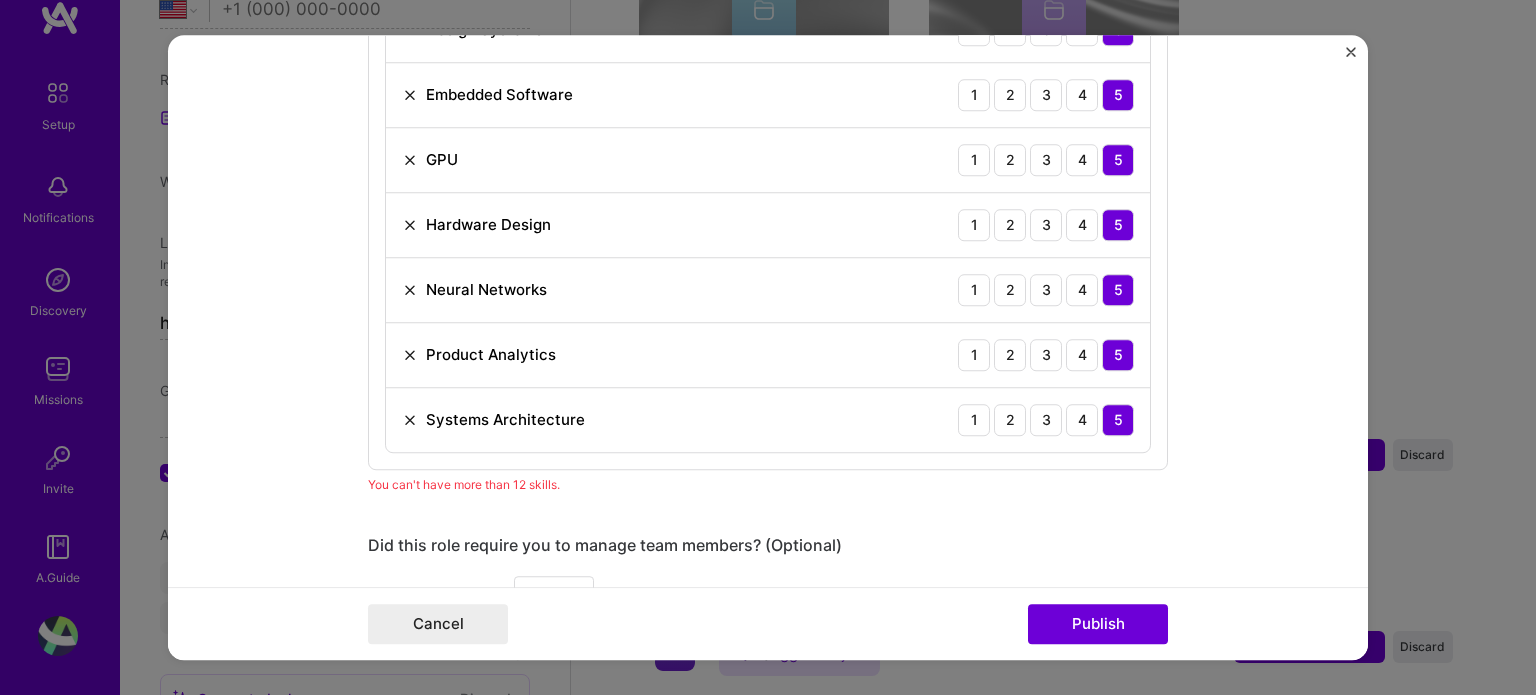 click at bounding box center [410, 355] 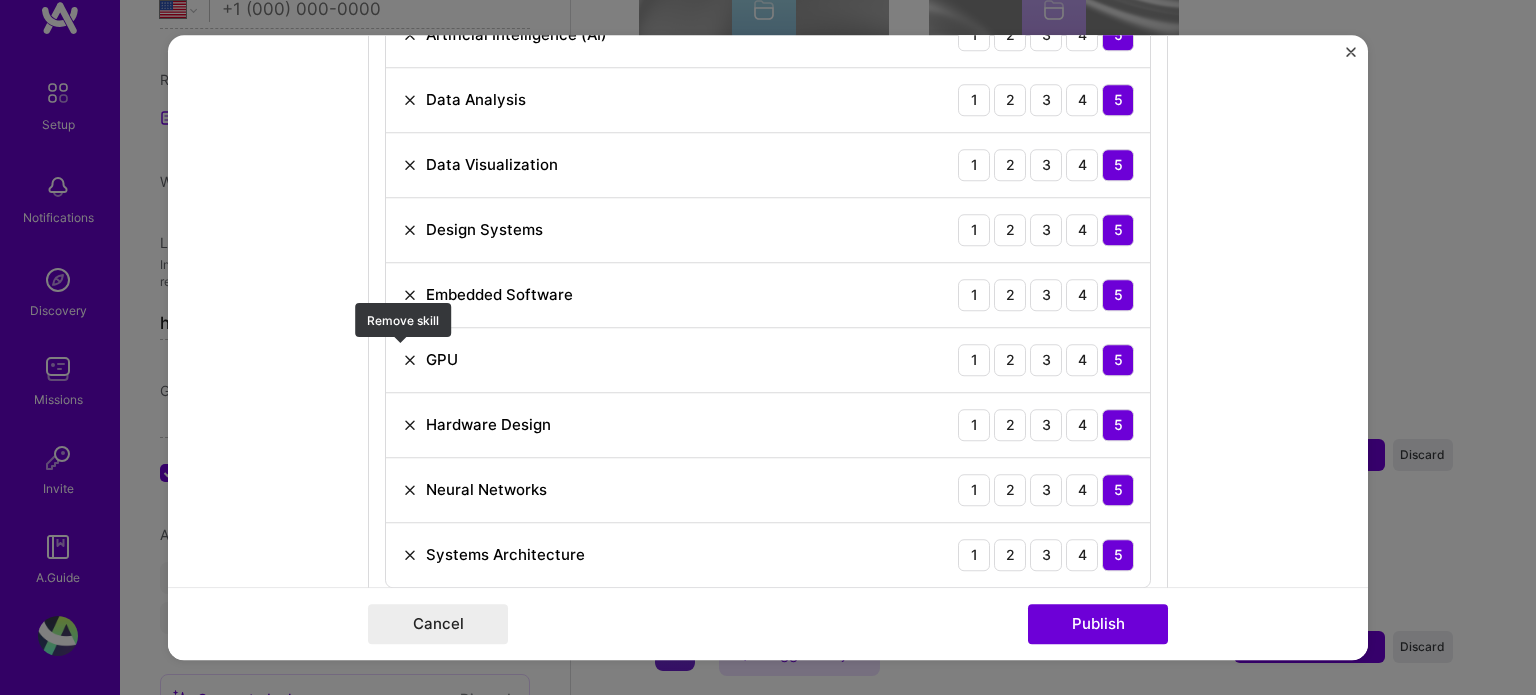 click at bounding box center [410, 360] 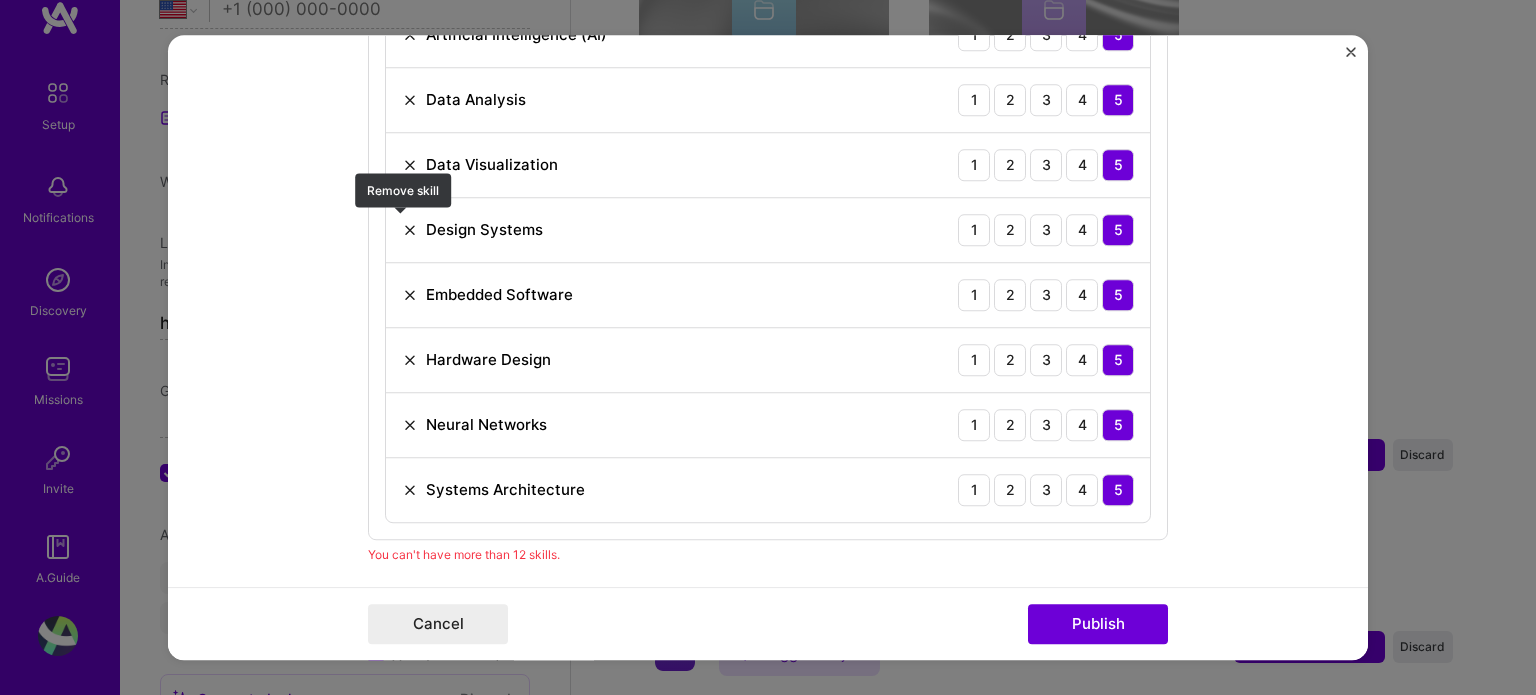 click at bounding box center [410, 230] 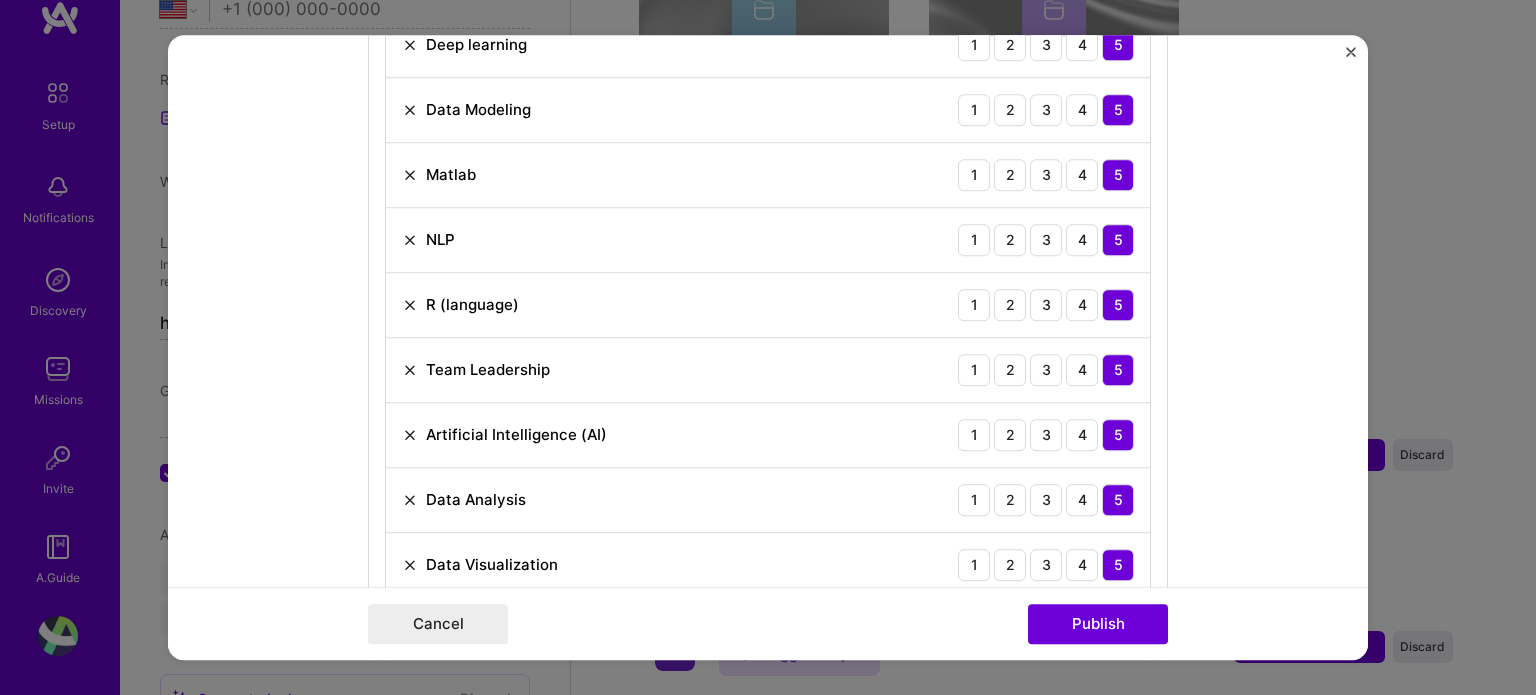 click at bounding box center [410, 175] 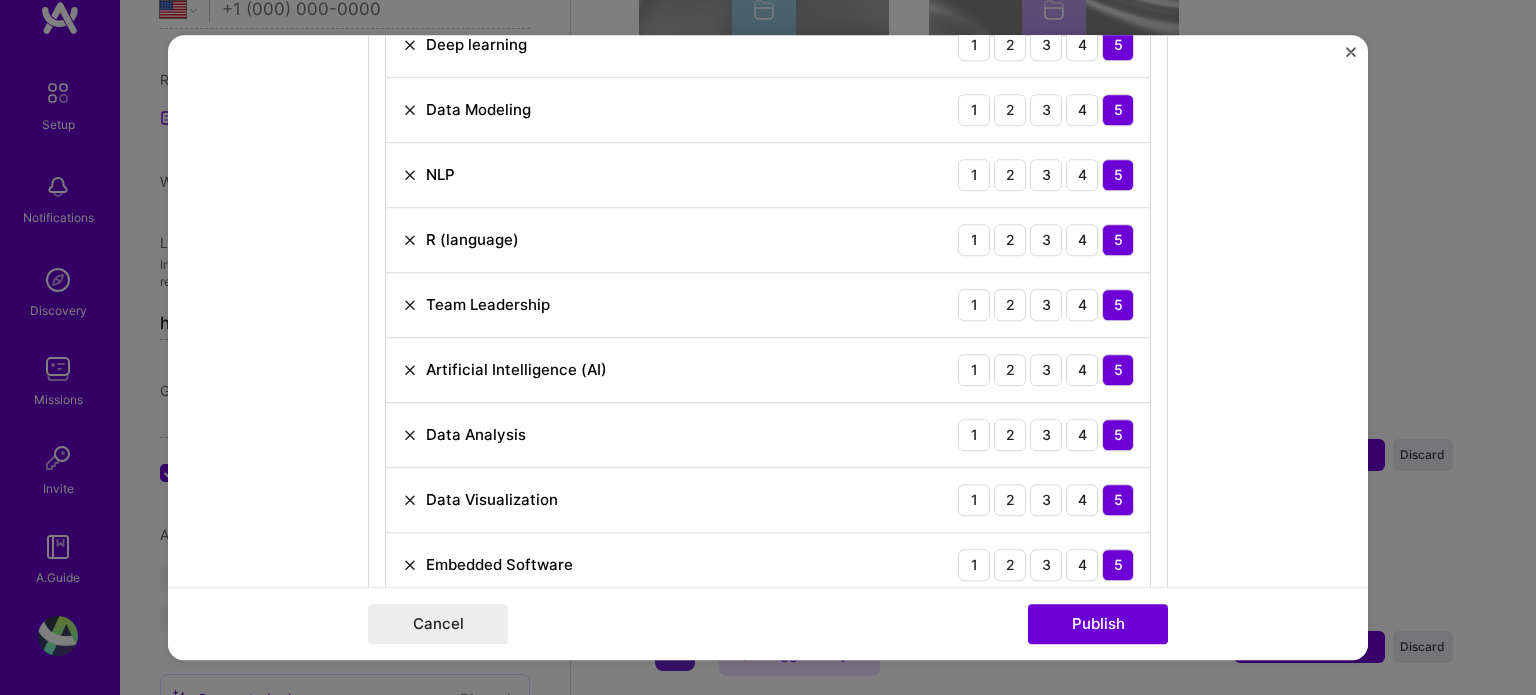 click at bounding box center (410, 240) 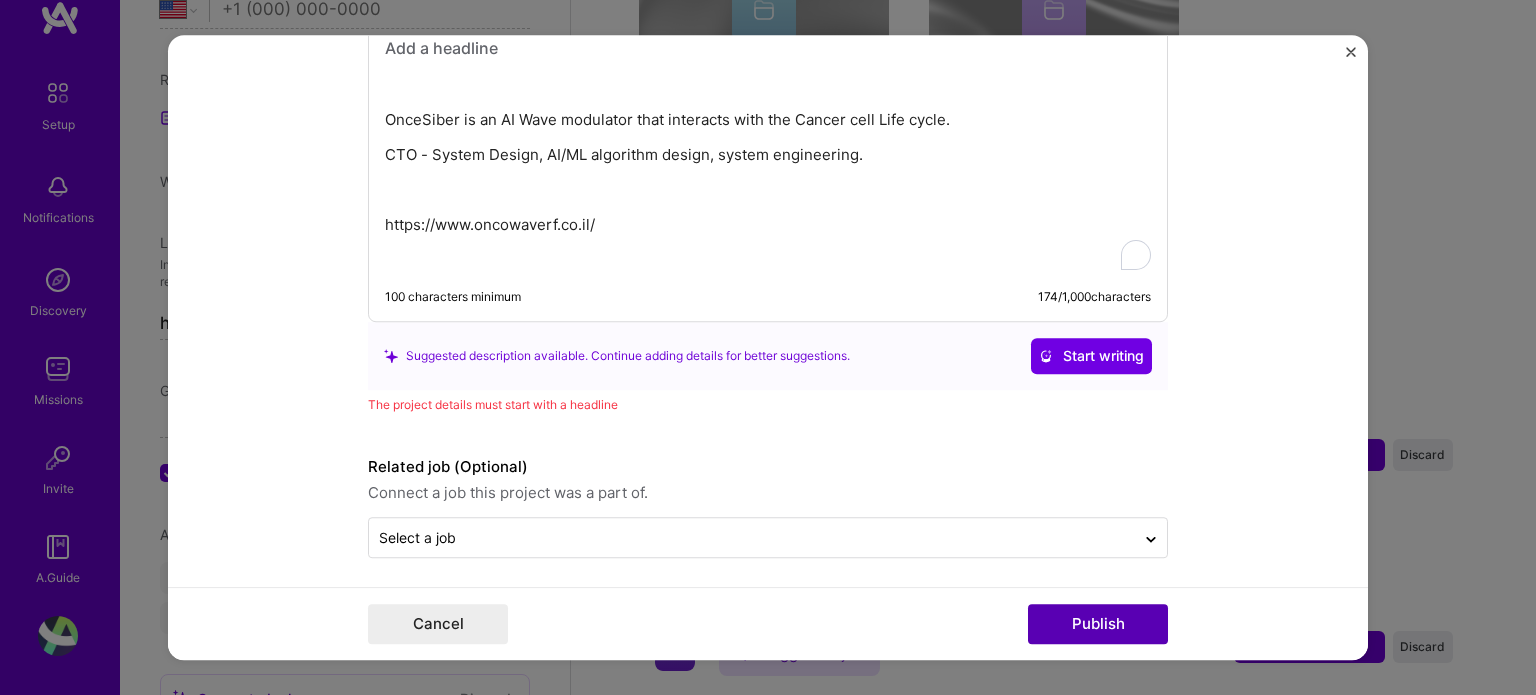 click on "Publish" at bounding box center (1098, 624) 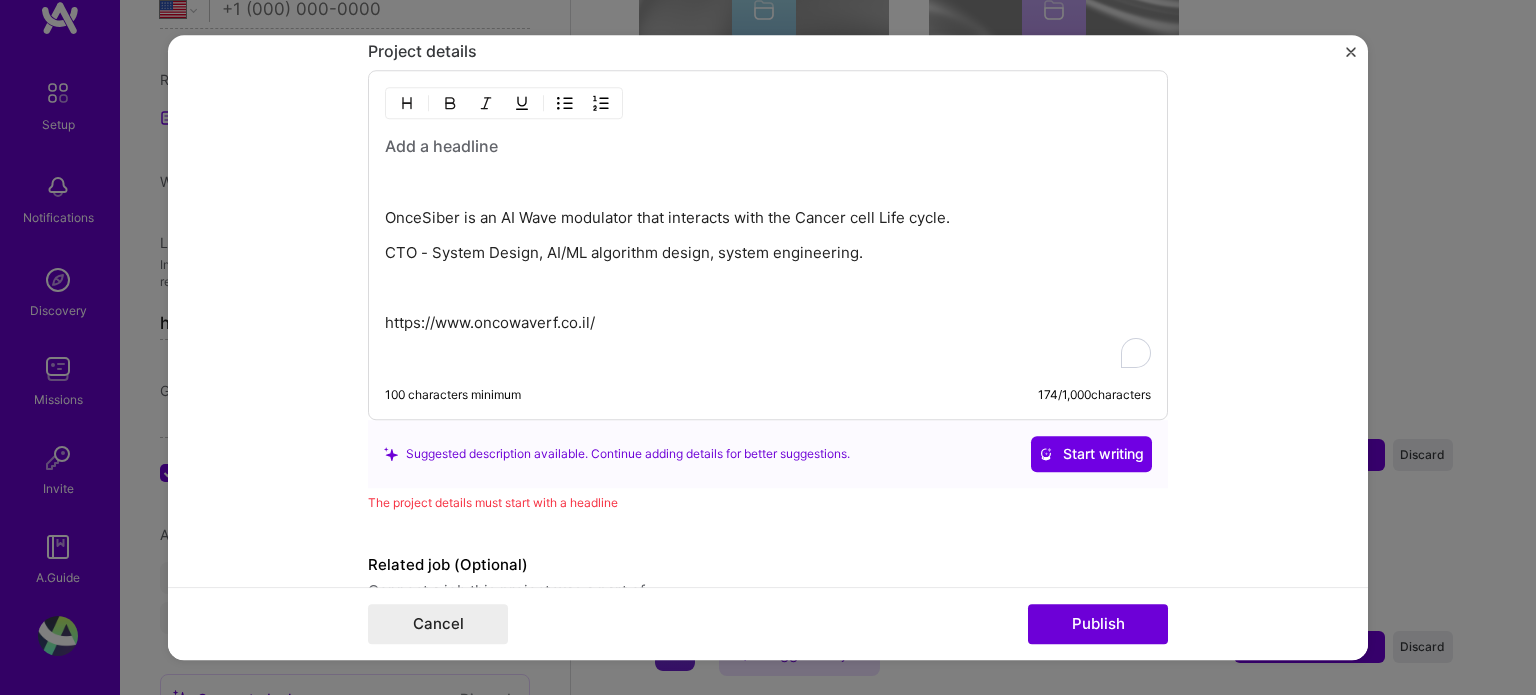 click on "OnceSiber is an AI Wave modulator that interacts with the Cancer cell Life cycle. CTO - System Design, AI/ML algorithm design, system engineering. https://www.oncowaverf.co.il/" at bounding box center (768, 251) 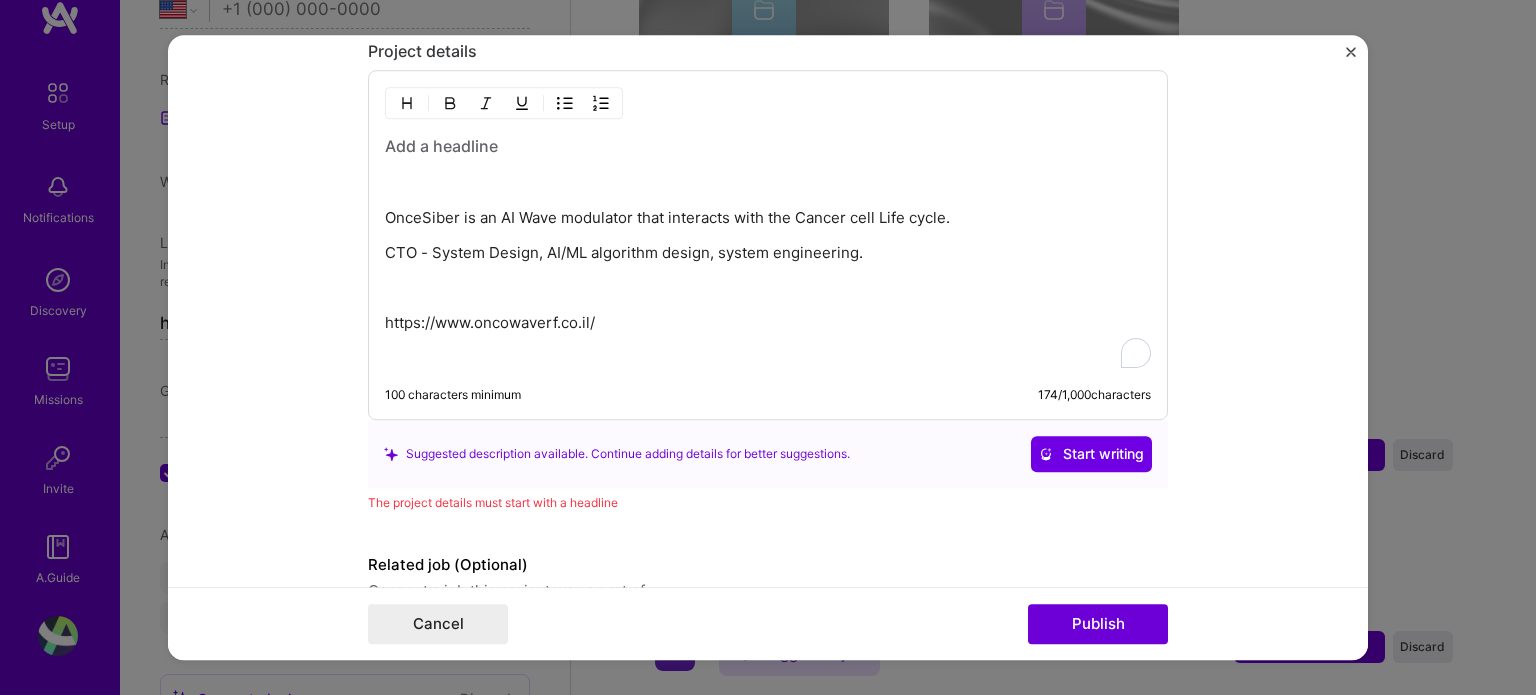 click at bounding box center [768, 146] 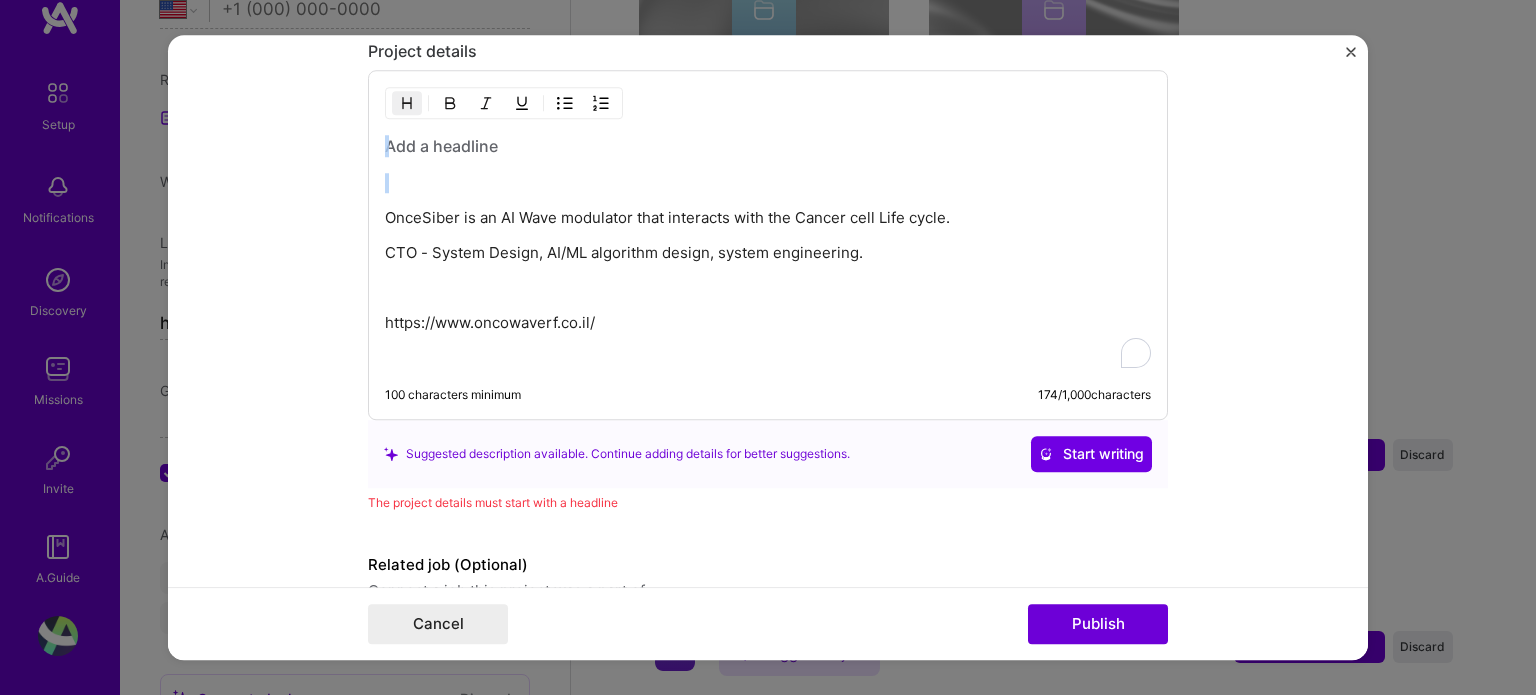 click at bounding box center [768, 146] 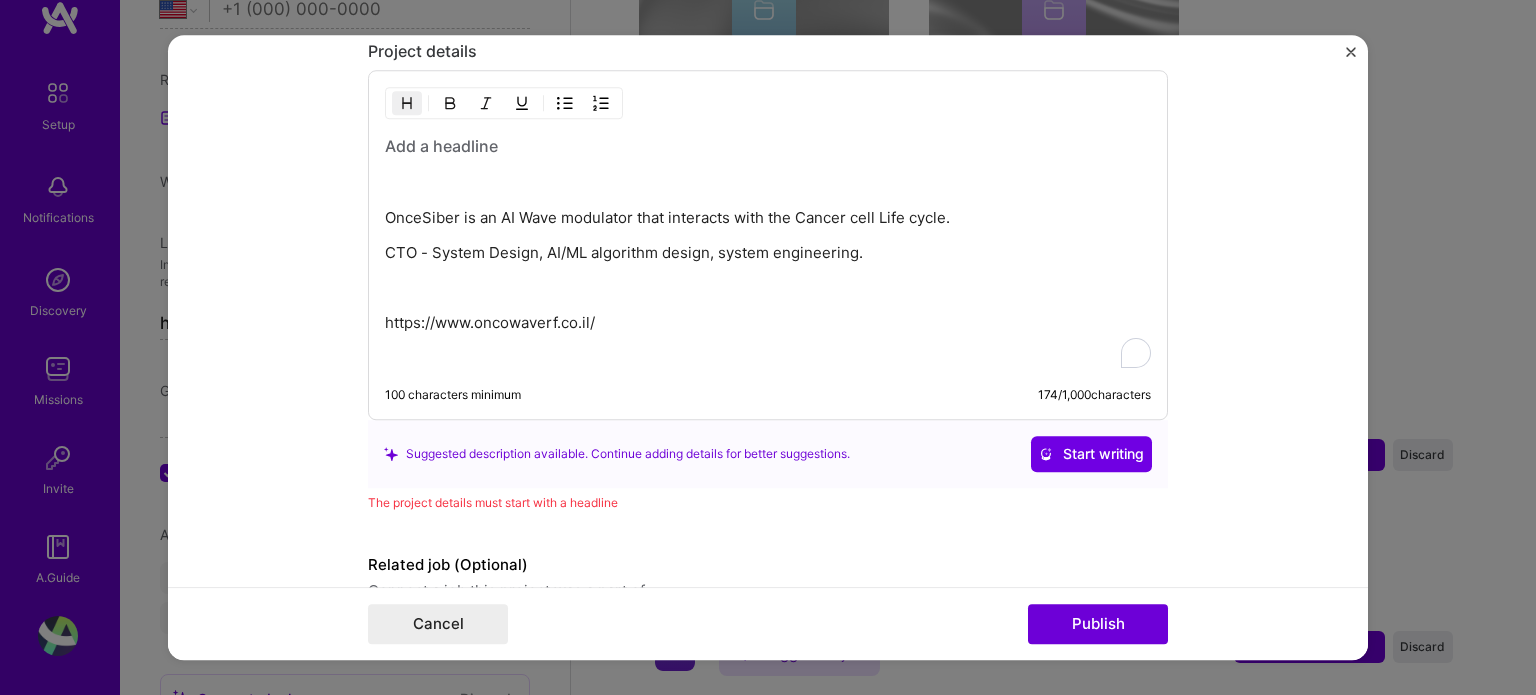 click at bounding box center [768, 146] 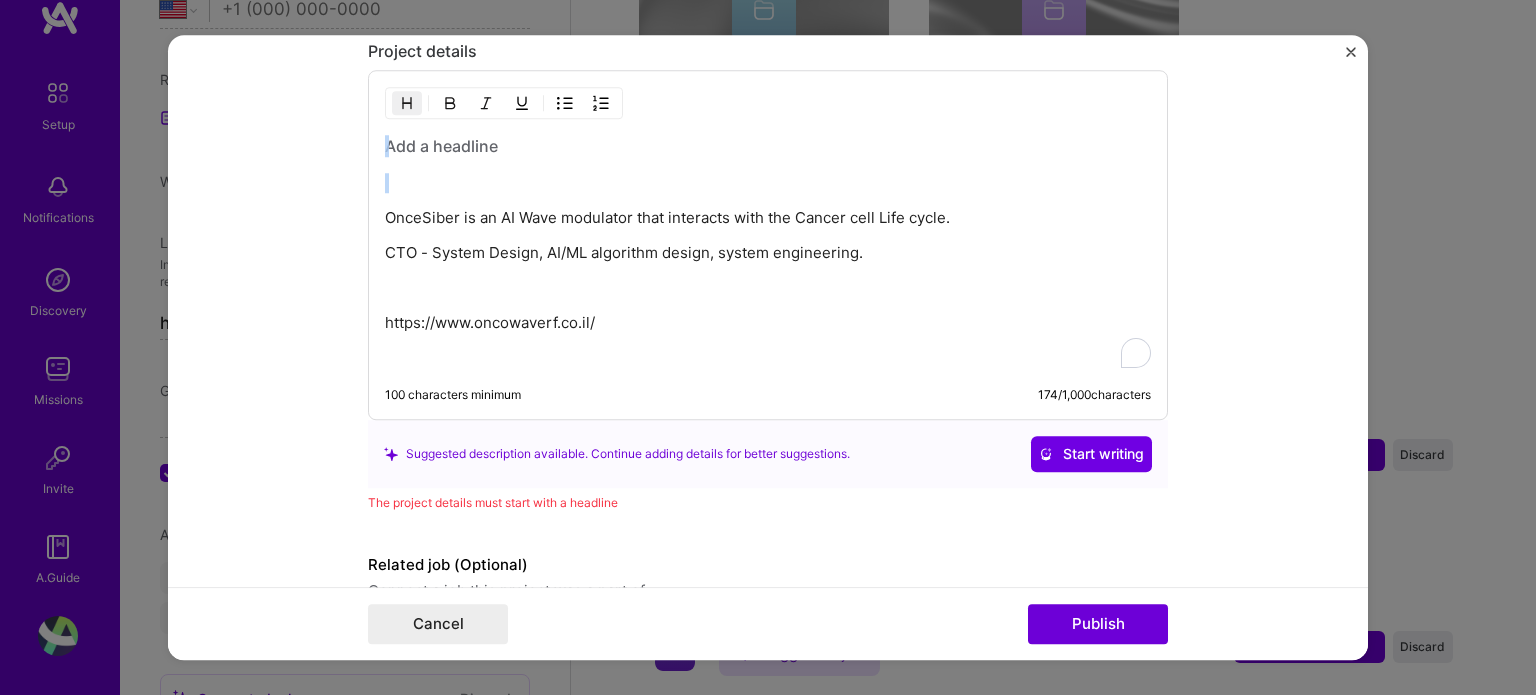 click at bounding box center (768, 146) 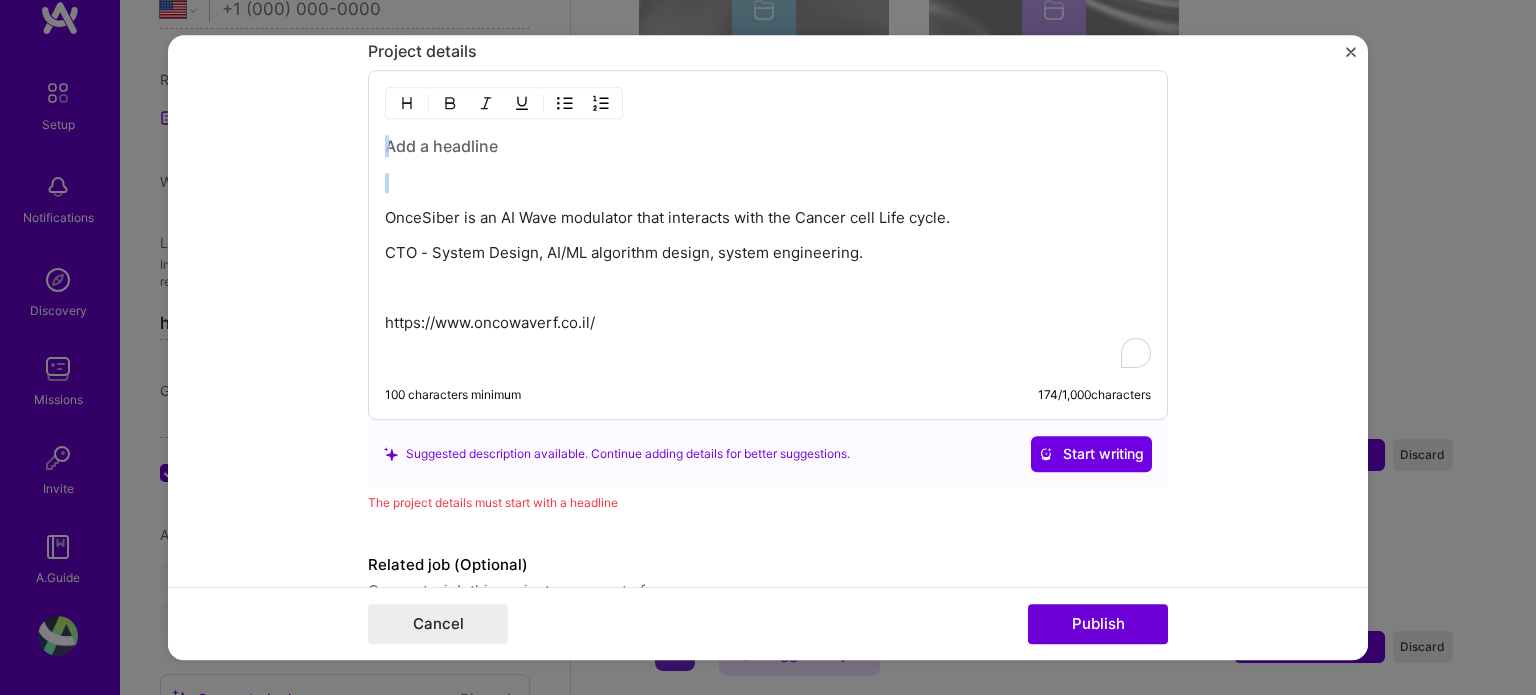 click at bounding box center [768, 146] 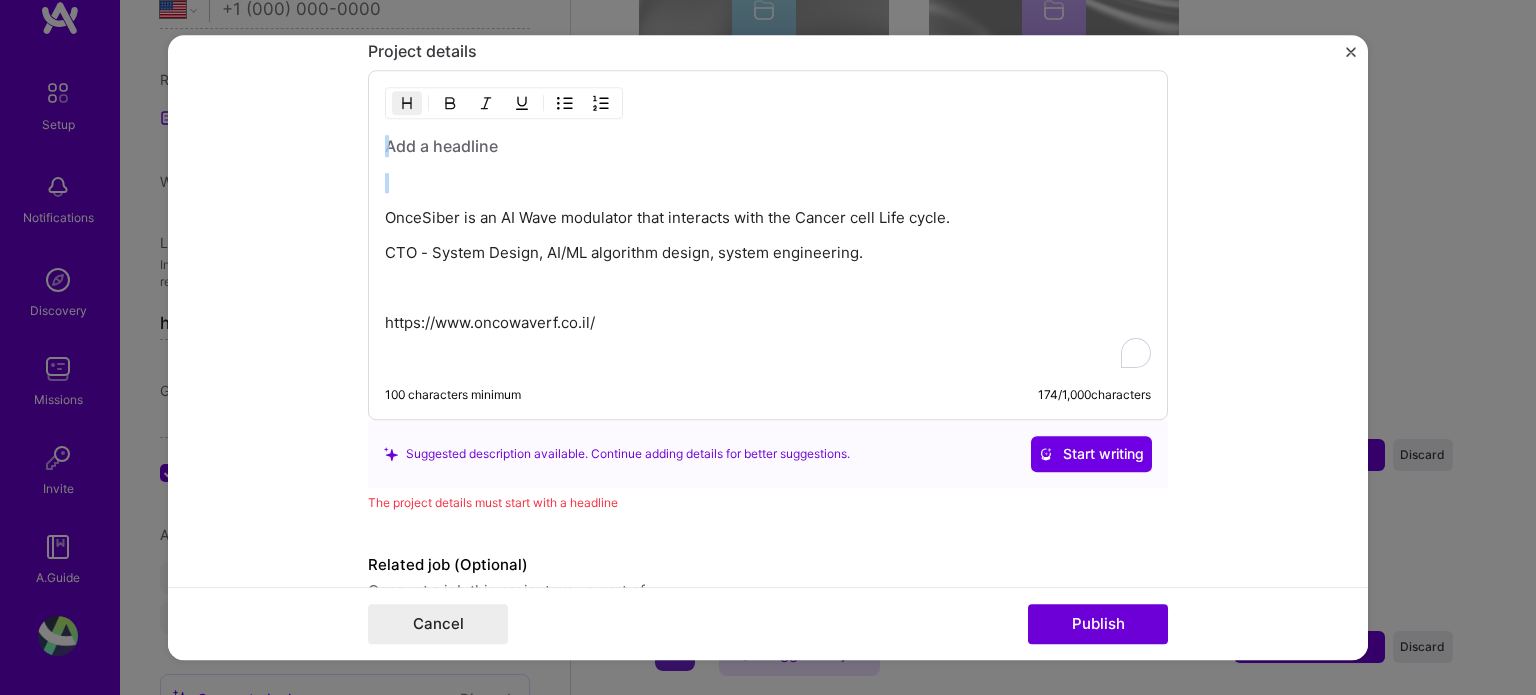 click at bounding box center [768, 146] 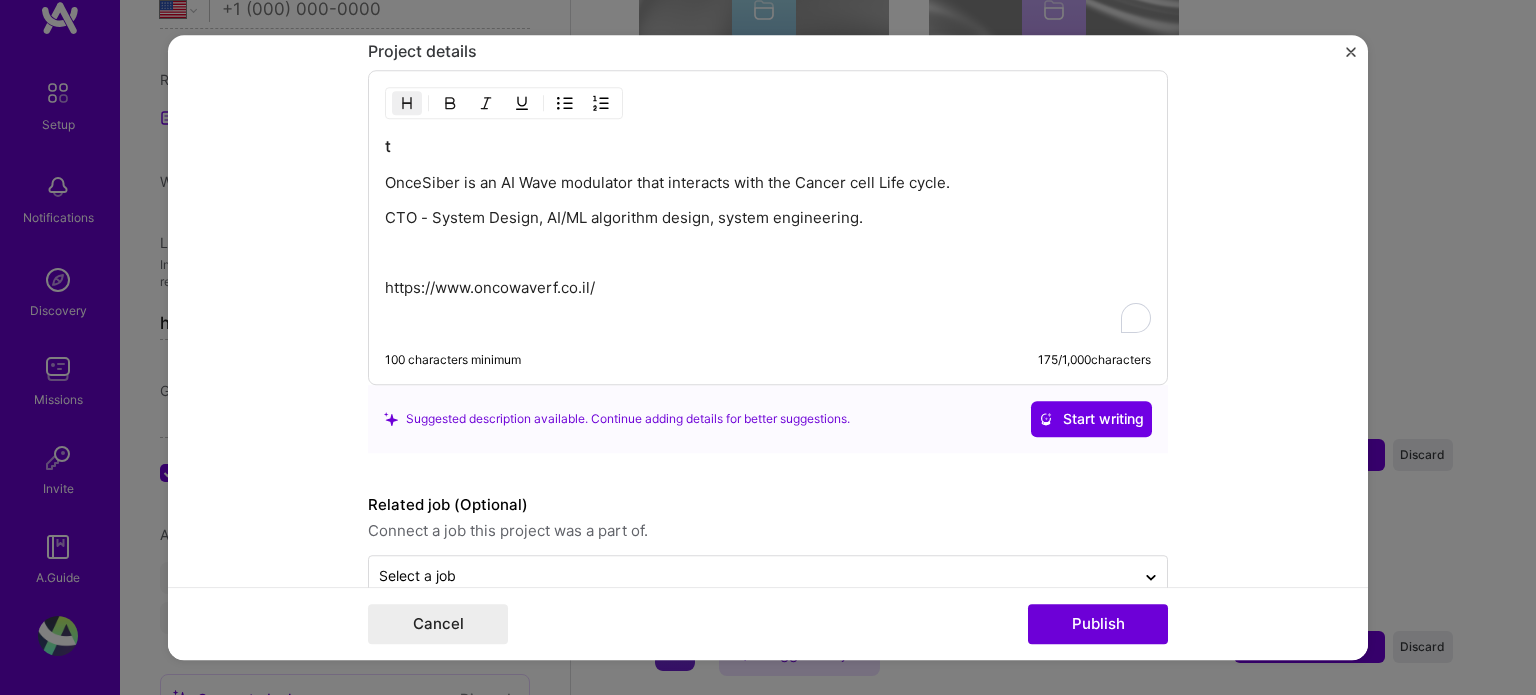 type 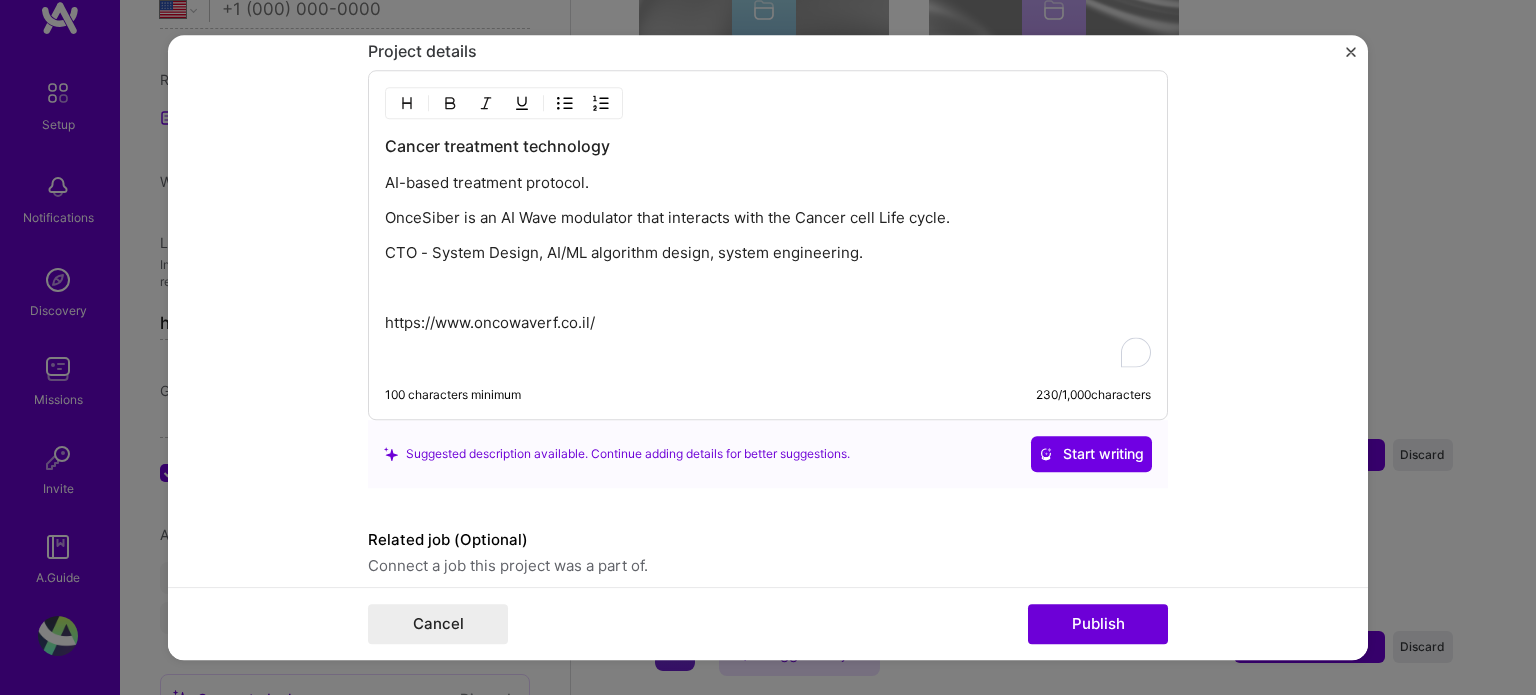 click on "AI-based treatment protocol." at bounding box center (768, 183) 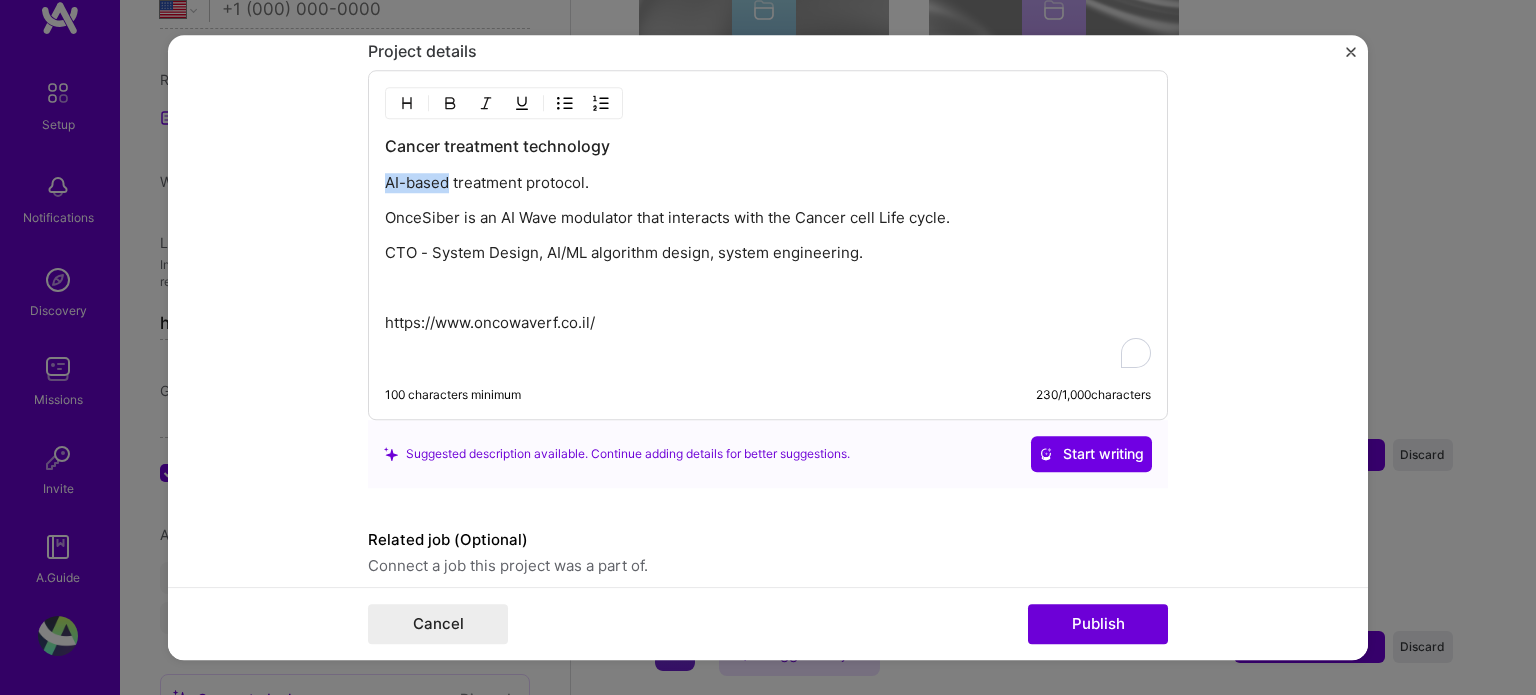 drag, startPoint x: 442, startPoint y: 179, endPoint x: 381, endPoint y: 175, distance: 61.13101 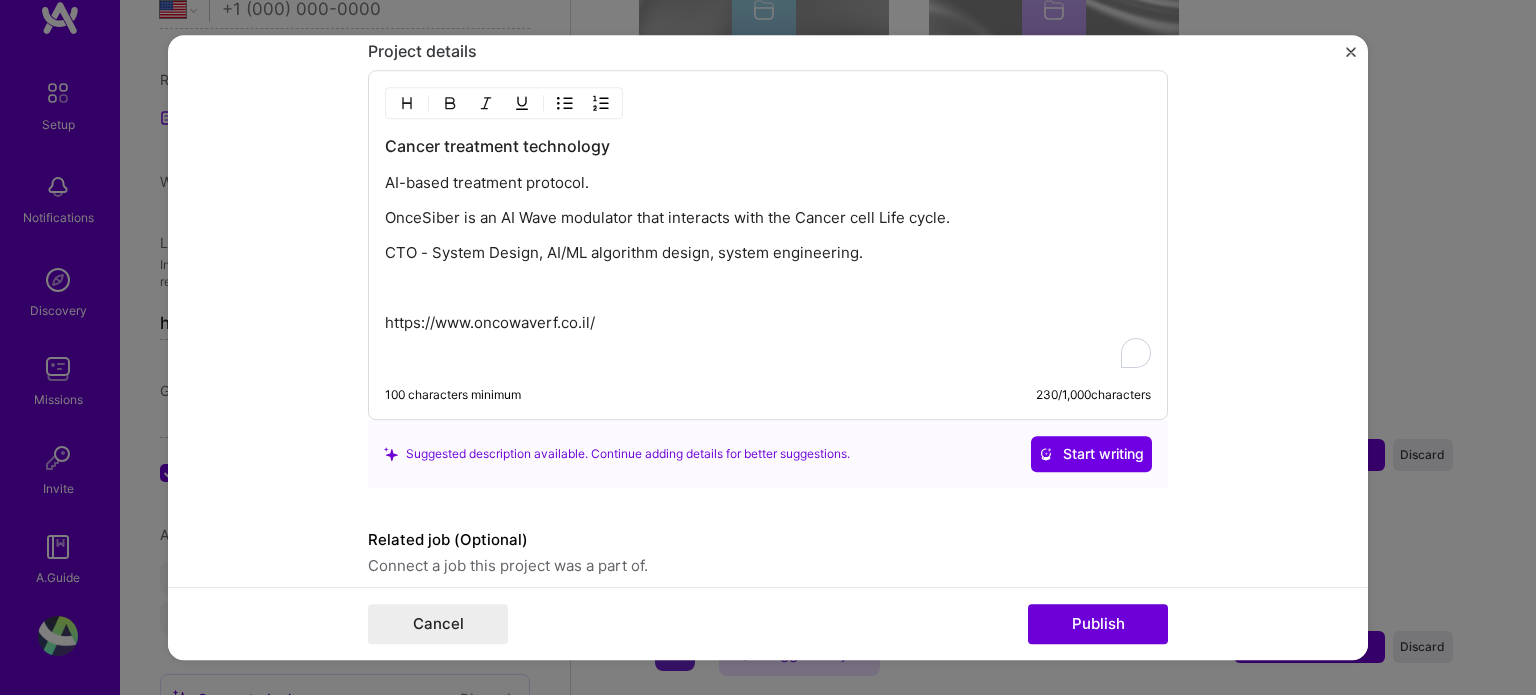 click on "AI-based treatment protocol." at bounding box center (768, 183) 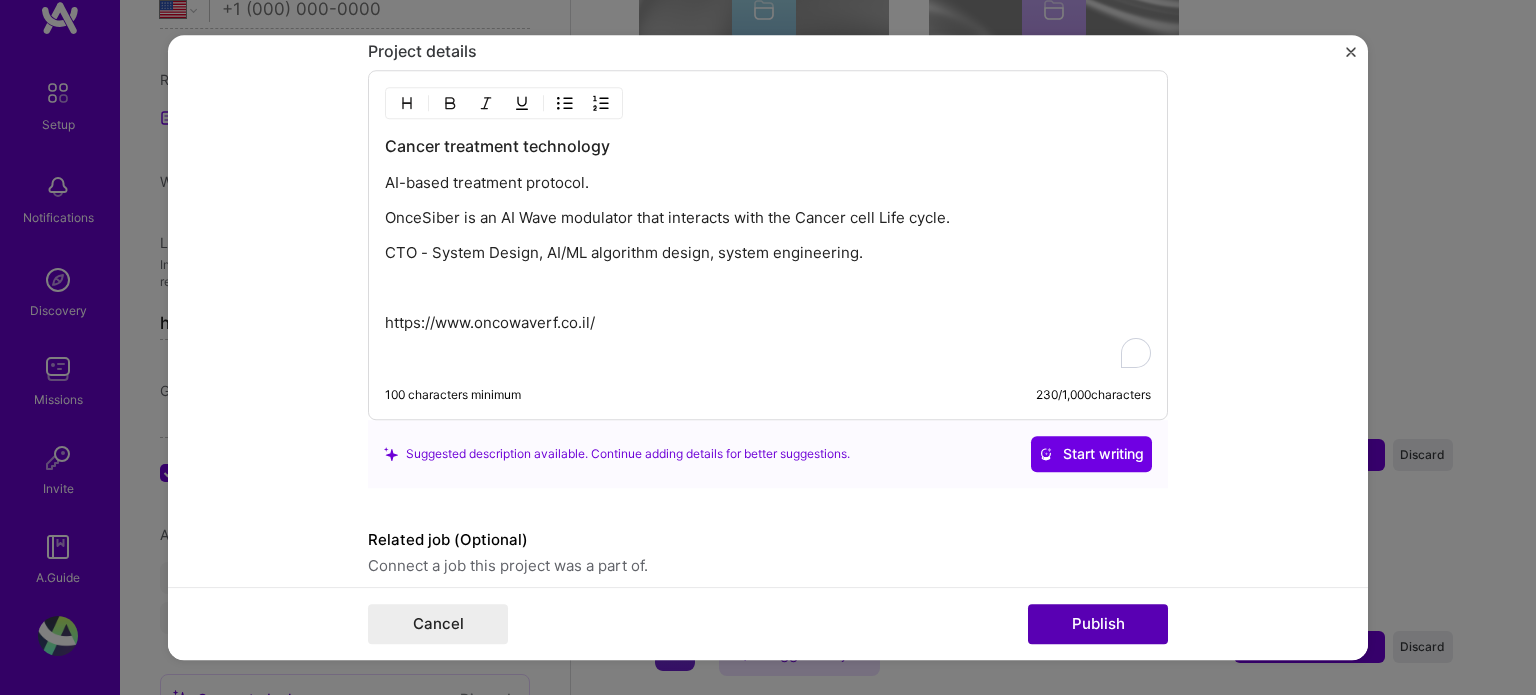 click on "Publish" at bounding box center [1098, 624] 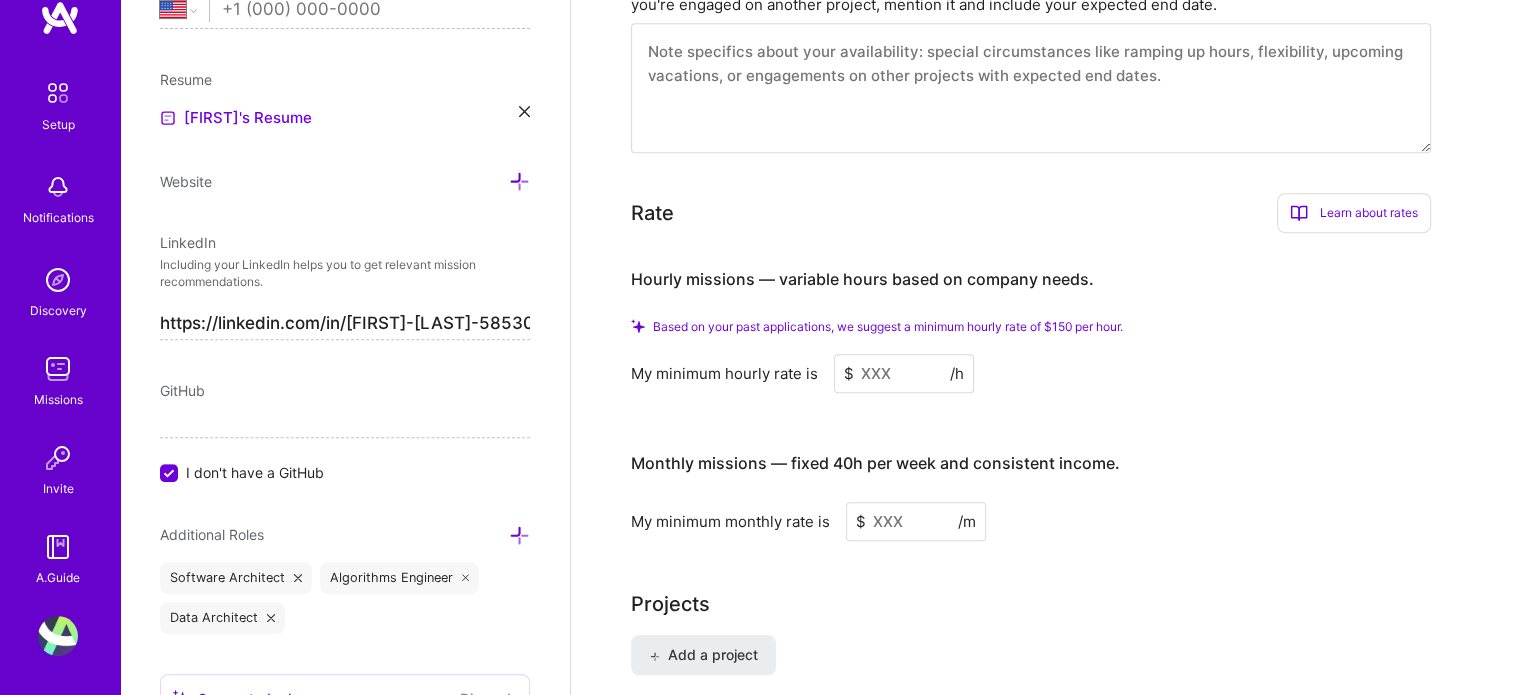 scroll, scrollTop: 1090, scrollLeft: 0, axis: vertical 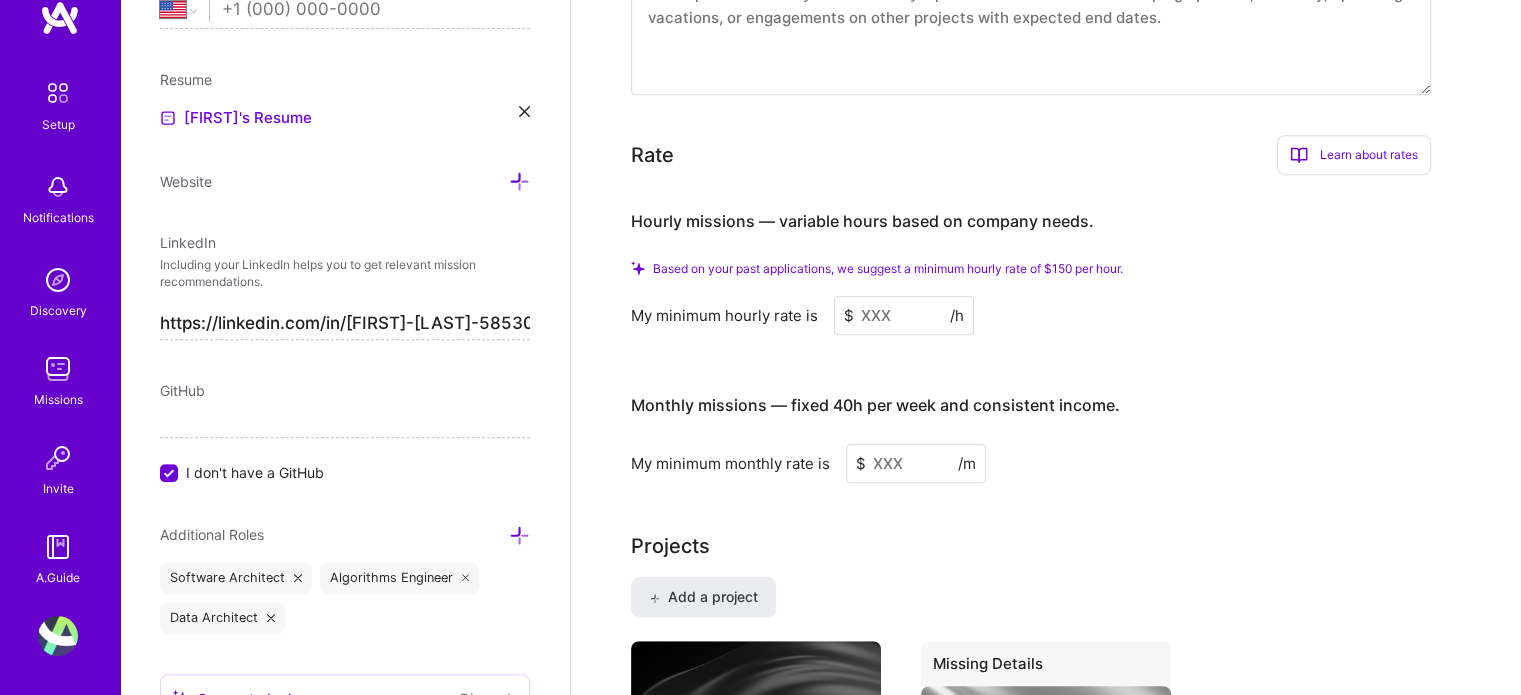 click at bounding box center (904, 315) 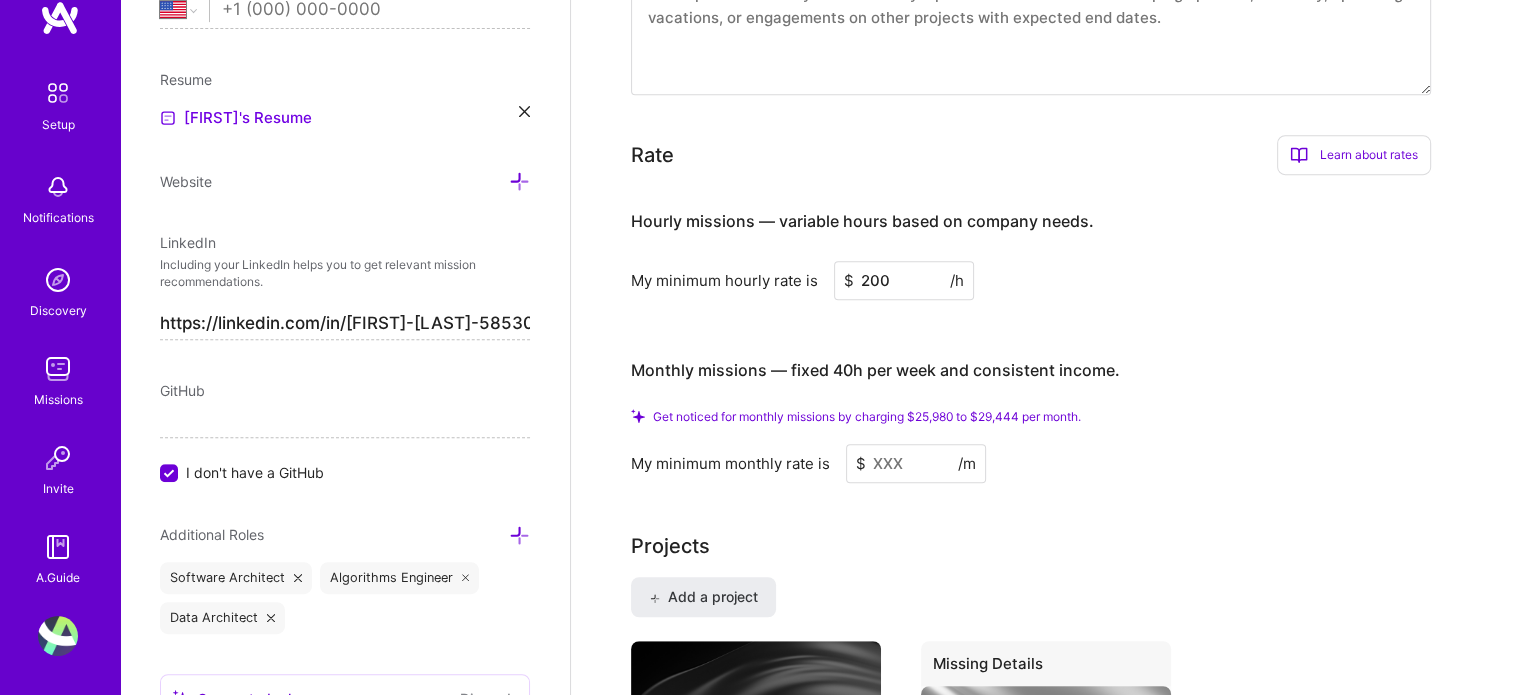 type on "200" 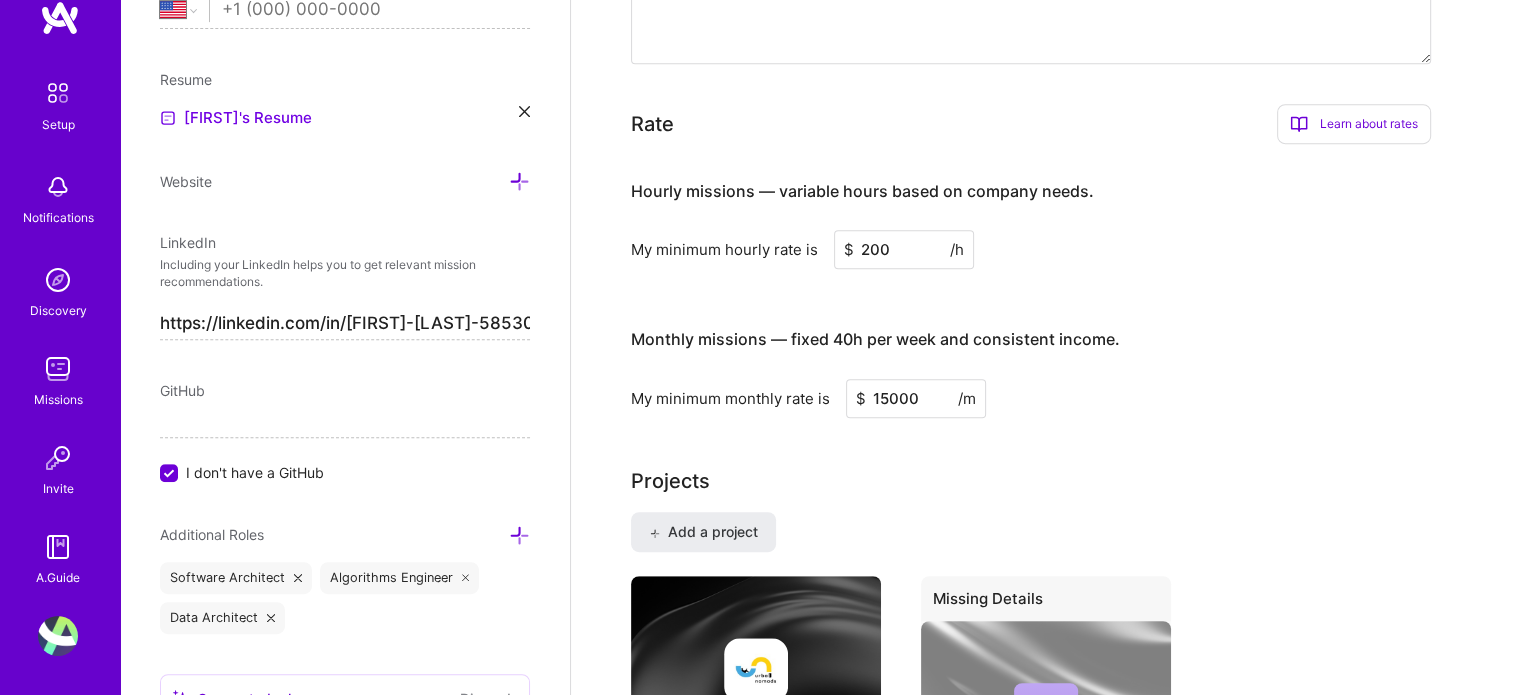 type on "15000" 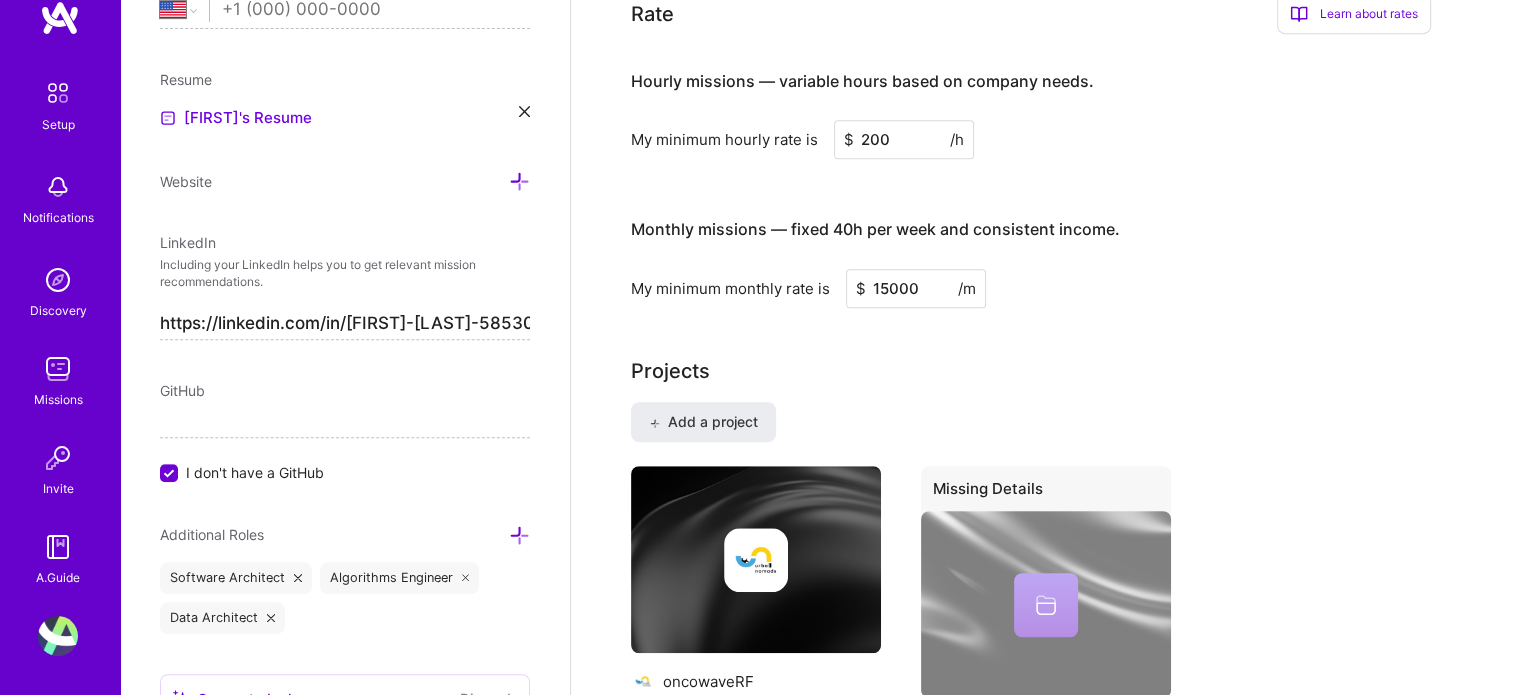 scroll, scrollTop: 976, scrollLeft: 0, axis: vertical 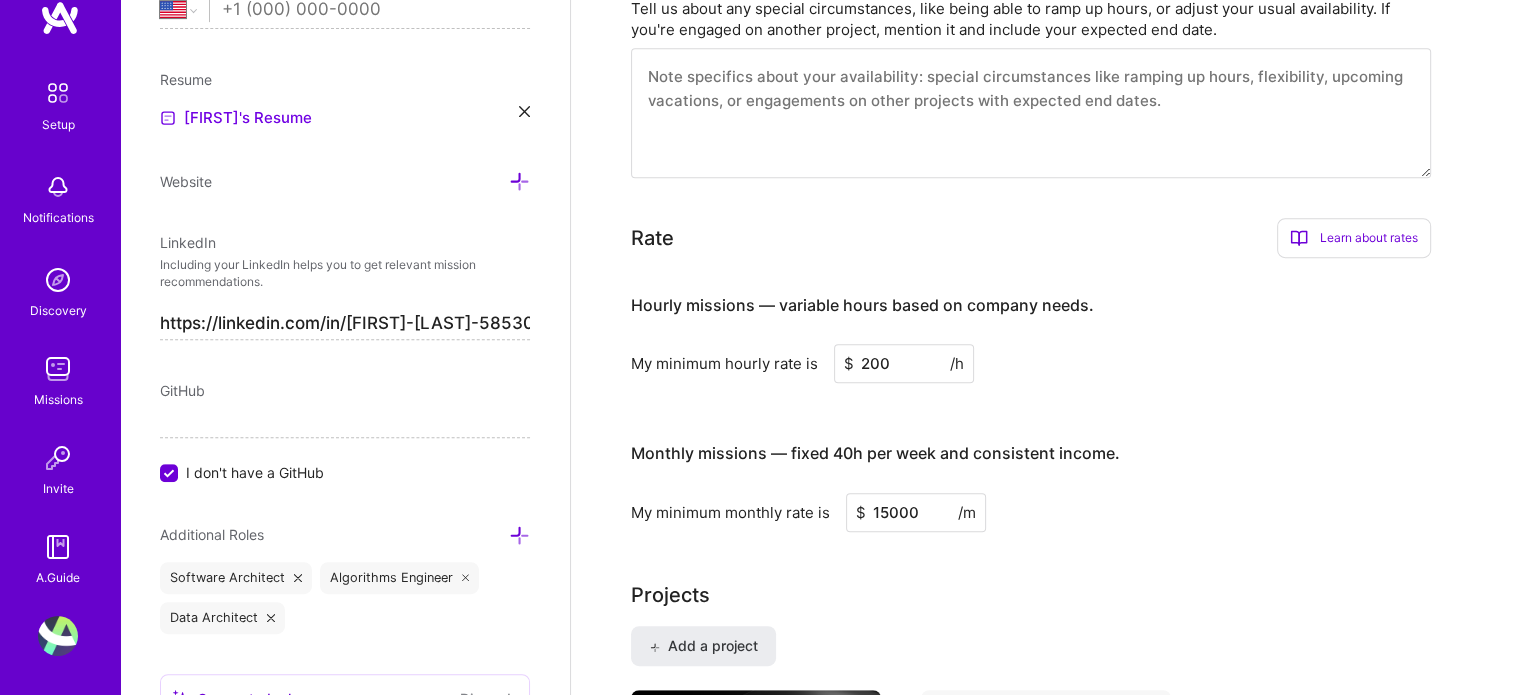 click on "15000" at bounding box center [916, 512] 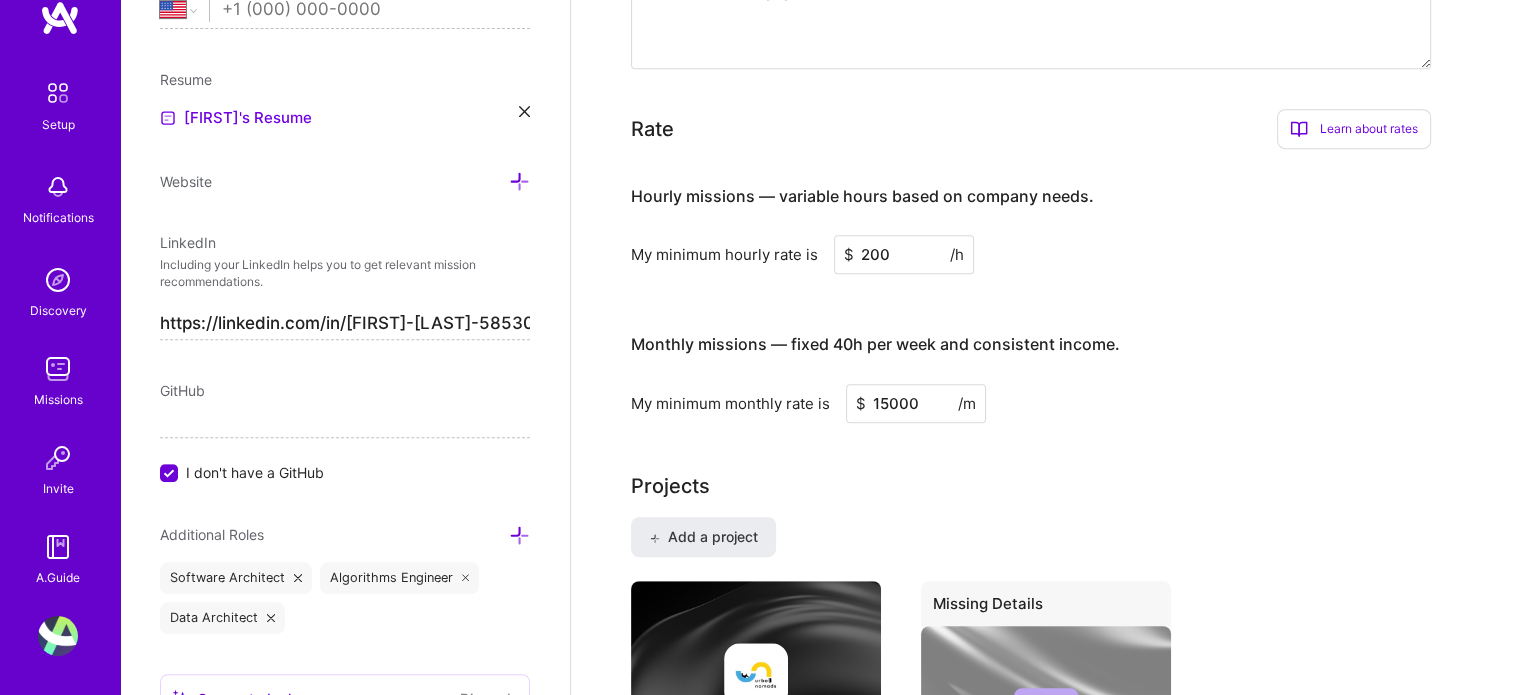 scroll, scrollTop: 976, scrollLeft: 0, axis: vertical 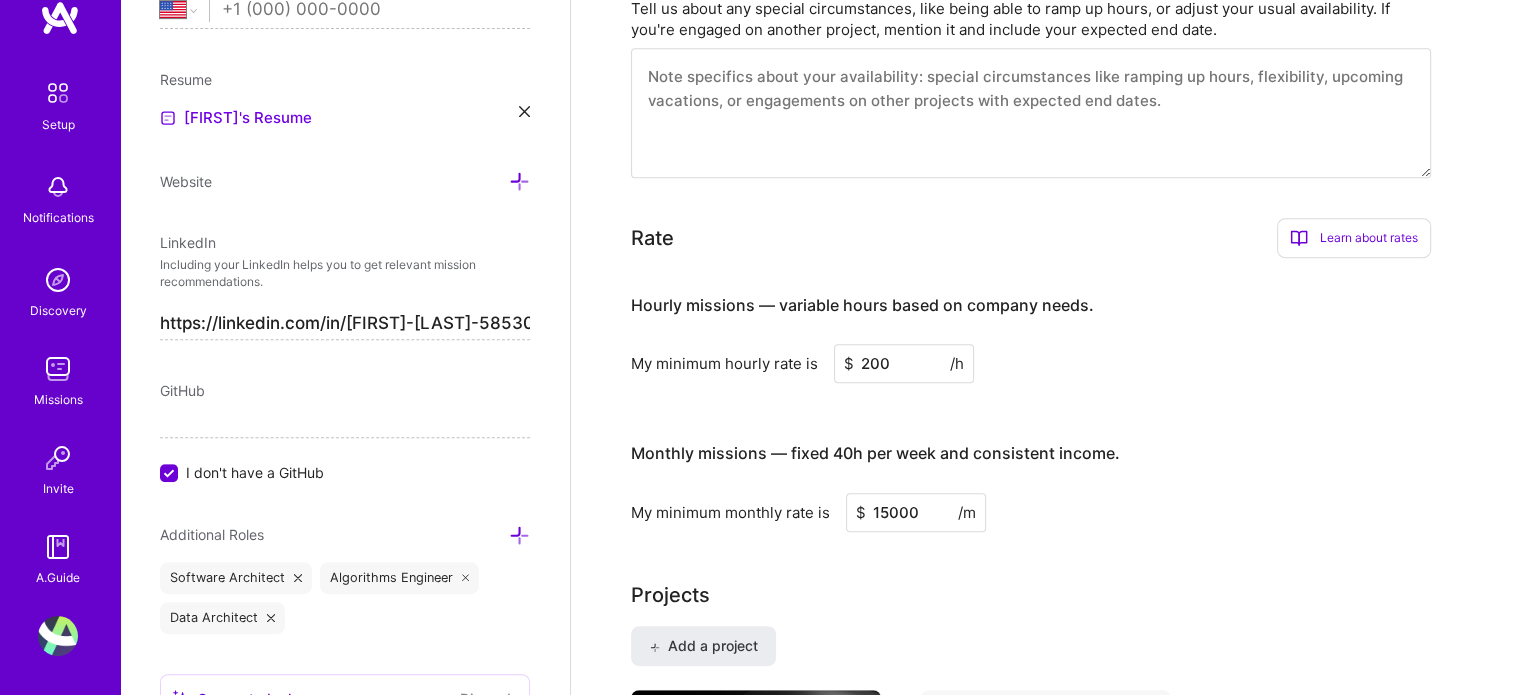 click on "I don't have a GitHub" at bounding box center [171, 474] 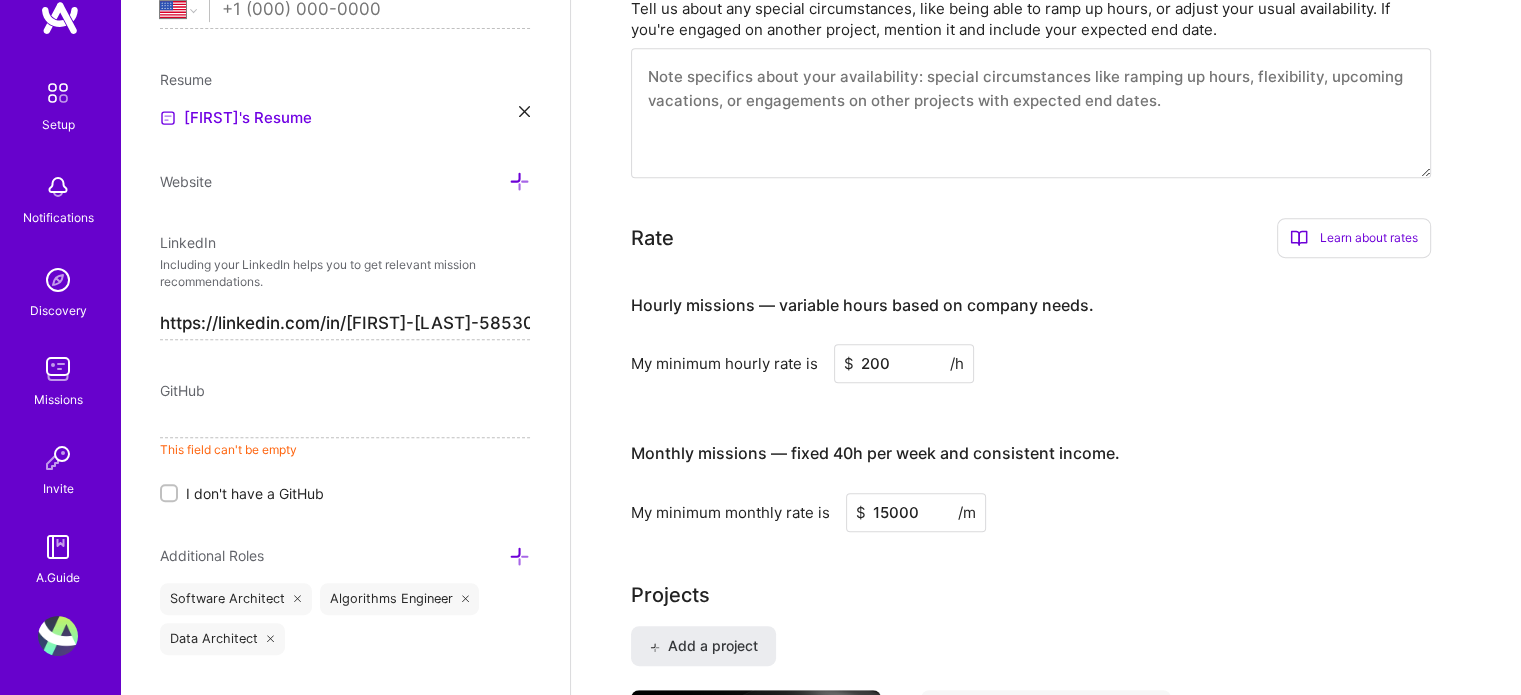 click on "I don't have a GitHub" at bounding box center [171, 494] 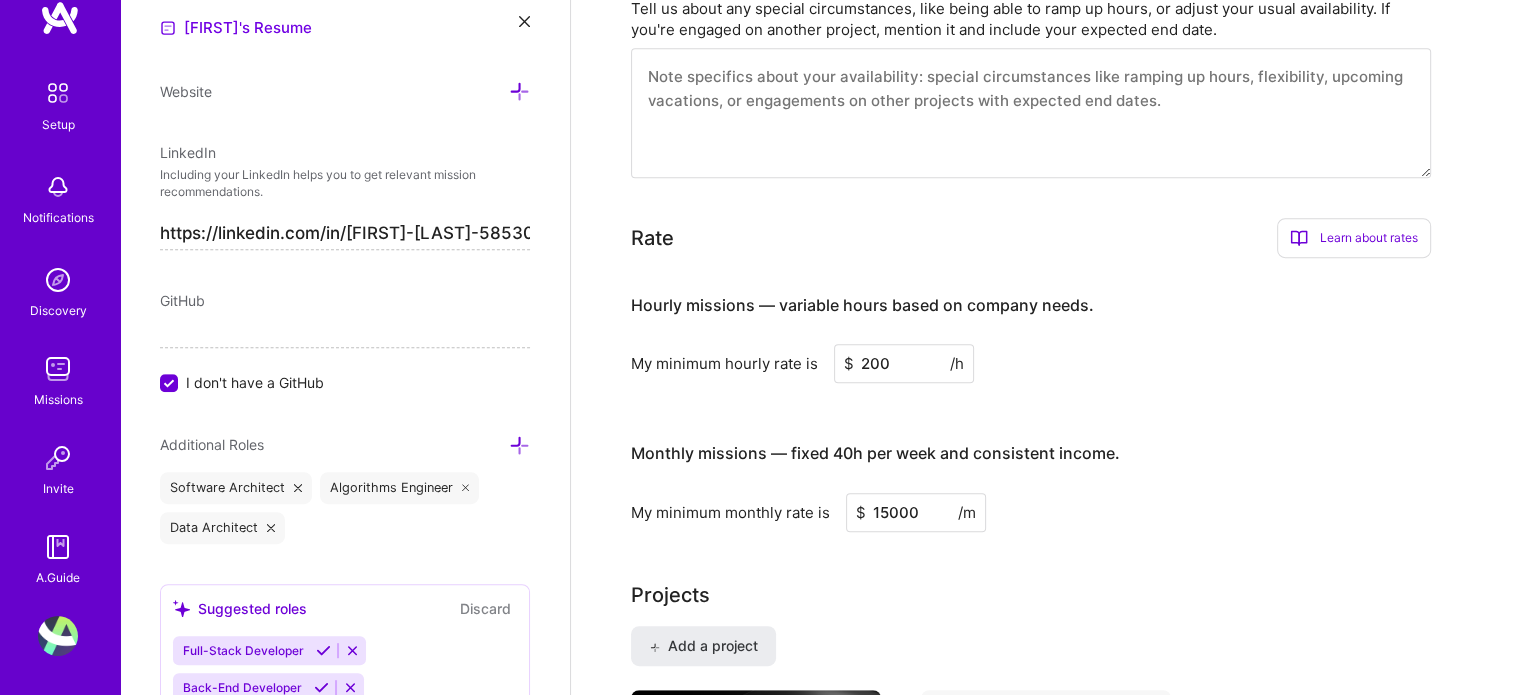 scroll, scrollTop: 1026, scrollLeft: 0, axis: vertical 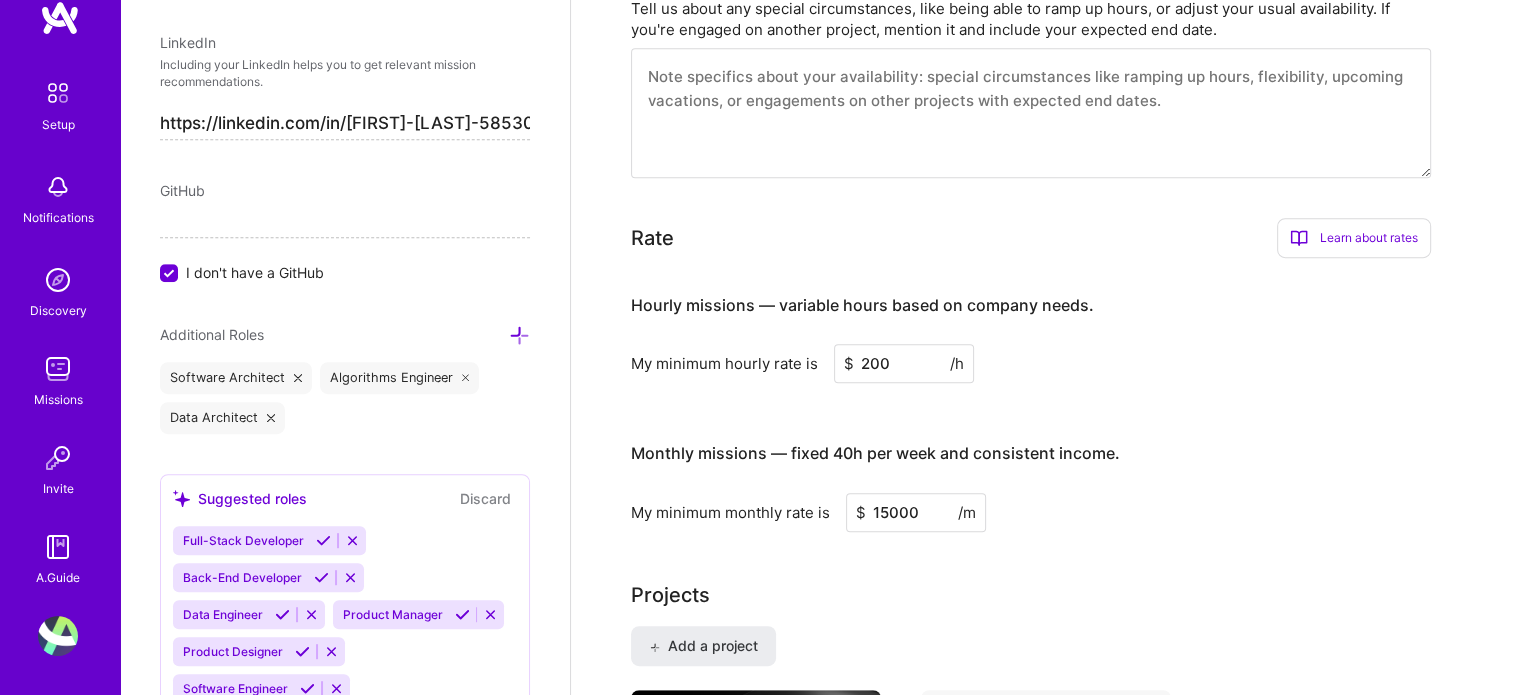 click on "200" at bounding box center (904, 363) 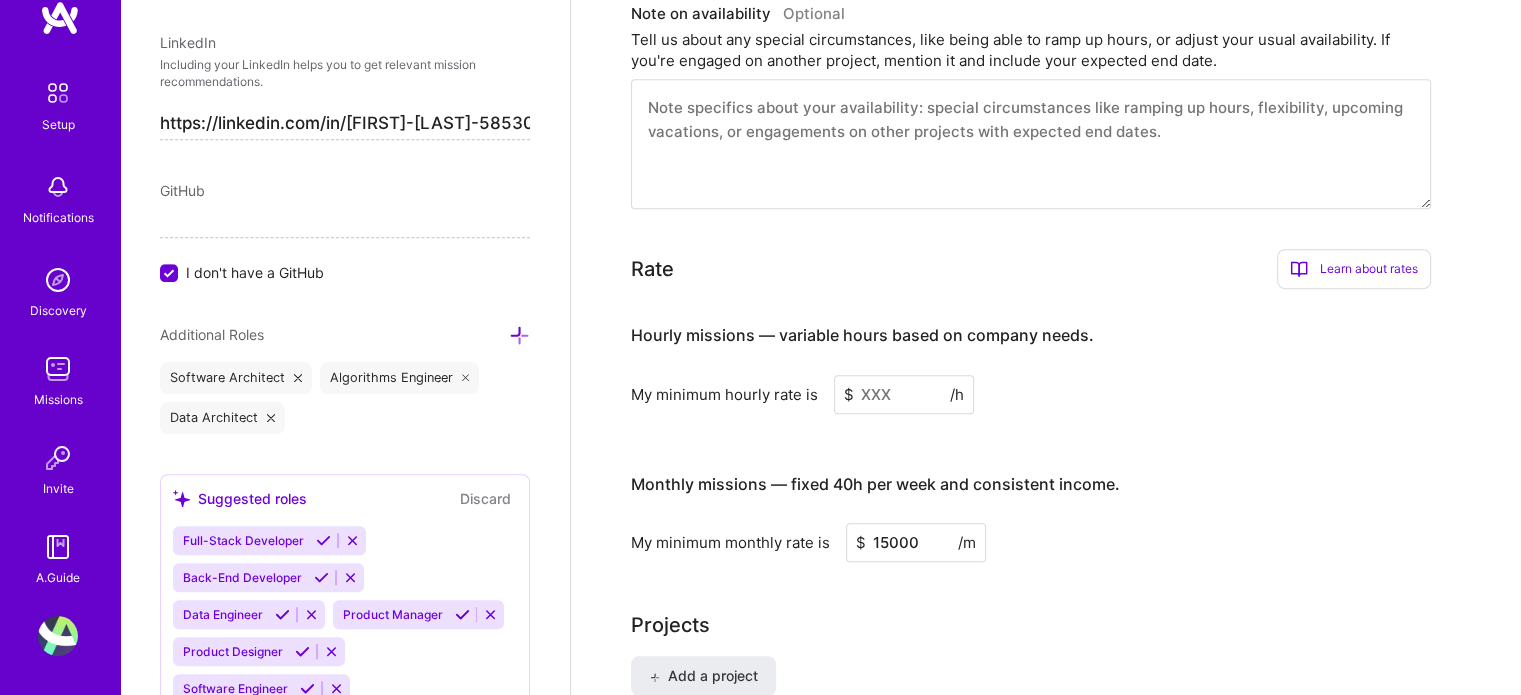 type 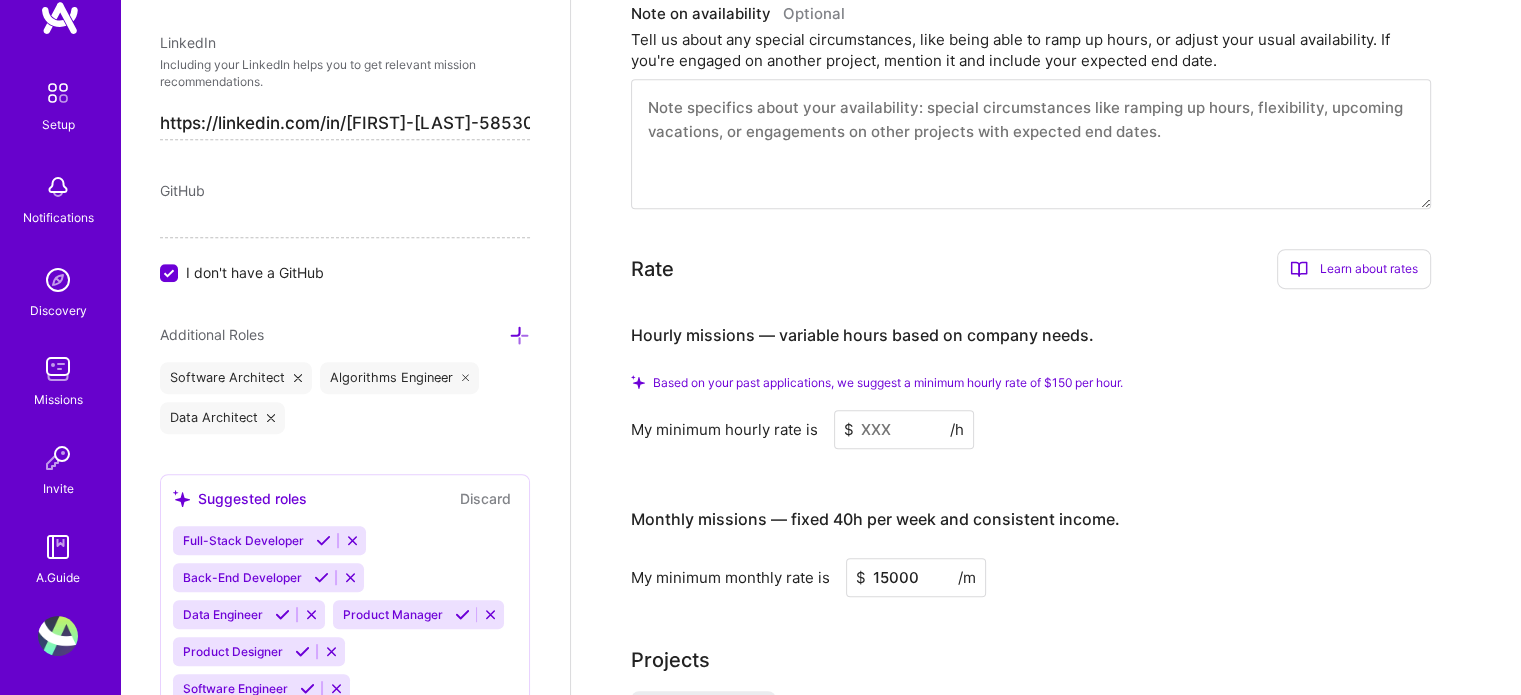 click on "Monthly missions — fixed 40h per week and consistent income. My minimum monthly rate is $ 15000 /m" at bounding box center [1031, 543] 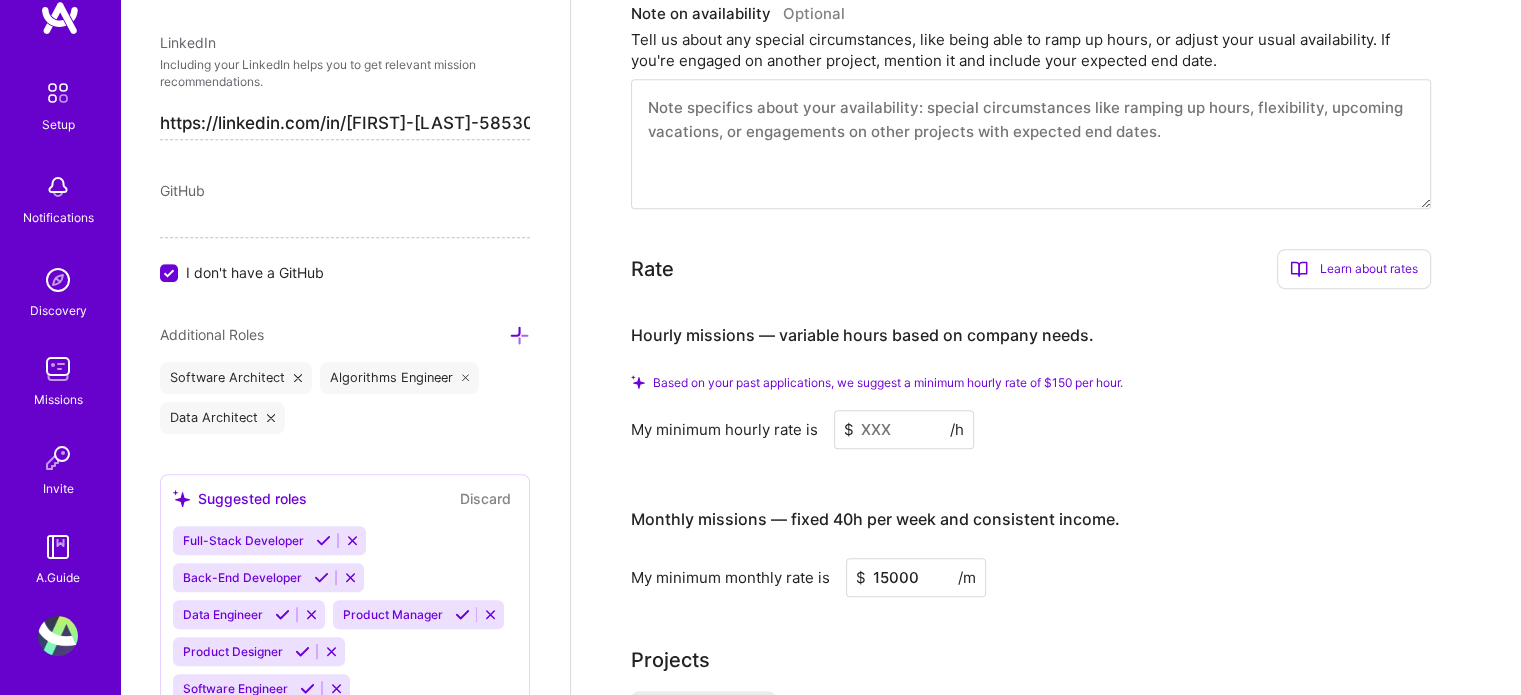 click on "15000" at bounding box center (916, 577) 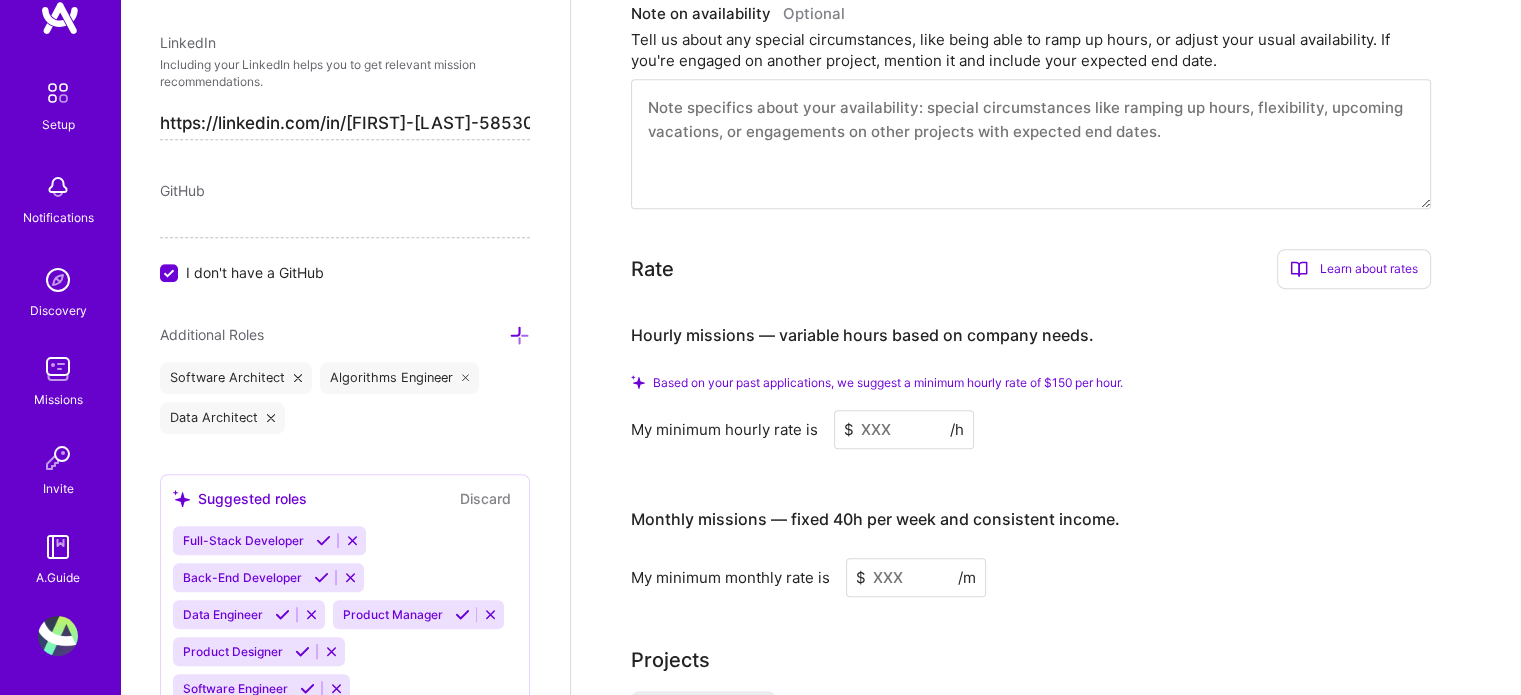 type 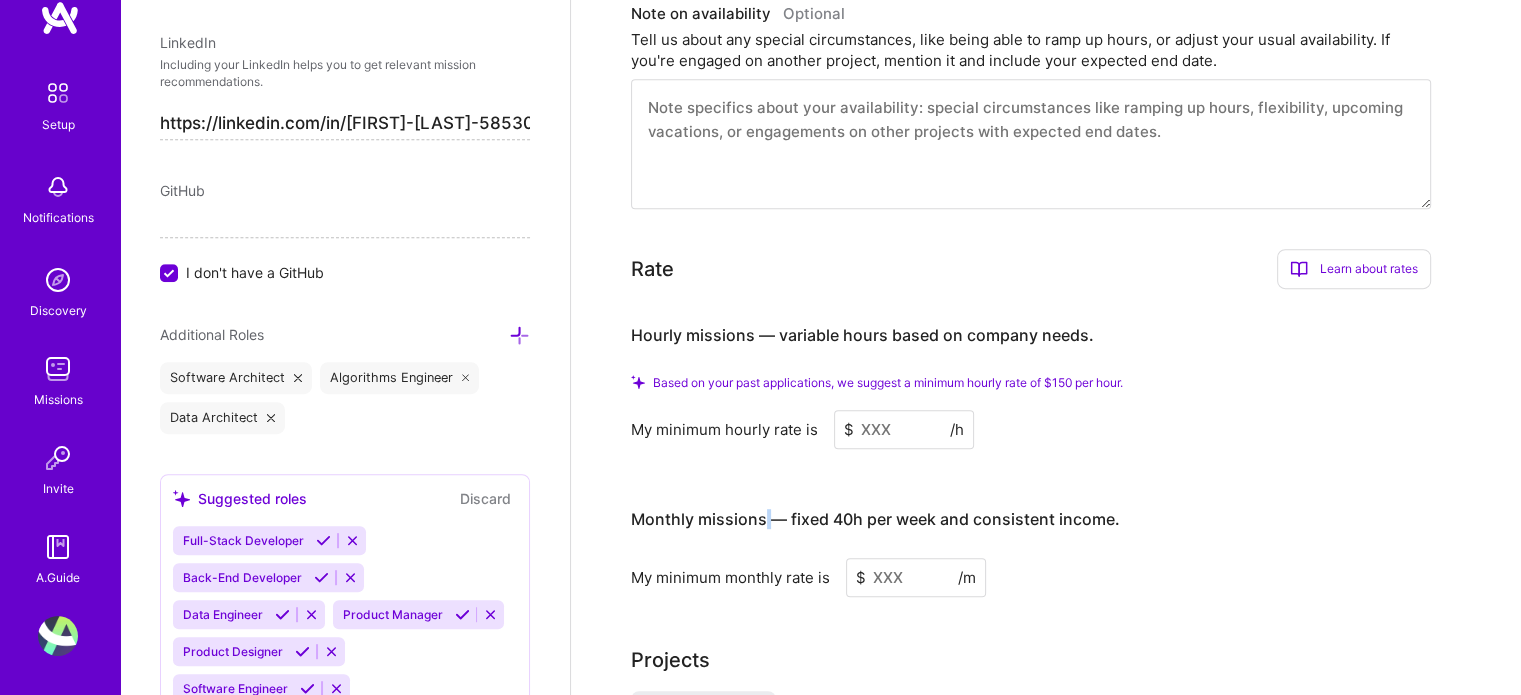 click on "Monthly missions — fixed 40h per week and consistent income." at bounding box center [875, 519] 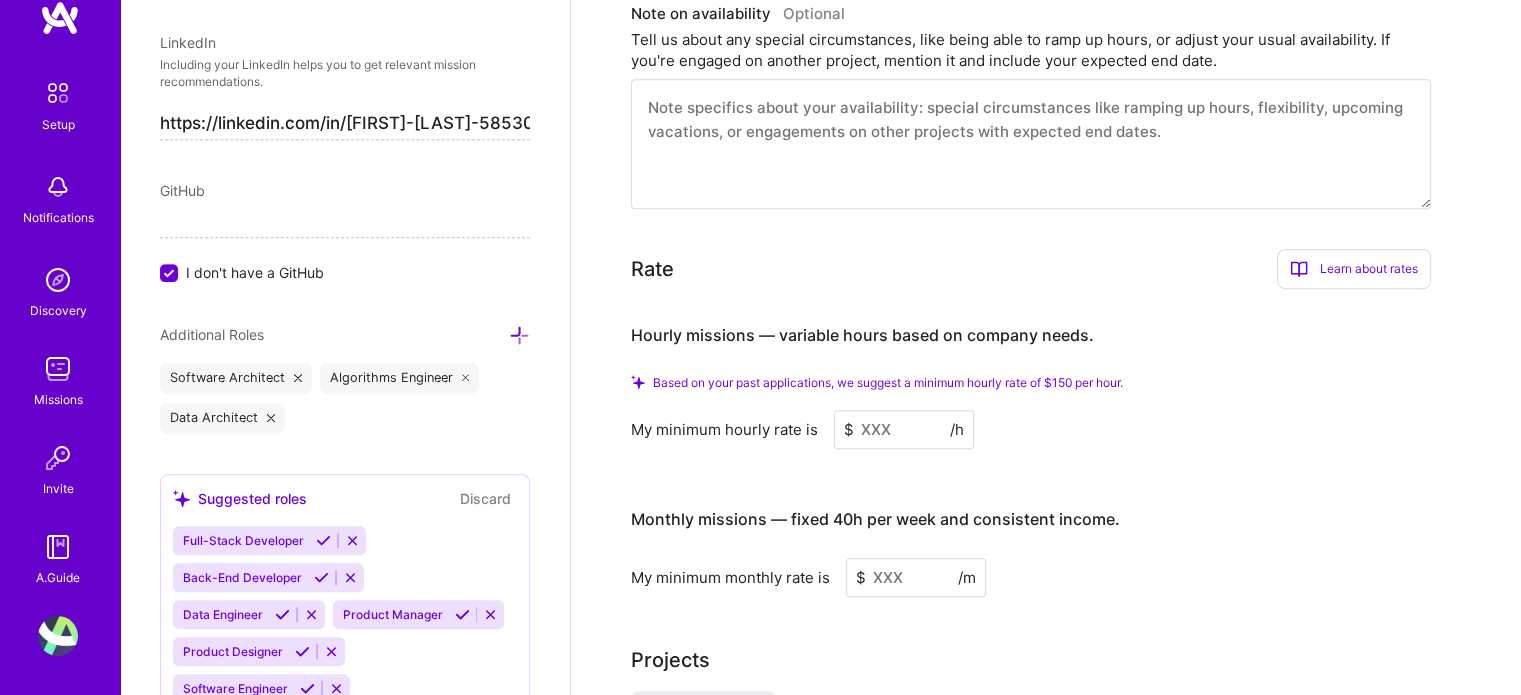 click on "My minimum monthly rate is $ /m" at bounding box center (1031, 577) 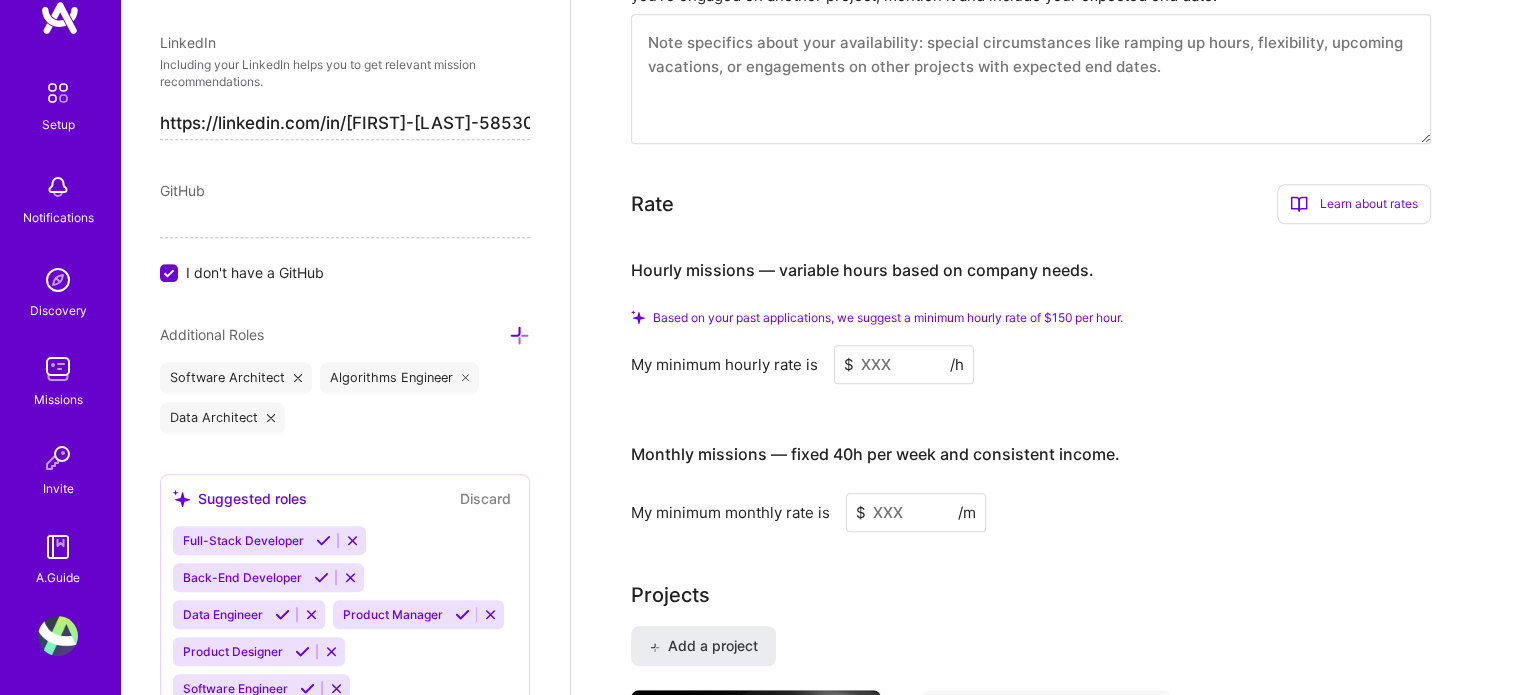 scroll, scrollTop: 1176, scrollLeft: 0, axis: vertical 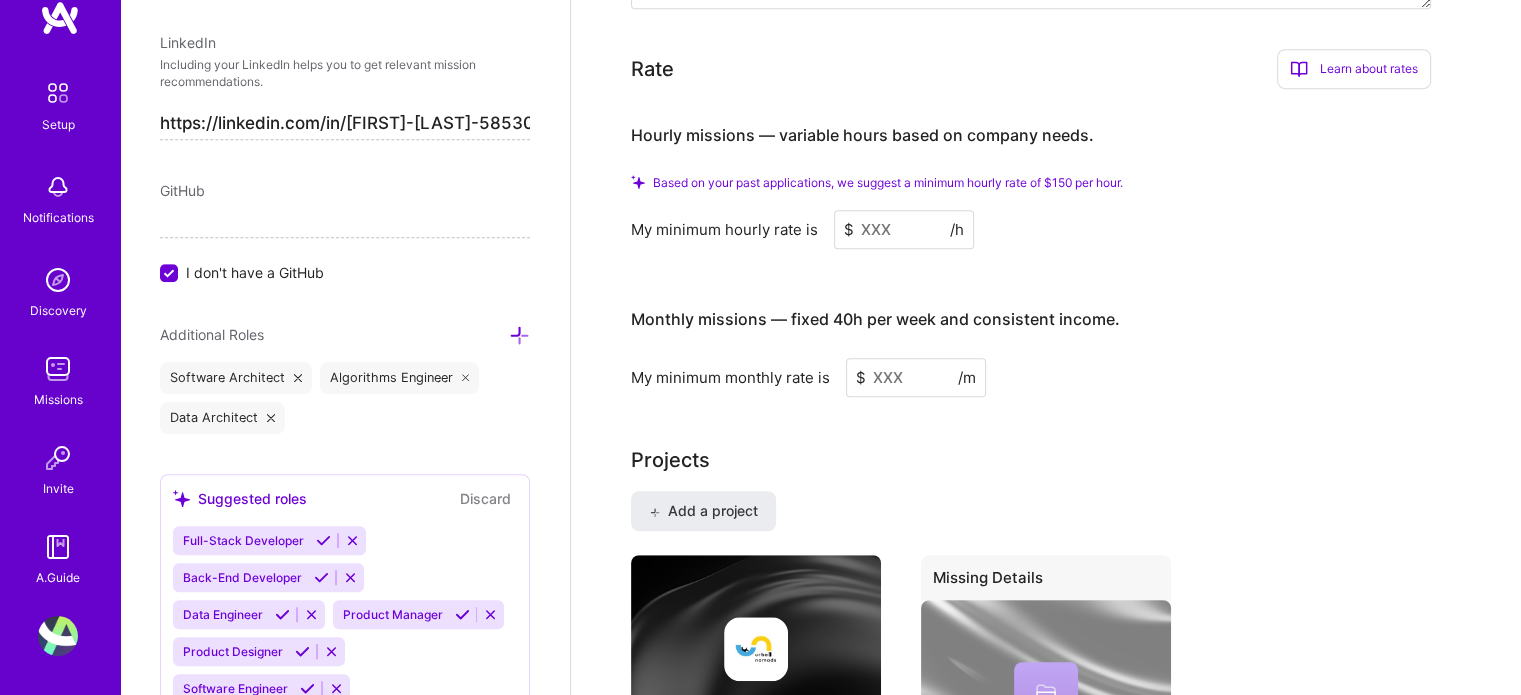 click on "My minimum monthly rate is" at bounding box center [730, 377] 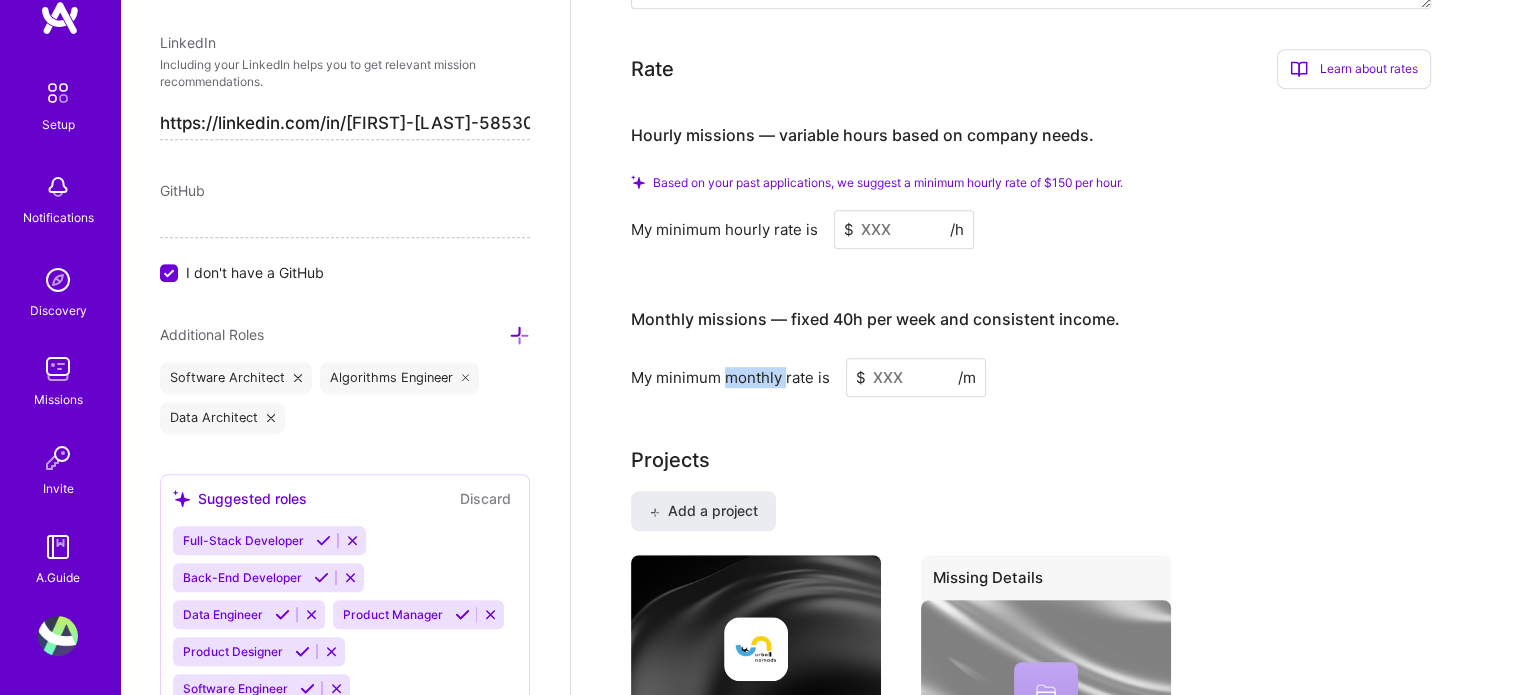 click on "My minimum monthly rate is" at bounding box center [730, 377] 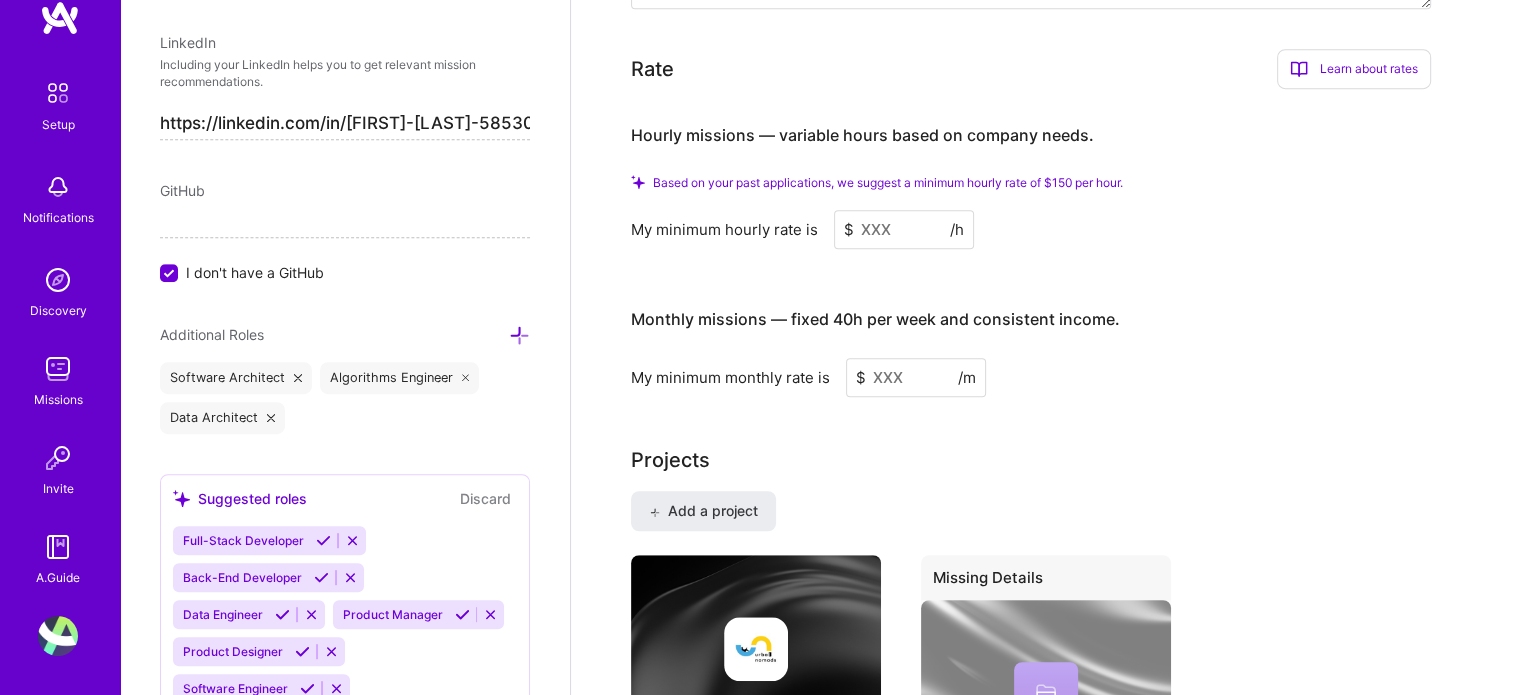 click at bounding box center (916, 377) 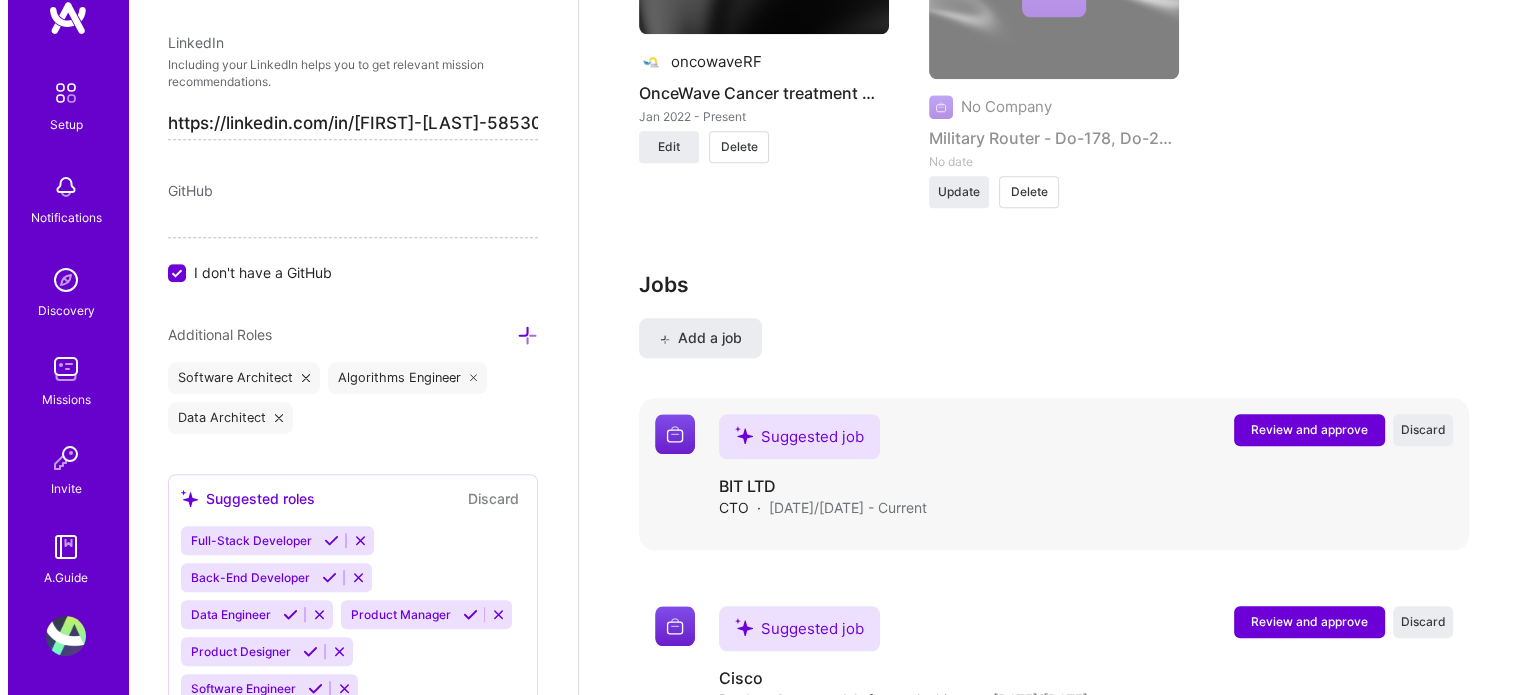 scroll, scrollTop: 2076, scrollLeft: 0, axis: vertical 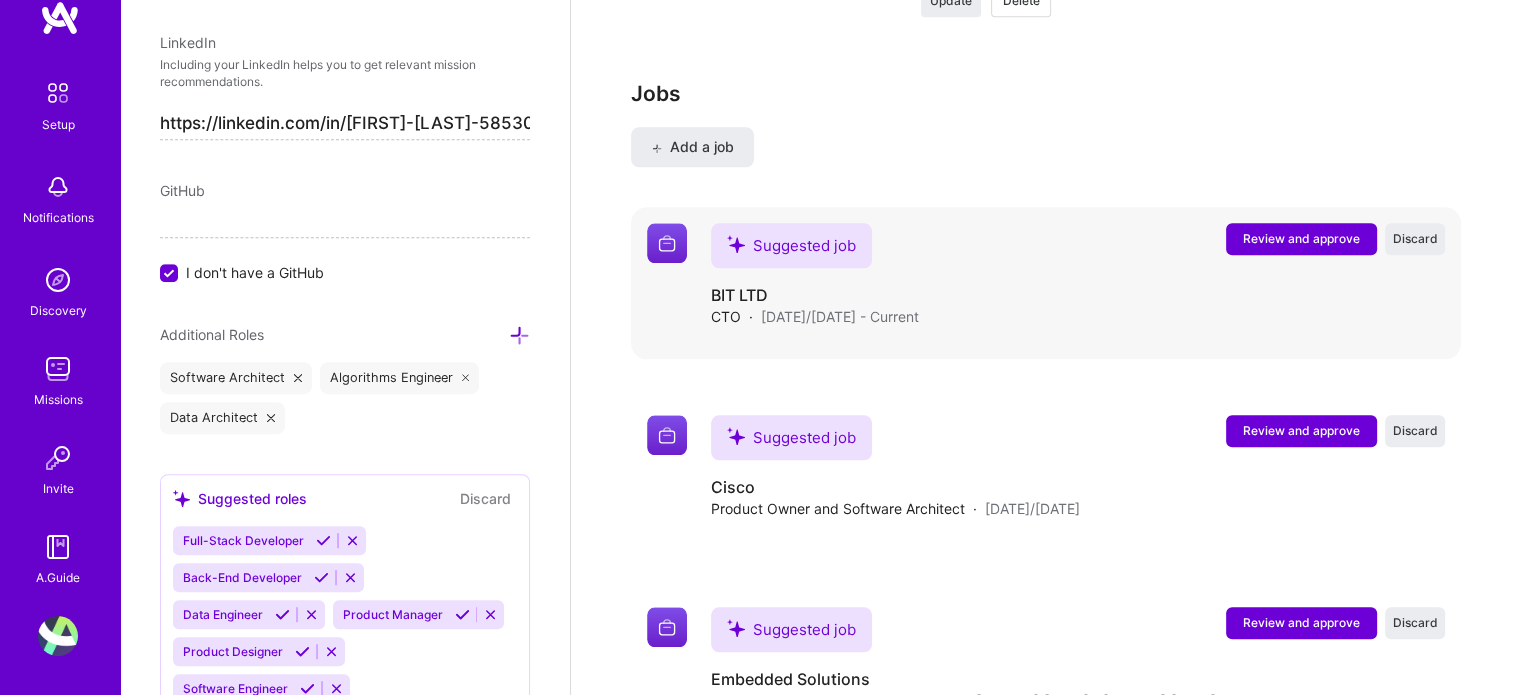 click on "Review and approve" at bounding box center [1301, 238] 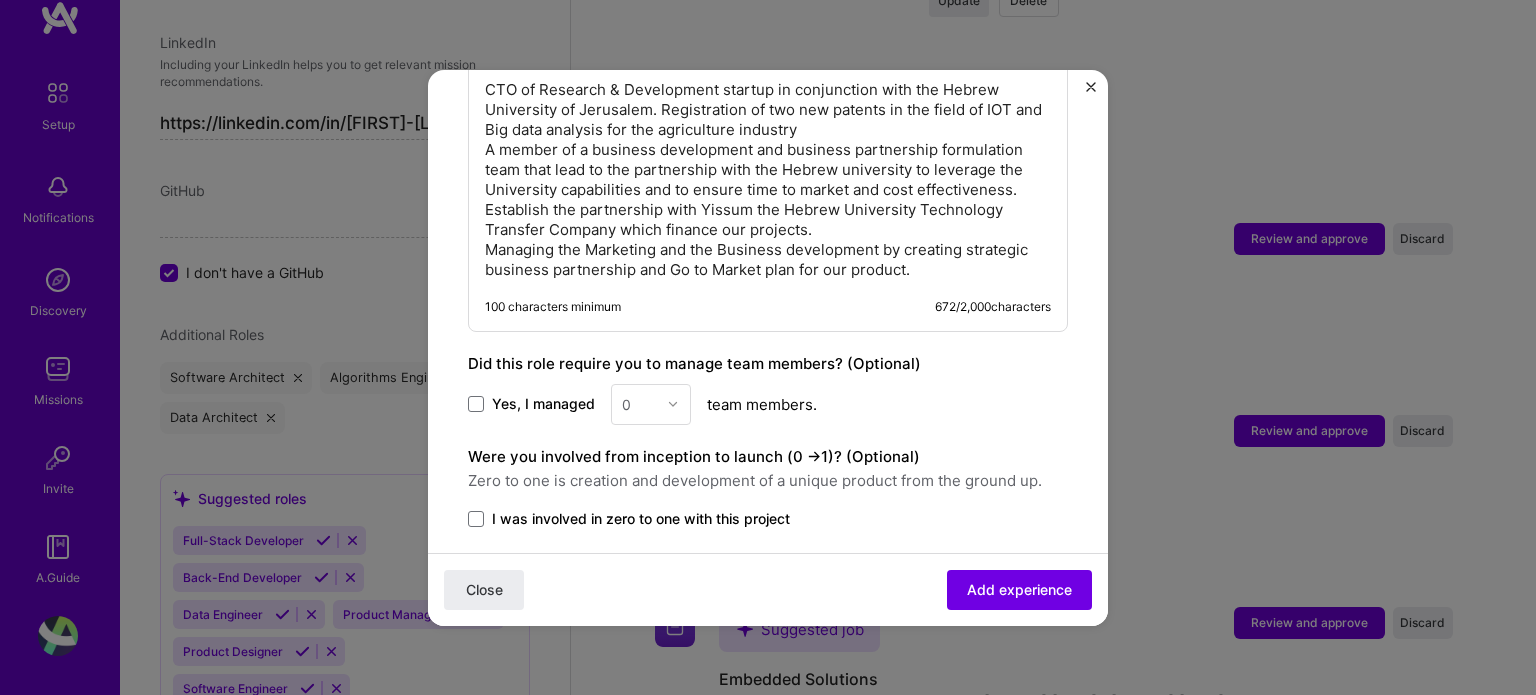 scroll, scrollTop: 1068, scrollLeft: 0, axis: vertical 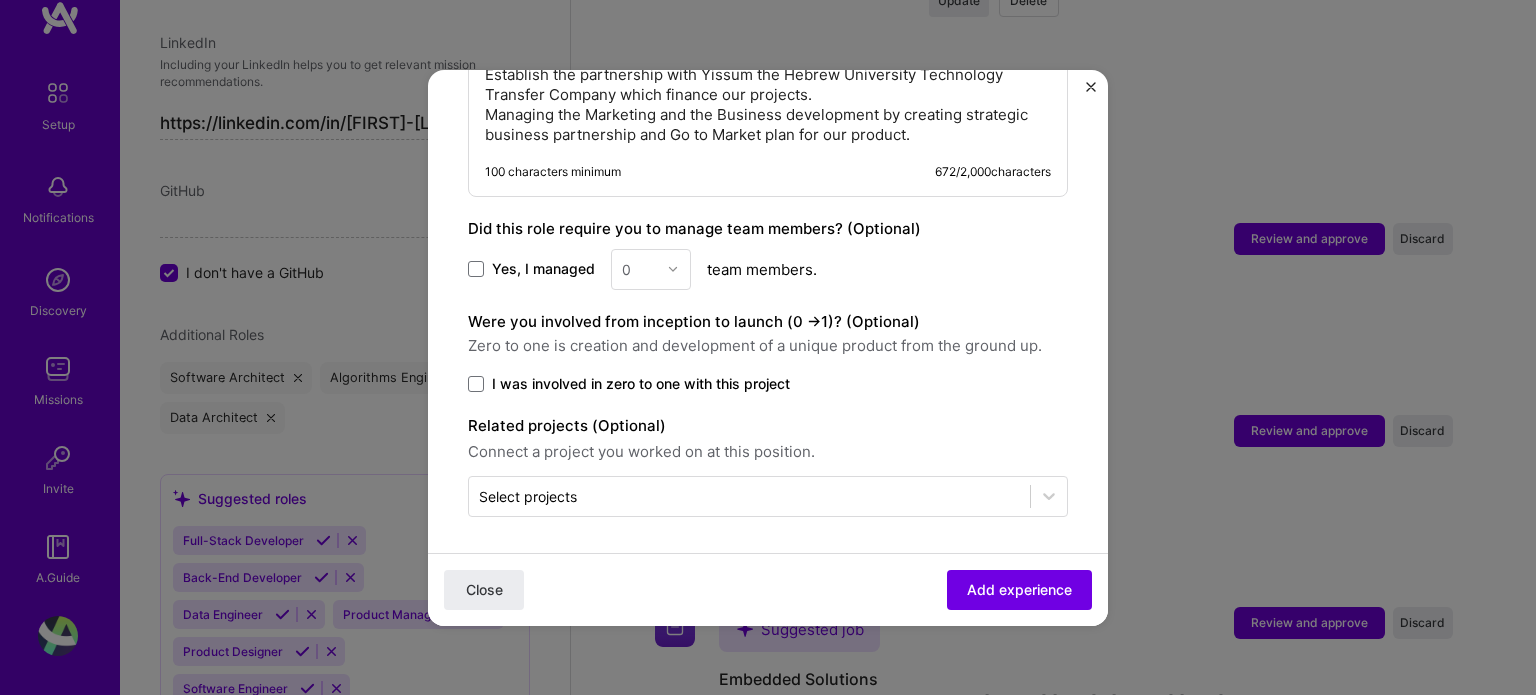click on "Yes, I managed" at bounding box center [543, 269] 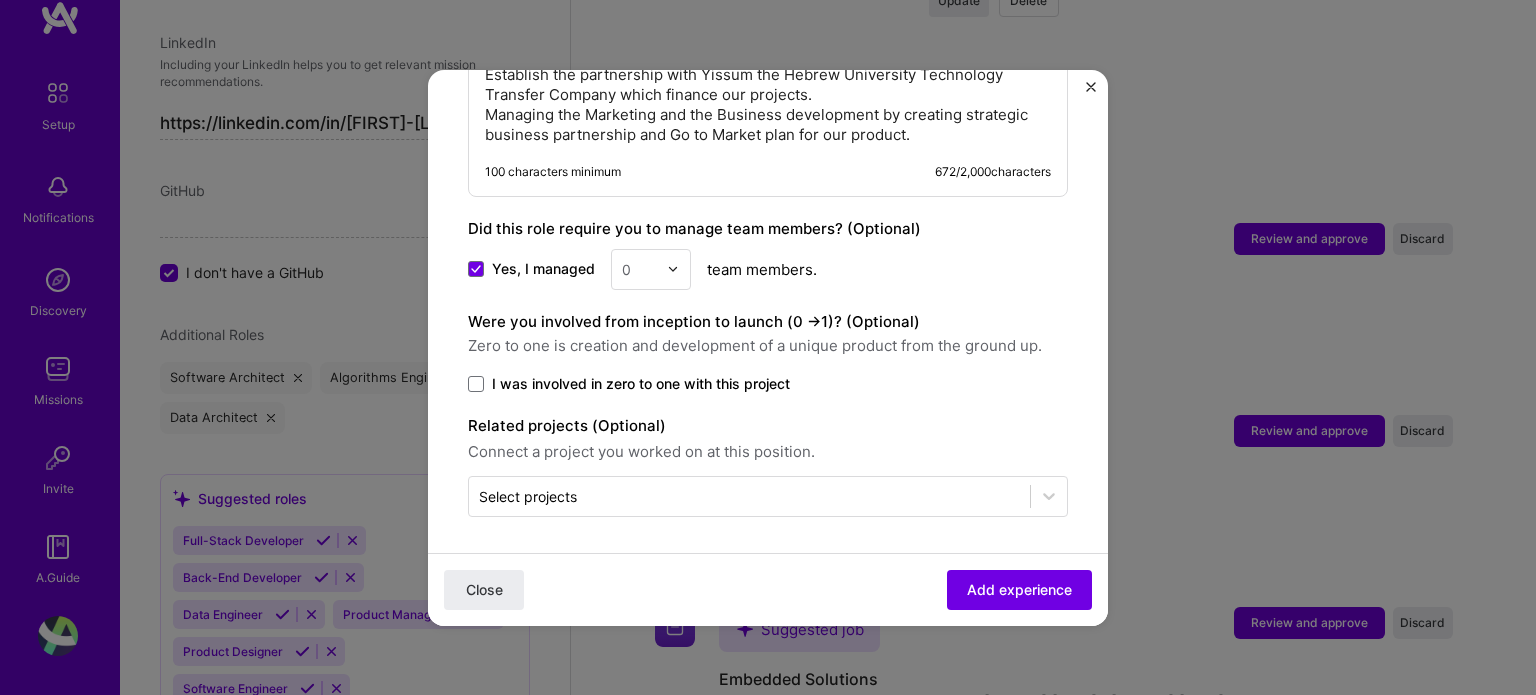 click at bounding box center [673, 269] 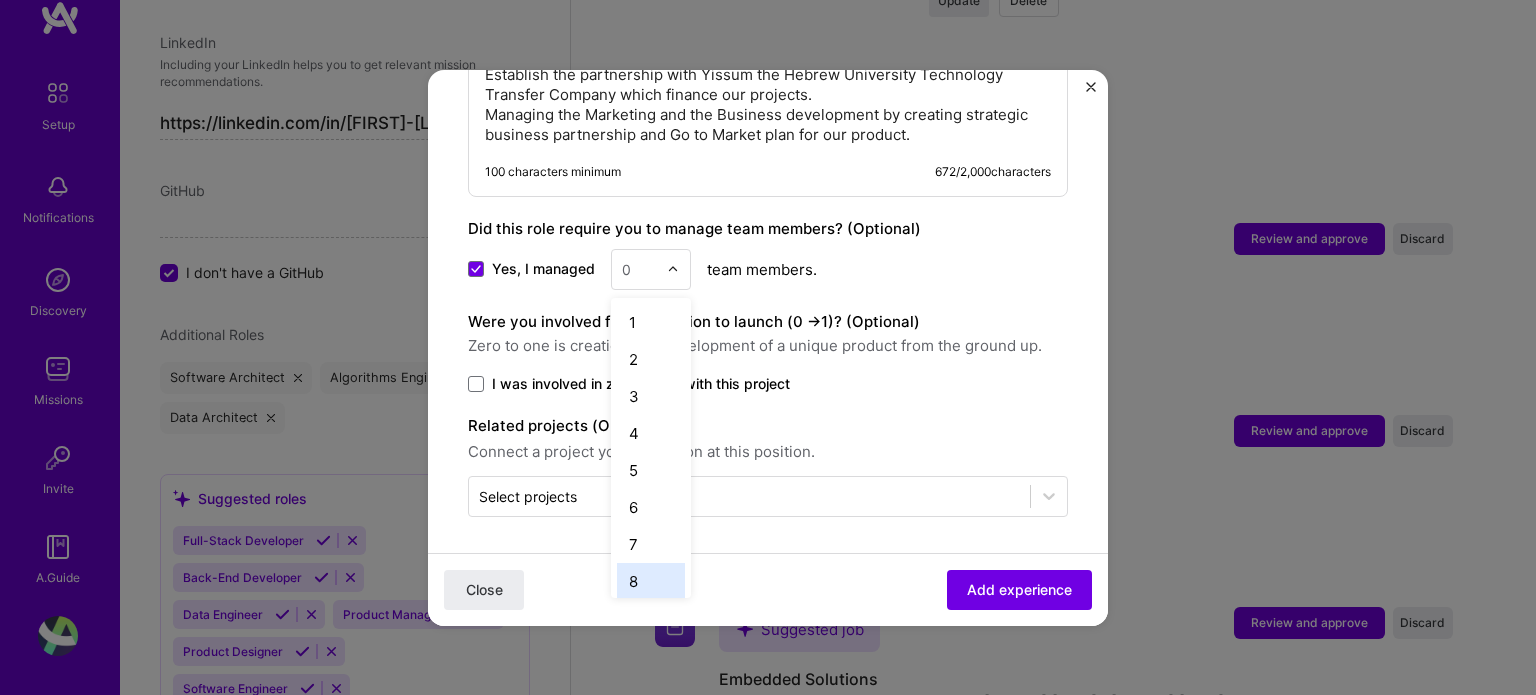 click on "8" at bounding box center (651, 581) 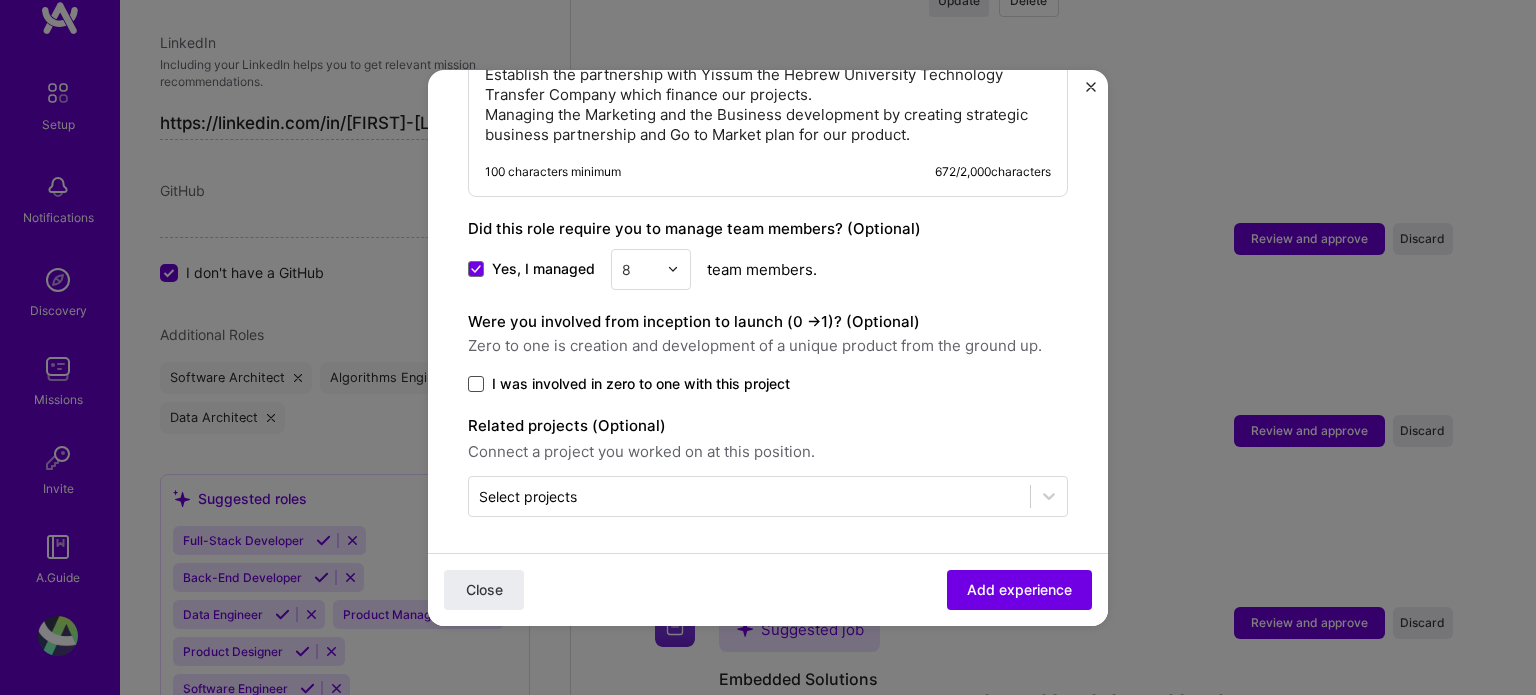click at bounding box center [476, 384] 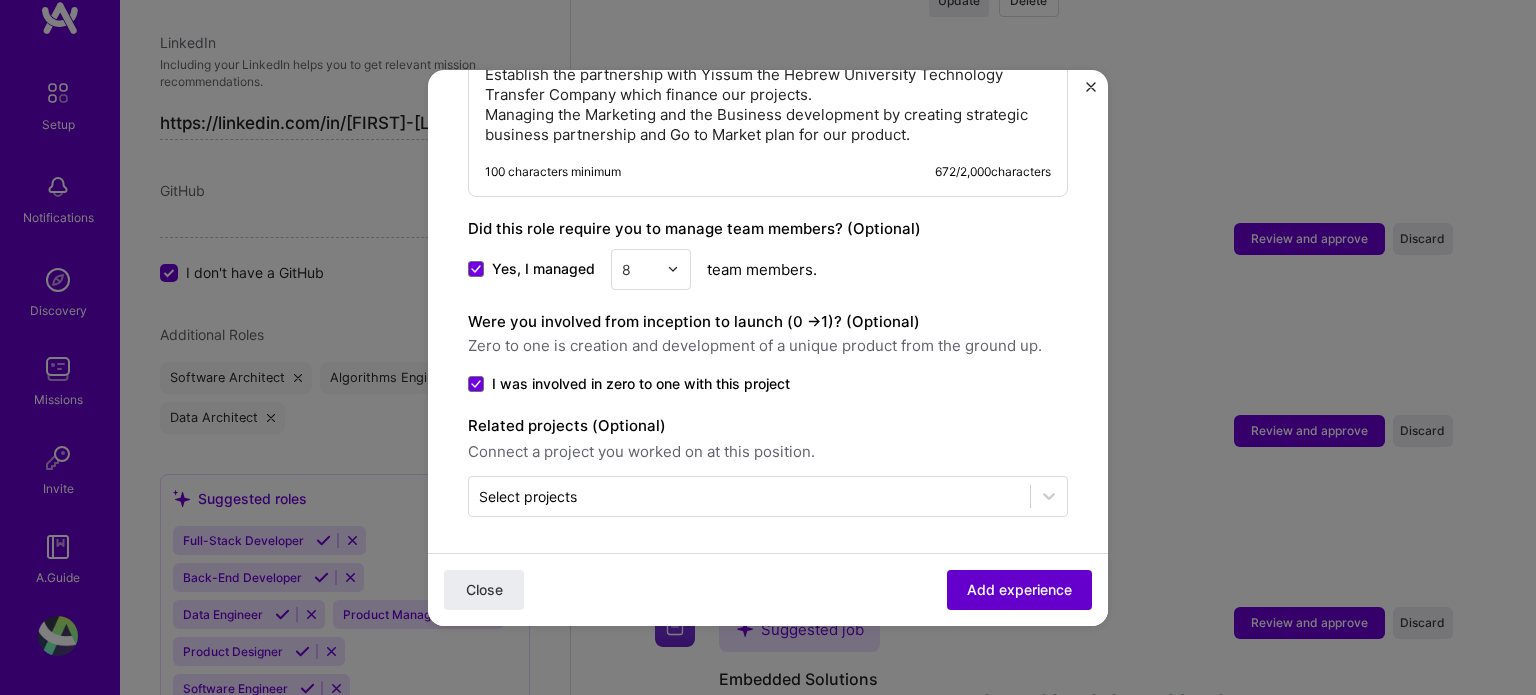 click on "Add experience" at bounding box center [1019, 589] 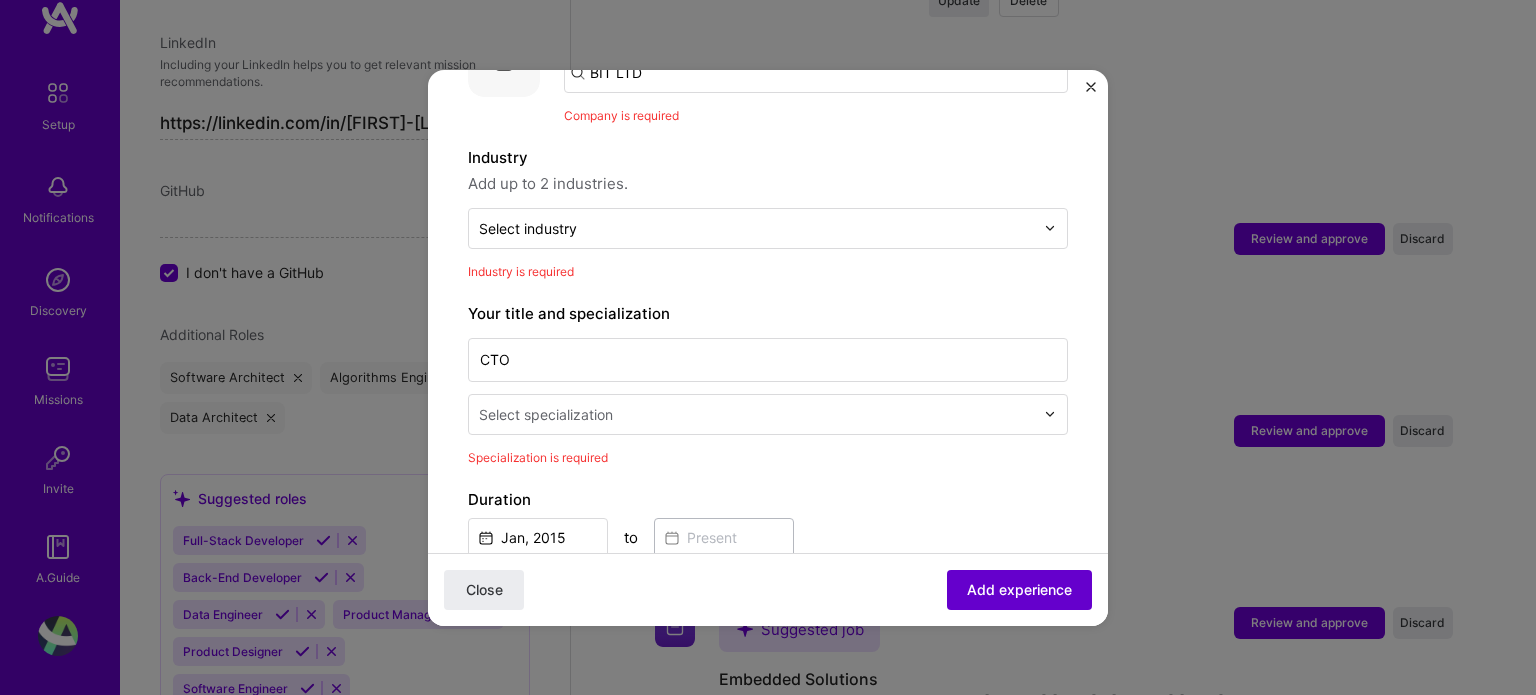 scroll, scrollTop: 200, scrollLeft: 0, axis: vertical 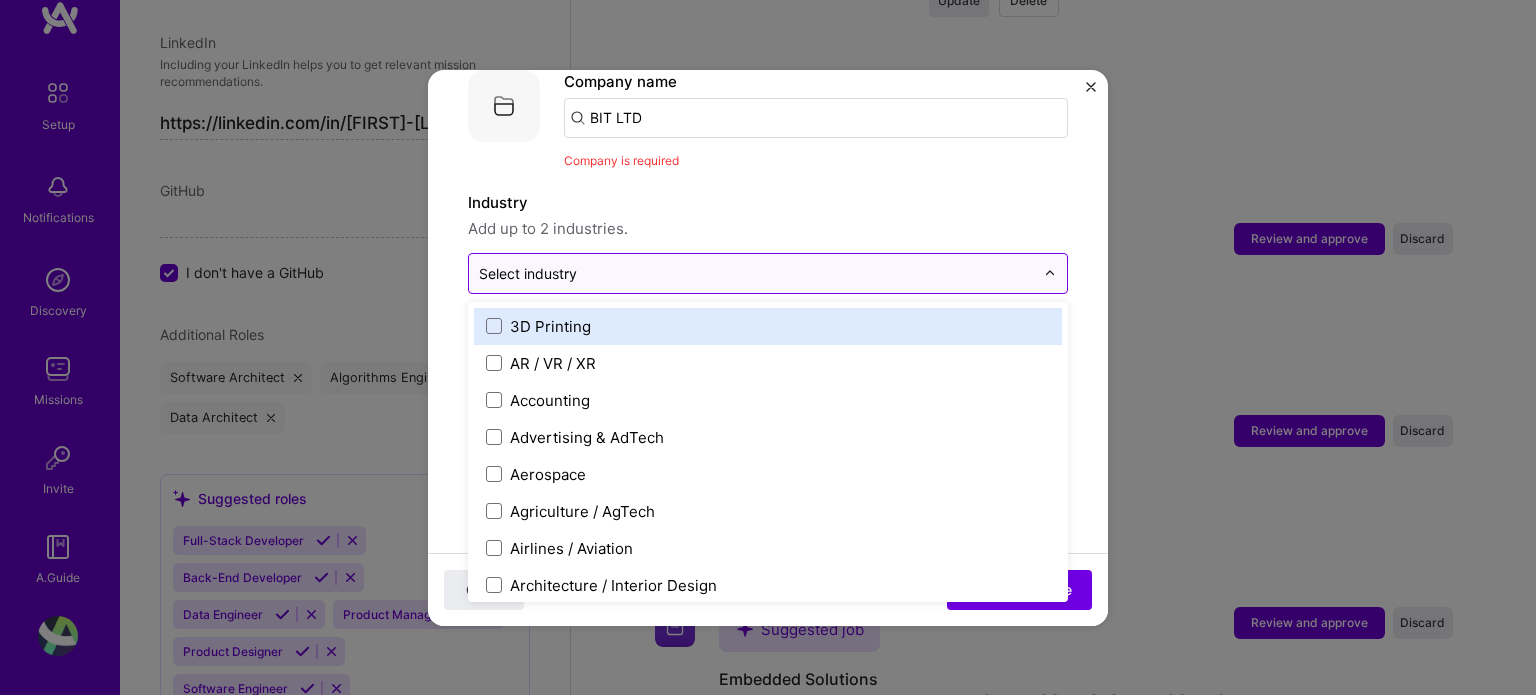 click at bounding box center (756, 273) 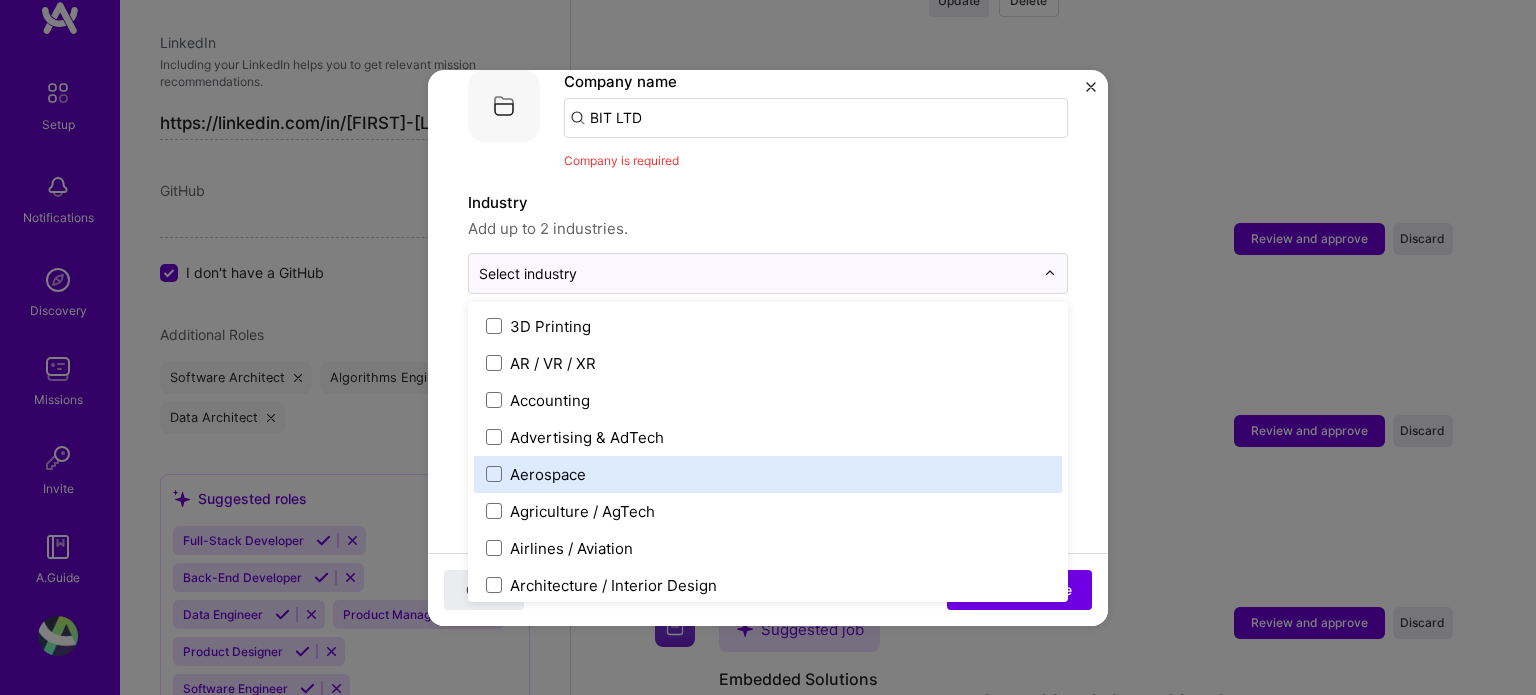 click on "Aerospace" at bounding box center [548, 474] 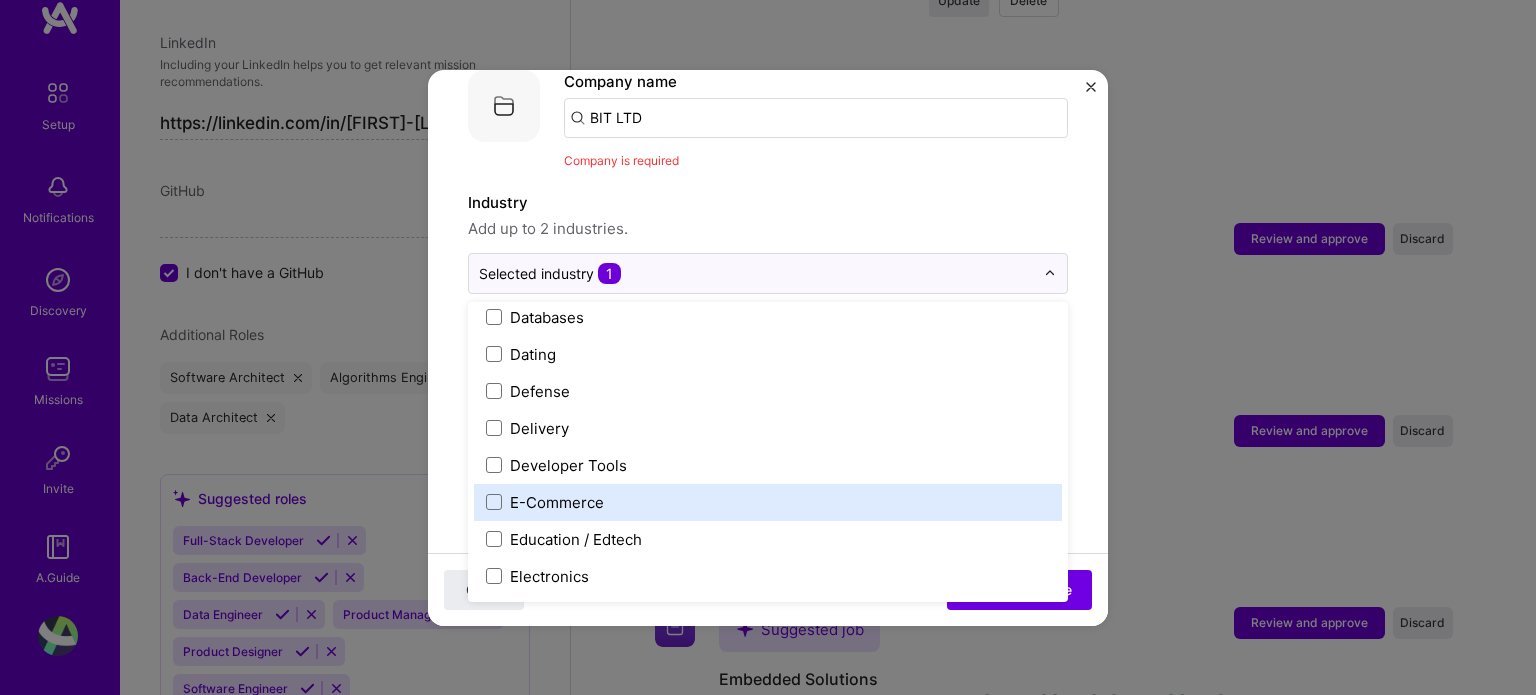 scroll, scrollTop: 1500, scrollLeft: 0, axis: vertical 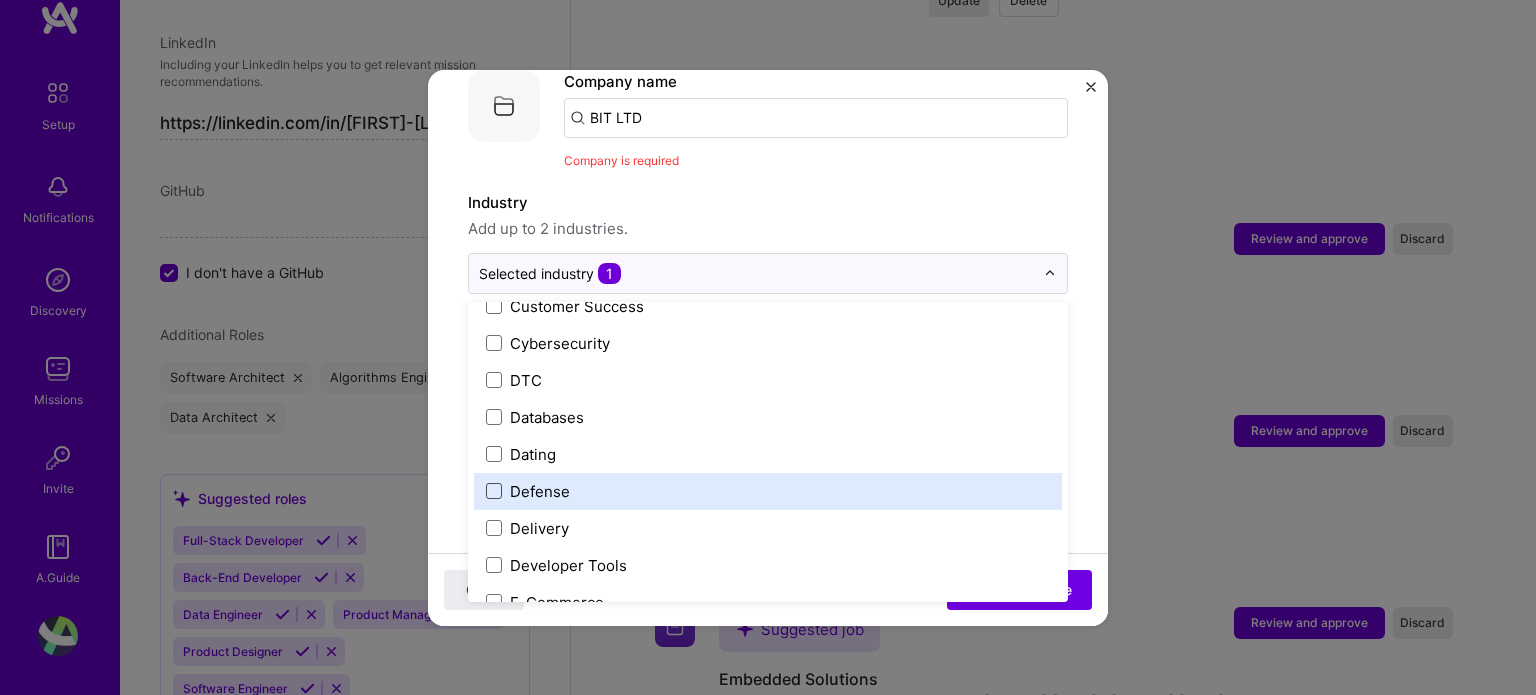 click at bounding box center [494, 491] 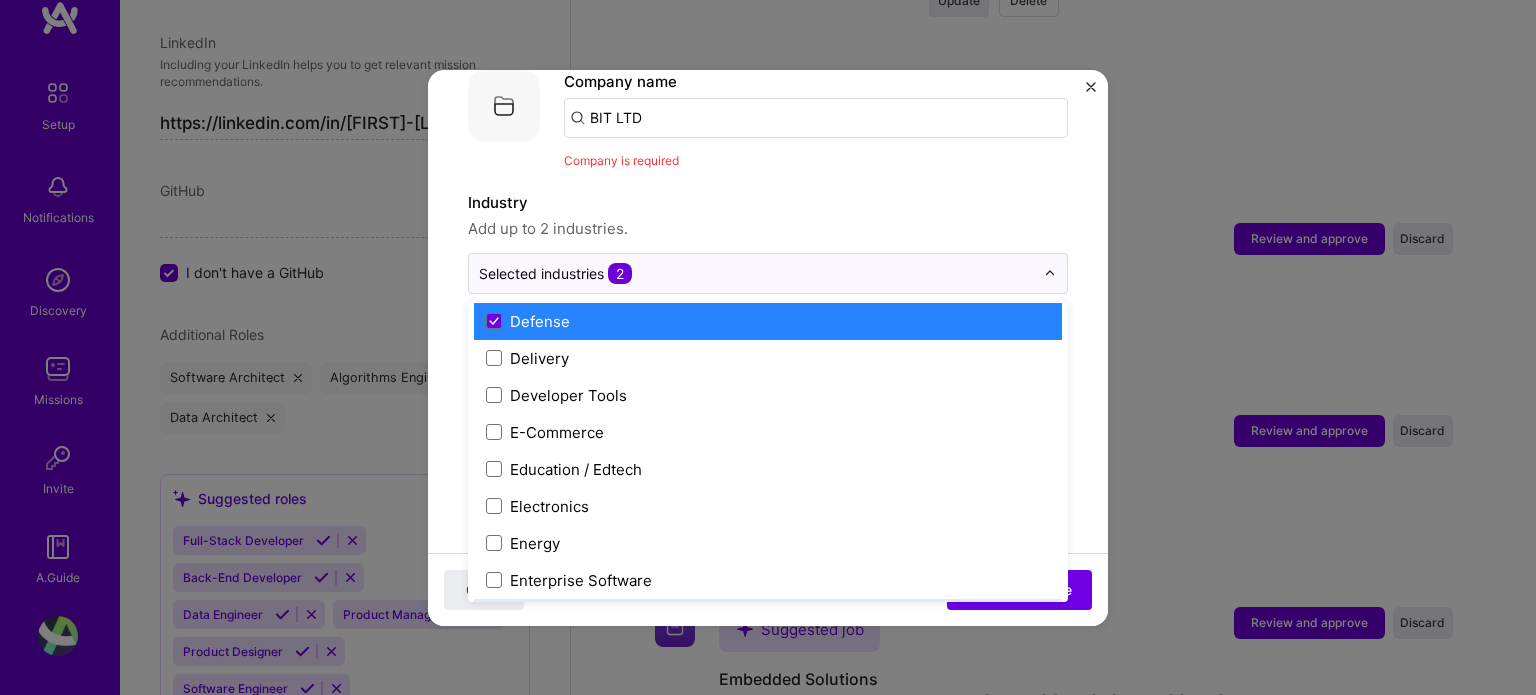 scroll, scrollTop: 1700, scrollLeft: 0, axis: vertical 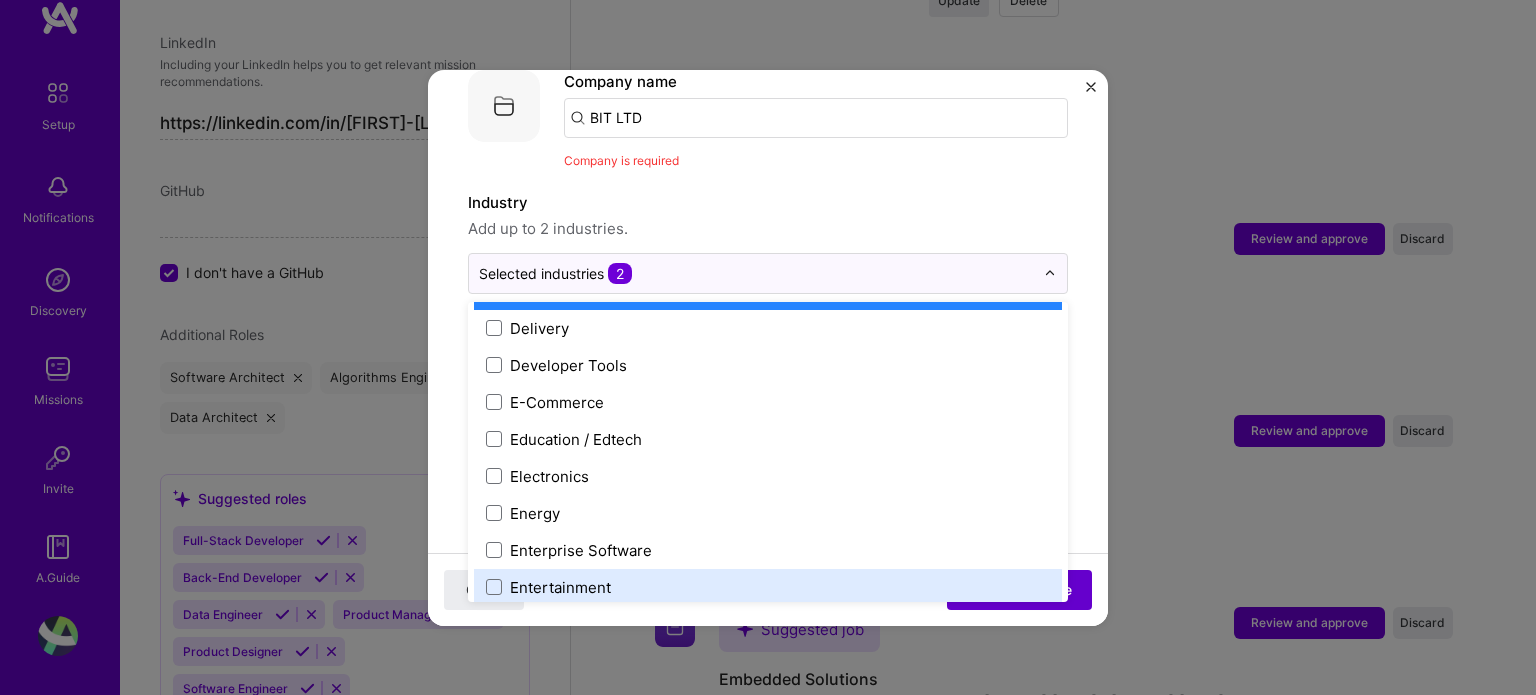 click on "Add experience" at bounding box center (1019, 589) 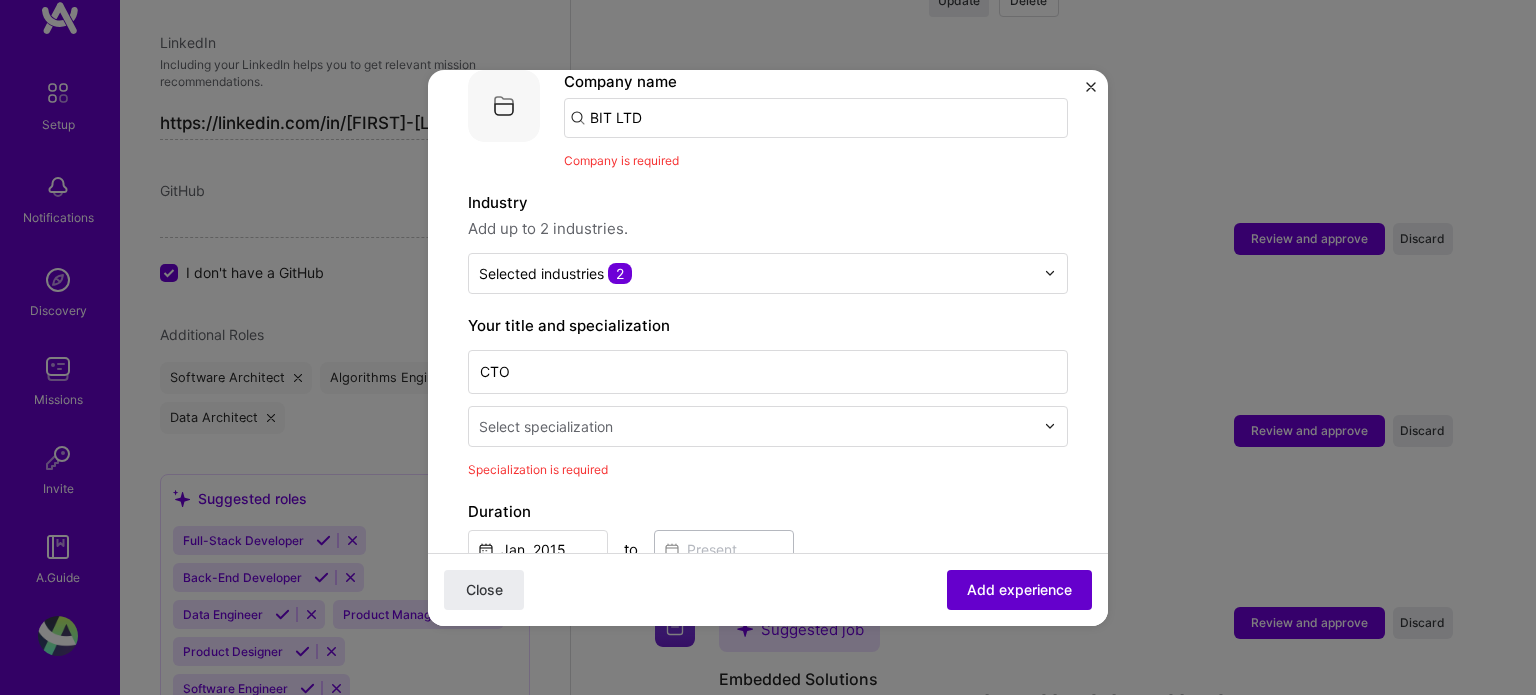 click on "Add experience" at bounding box center (1019, 589) 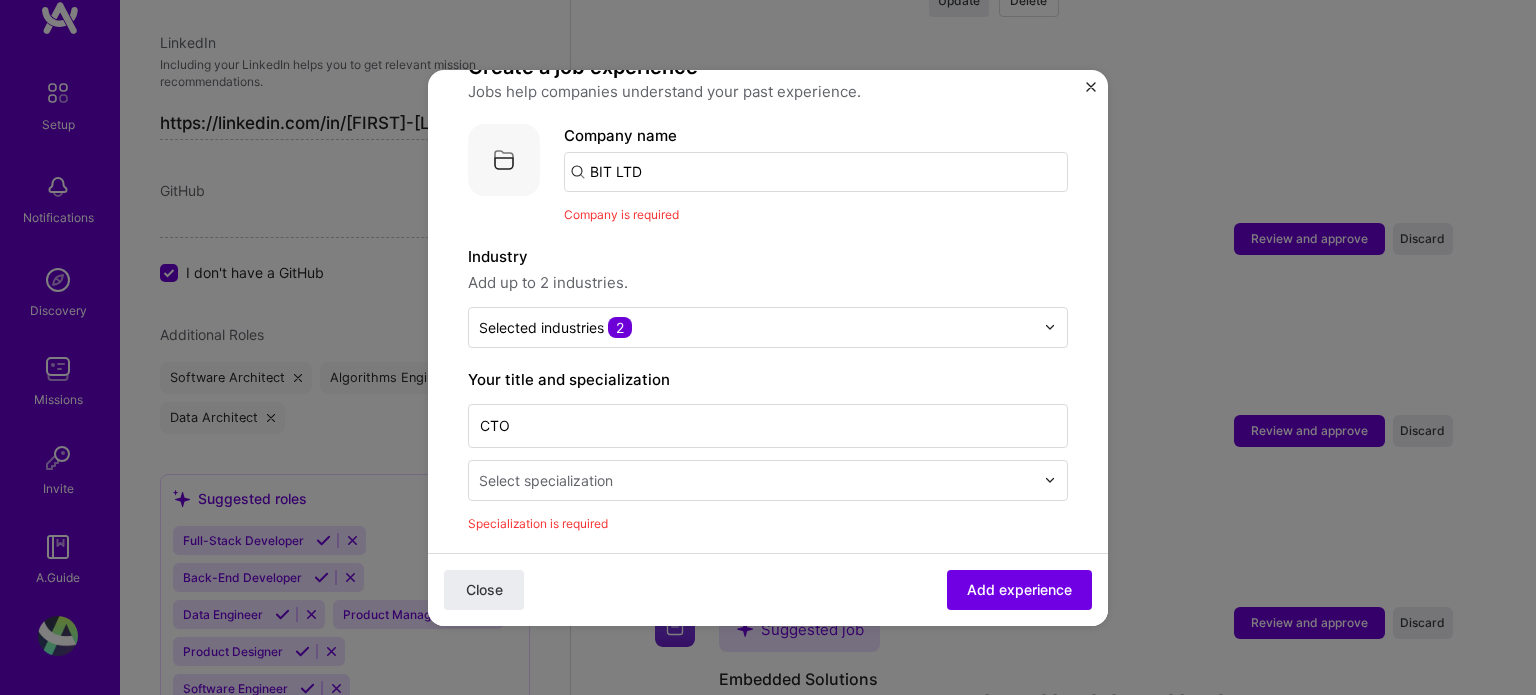 scroll, scrollTop: 100, scrollLeft: 0, axis: vertical 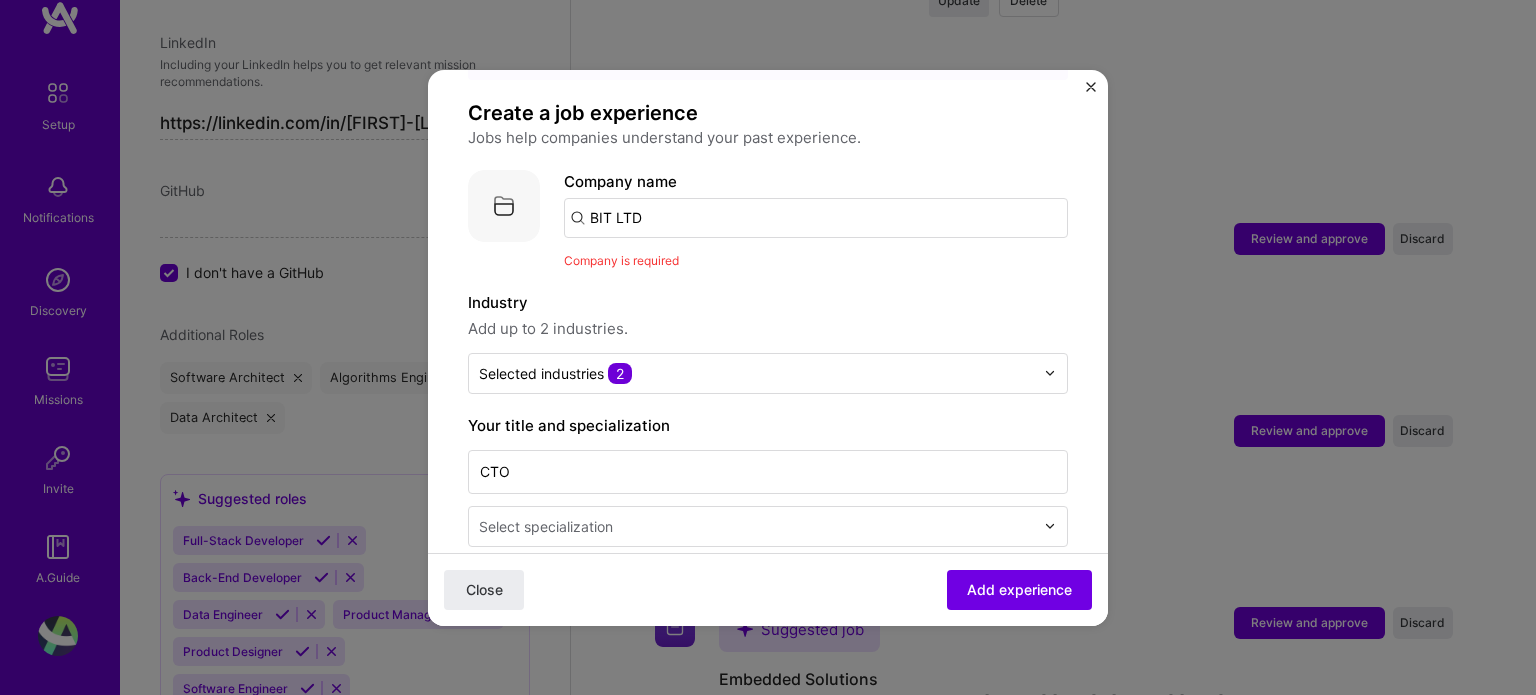 click on "Company is required" at bounding box center (621, 260) 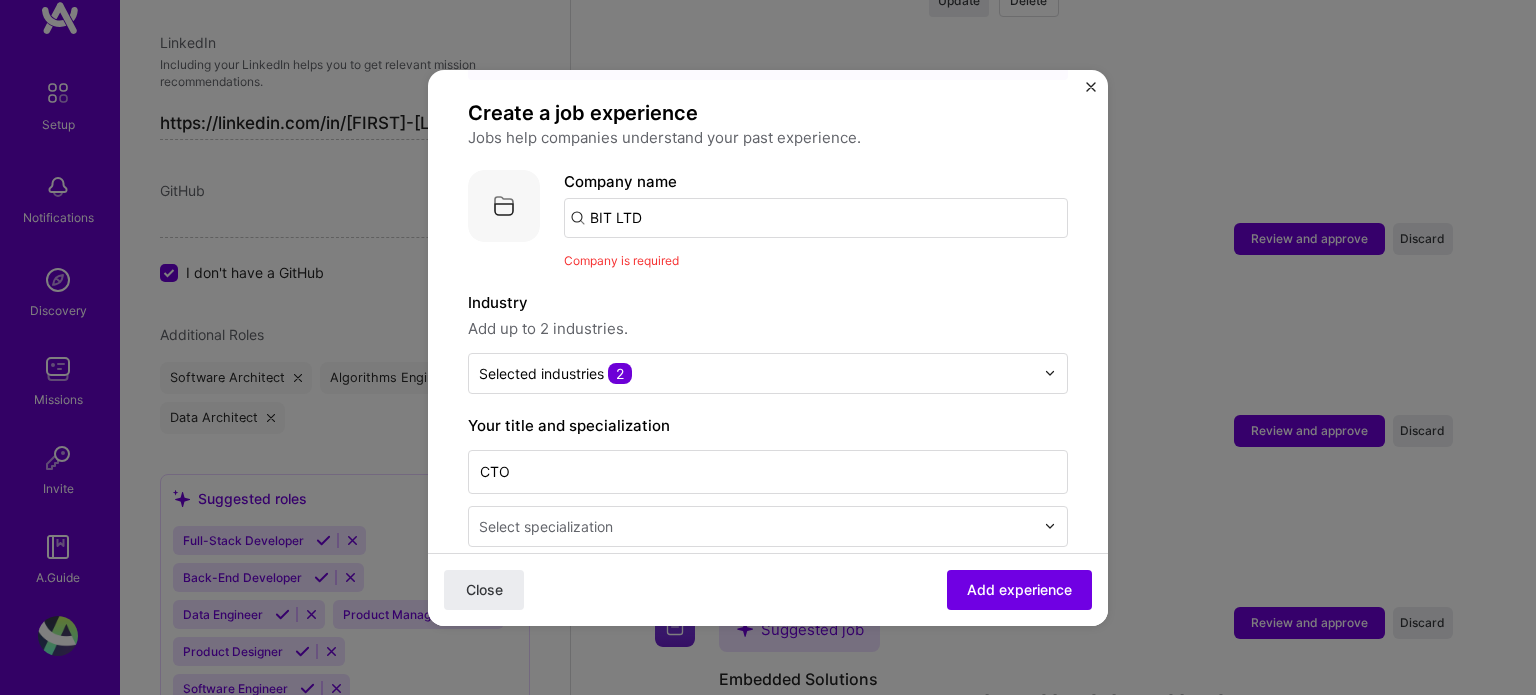 click on "BIT LTD" at bounding box center [816, 218] 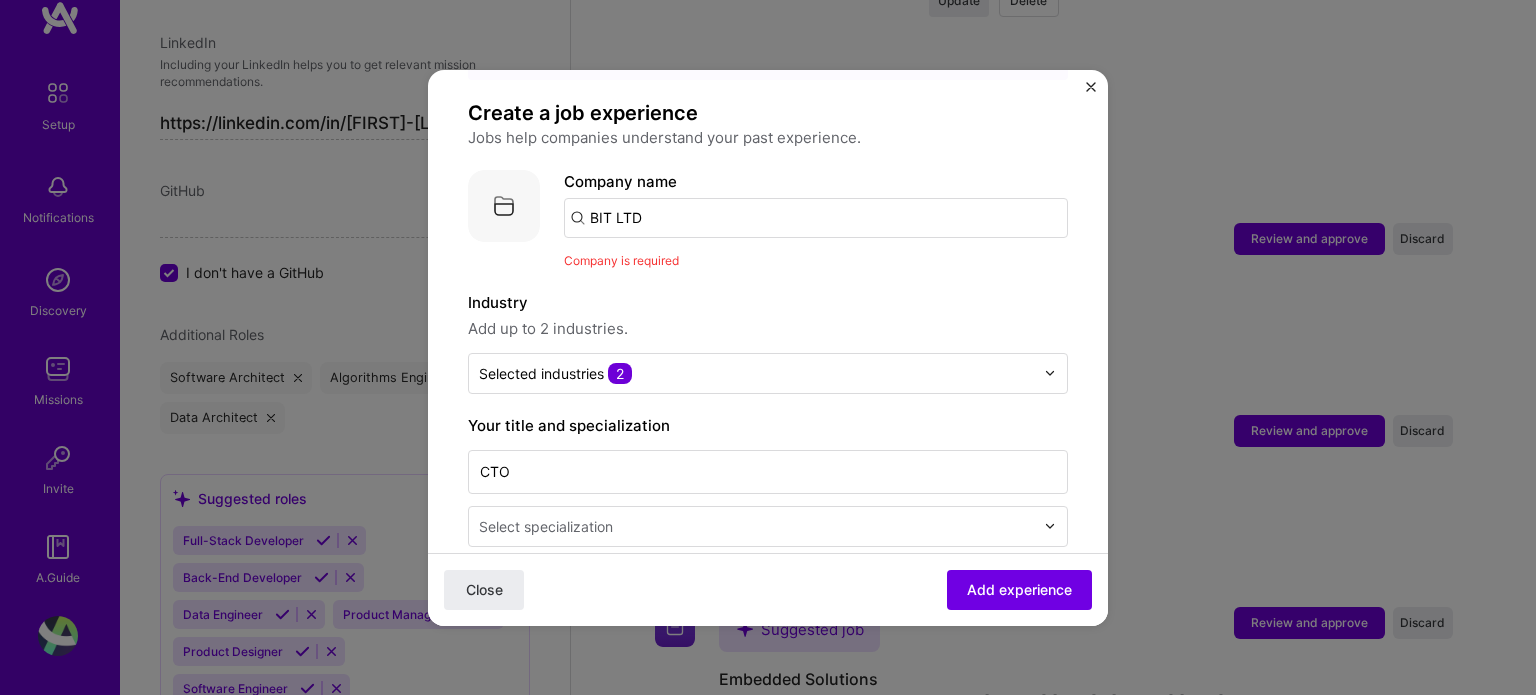 click on "BIT LTD" at bounding box center [816, 218] 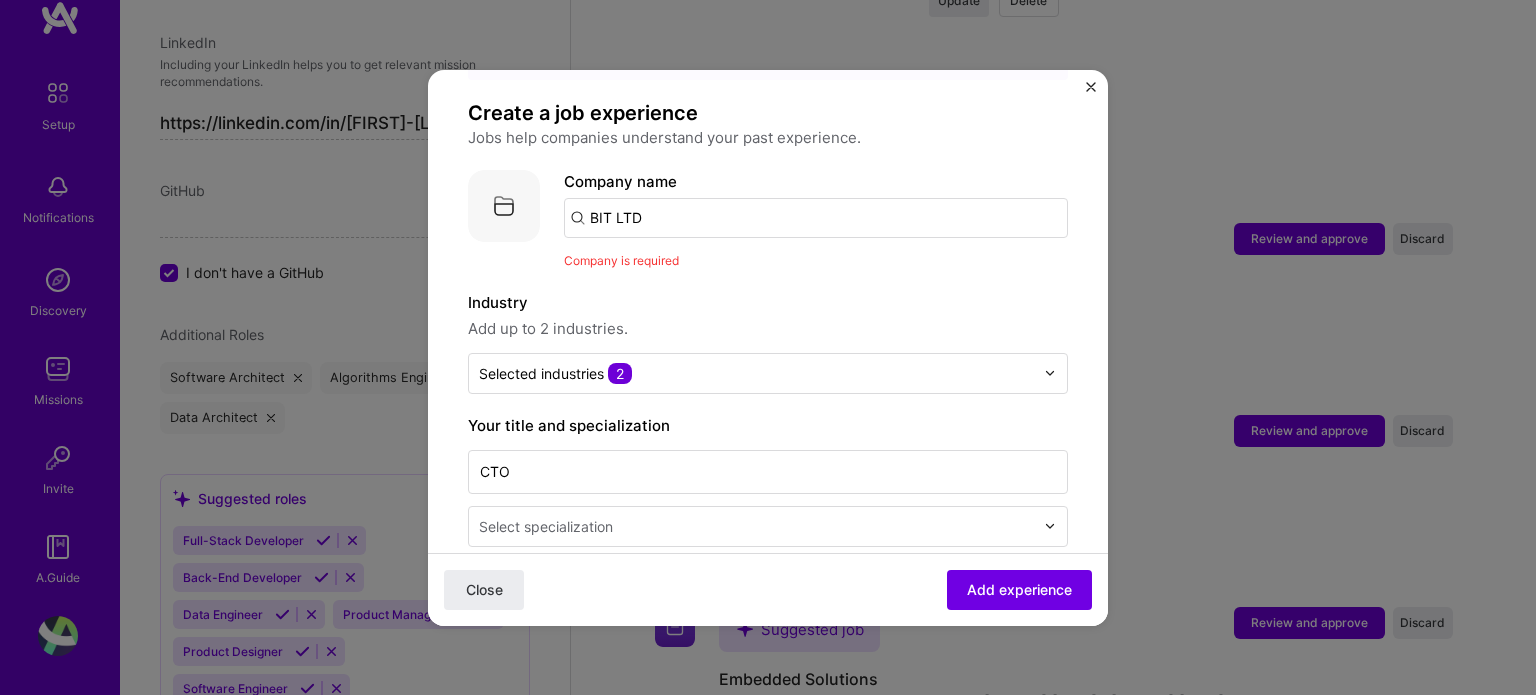 click on "Company is required" at bounding box center (621, 260) 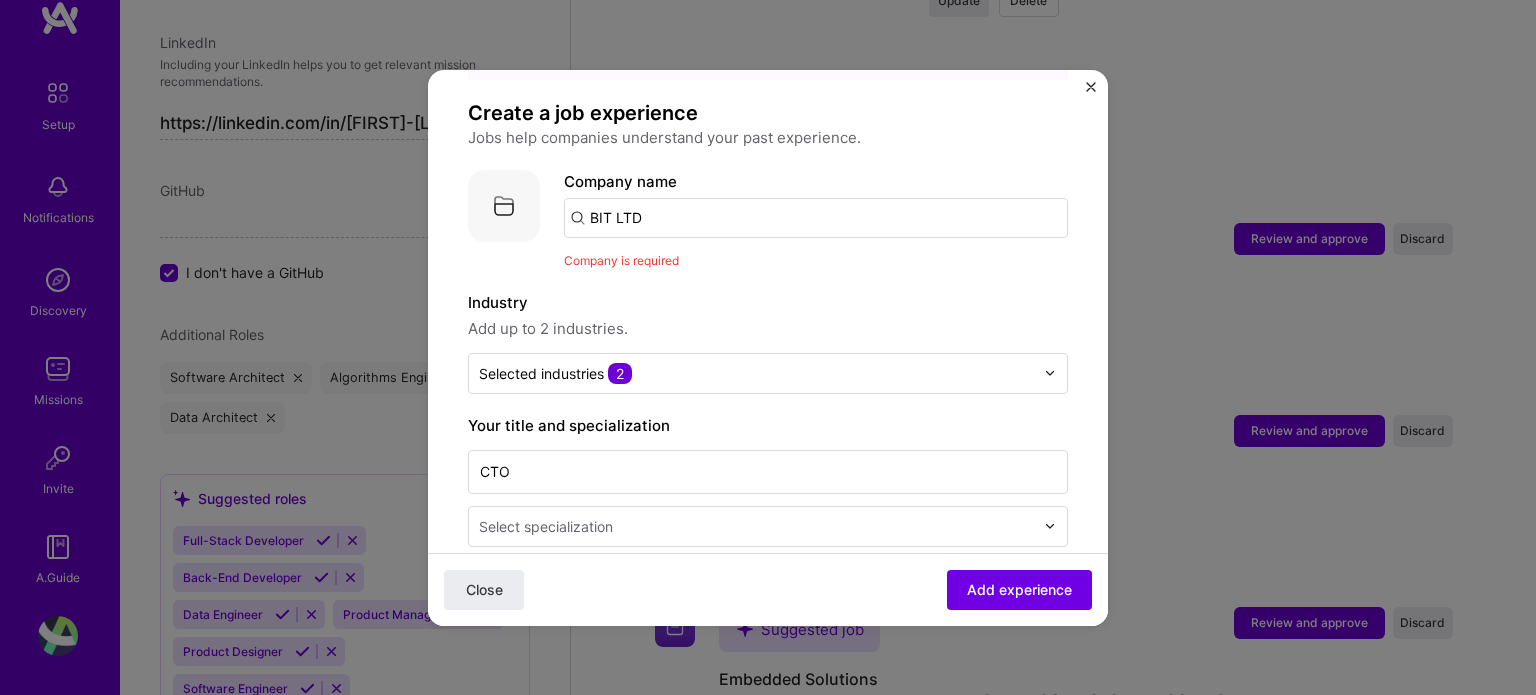 click on "BIT LTD" at bounding box center [816, 218] 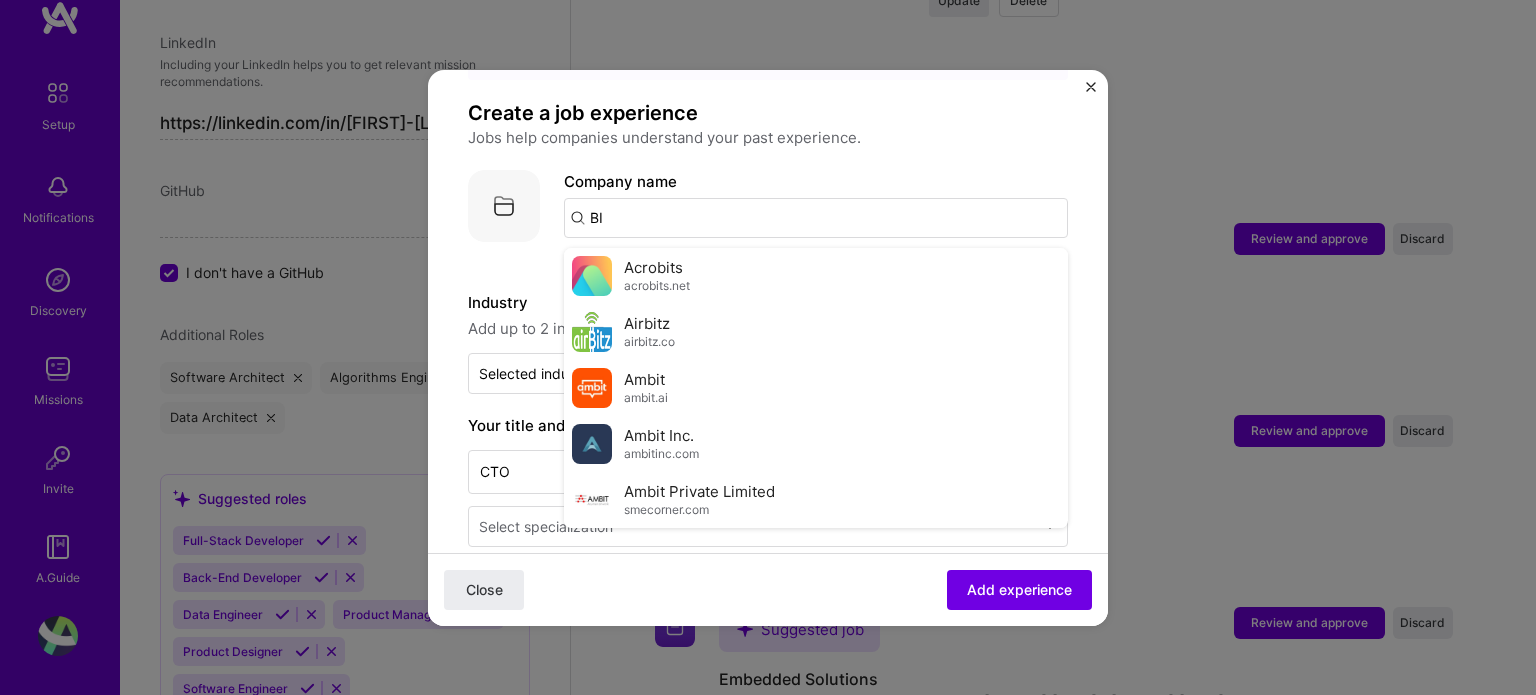 type on "B" 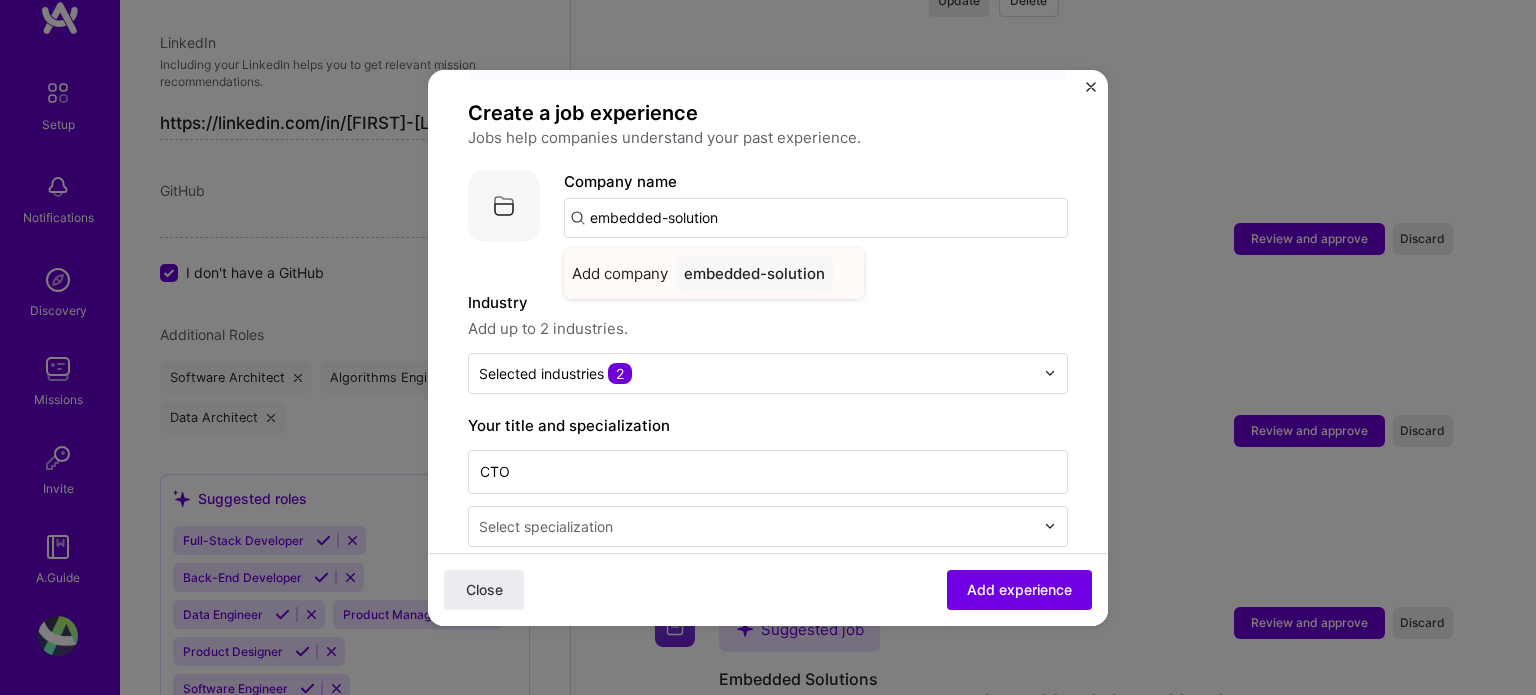 type on "embedded-solution" 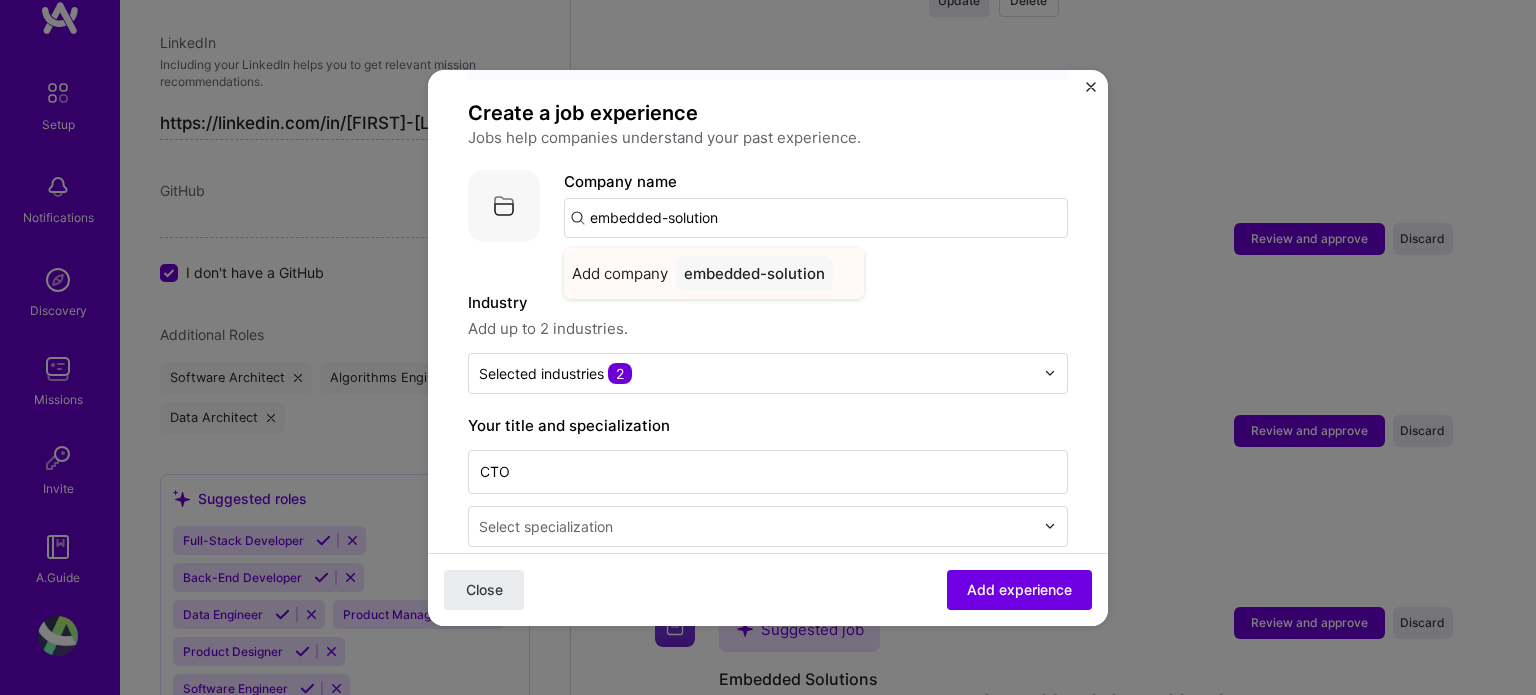 click on "embedded-solution" at bounding box center (754, 273) 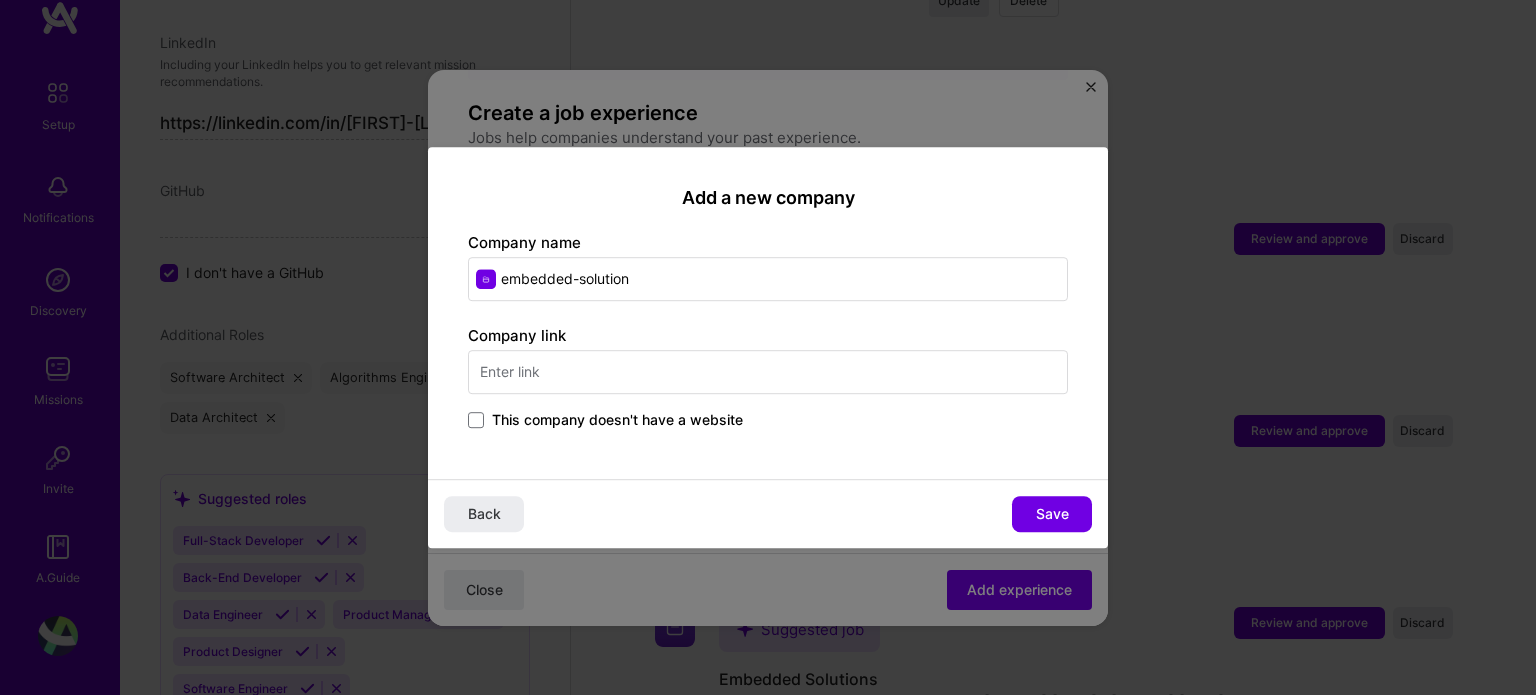 click at bounding box center [768, 372] 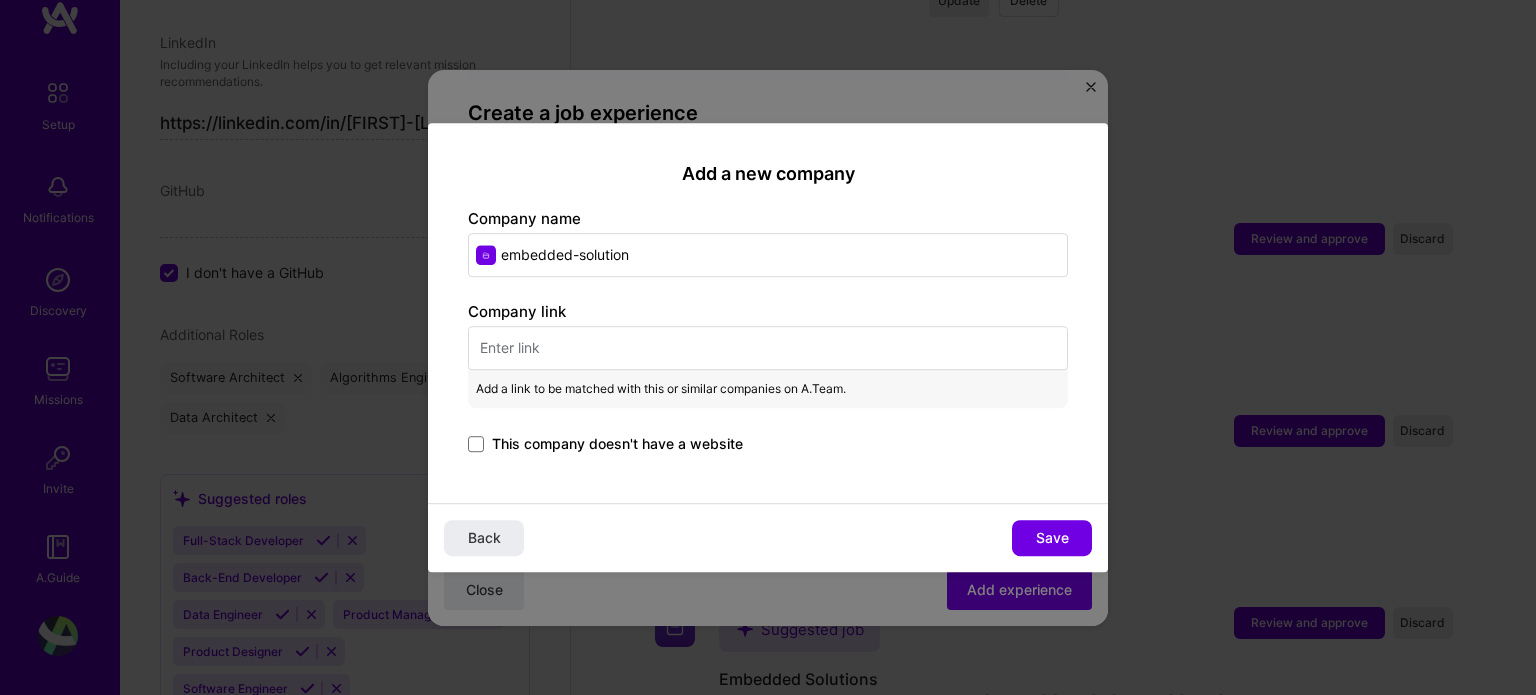 click at bounding box center (768, 348) 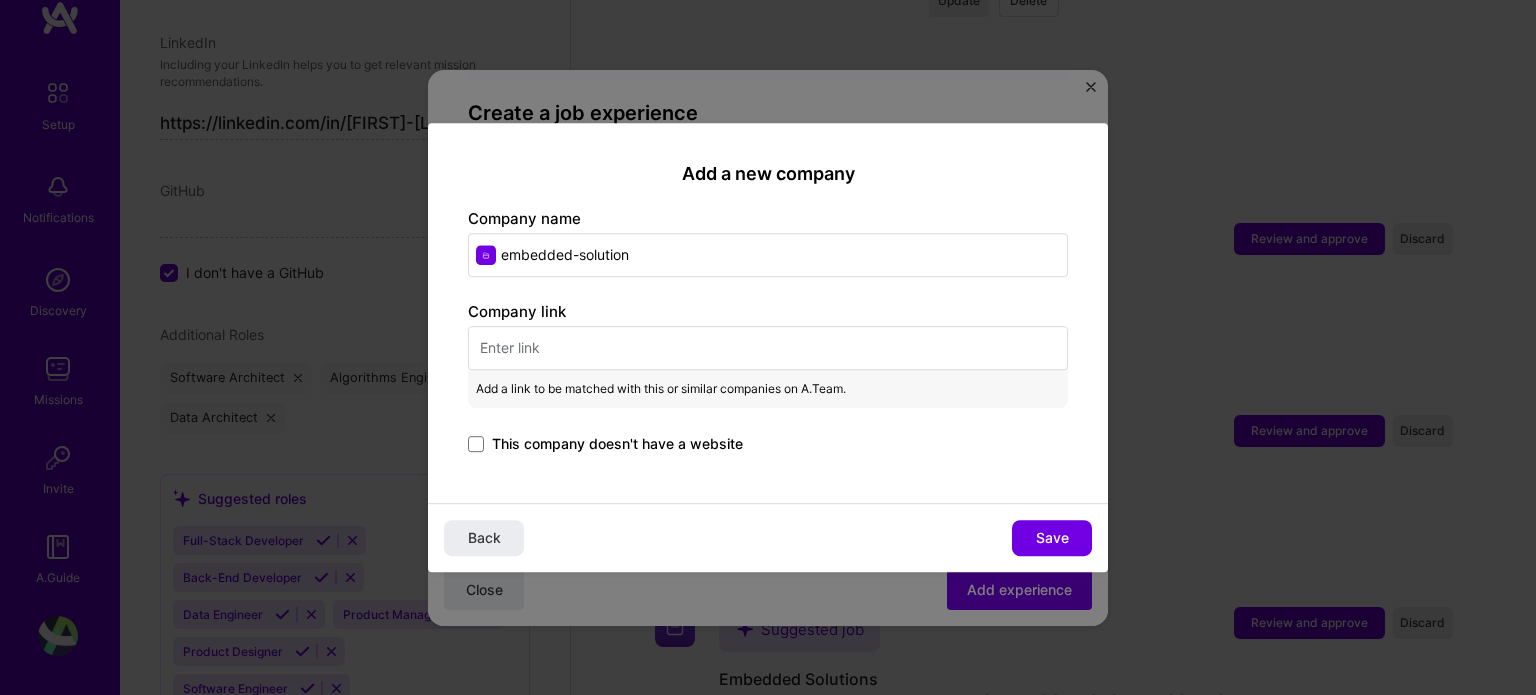 paste on "https://embedded-solutions.co.il/" 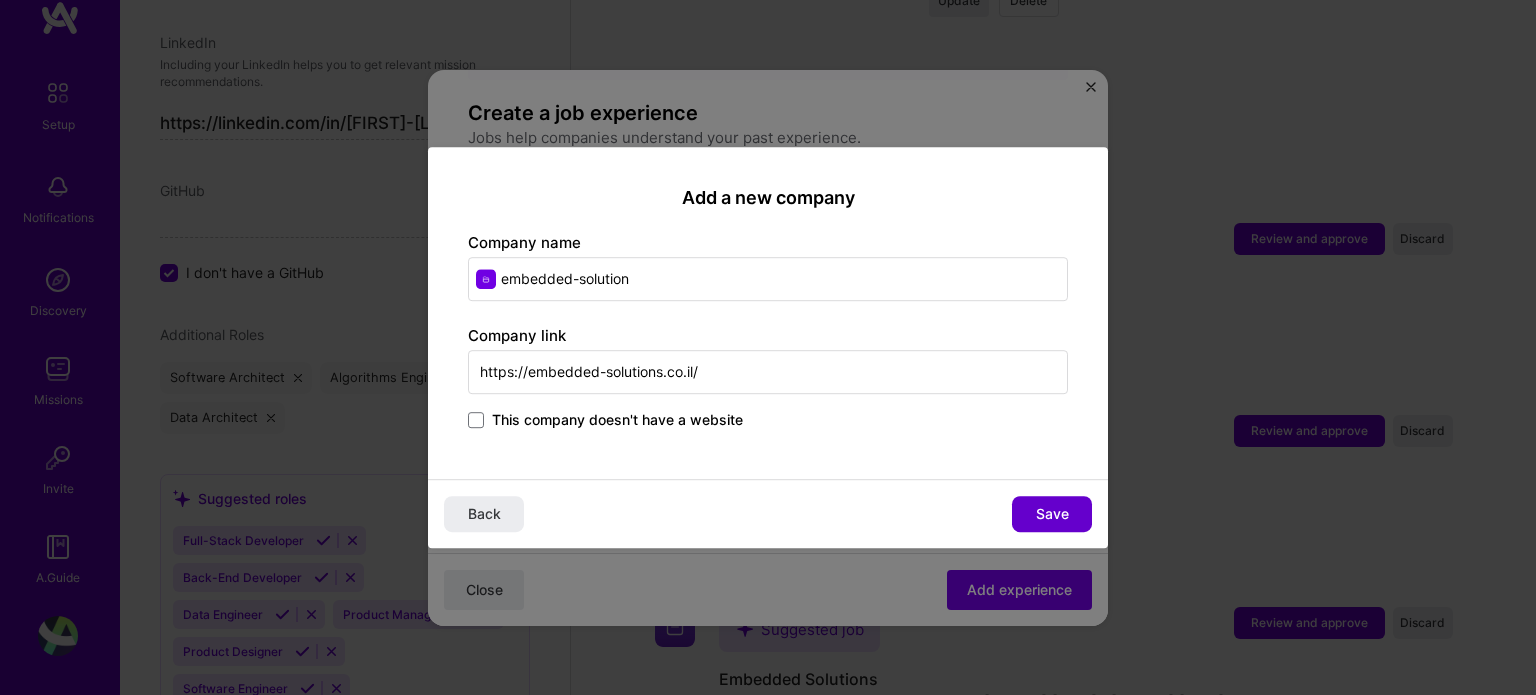 type on "https://embedded-solutions.co.il/" 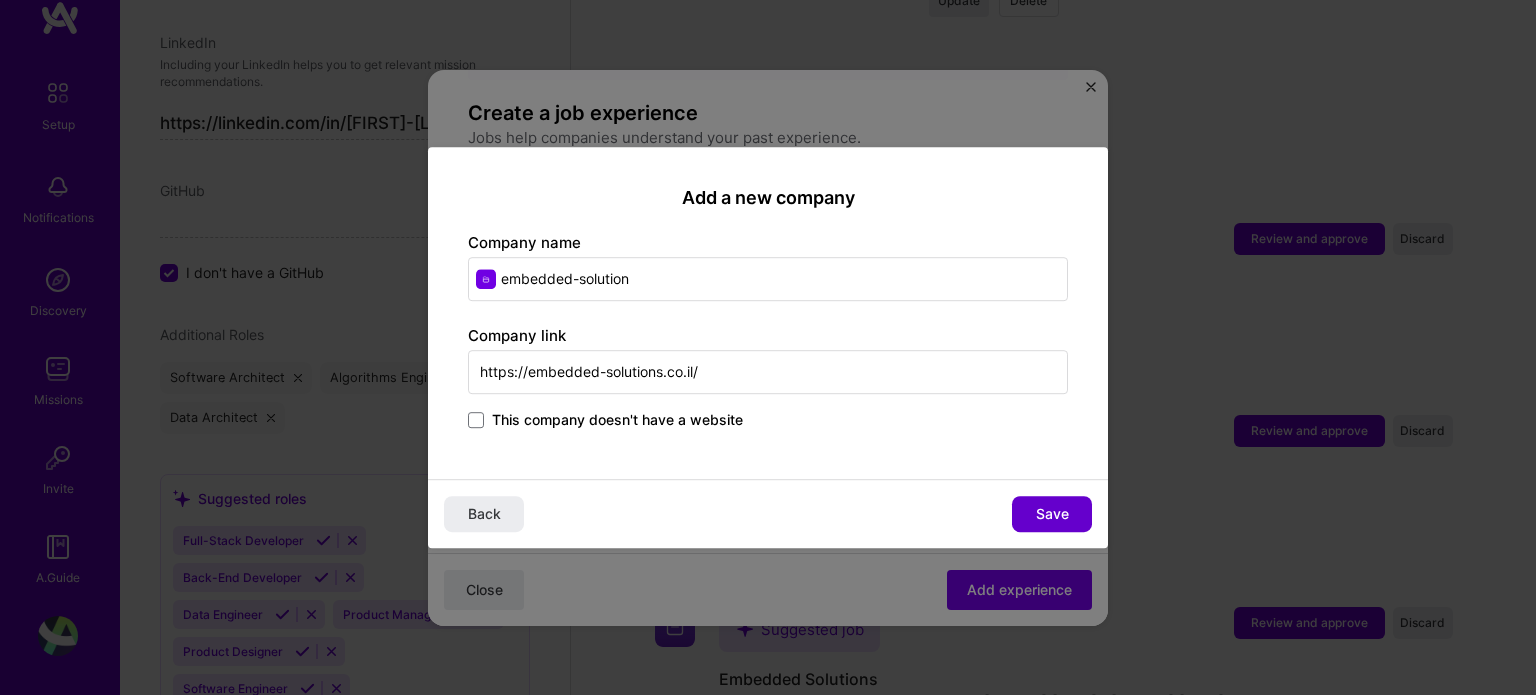click on "Save" at bounding box center [1052, 514] 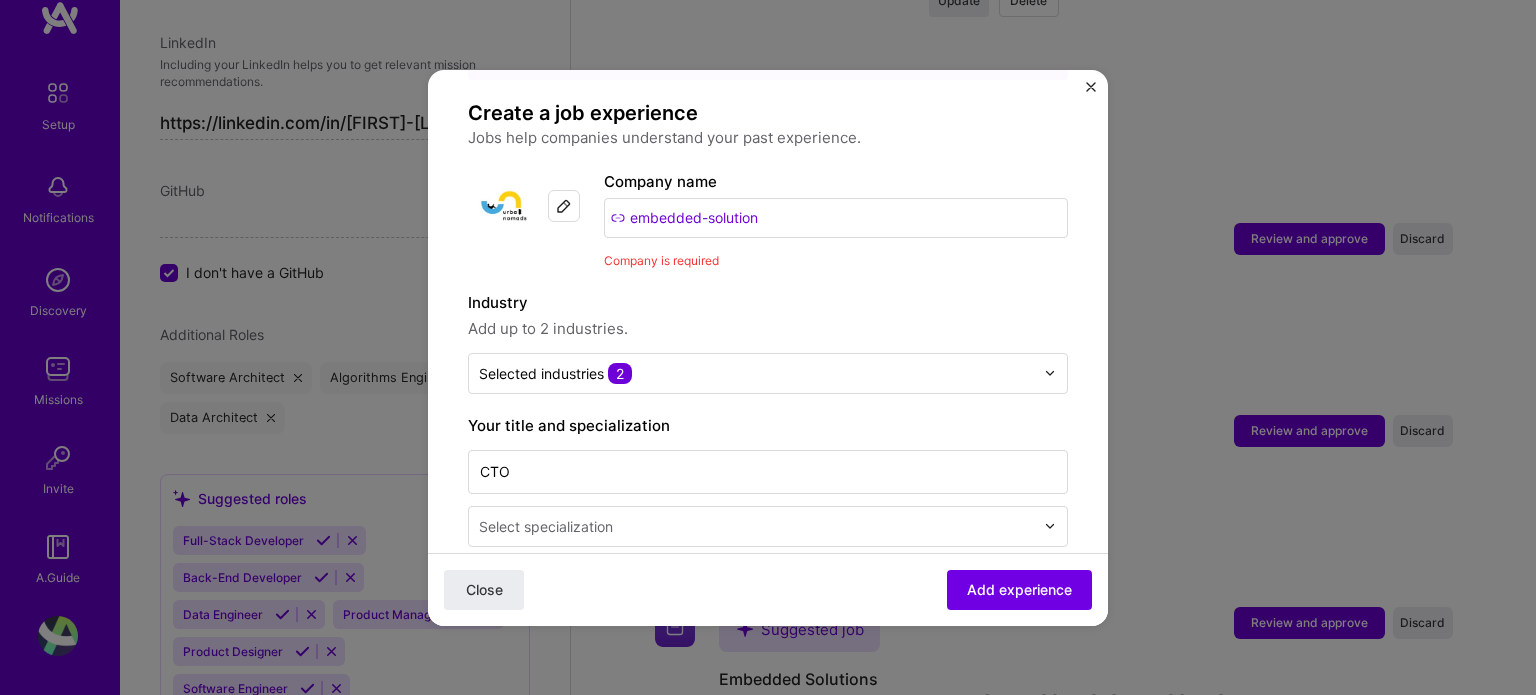 scroll, scrollTop: 300, scrollLeft: 0, axis: vertical 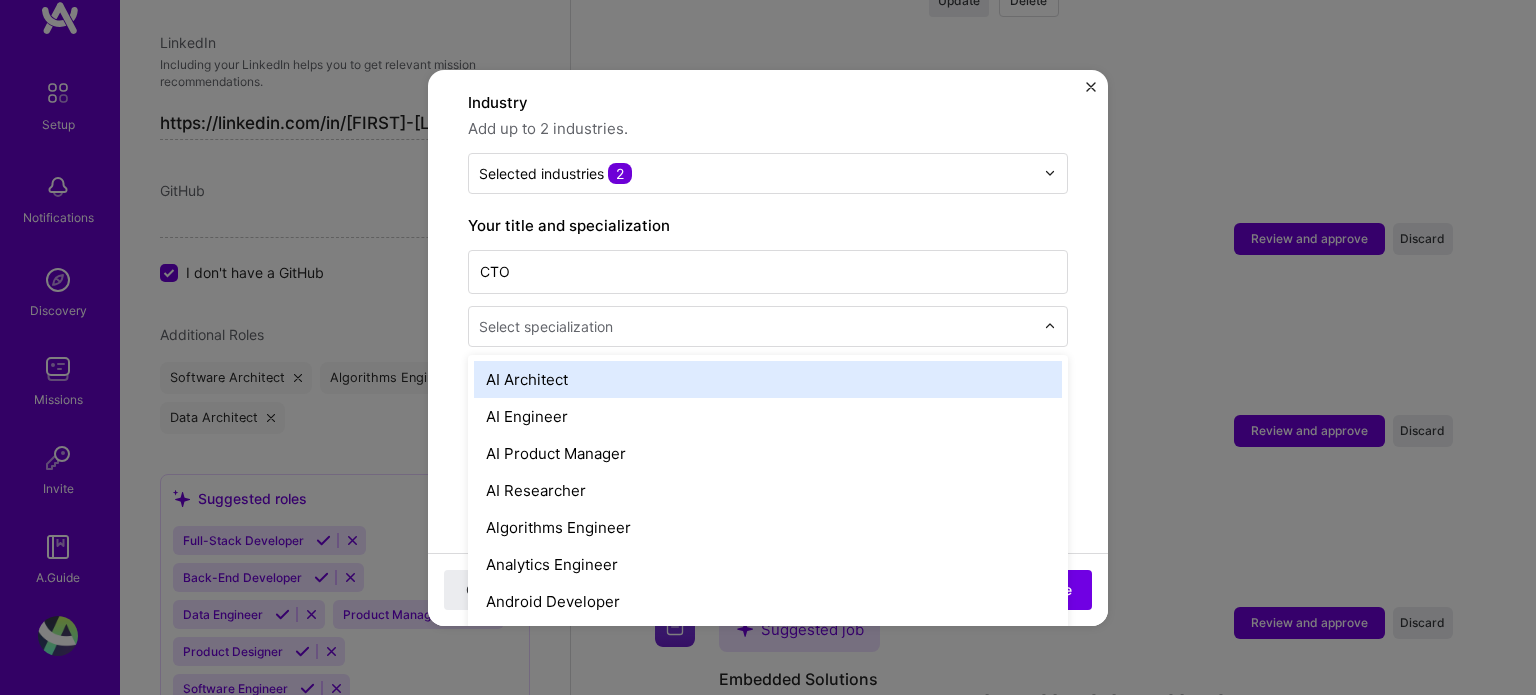 click at bounding box center [758, 326] 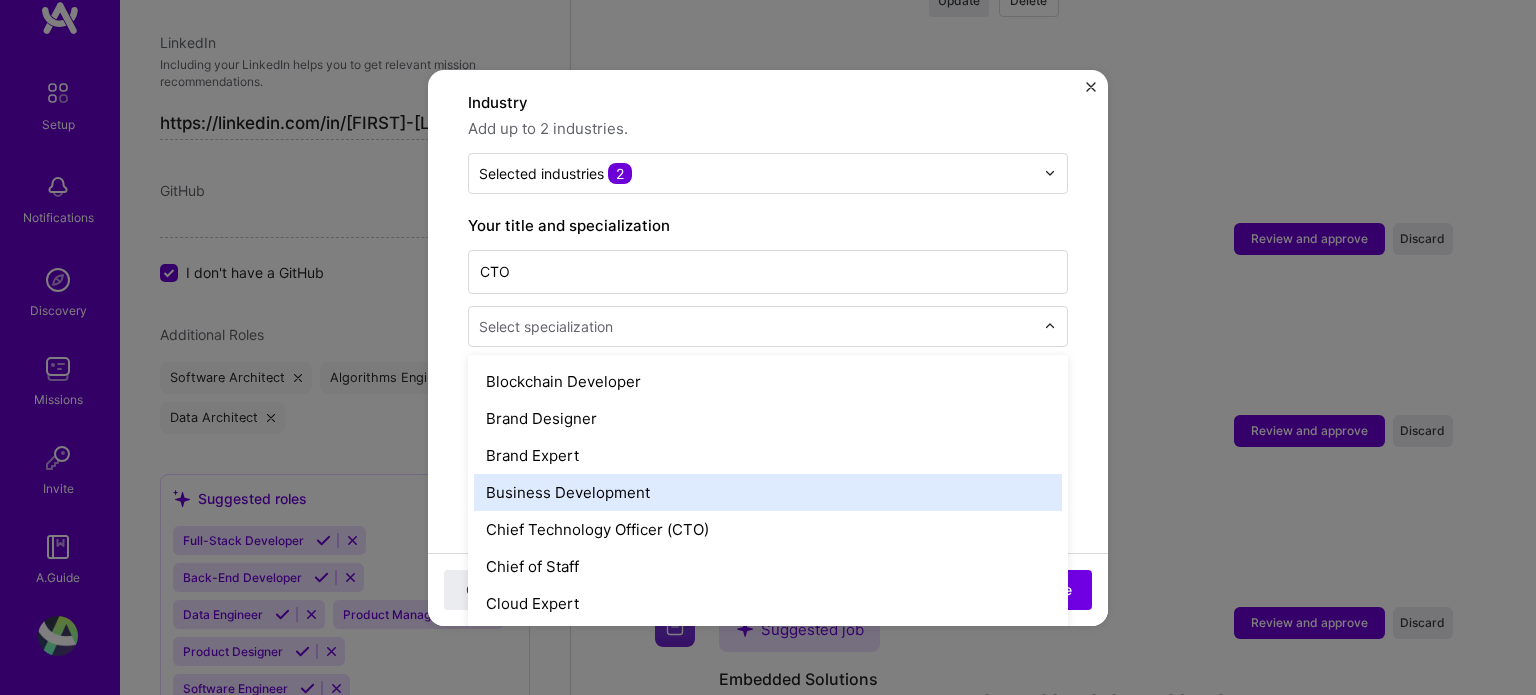 scroll, scrollTop: 400, scrollLeft: 0, axis: vertical 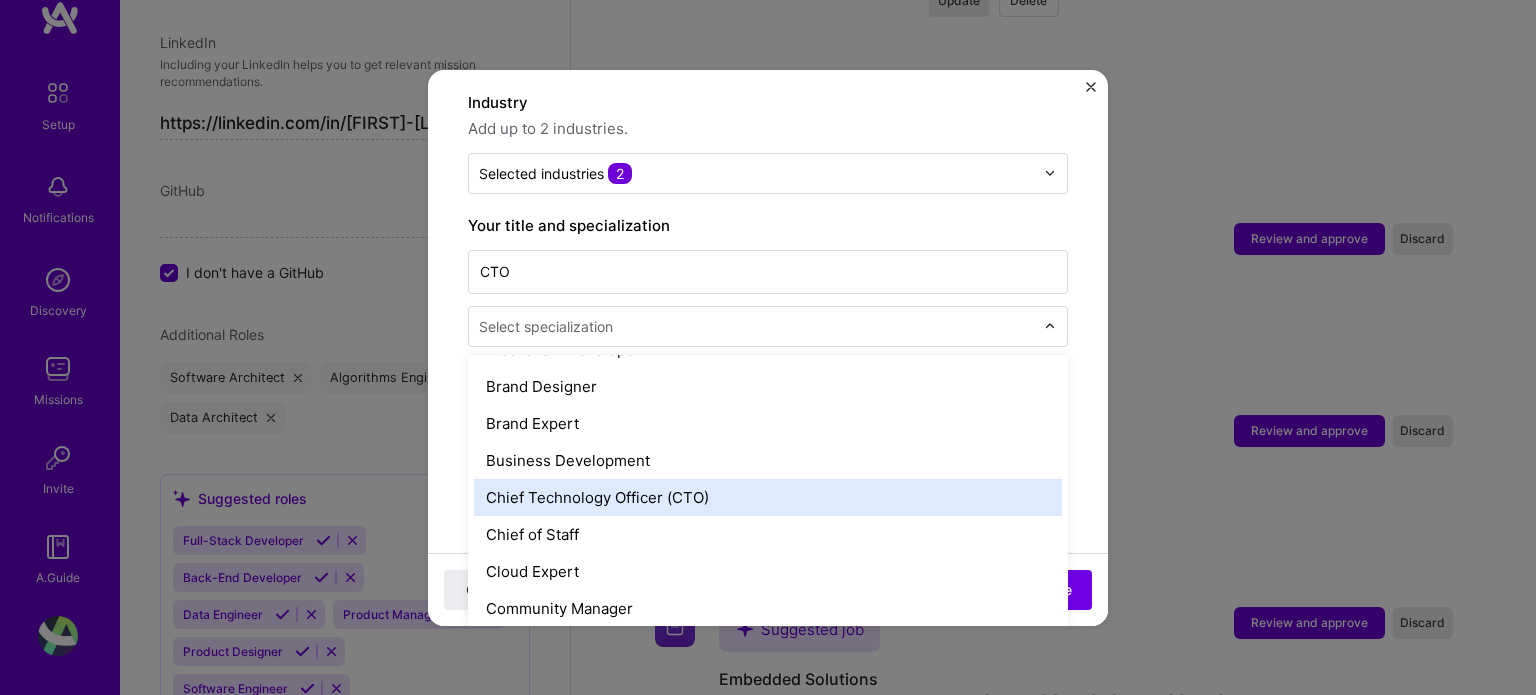 click on "Chief Technology Officer (CTO)" at bounding box center [768, 497] 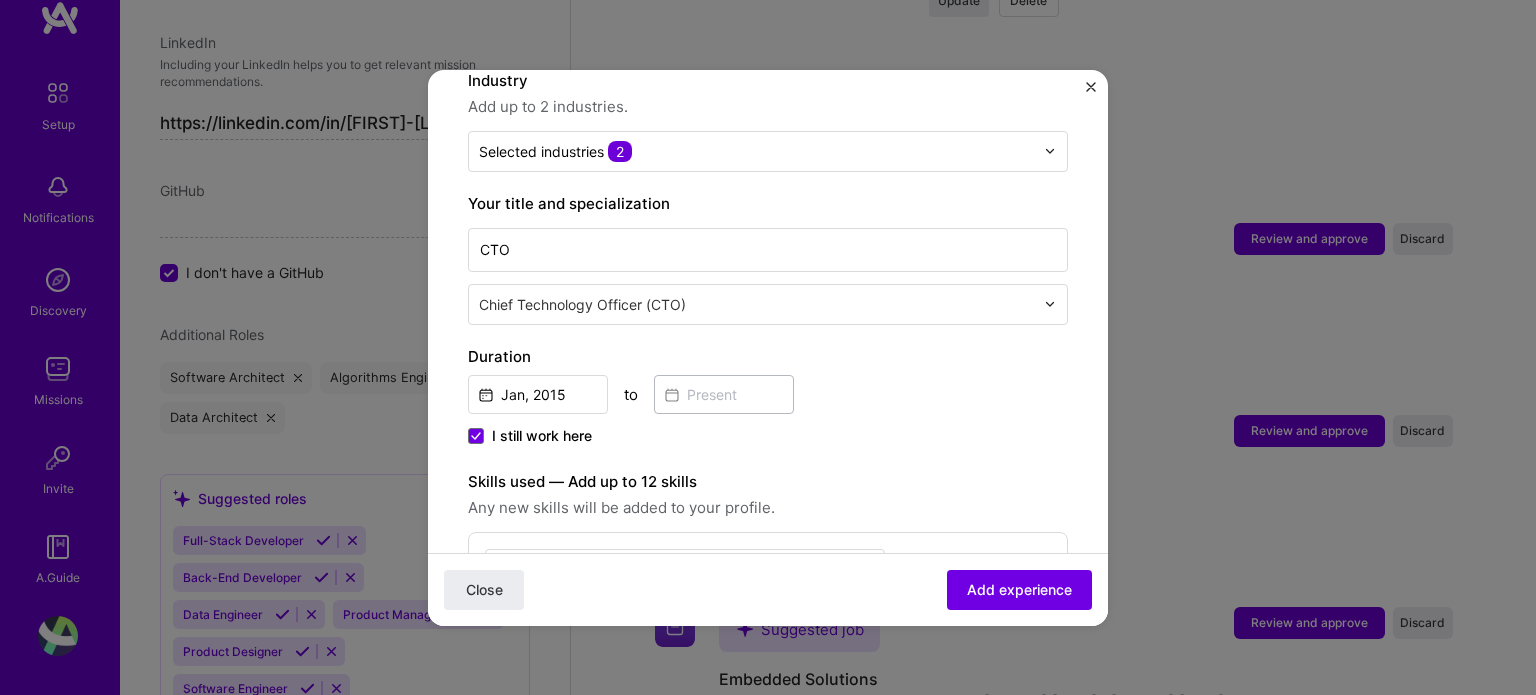 scroll, scrollTop: 100, scrollLeft: 0, axis: vertical 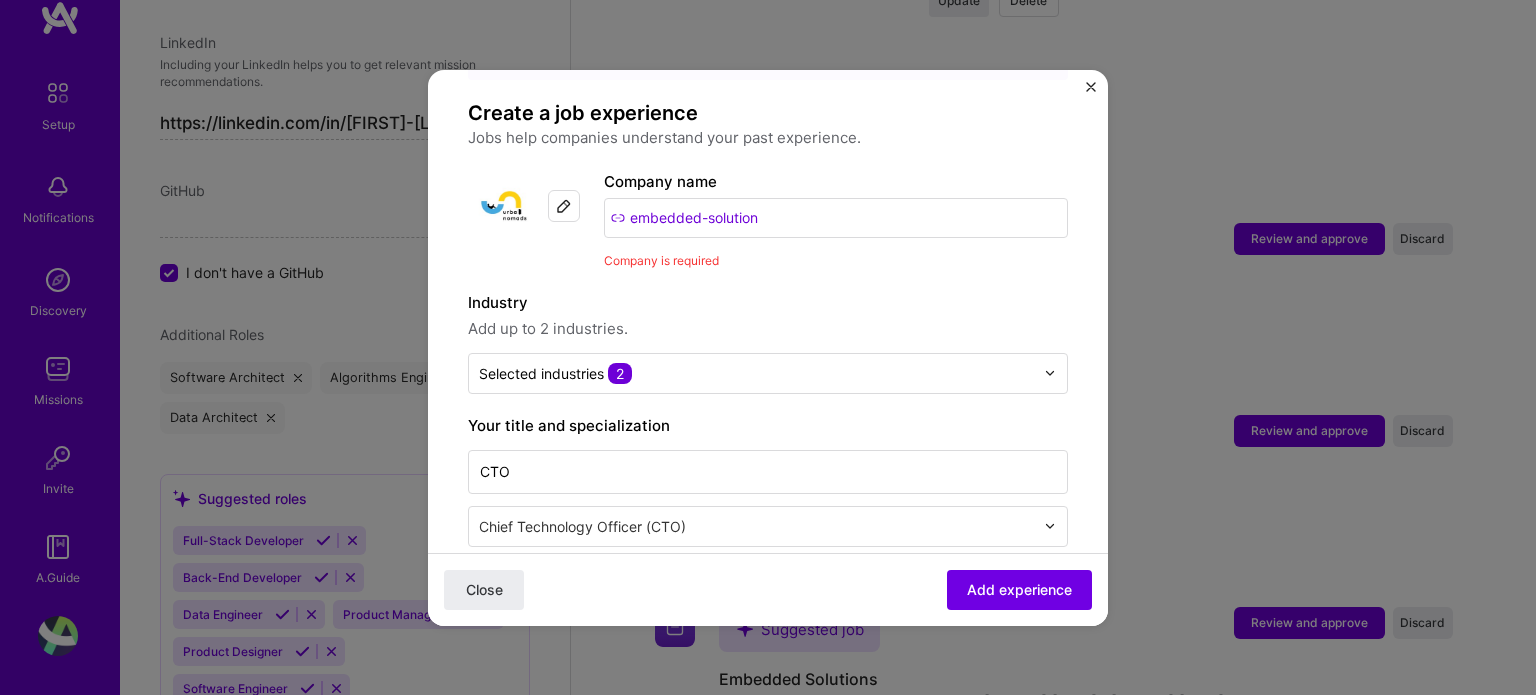 click on "embedded-solution" at bounding box center (836, 218) 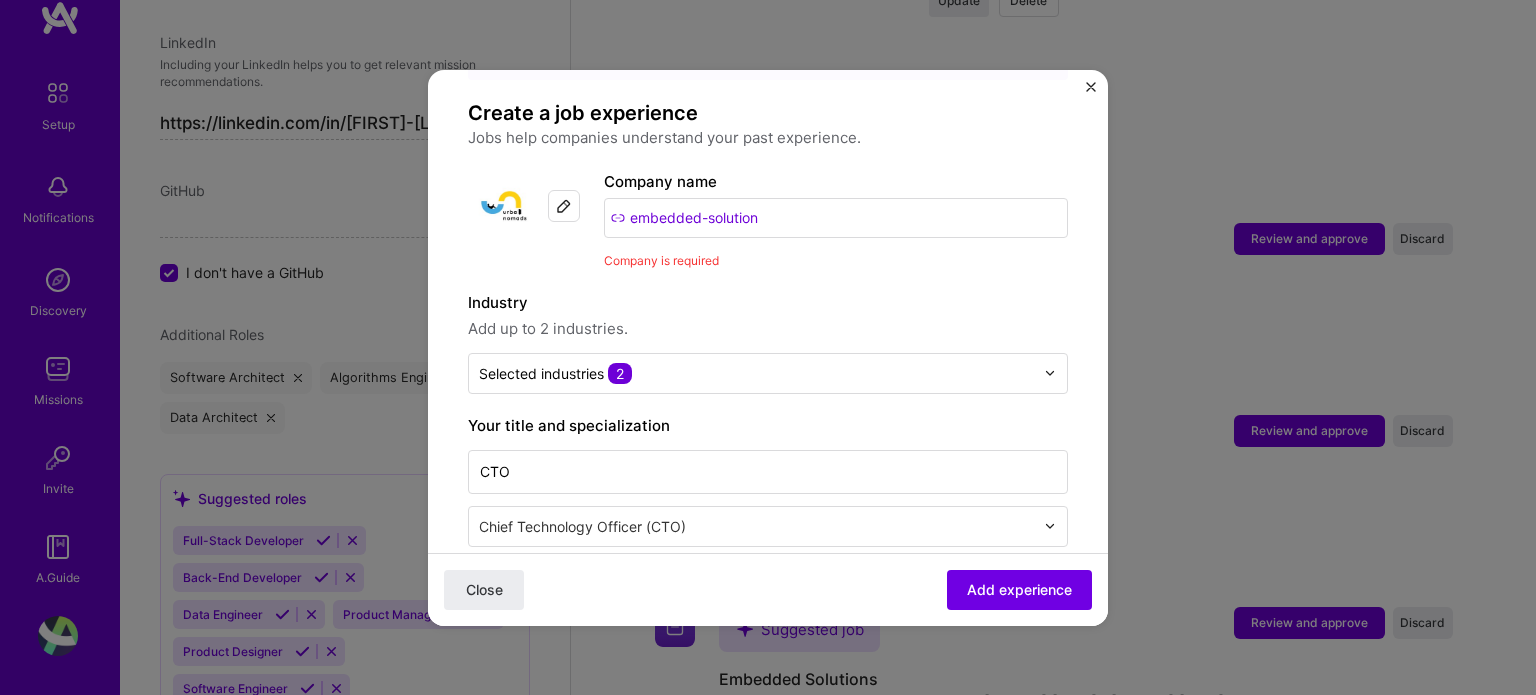 click on "embedded-solution" at bounding box center [836, 218] 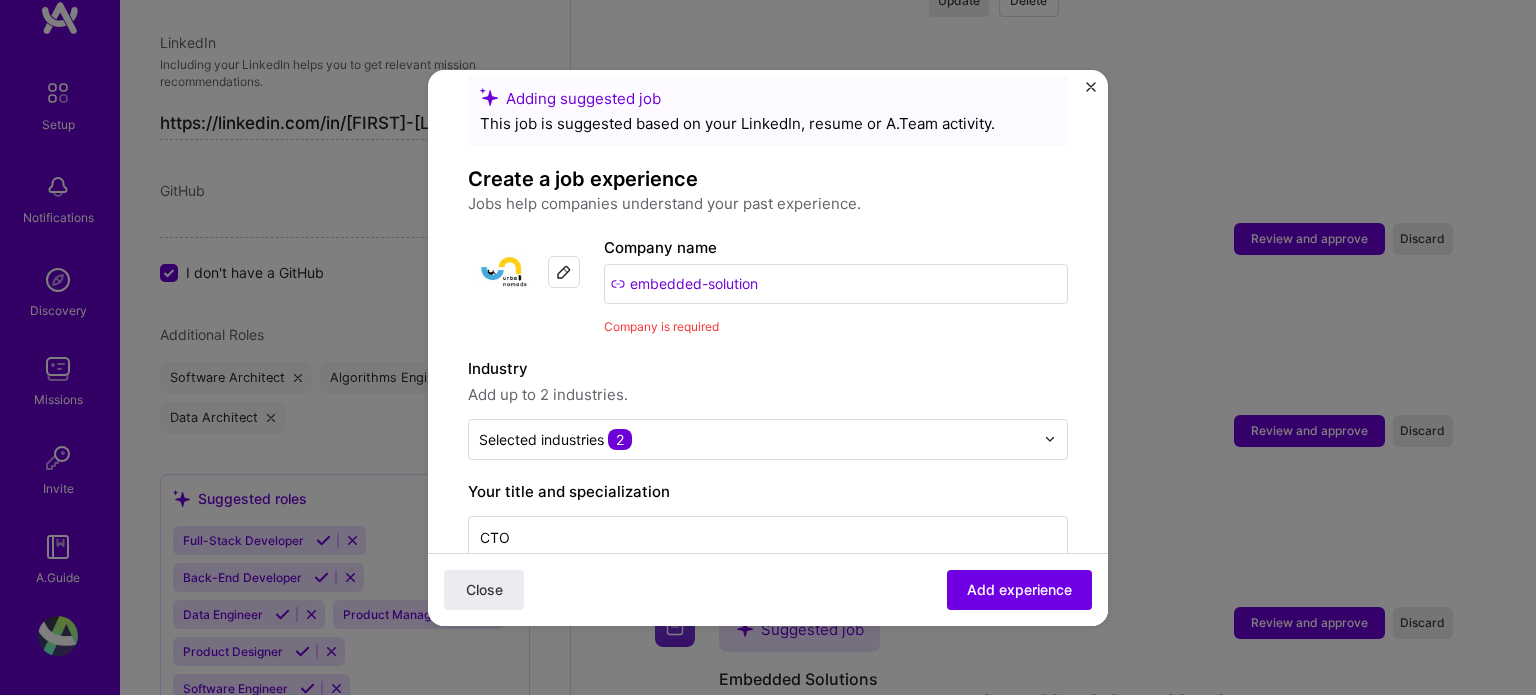 scroll, scrollTop: 0, scrollLeft: 0, axis: both 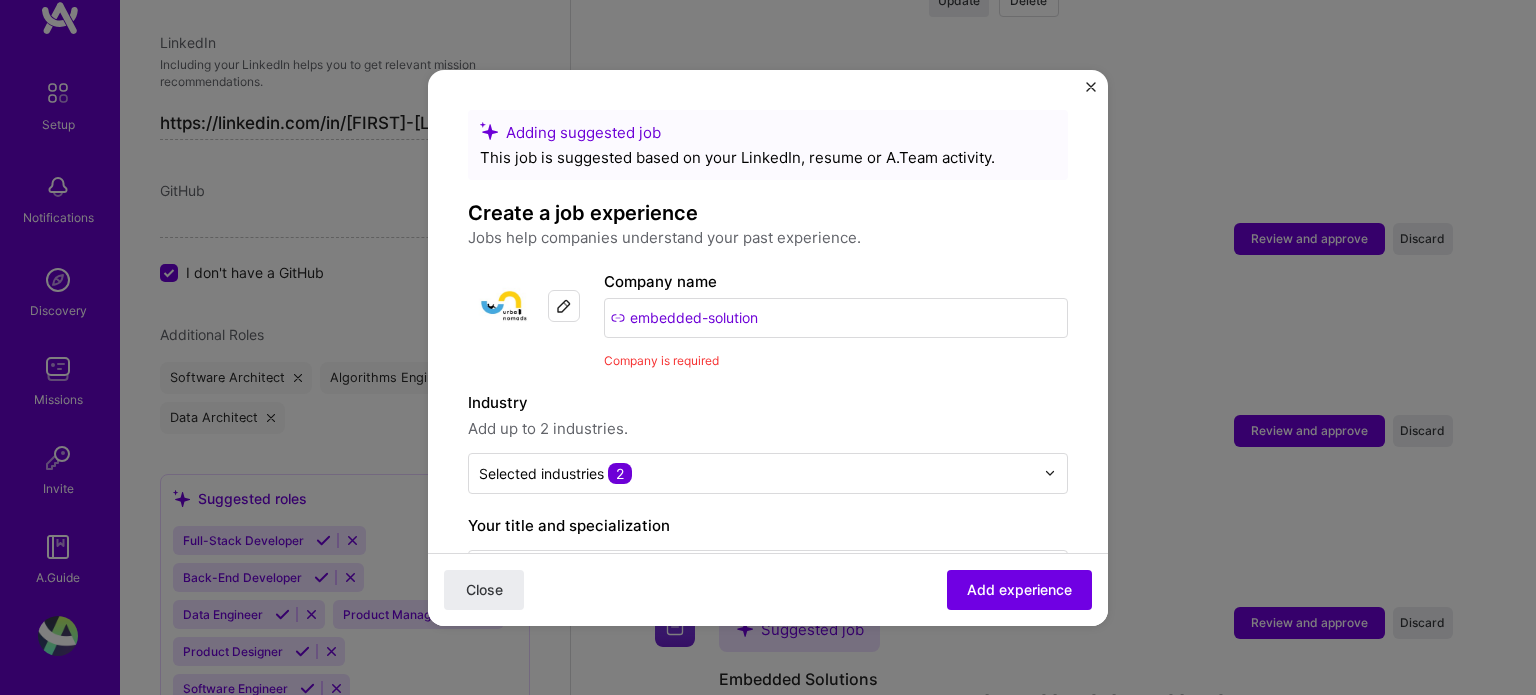 click on "embedded-solution" at bounding box center (836, 318) 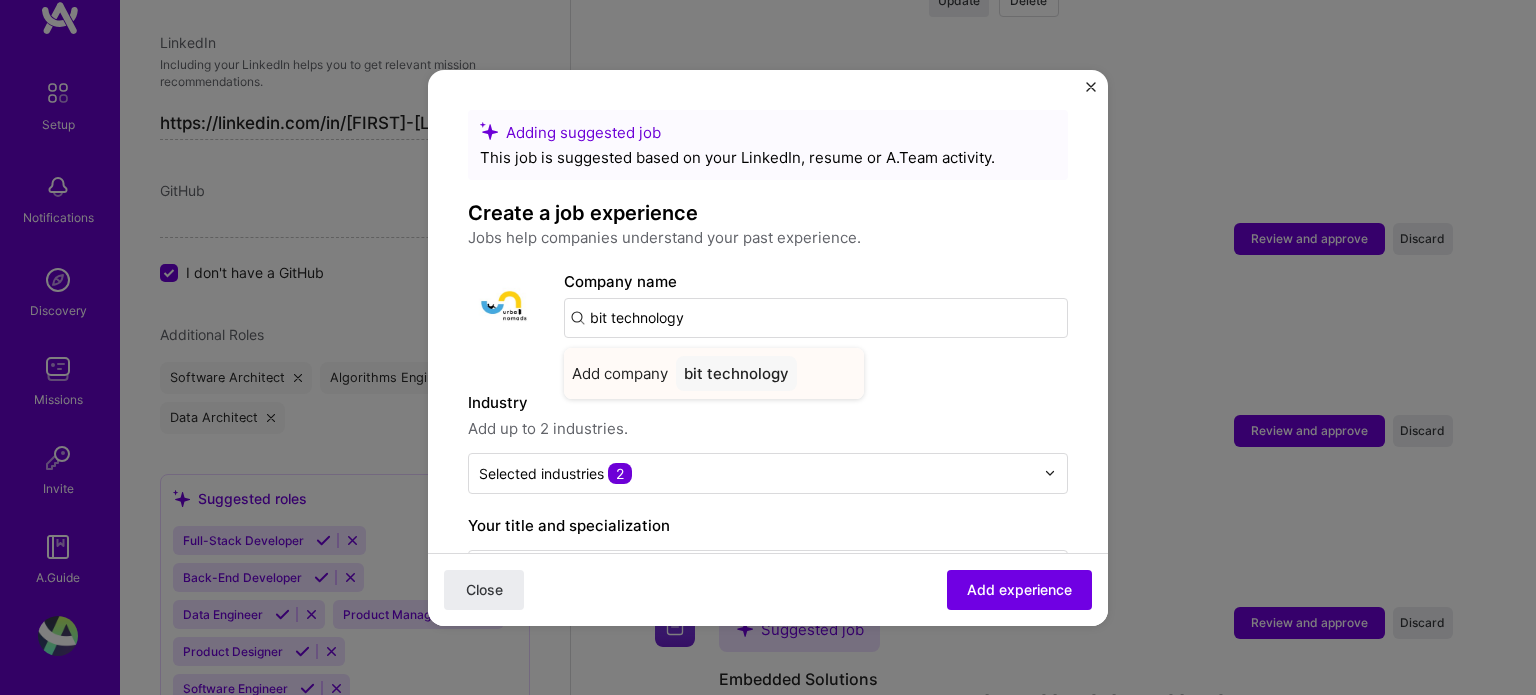type on "bit technology" 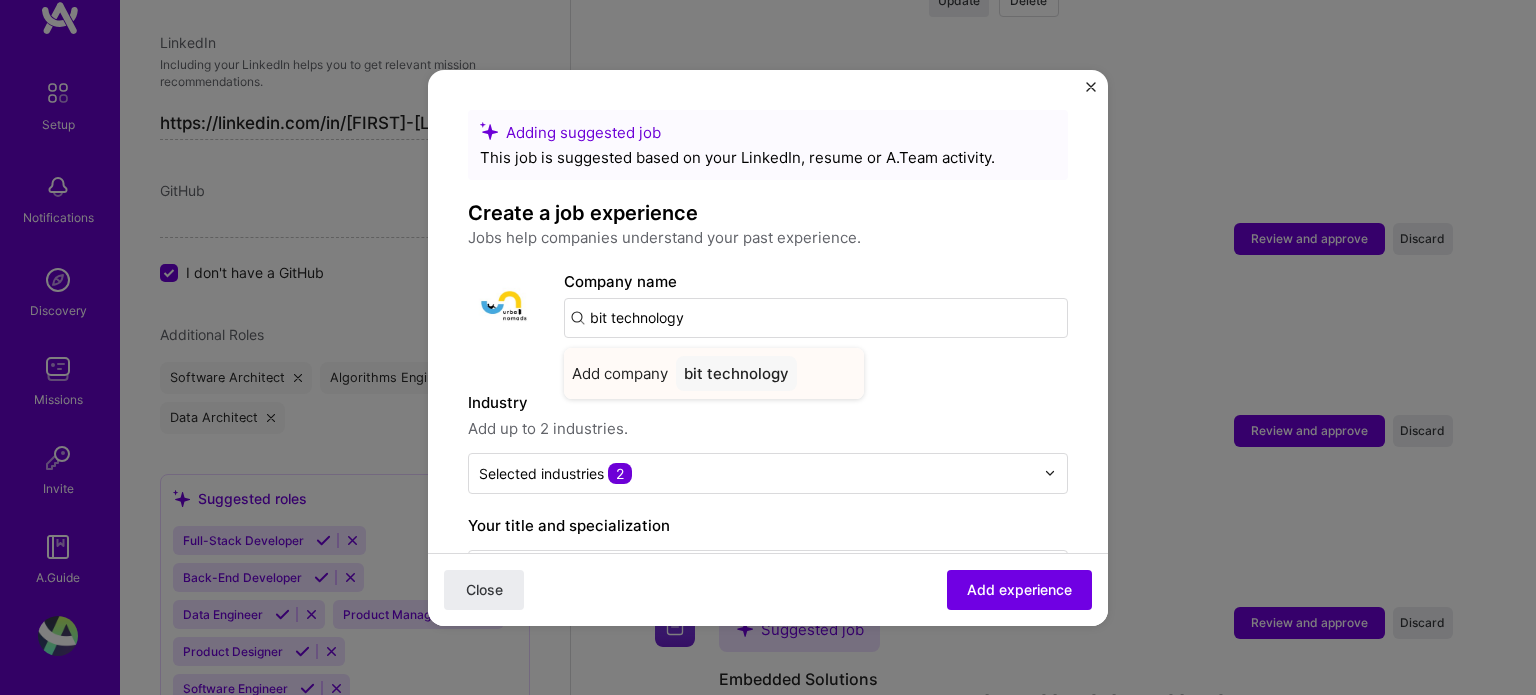 click on "bit technology" at bounding box center [736, 373] 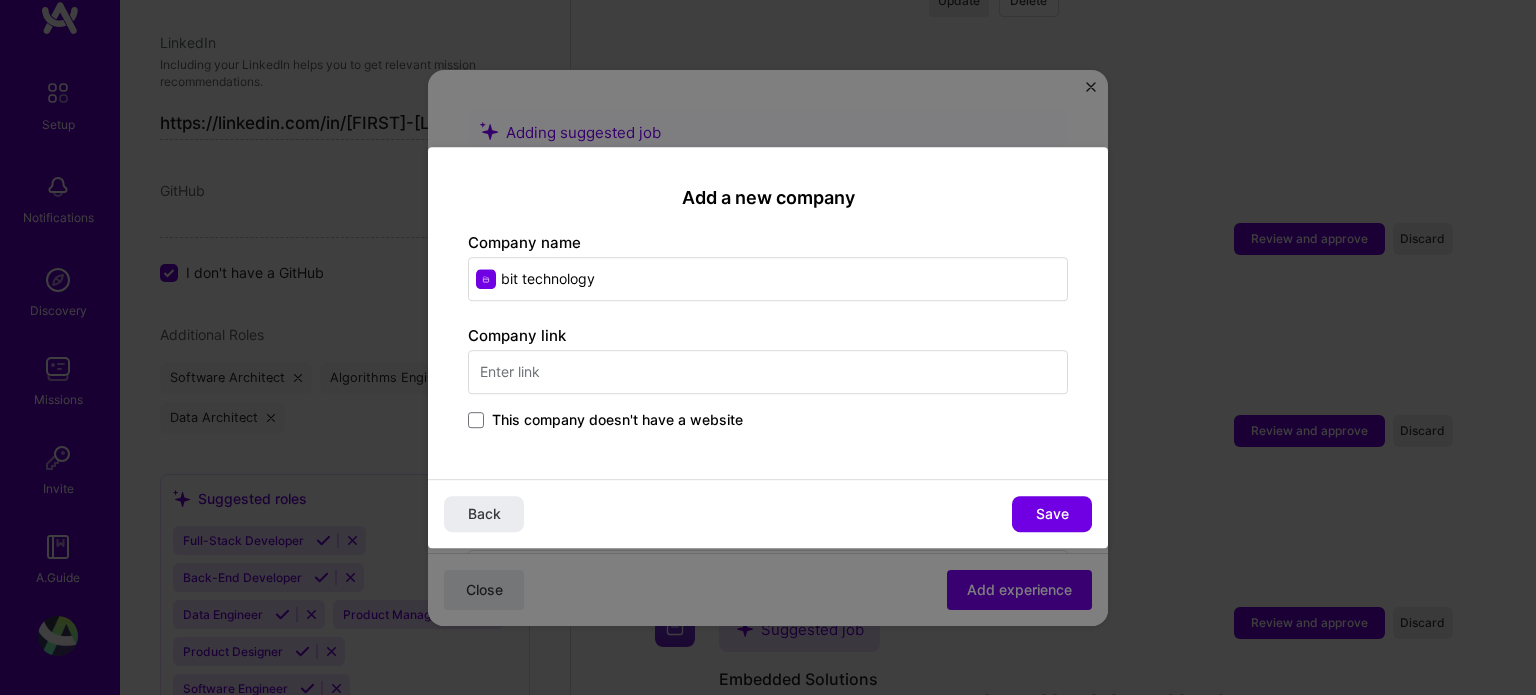 click at bounding box center [768, 372] 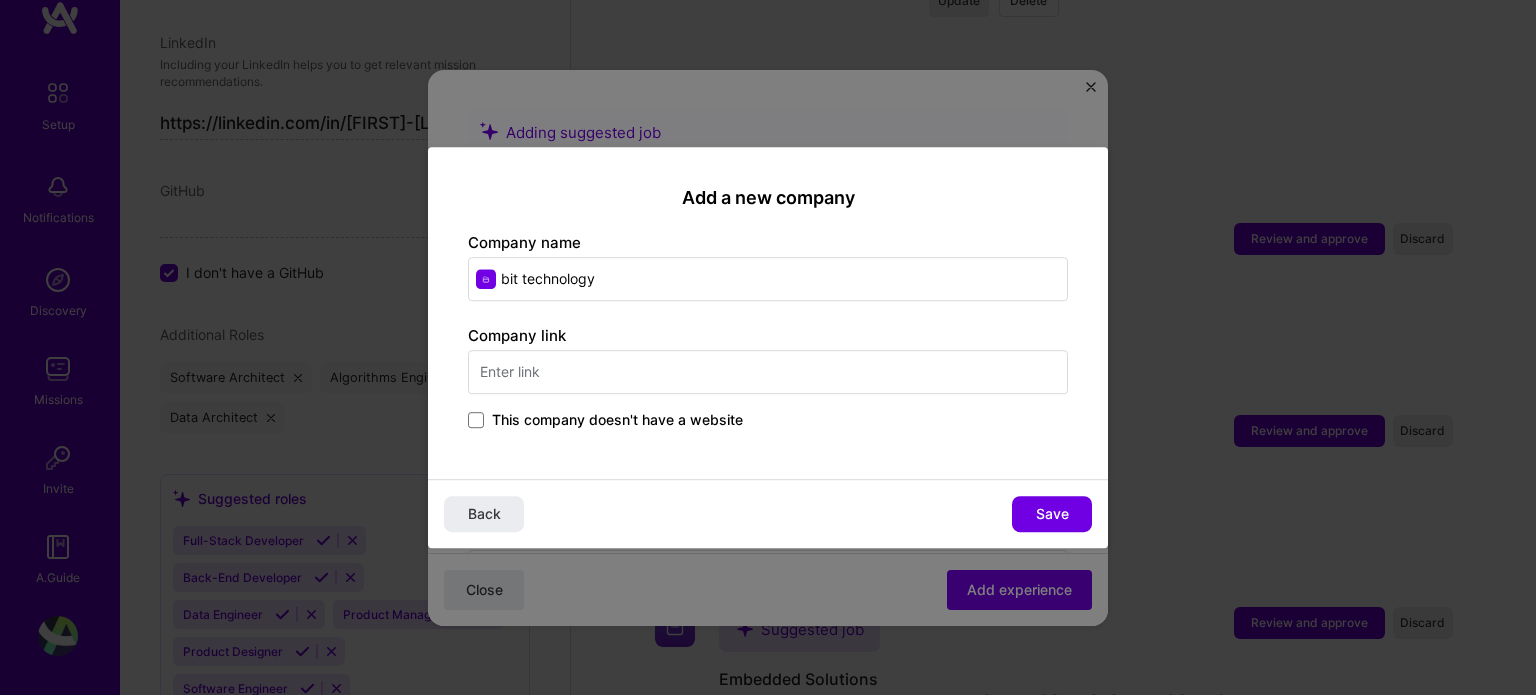 paste on "https://bit-technology.co/" 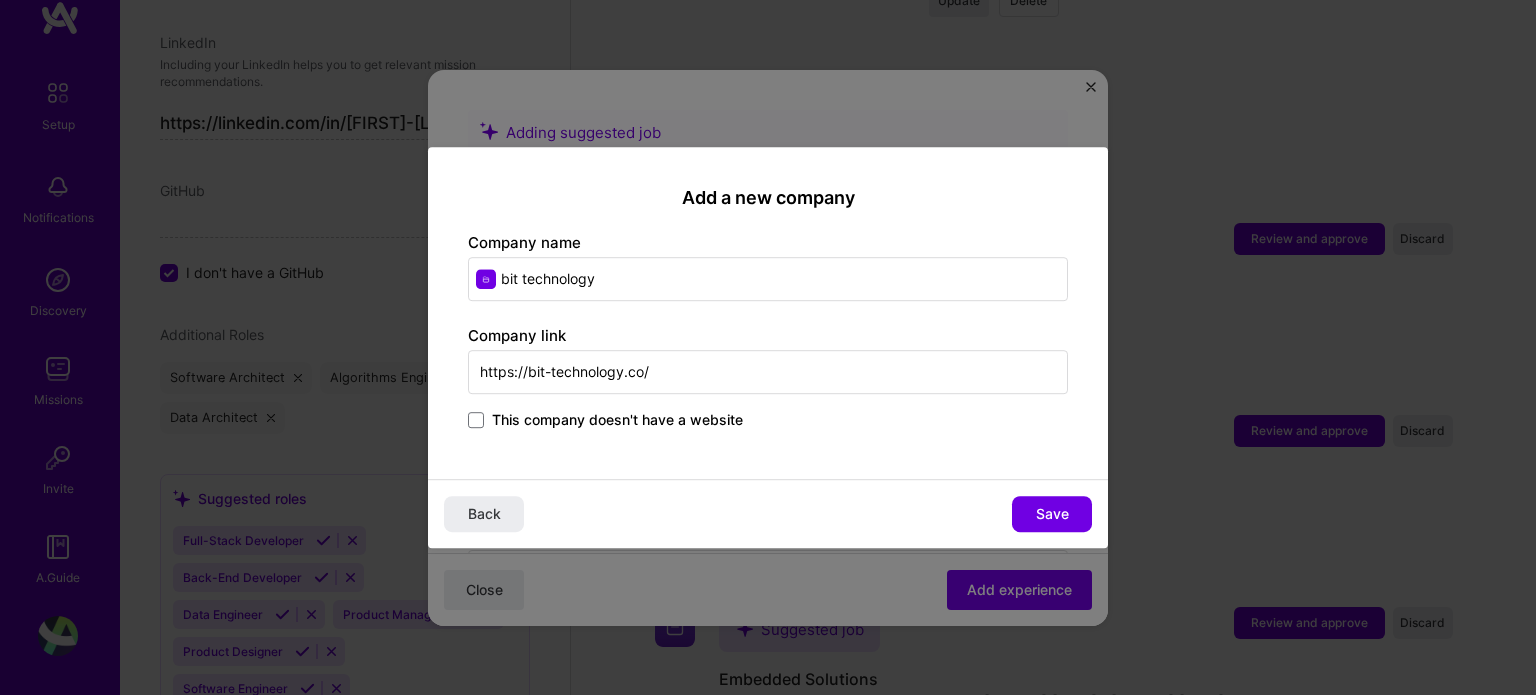 type on "https://bit-technology.co/" 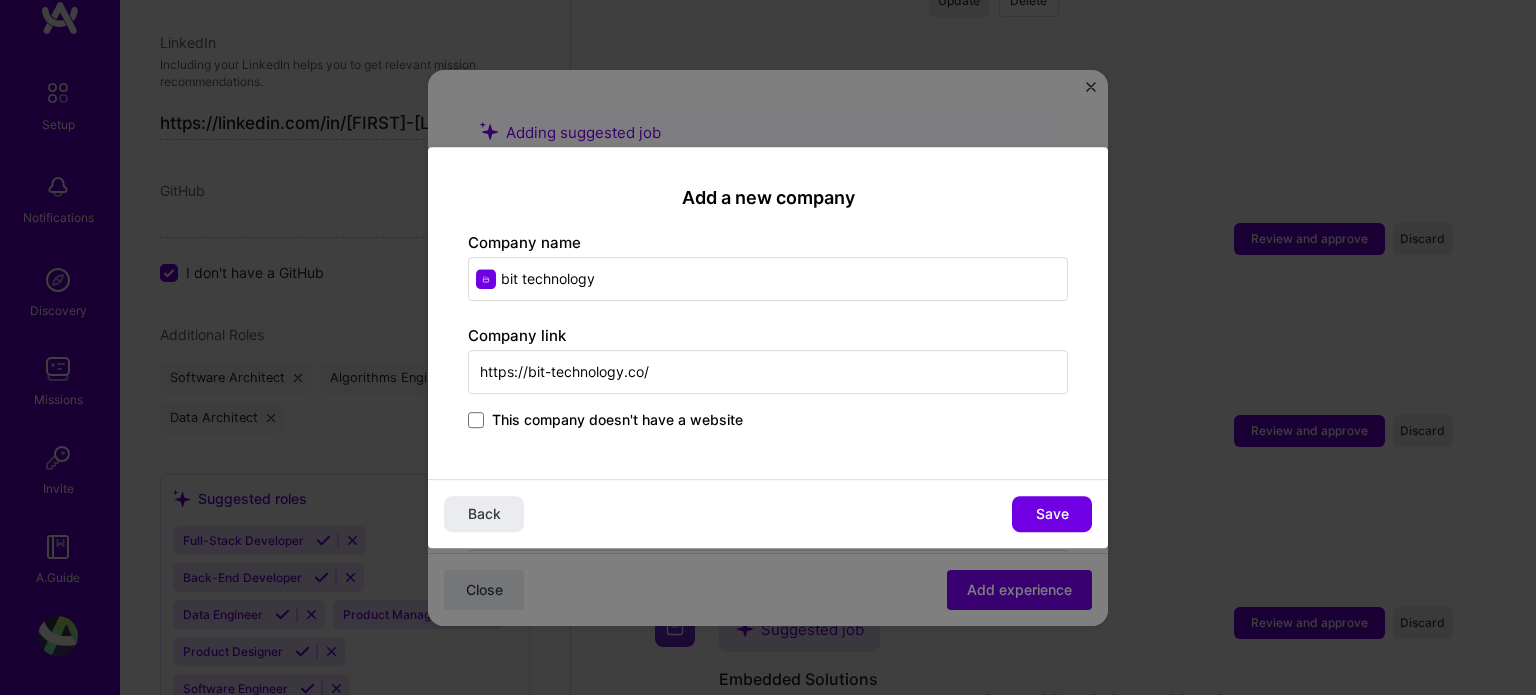 click on "Save" at bounding box center (1052, 514) 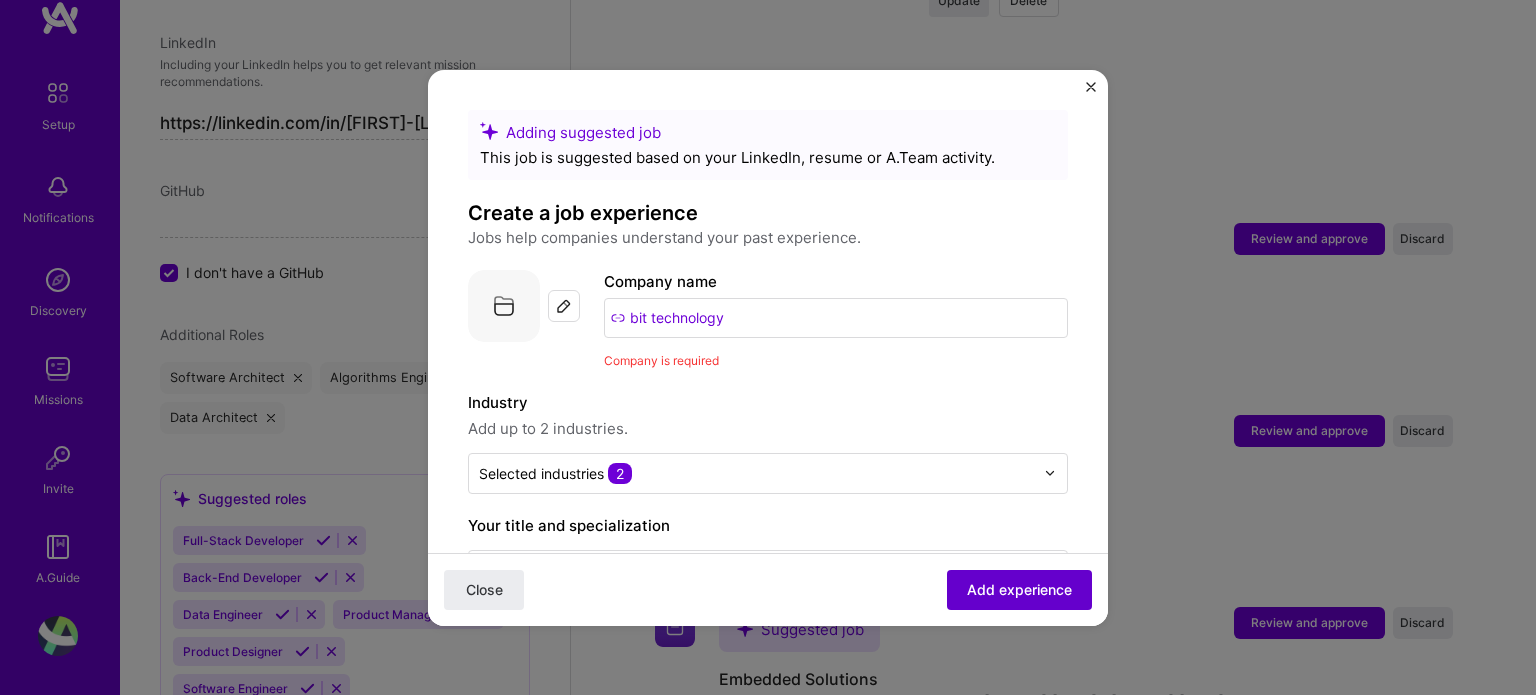click on "Add experience" at bounding box center [1019, 589] 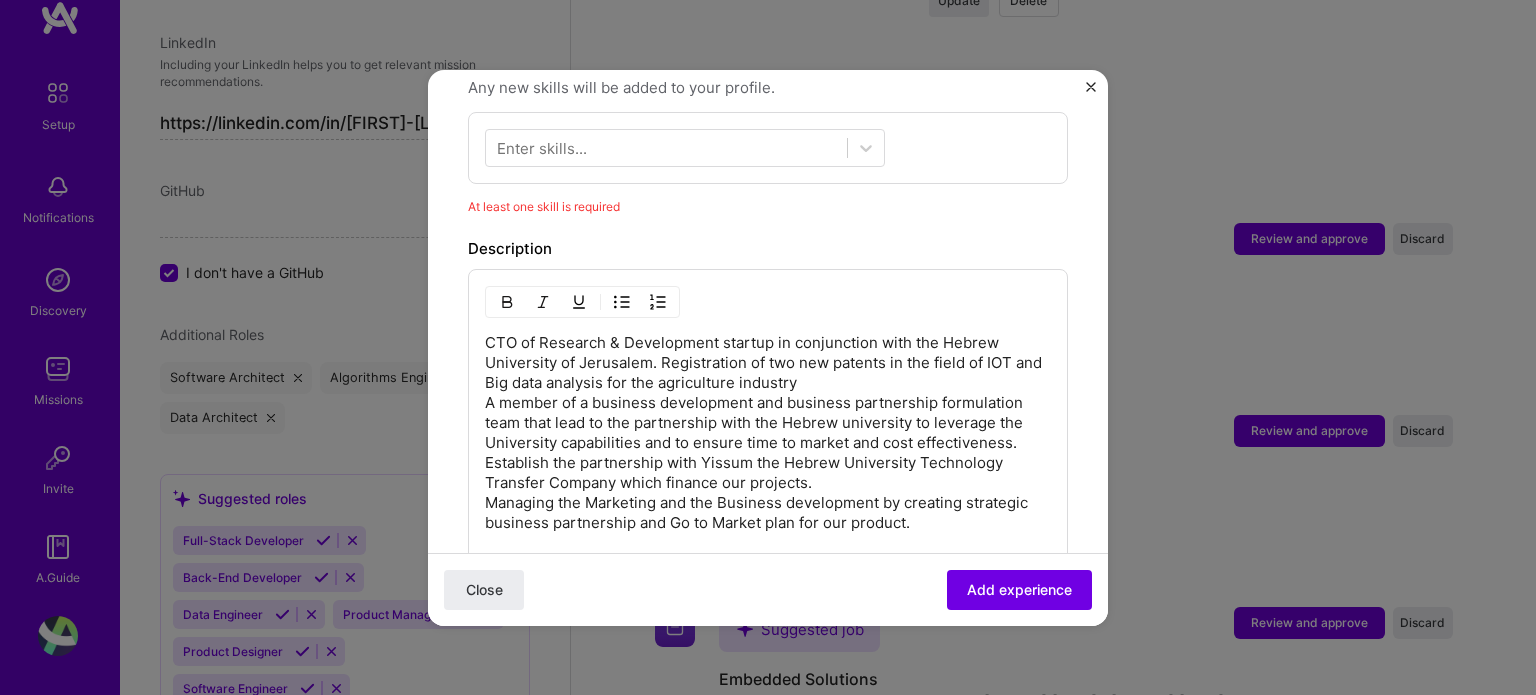 scroll, scrollTop: 720, scrollLeft: 0, axis: vertical 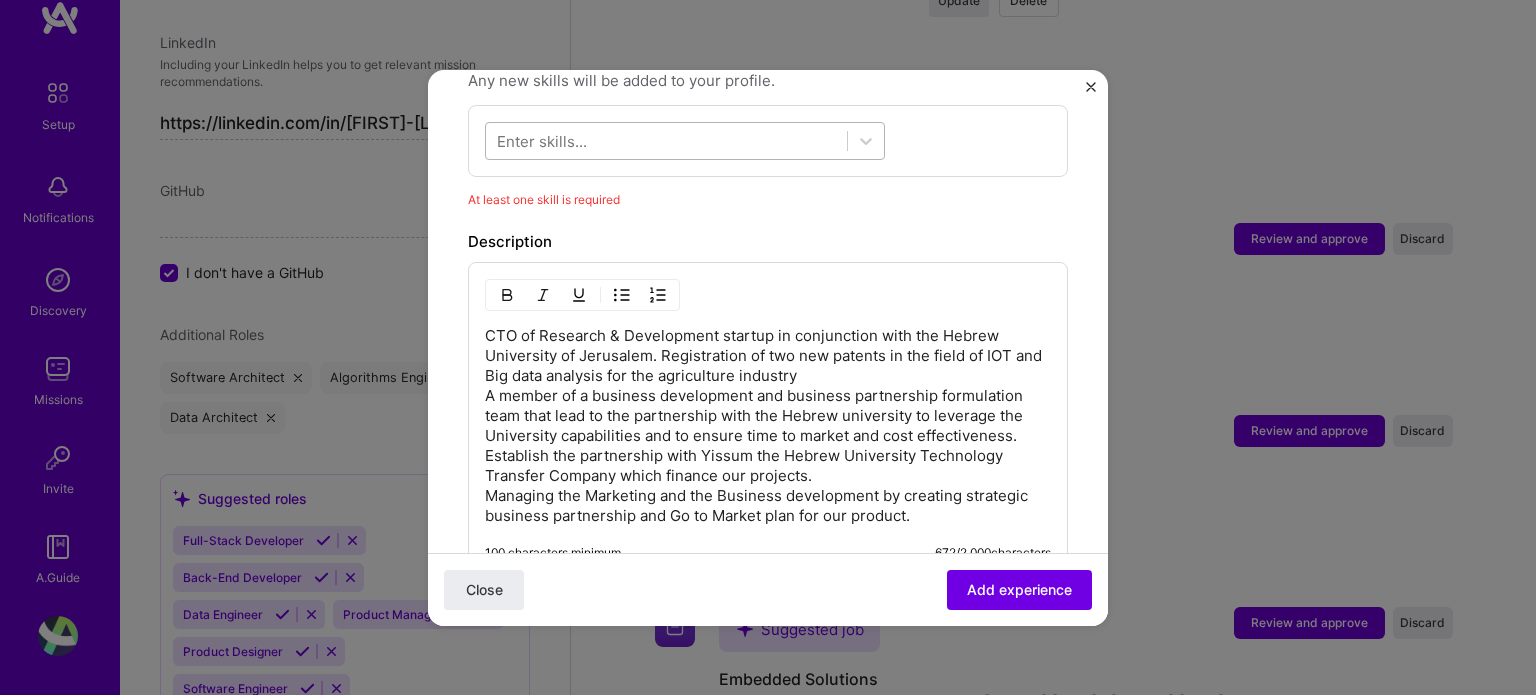 click at bounding box center (666, 140) 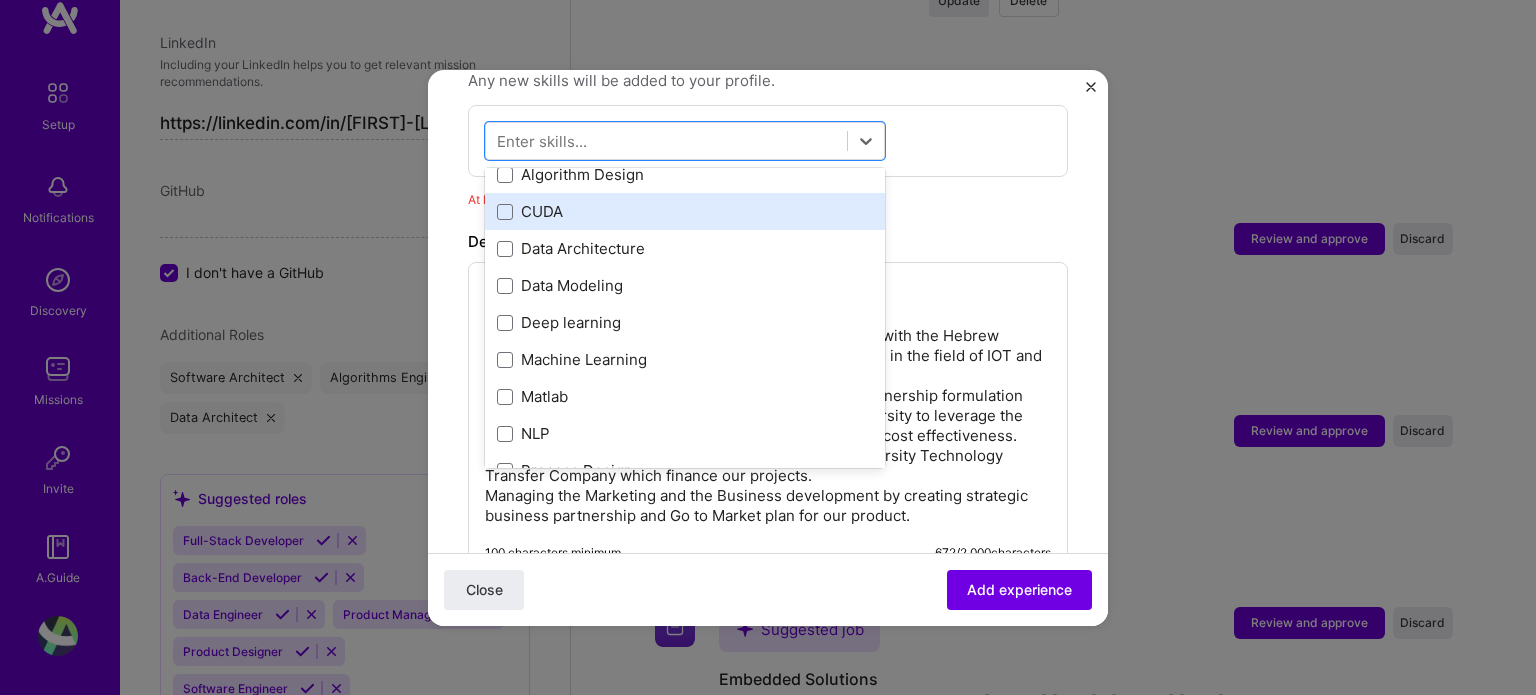 scroll, scrollTop: 0, scrollLeft: 0, axis: both 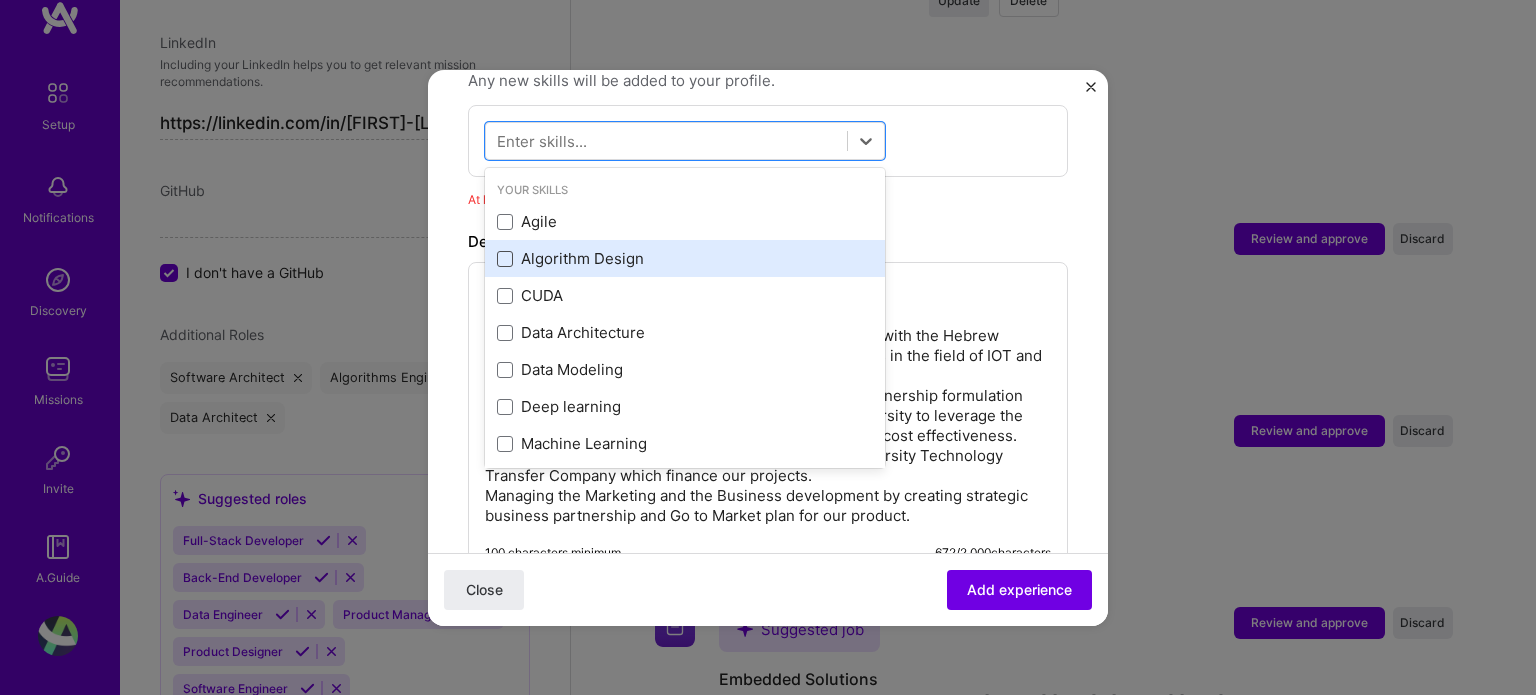 click at bounding box center [505, 259] 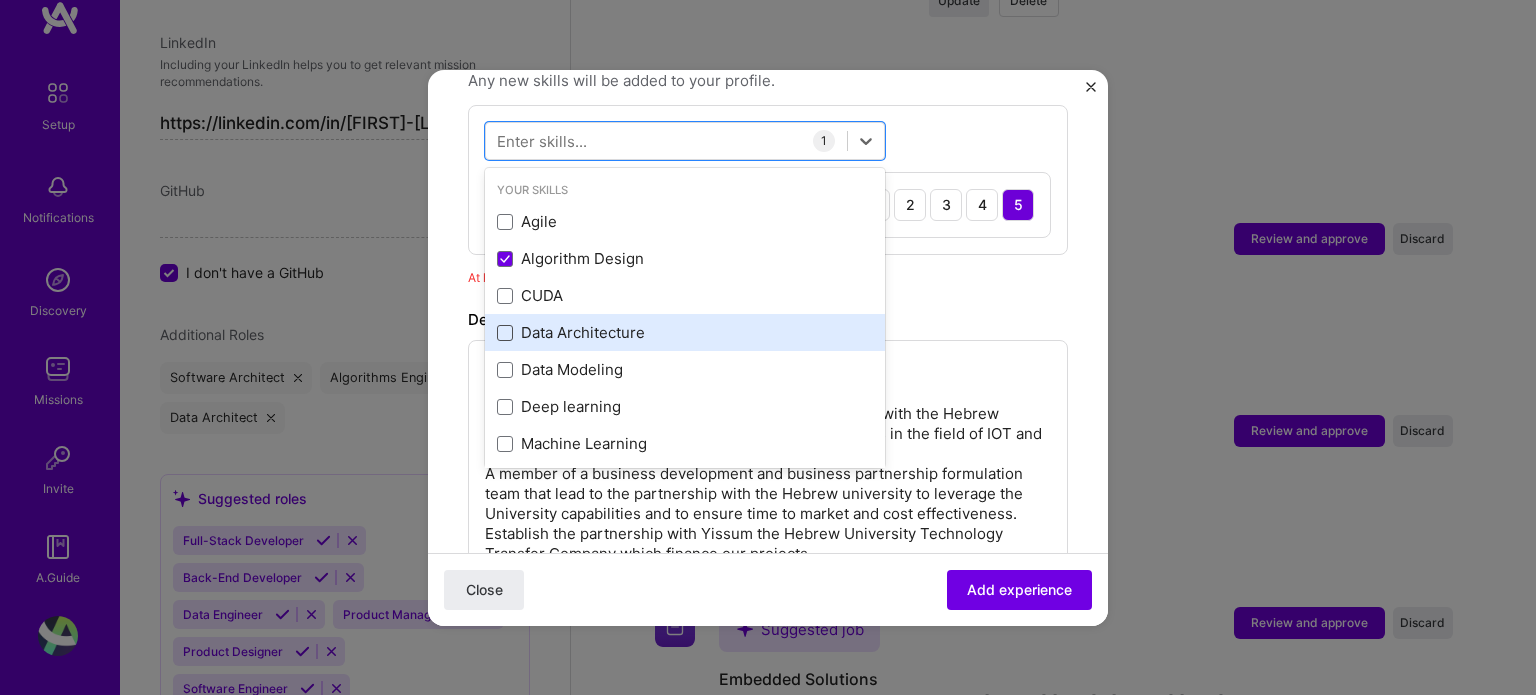 click at bounding box center [505, 333] 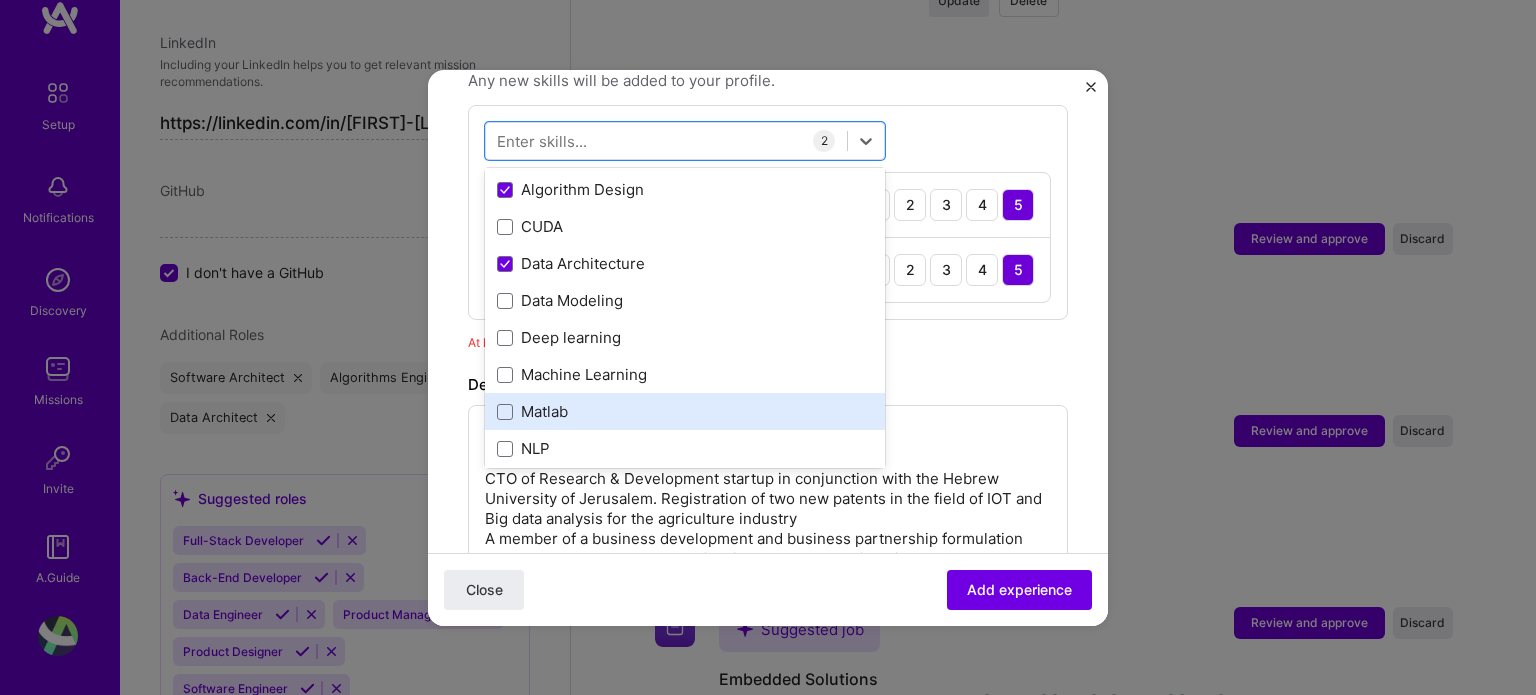 scroll, scrollTop: 100, scrollLeft: 0, axis: vertical 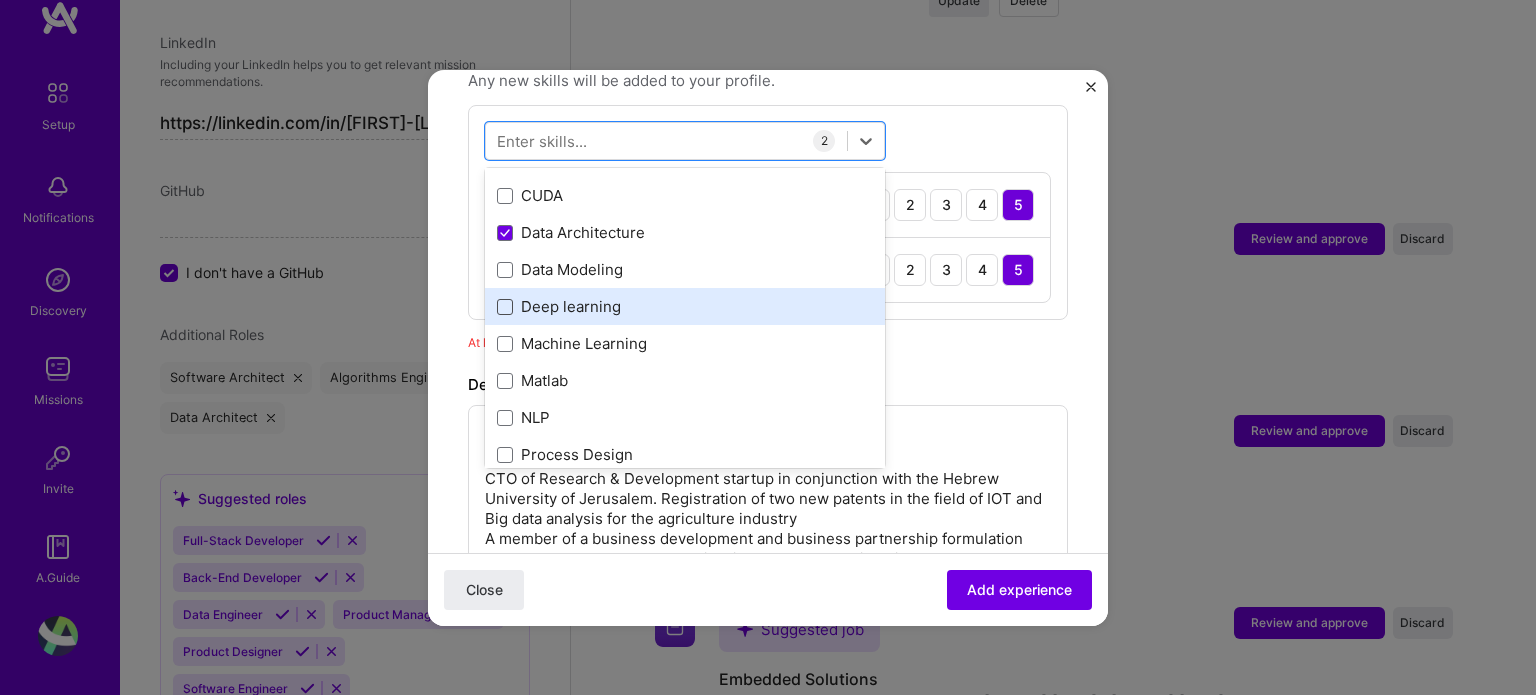 click at bounding box center (505, 307) 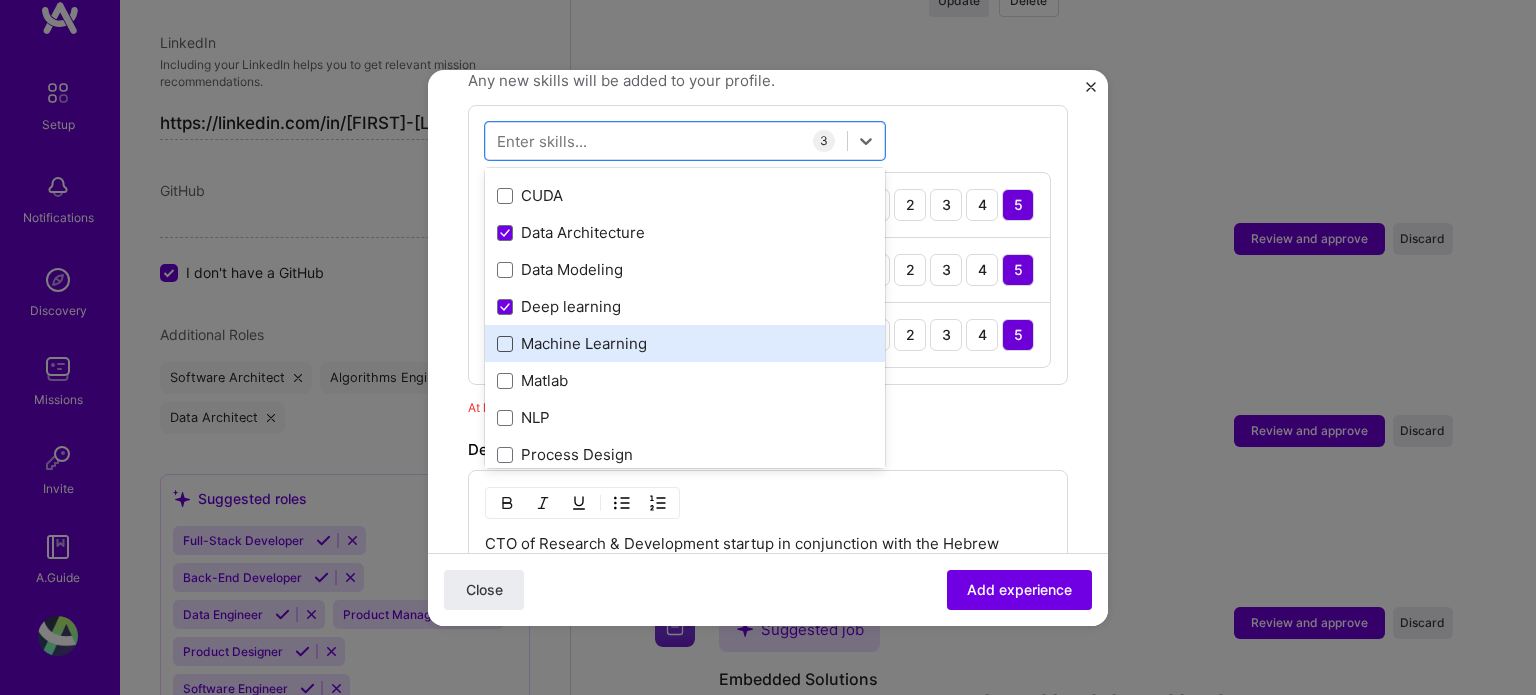 click at bounding box center [505, 344] 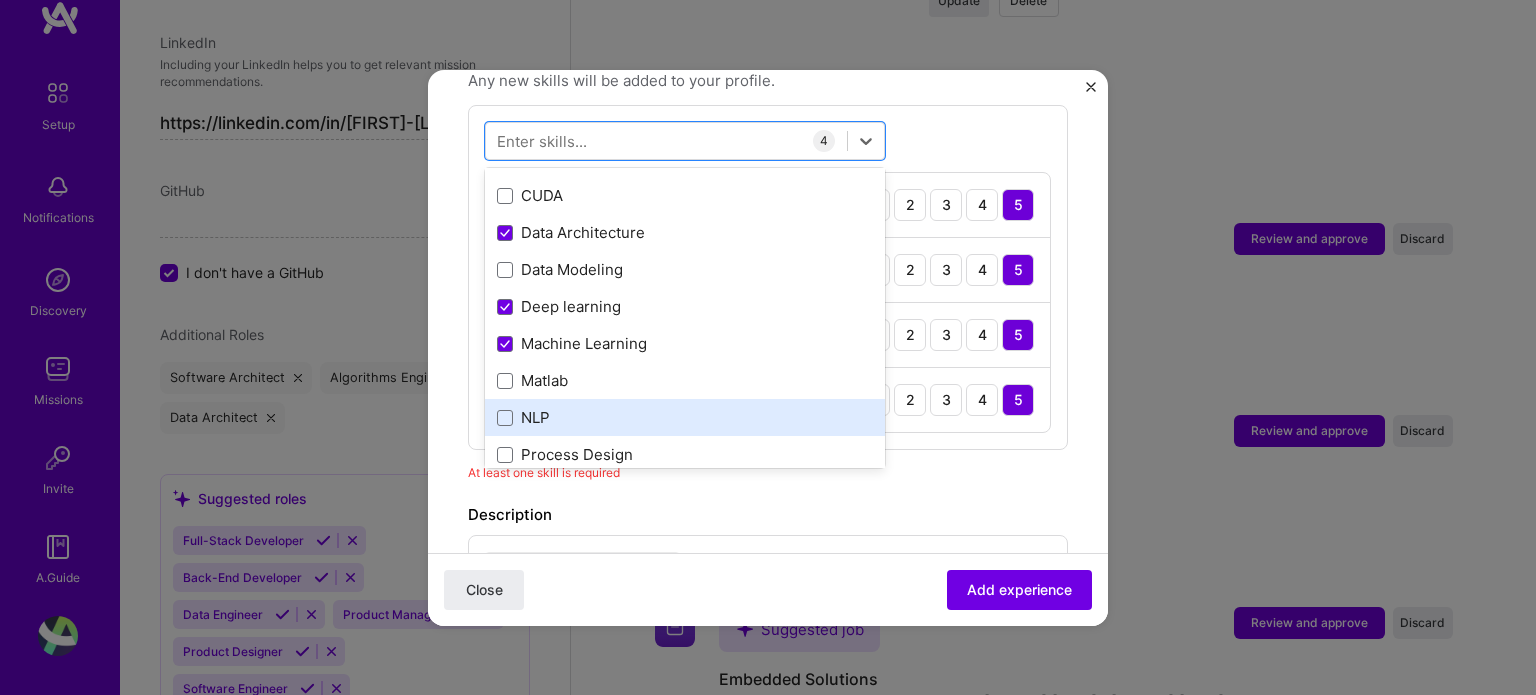 click on "NLP" at bounding box center [685, 417] 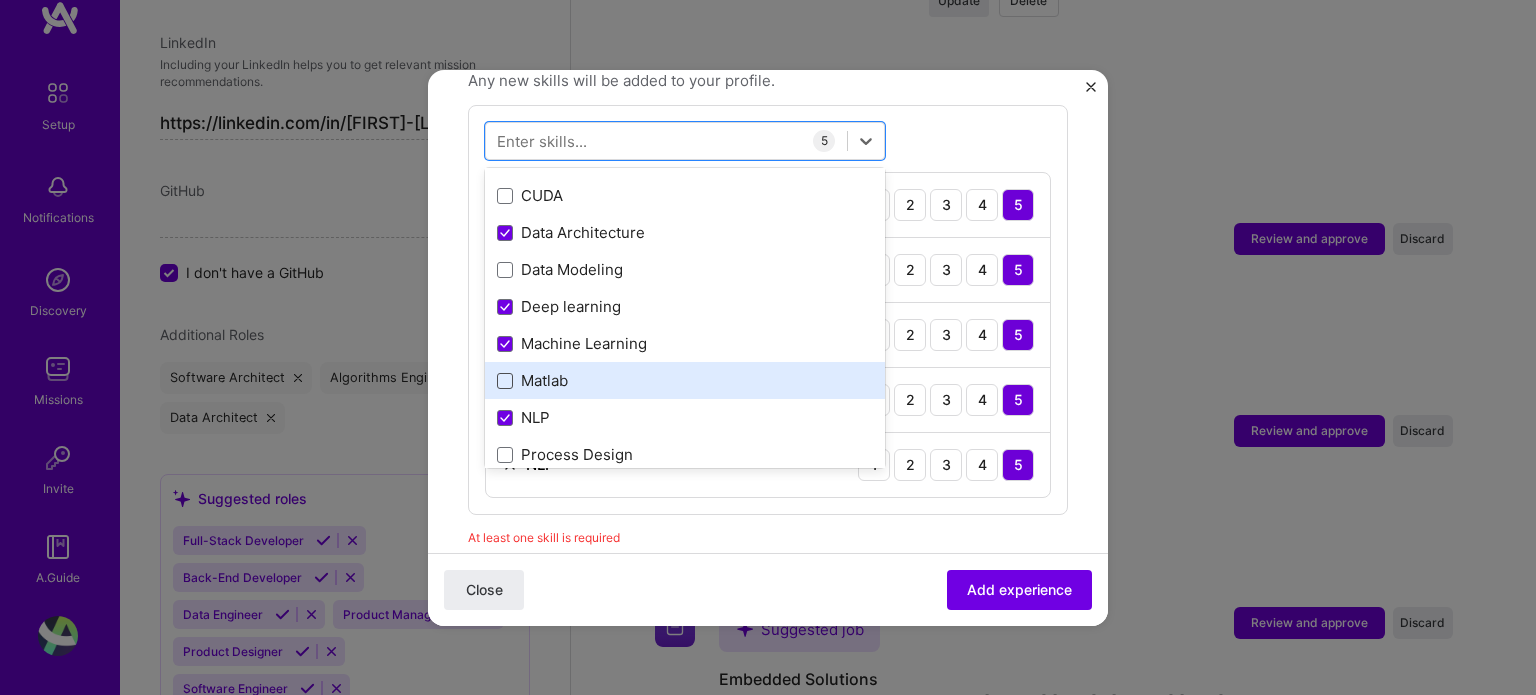click at bounding box center [505, 381] 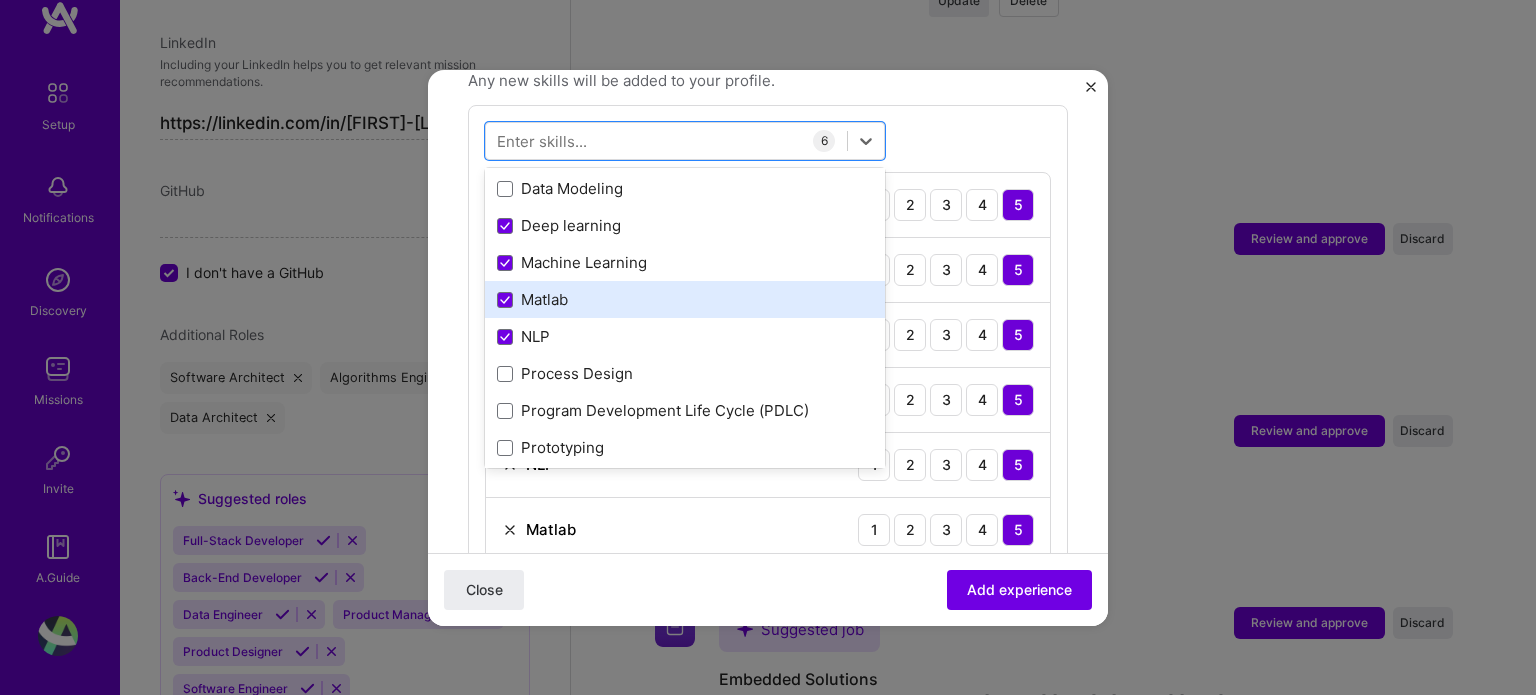 scroll, scrollTop: 300, scrollLeft: 0, axis: vertical 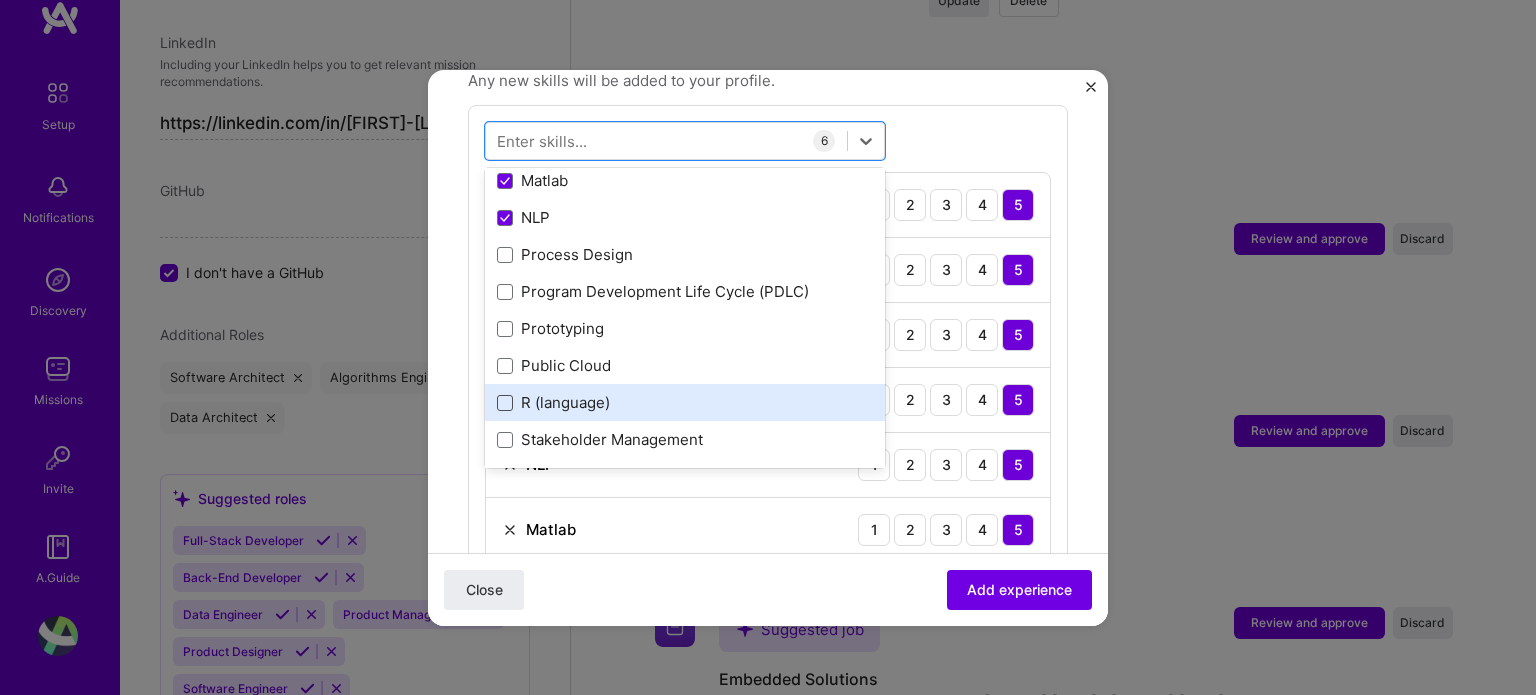 click at bounding box center [505, 403] 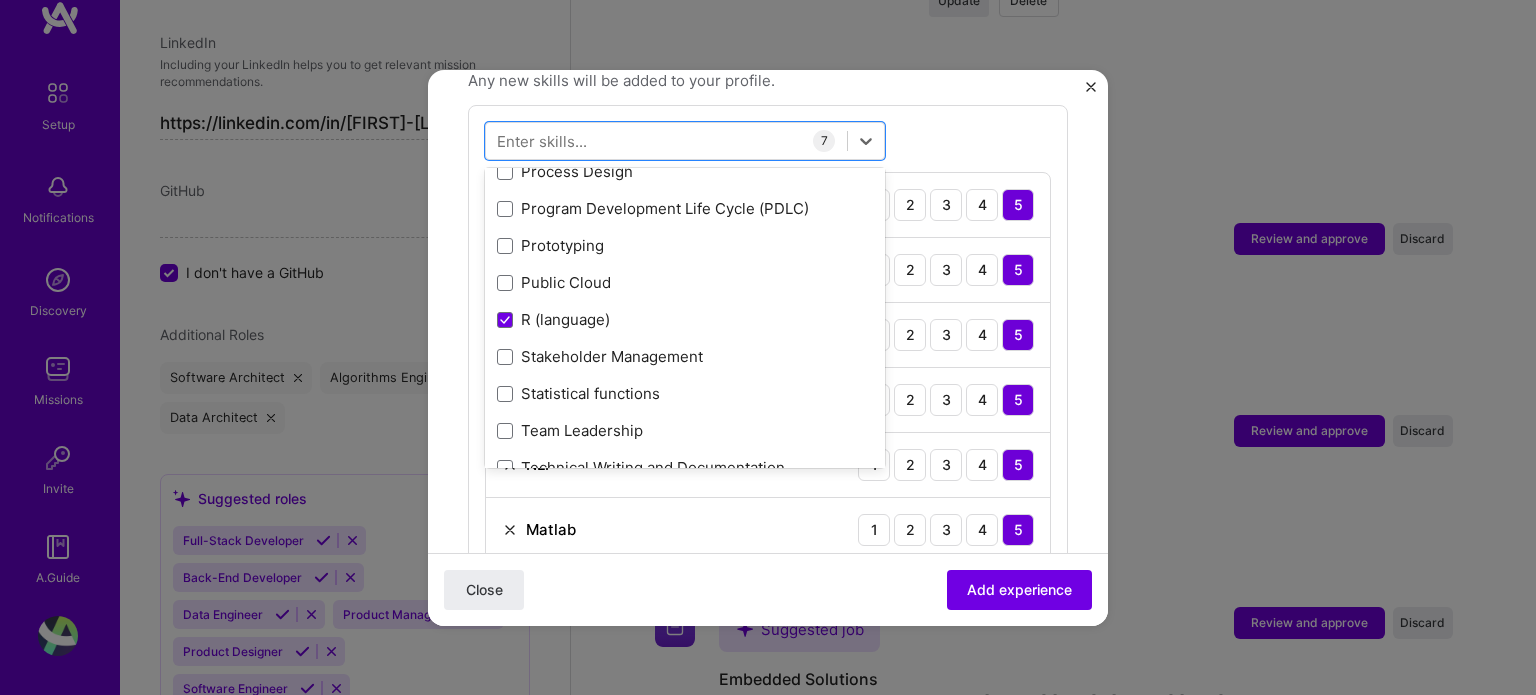 scroll, scrollTop: 500, scrollLeft: 0, axis: vertical 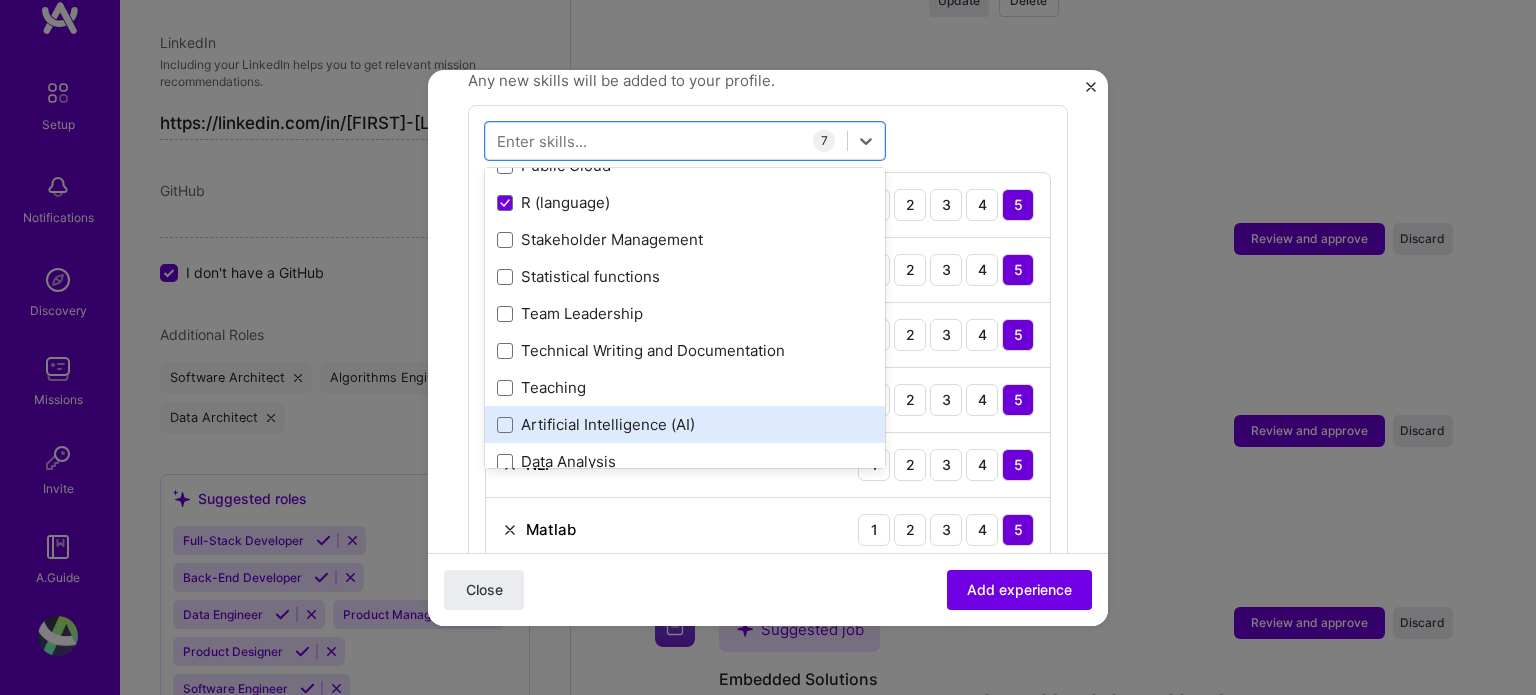 click on "Artificial Intelligence (AI)" at bounding box center [685, 424] 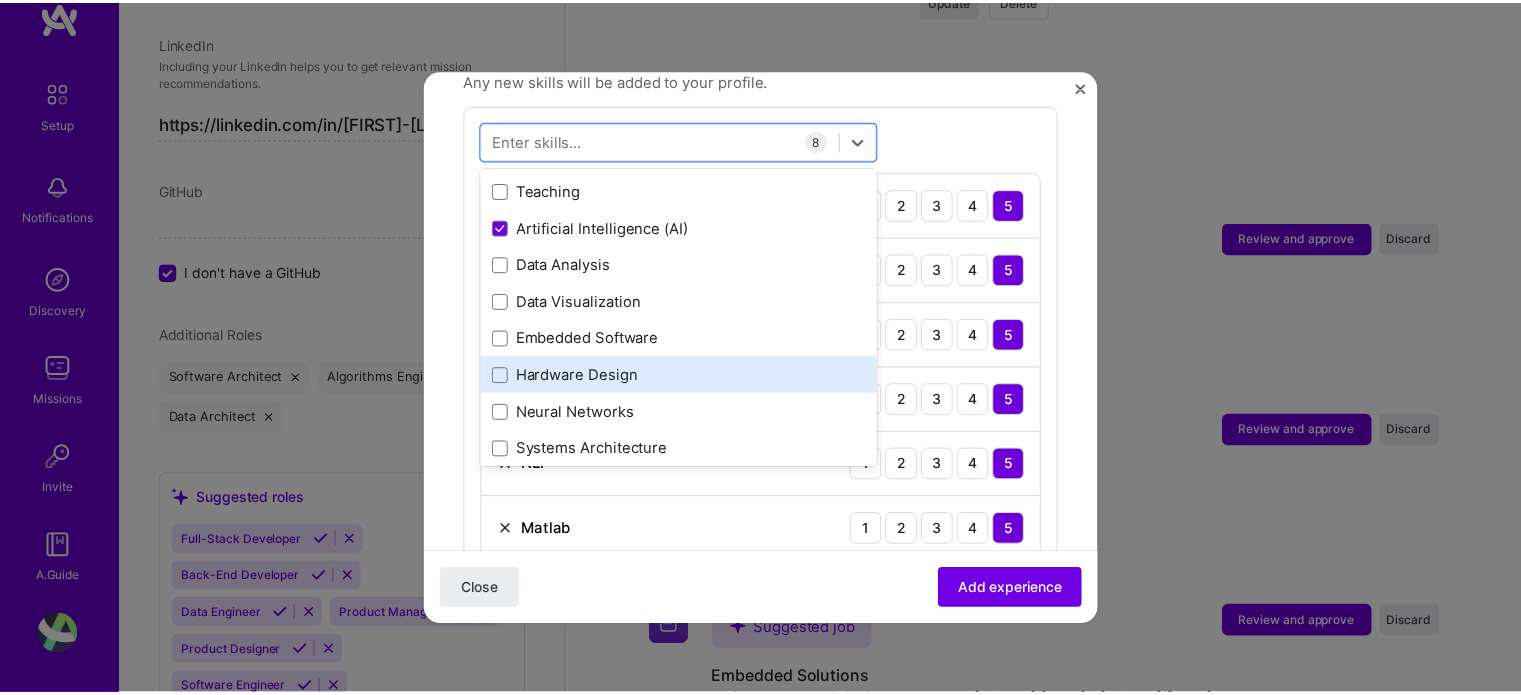 scroll, scrollTop: 700, scrollLeft: 0, axis: vertical 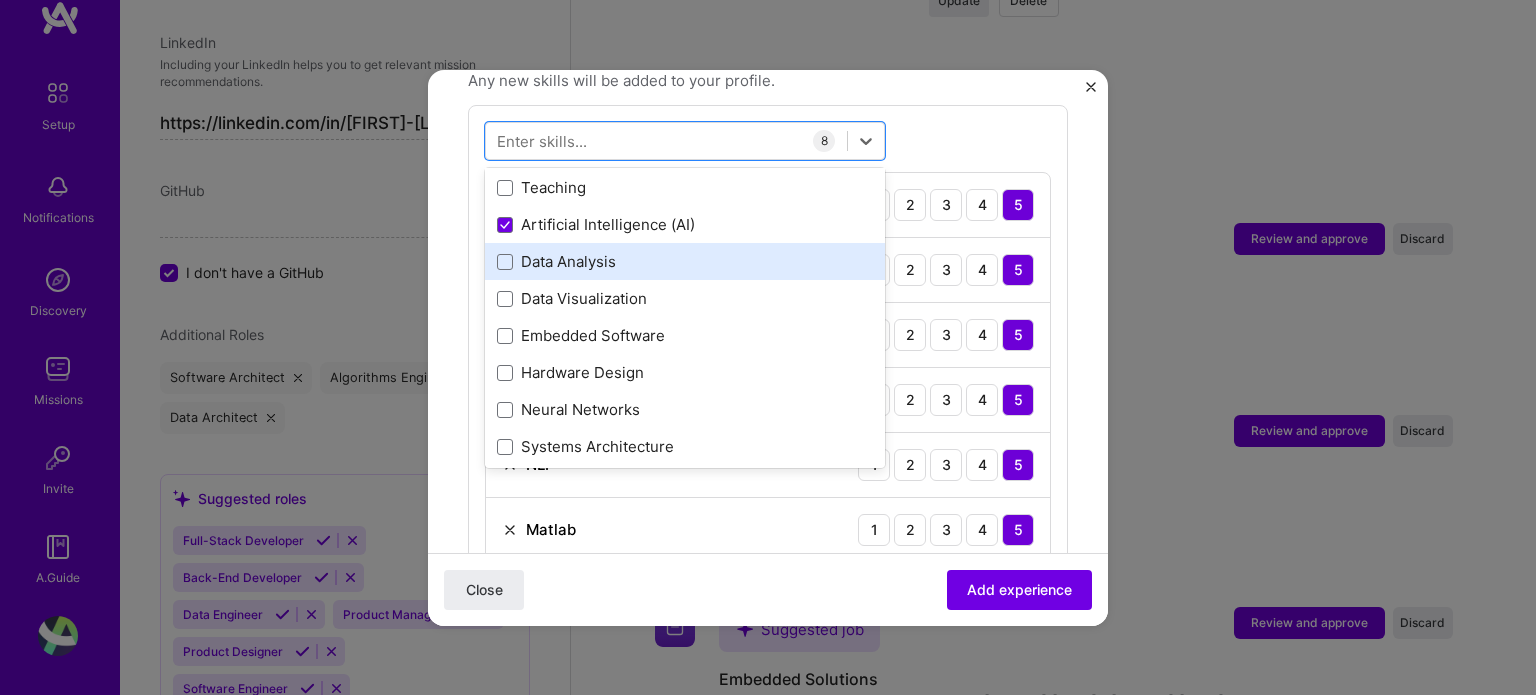 click on "Data Analysis" at bounding box center (685, 261) 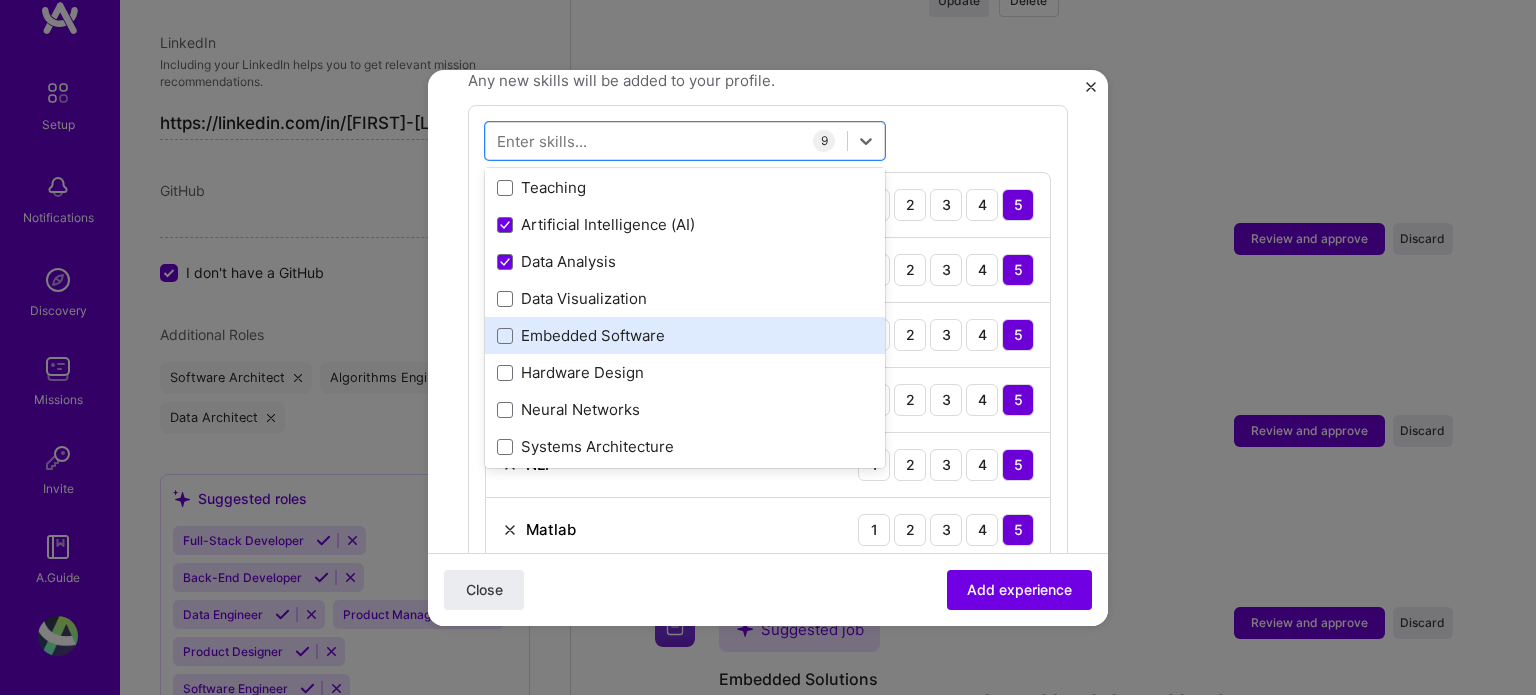 click on "Embedded Software" at bounding box center [685, 335] 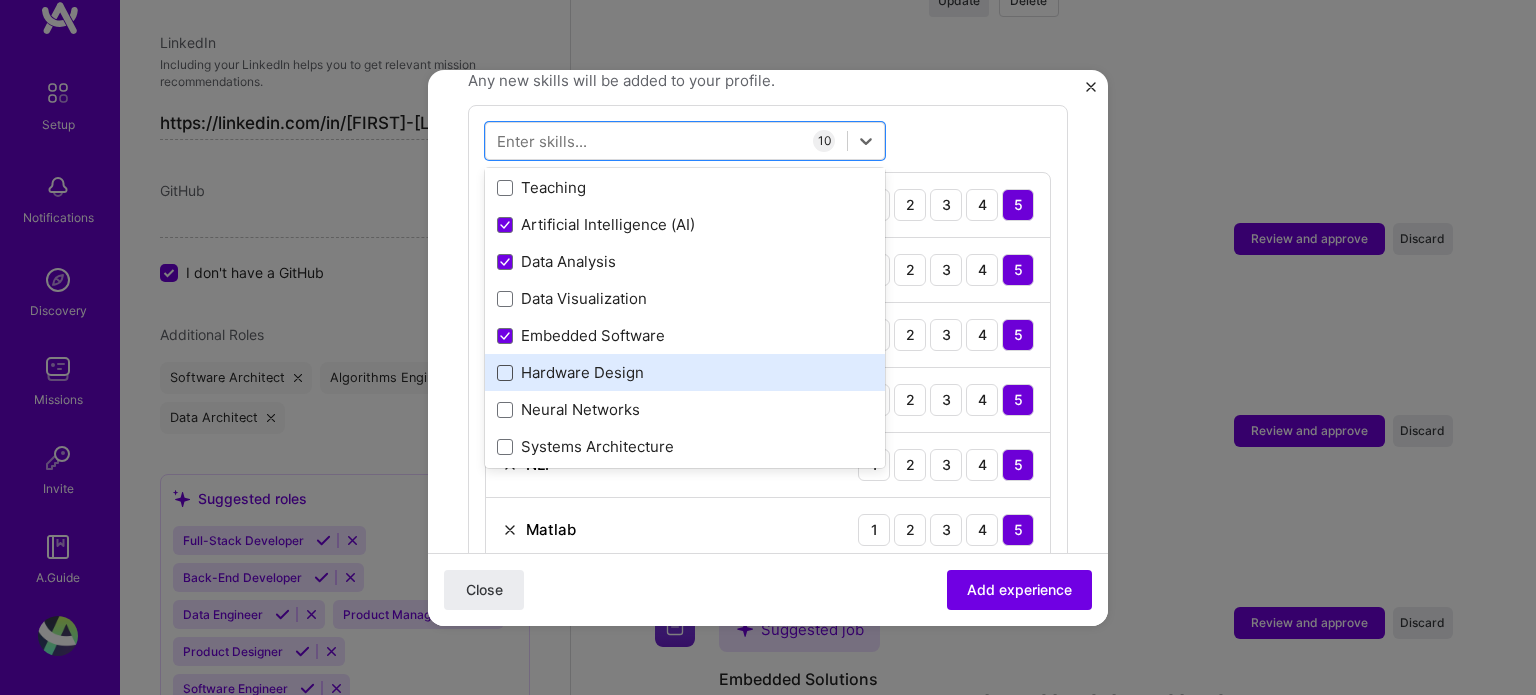 click at bounding box center (505, 373) 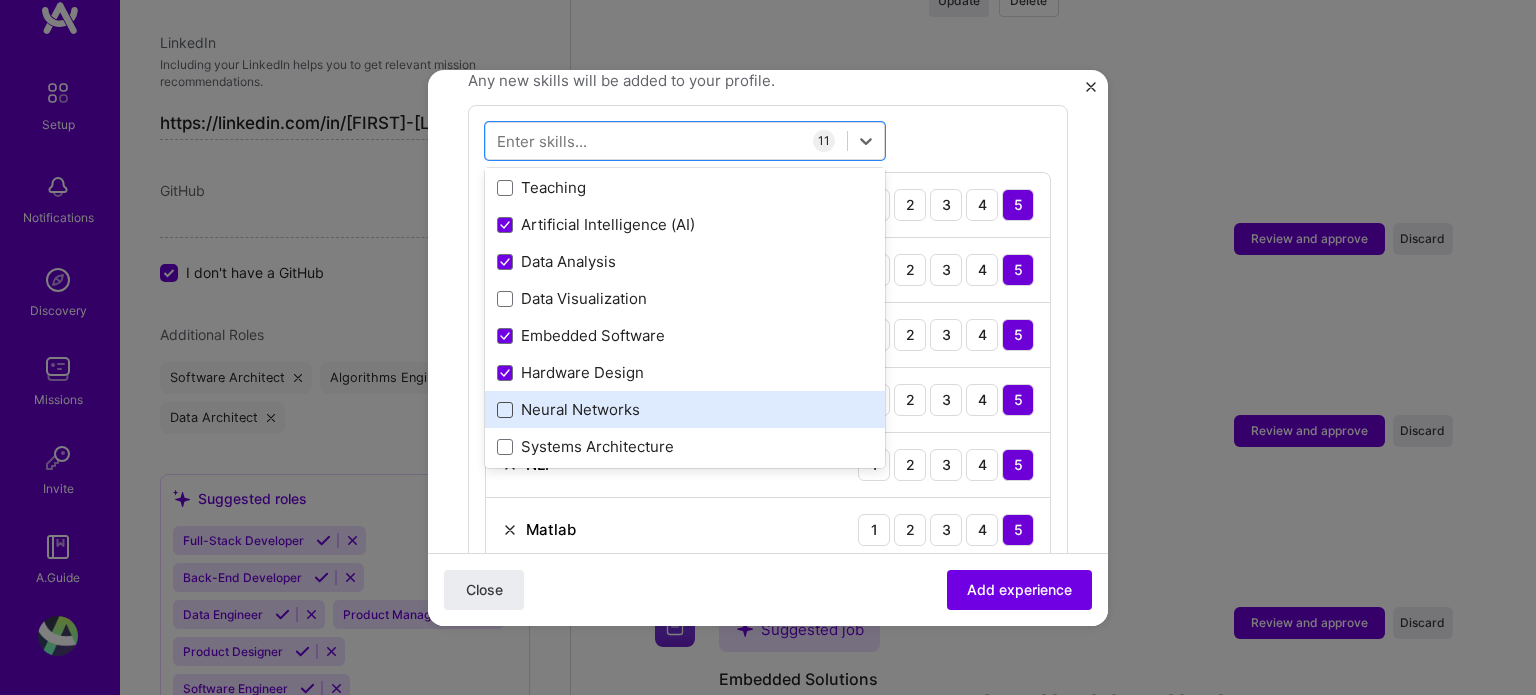 click at bounding box center (505, 410) 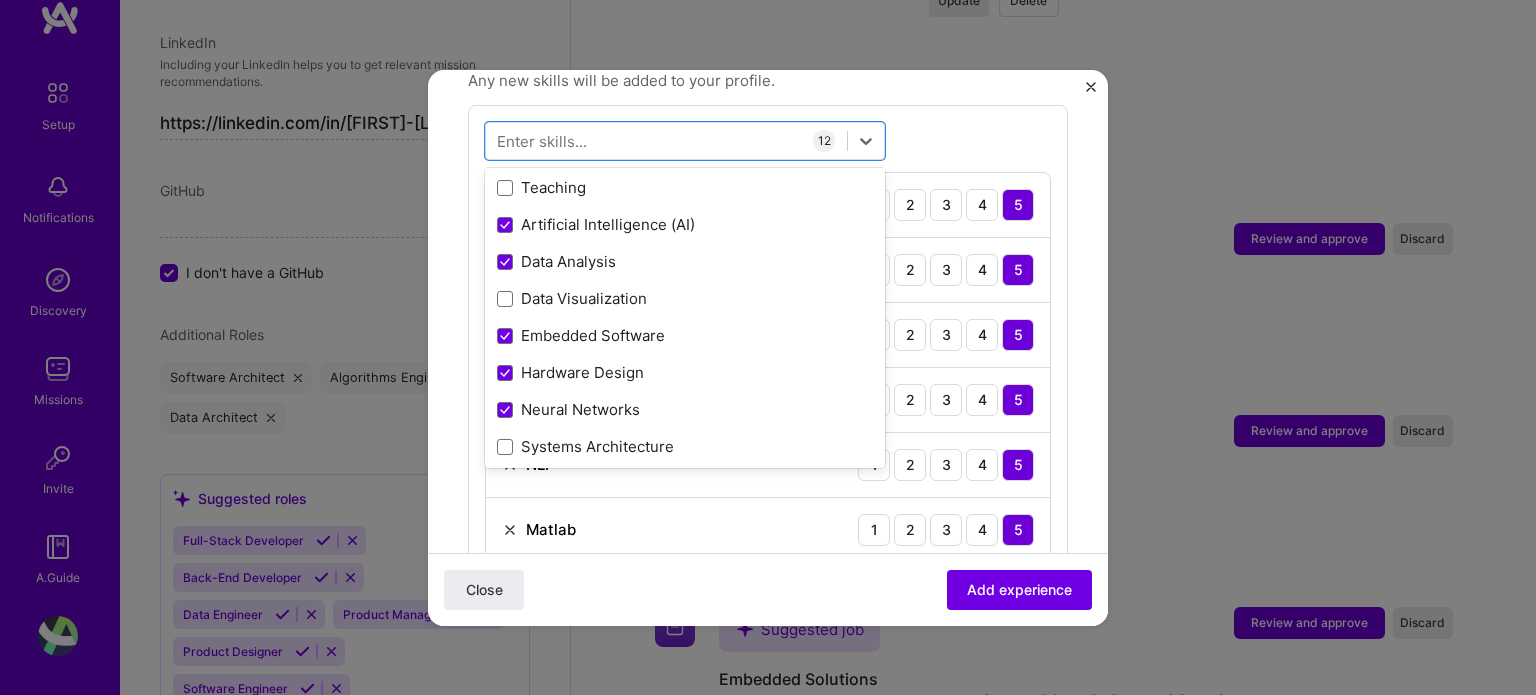 click on "Add experience" at bounding box center [1019, 589] 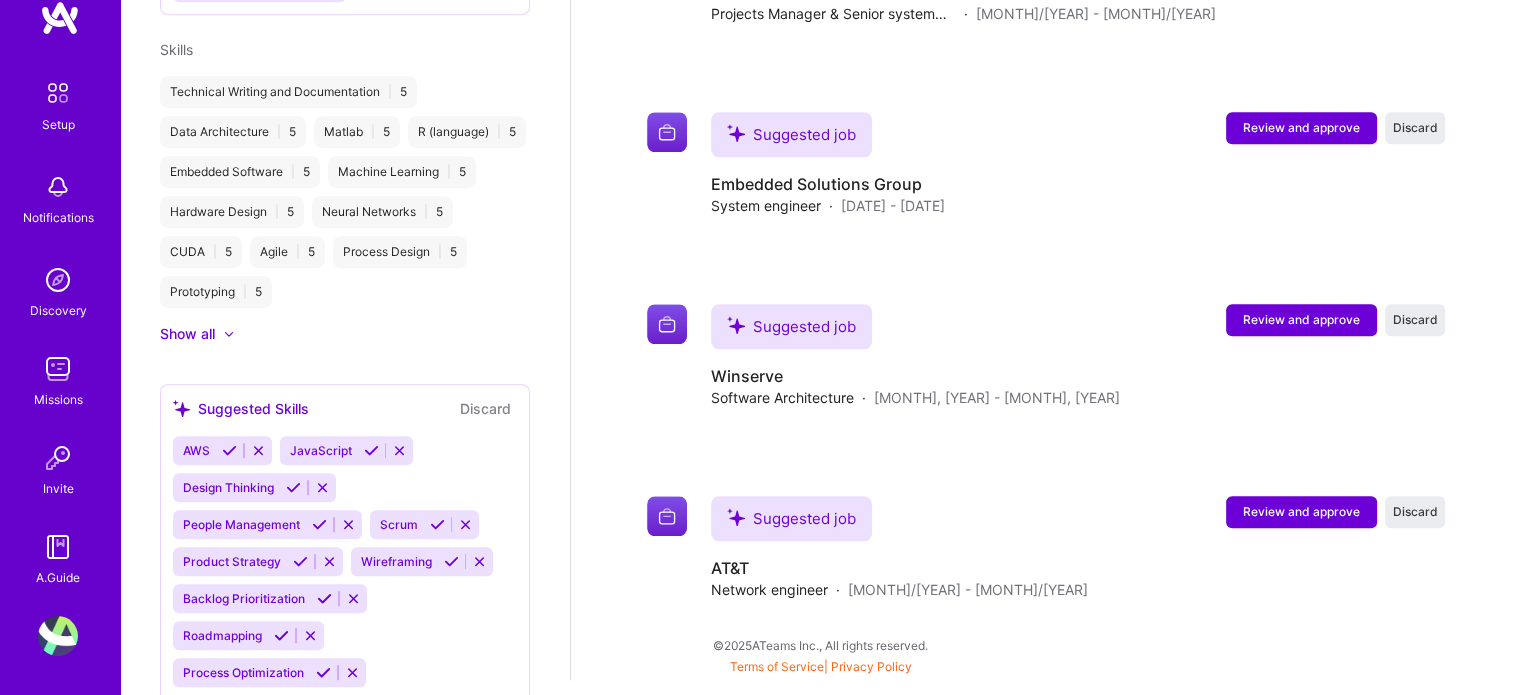 scroll, scrollTop: 292, scrollLeft: 0, axis: vertical 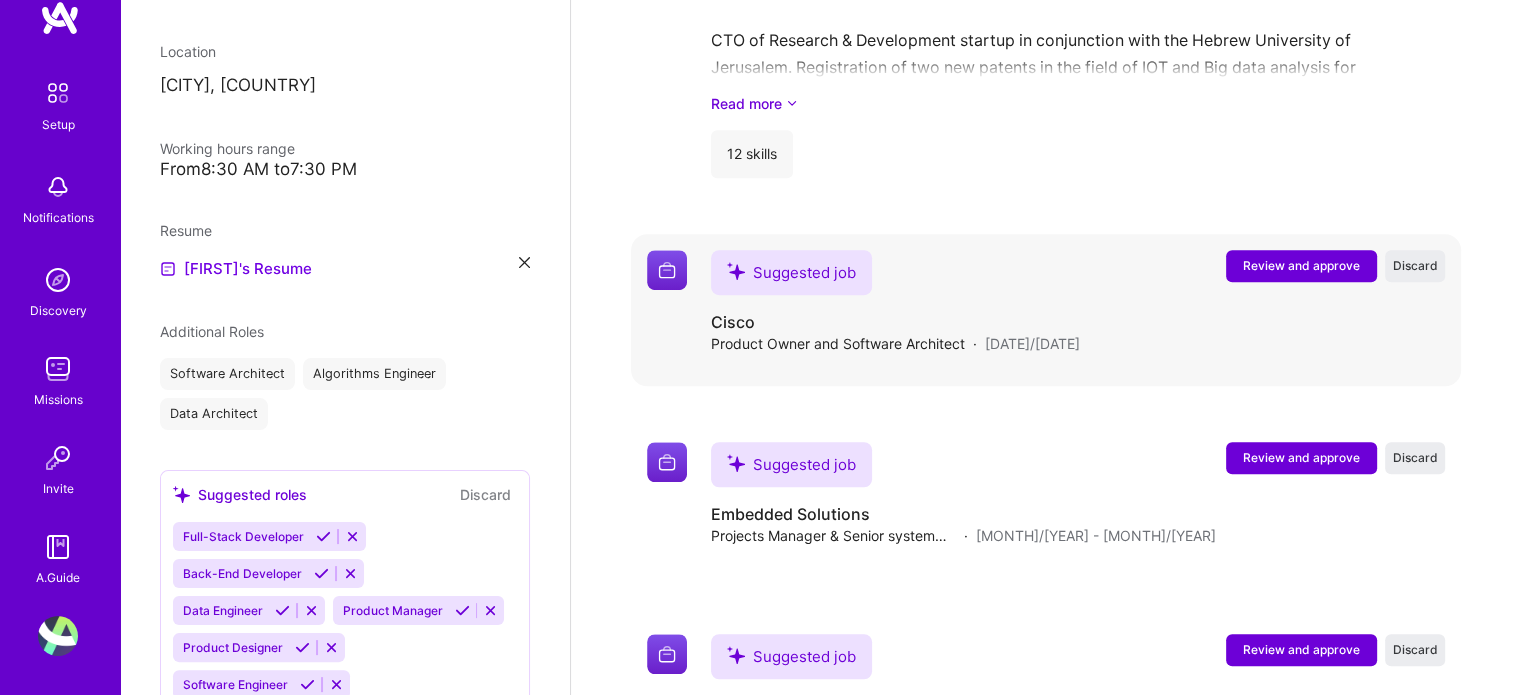 click on "Review and approve" at bounding box center (1301, 265) 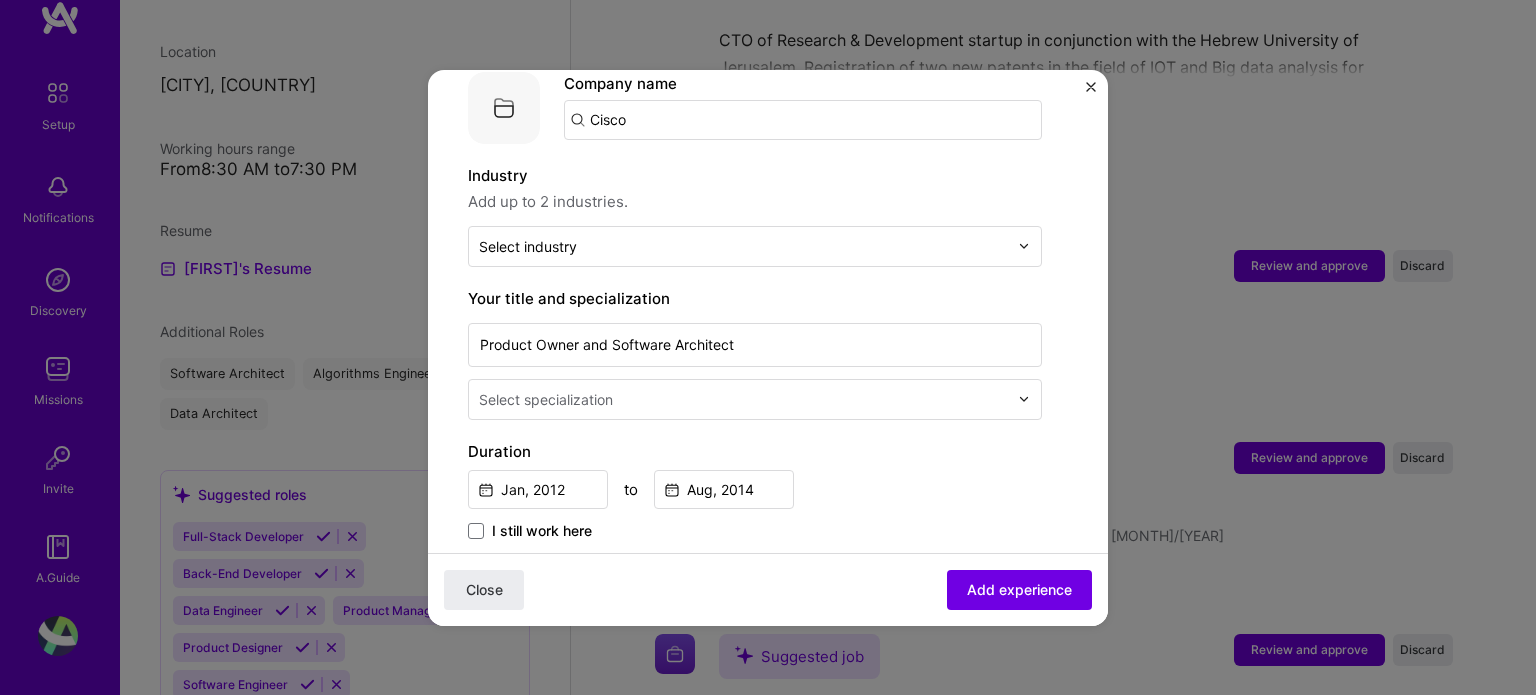 scroll, scrollTop: 200, scrollLeft: 0, axis: vertical 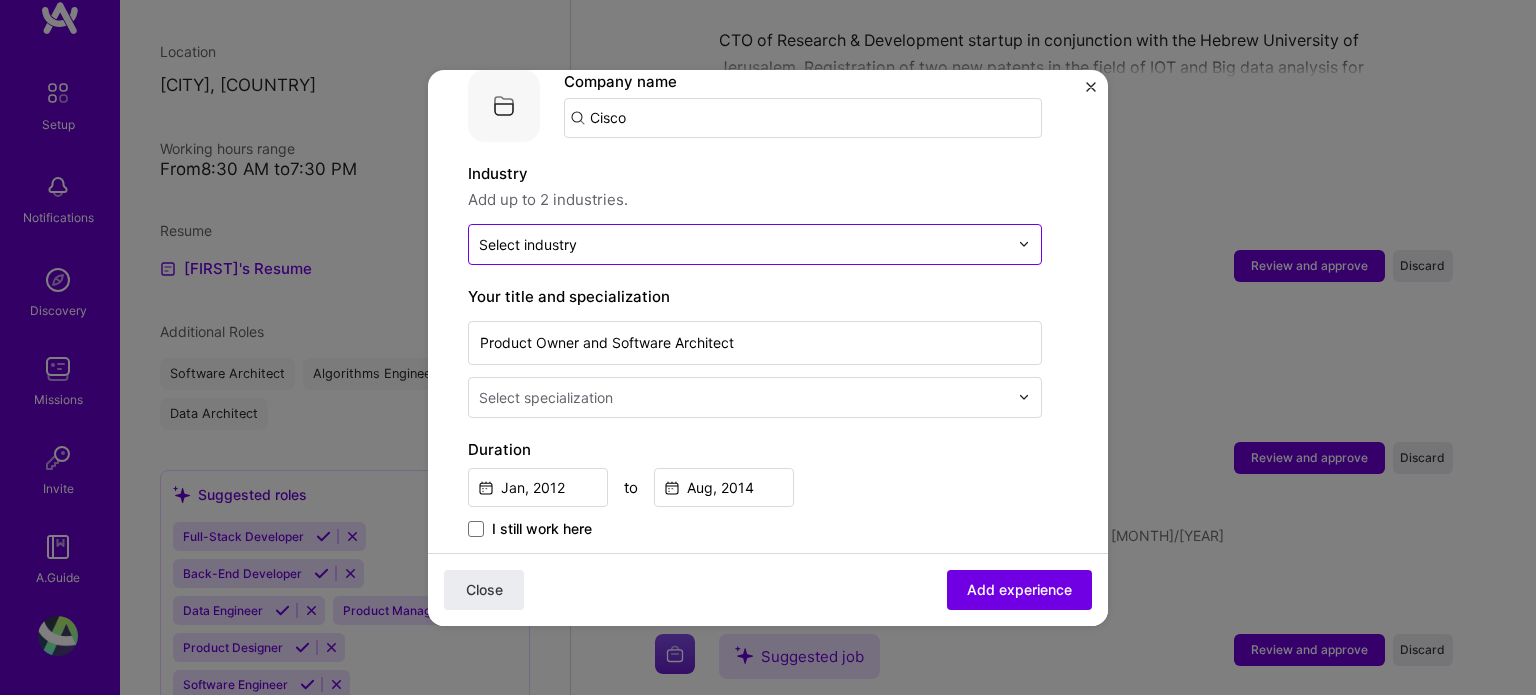 click at bounding box center [743, 244] 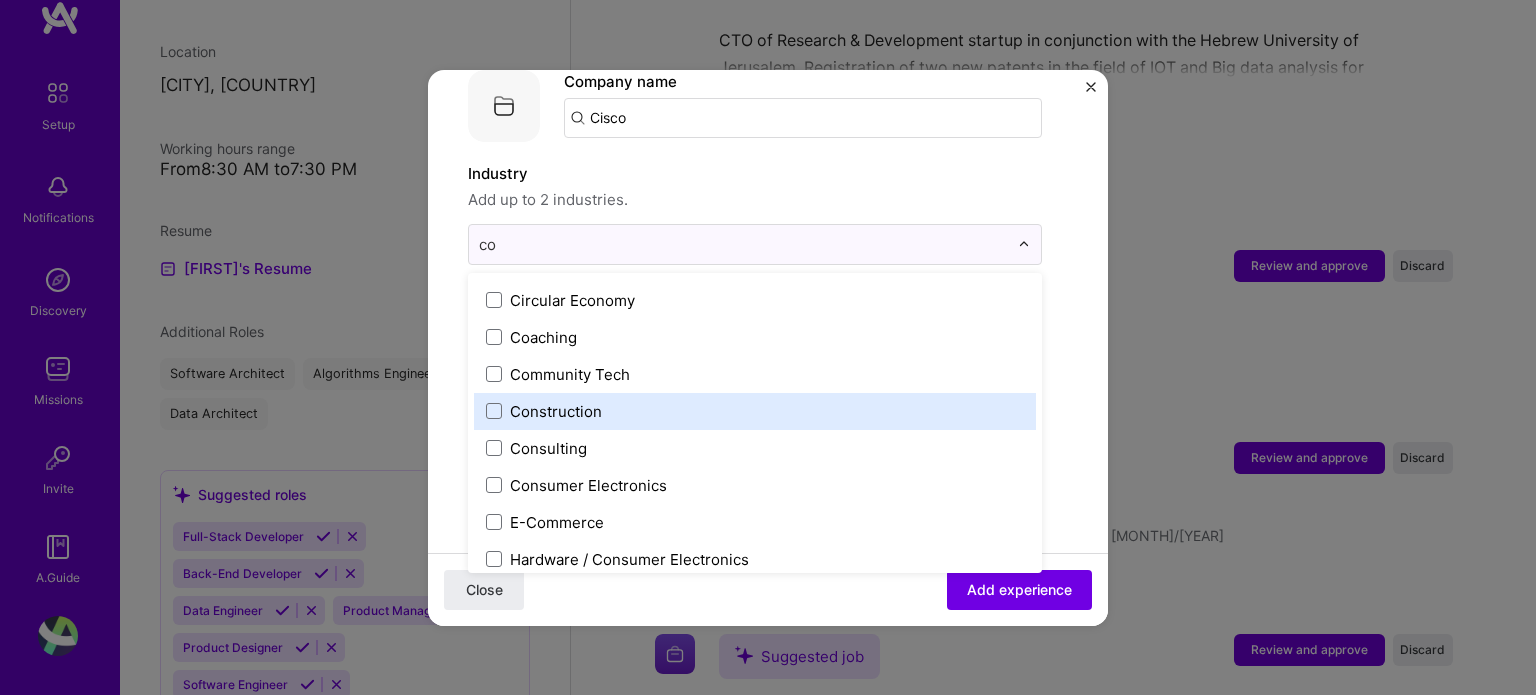 scroll, scrollTop: 0, scrollLeft: 0, axis: both 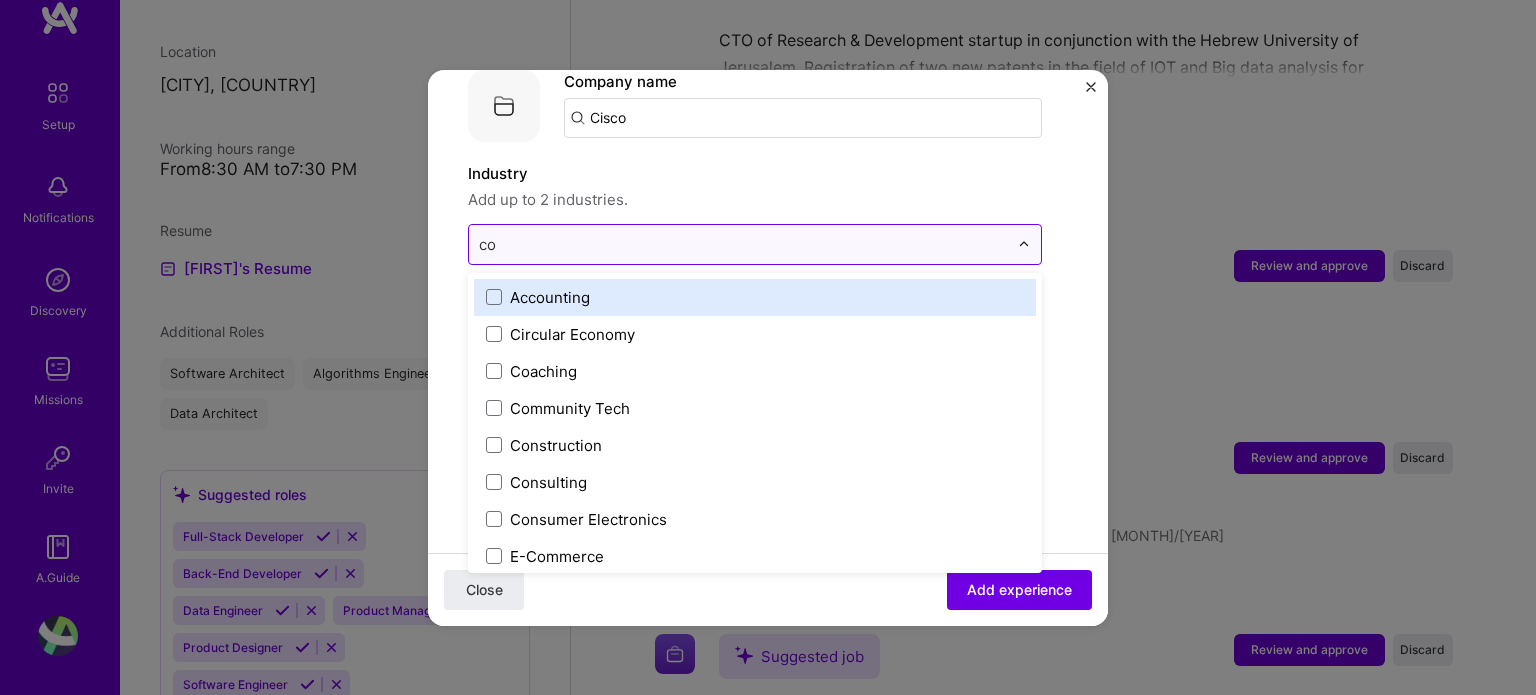 click on "co" at bounding box center (743, 244) 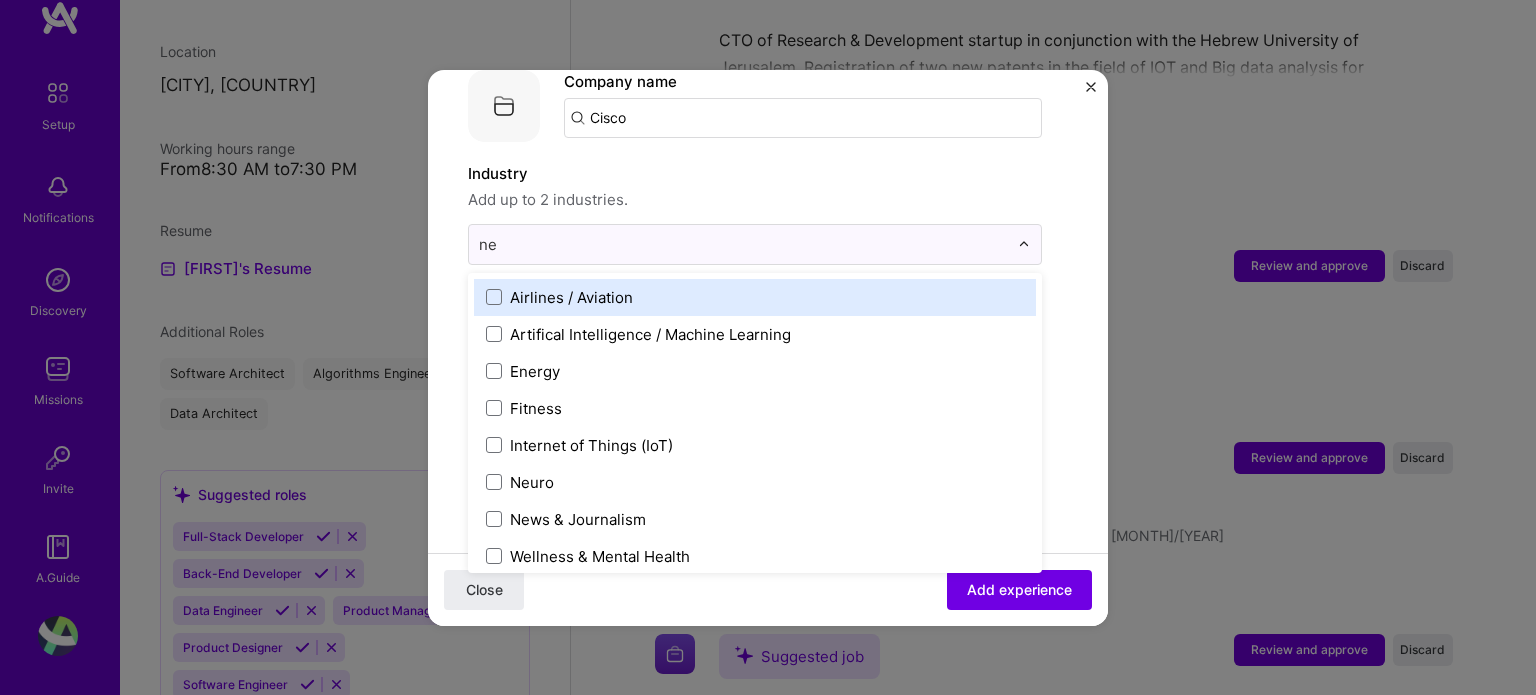 type on "net" 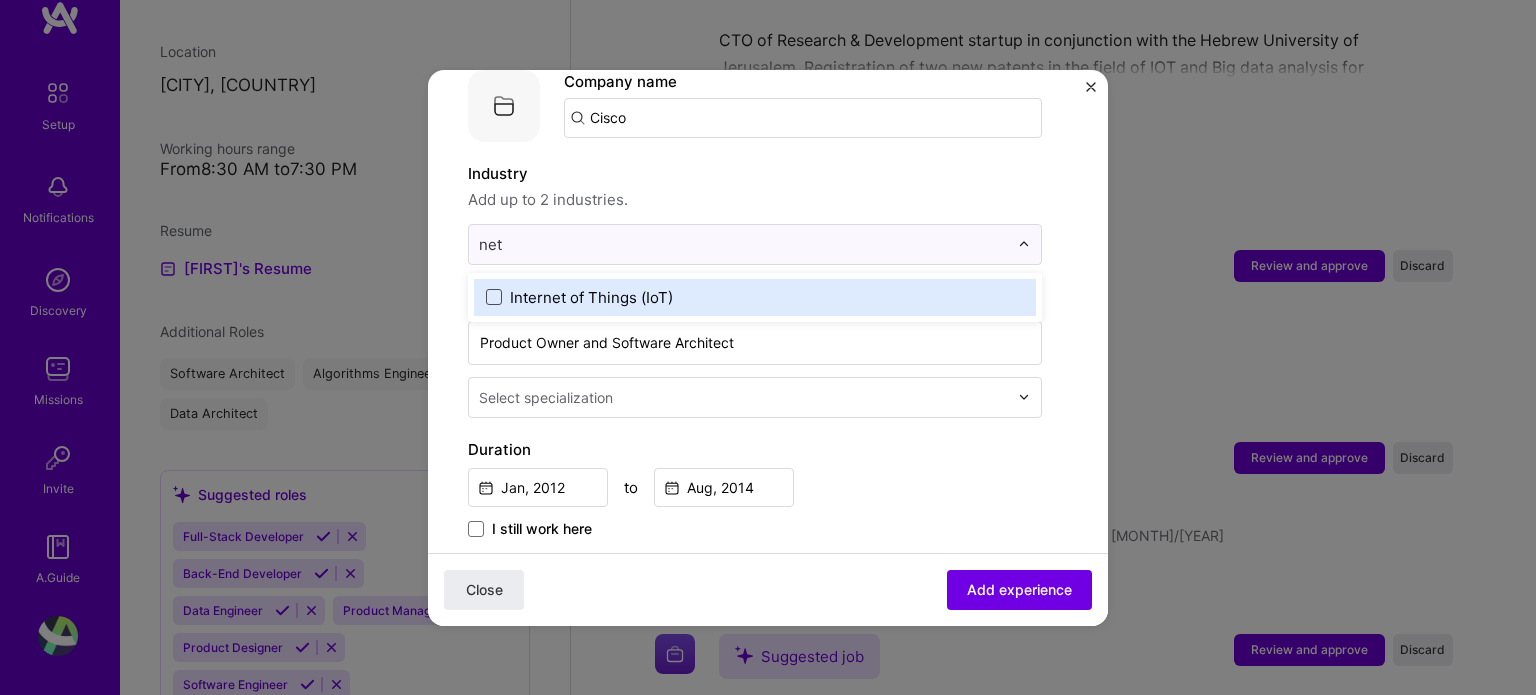 click at bounding box center (494, 297) 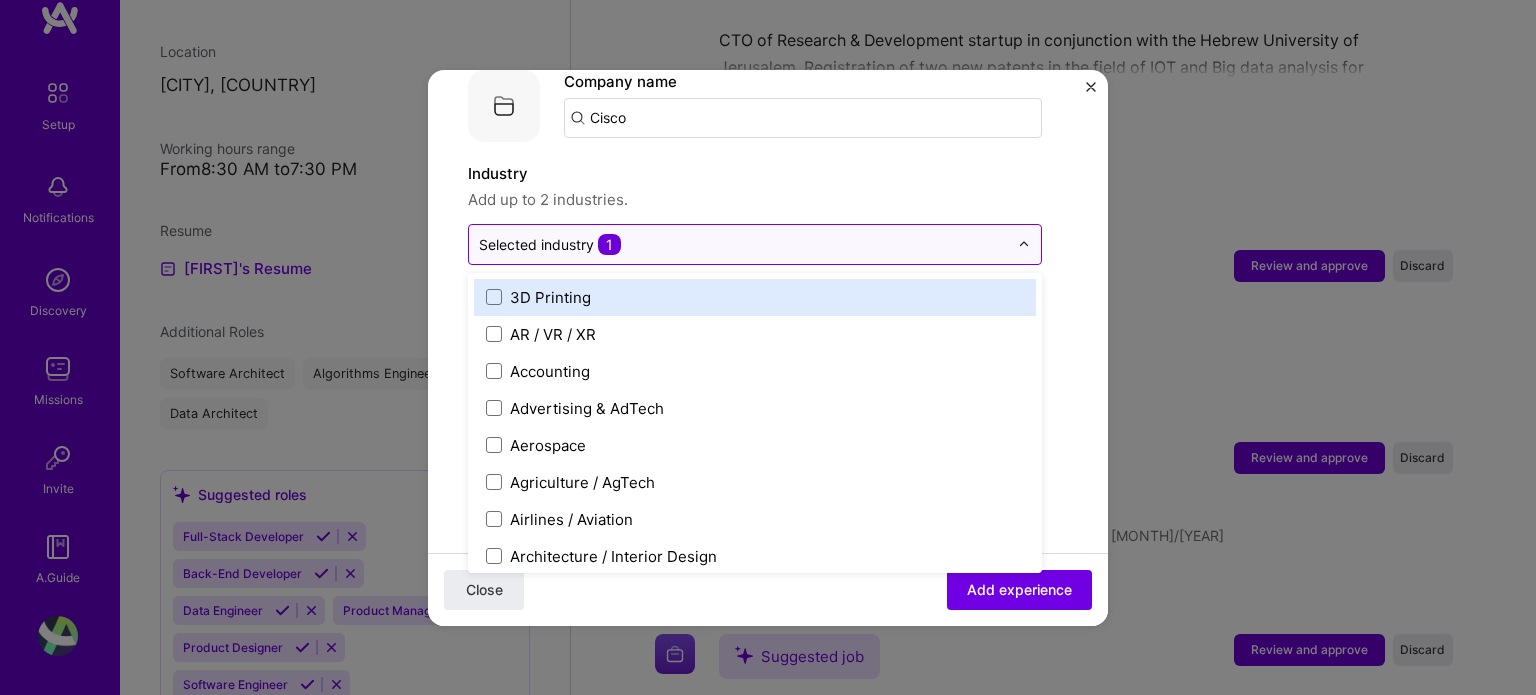 click at bounding box center [743, 244] 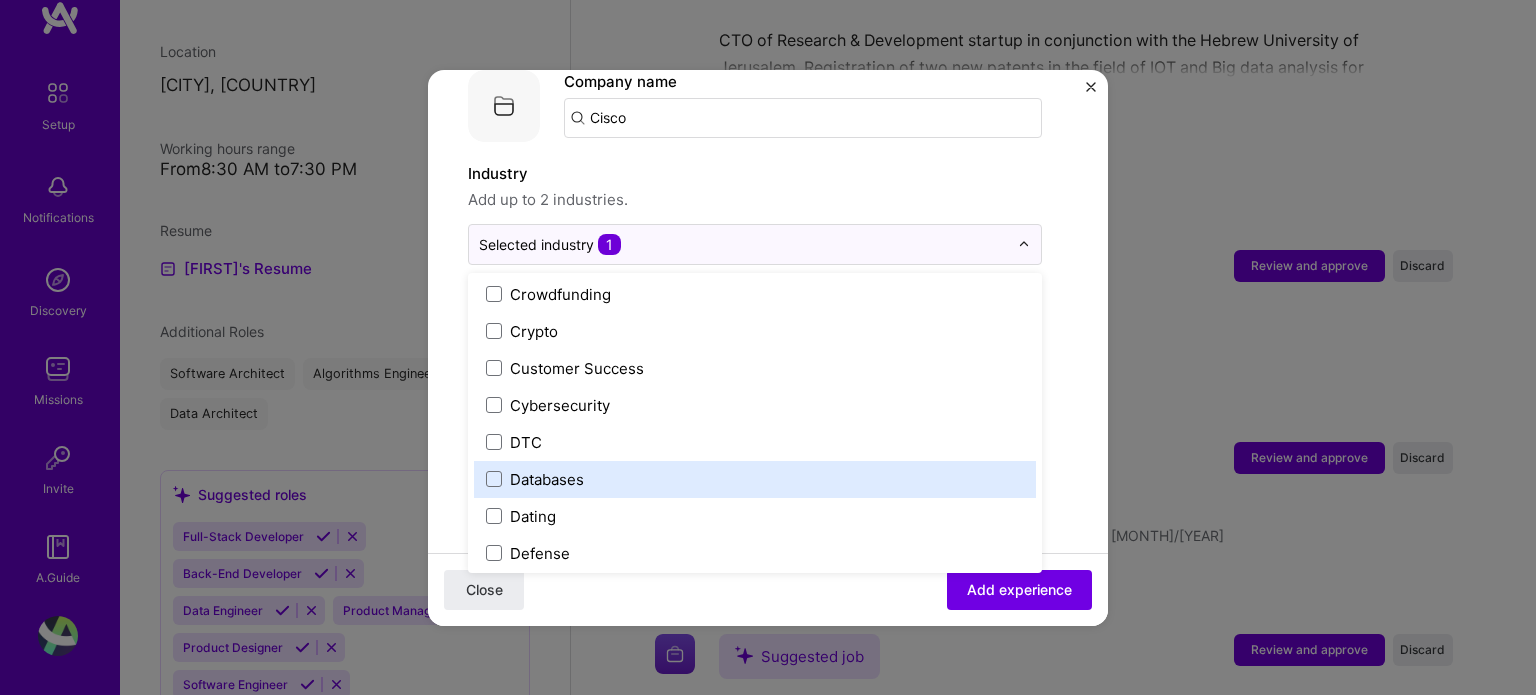 scroll, scrollTop: 1400, scrollLeft: 0, axis: vertical 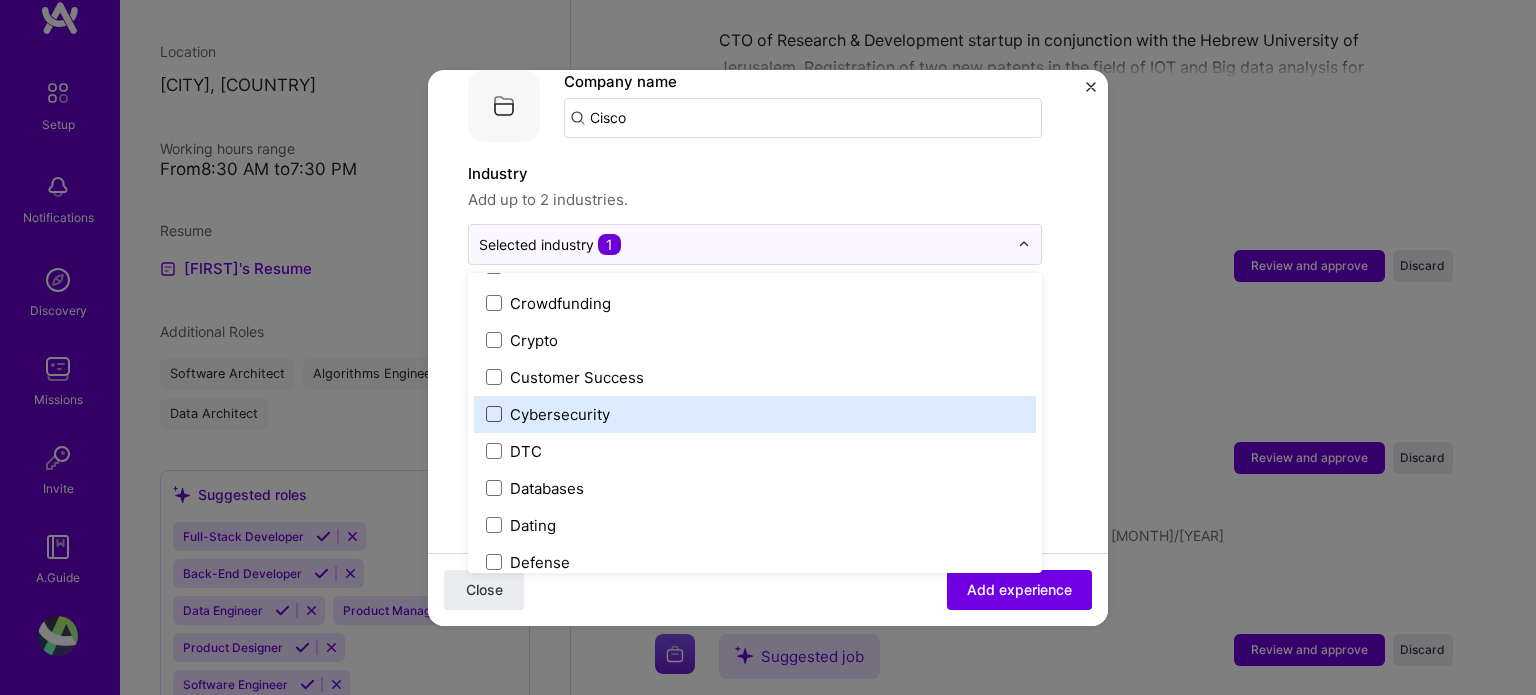 click at bounding box center (494, 414) 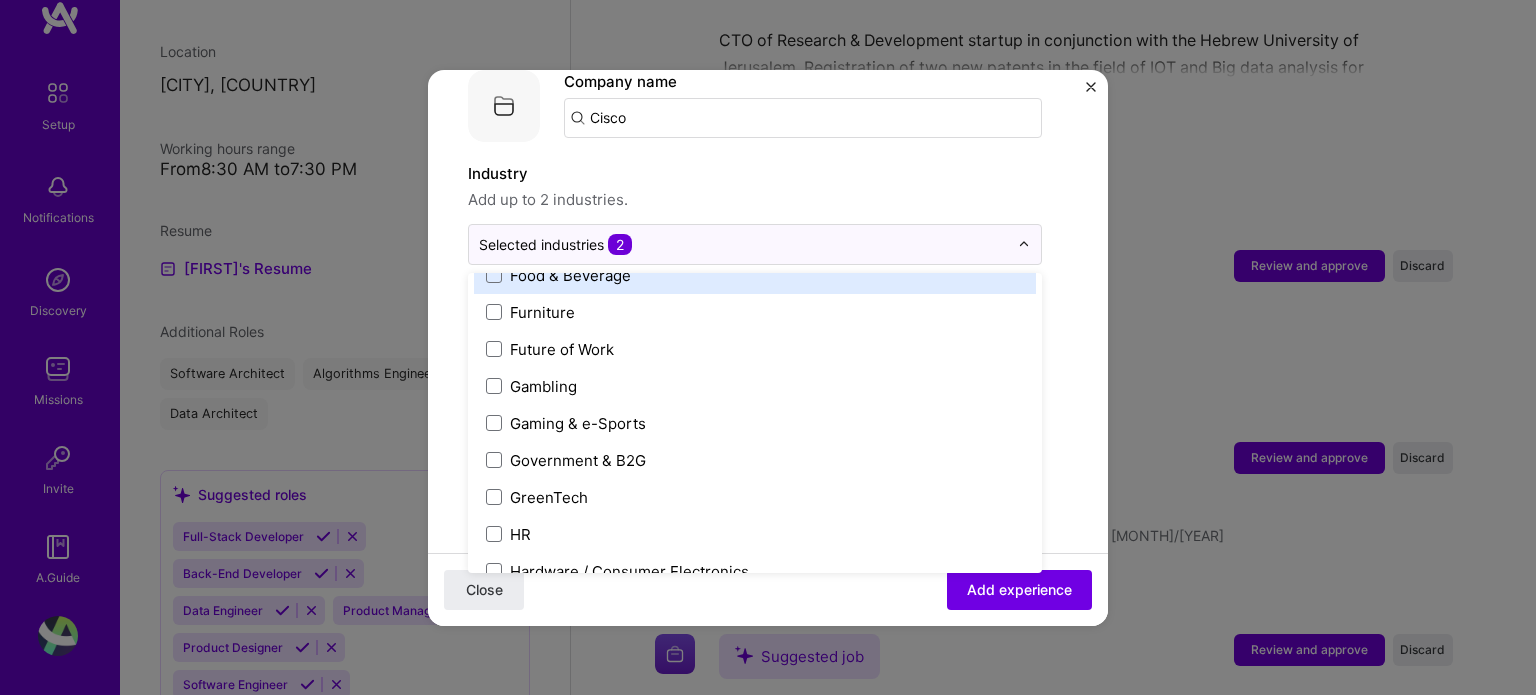 scroll, scrollTop: 2300, scrollLeft: 0, axis: vertical 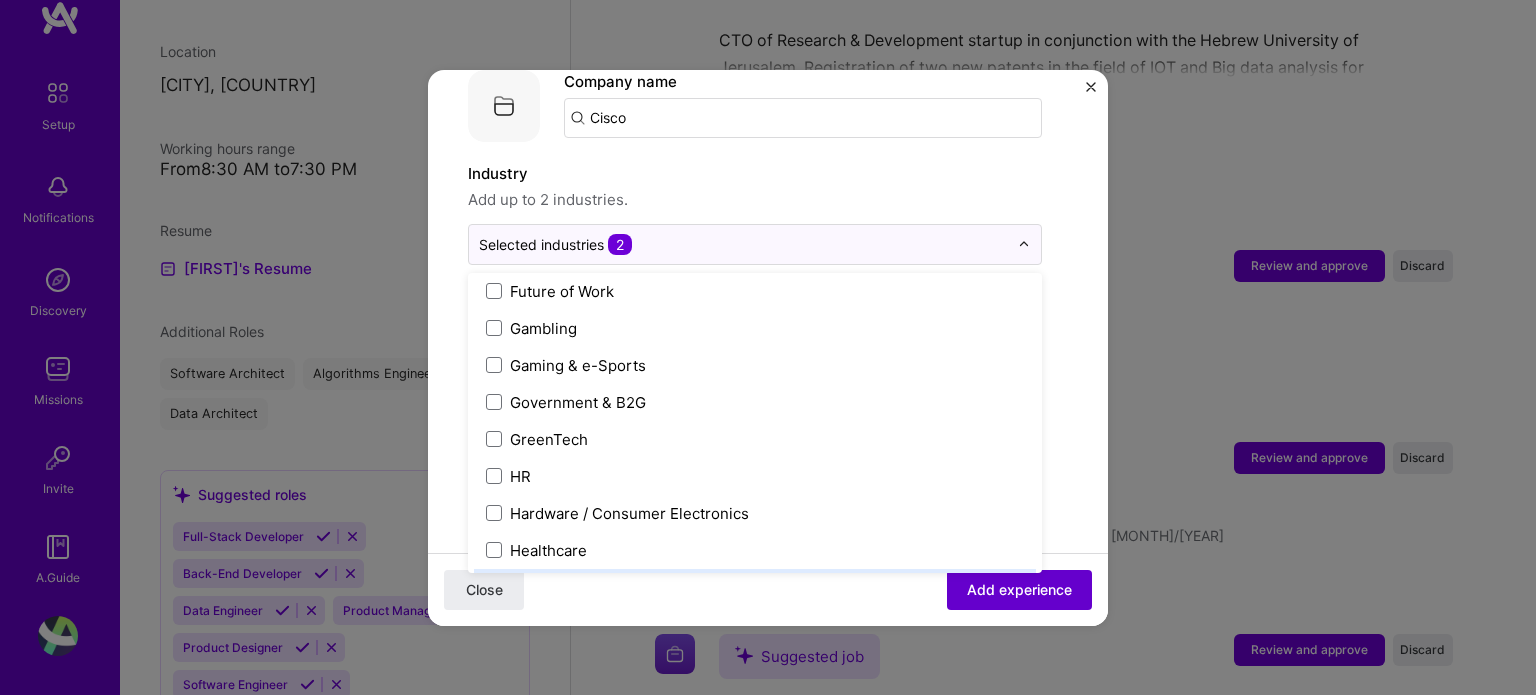 click on "Add experience" at bounding box center [1019, 589] 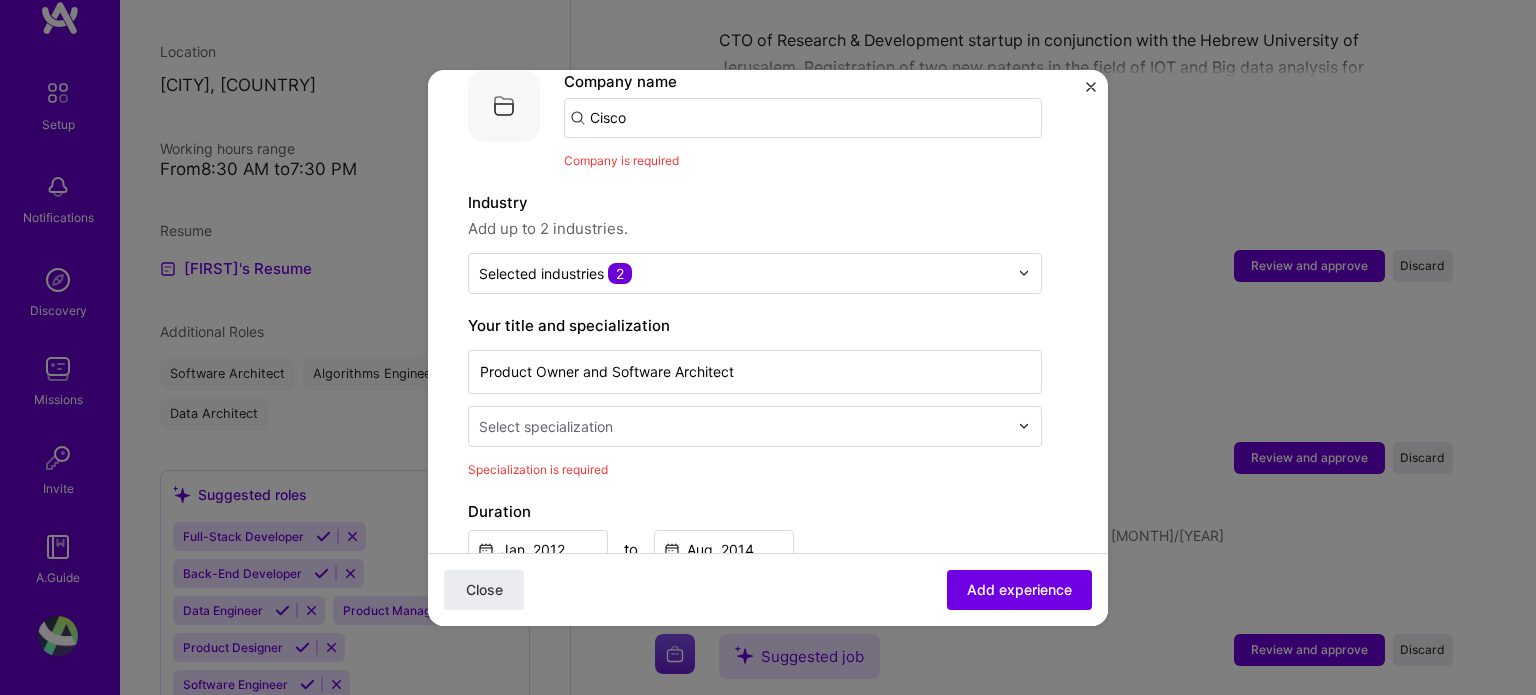 click on "Select specialization" at bounding box center (546, 426) 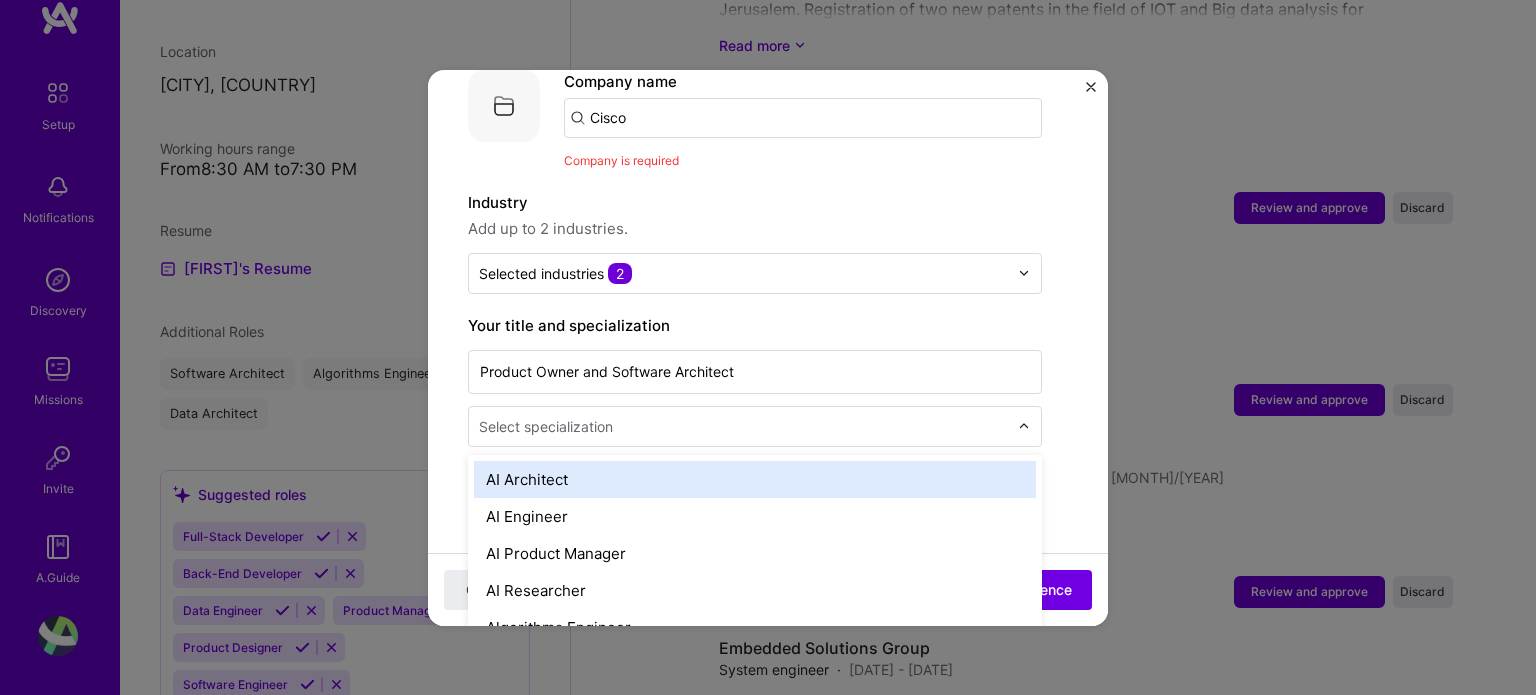 scroll, scrollTop: 1331, scrollLeft: 0, axis: vertical 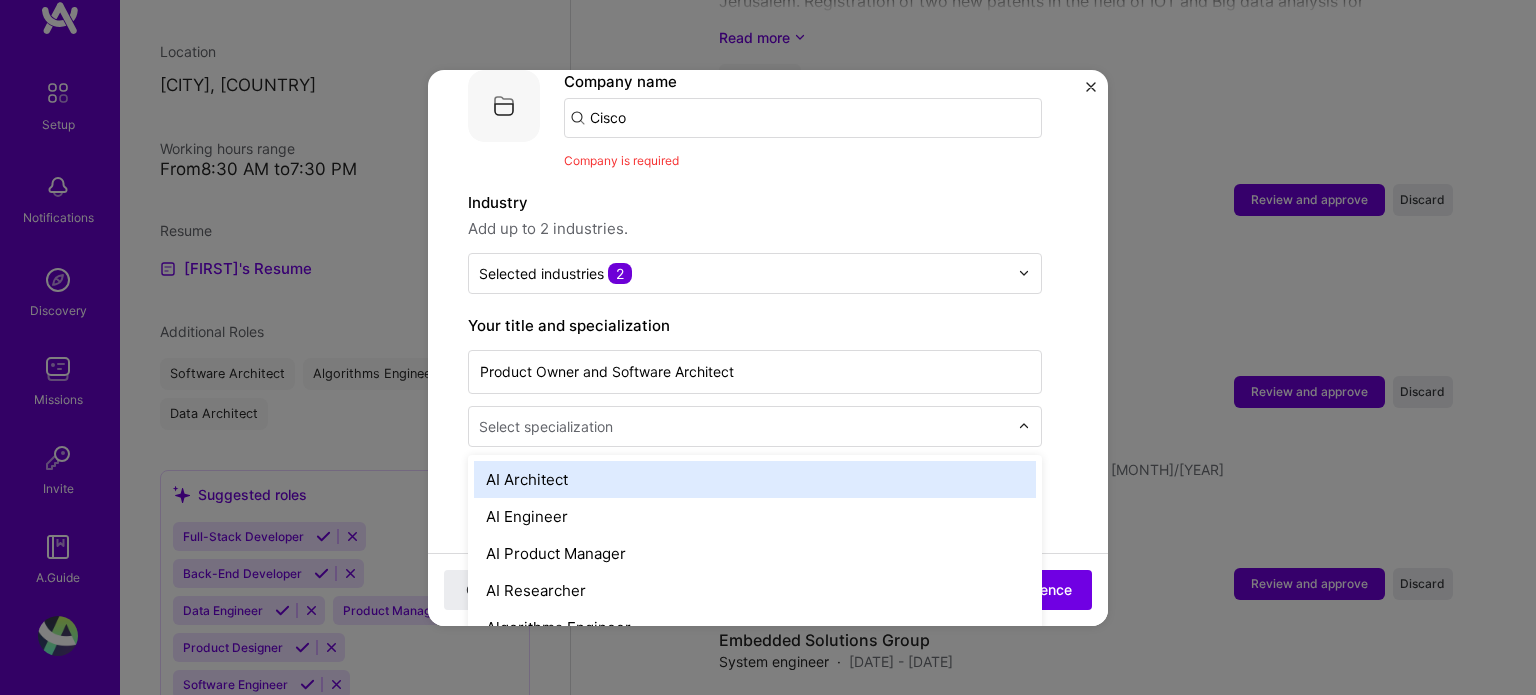 click on "AI Architect" at bounding box center [755, 479] 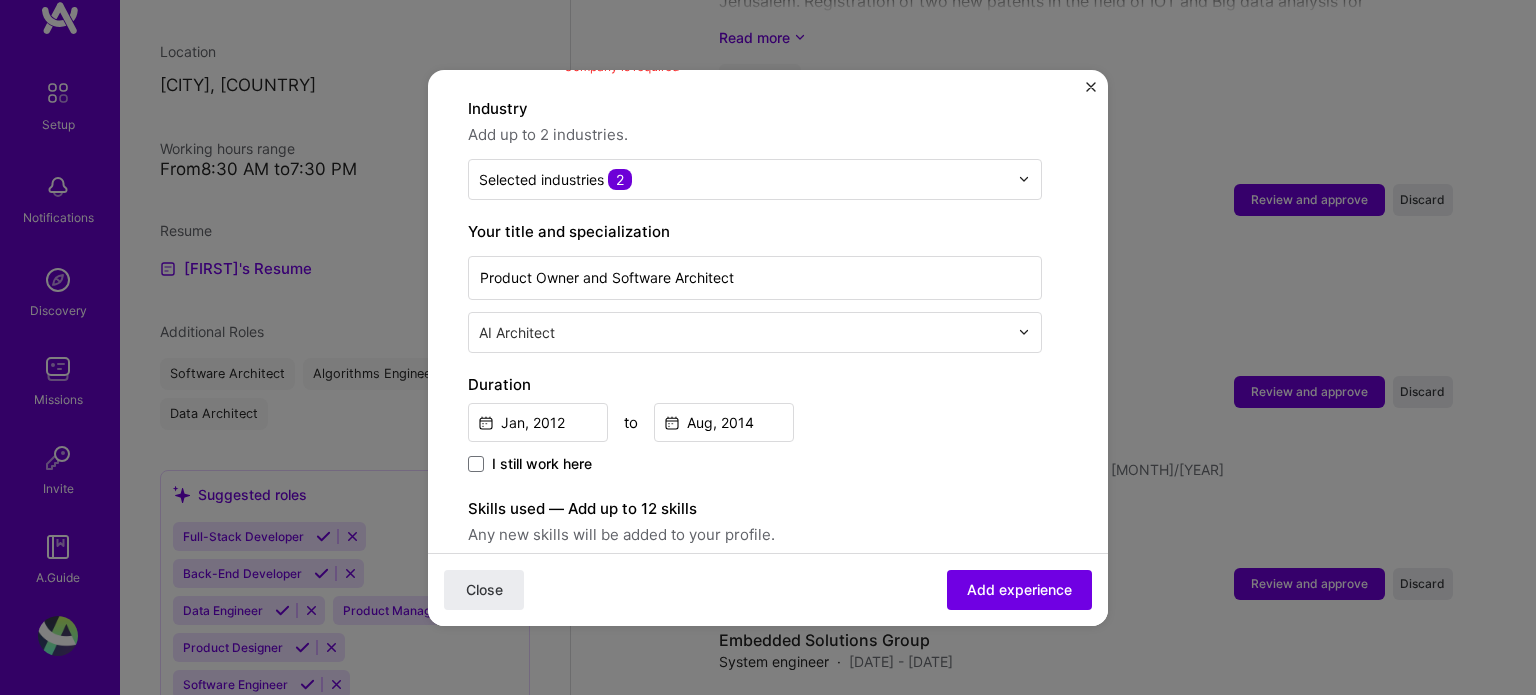 scroll, scrollTop: 400, scrollLeft: 0, axis: vertical 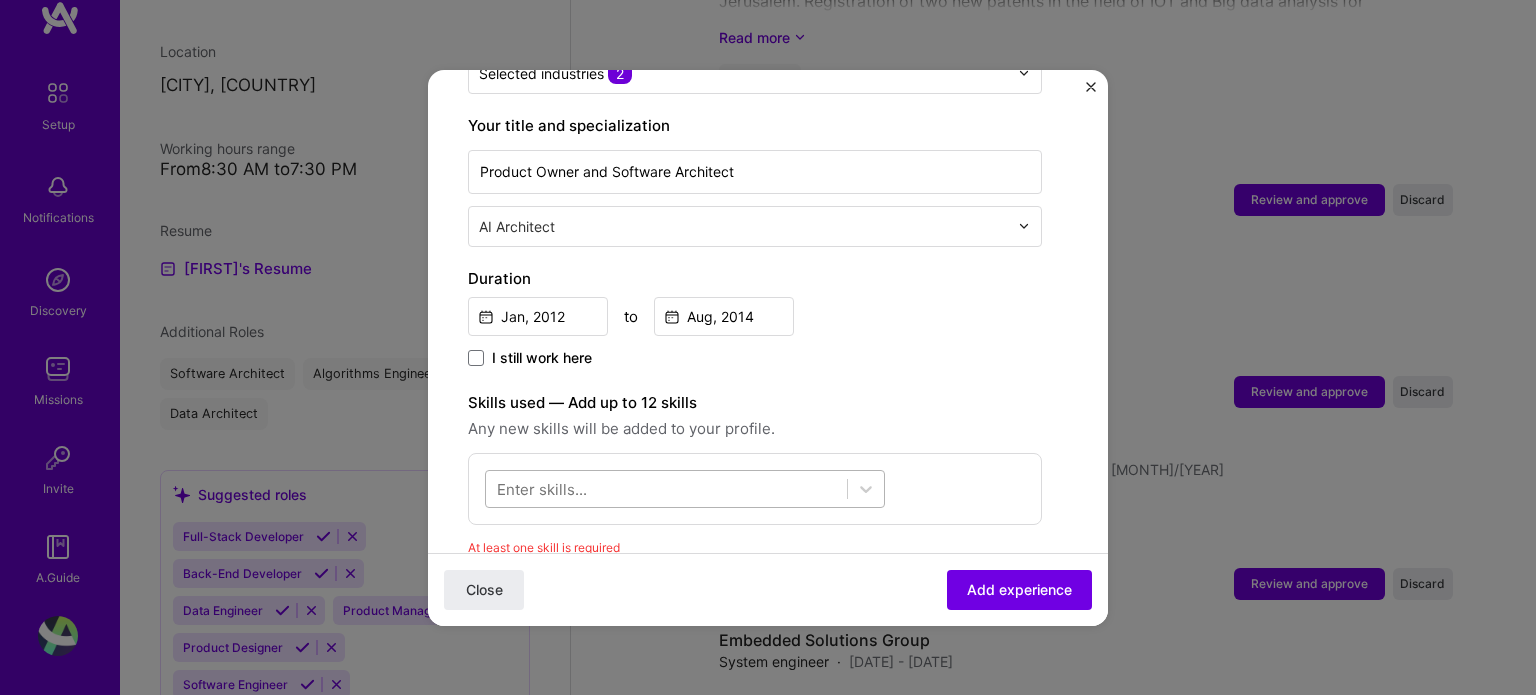 click at bounding box center (666, 488) 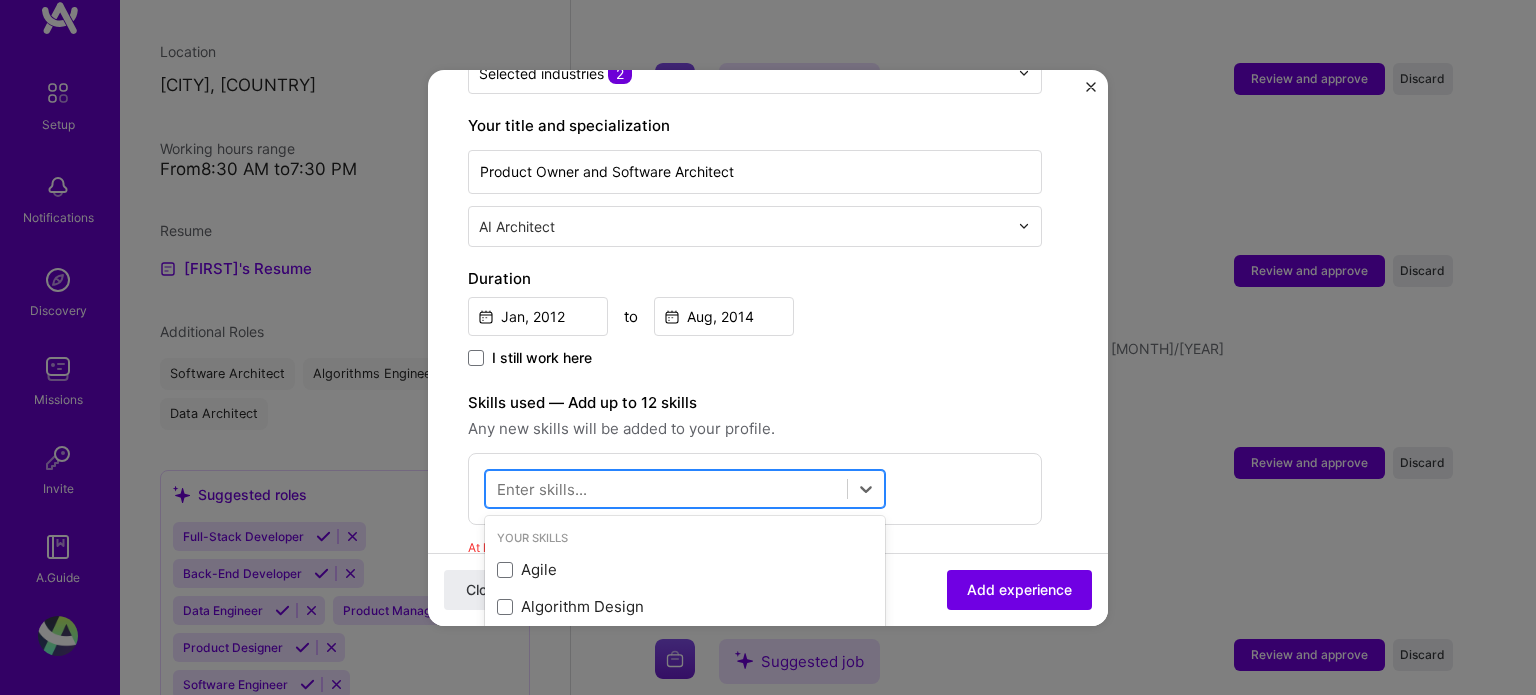 scroll, scrollTop: 1458, scrollLeft: 0, axis: vertical 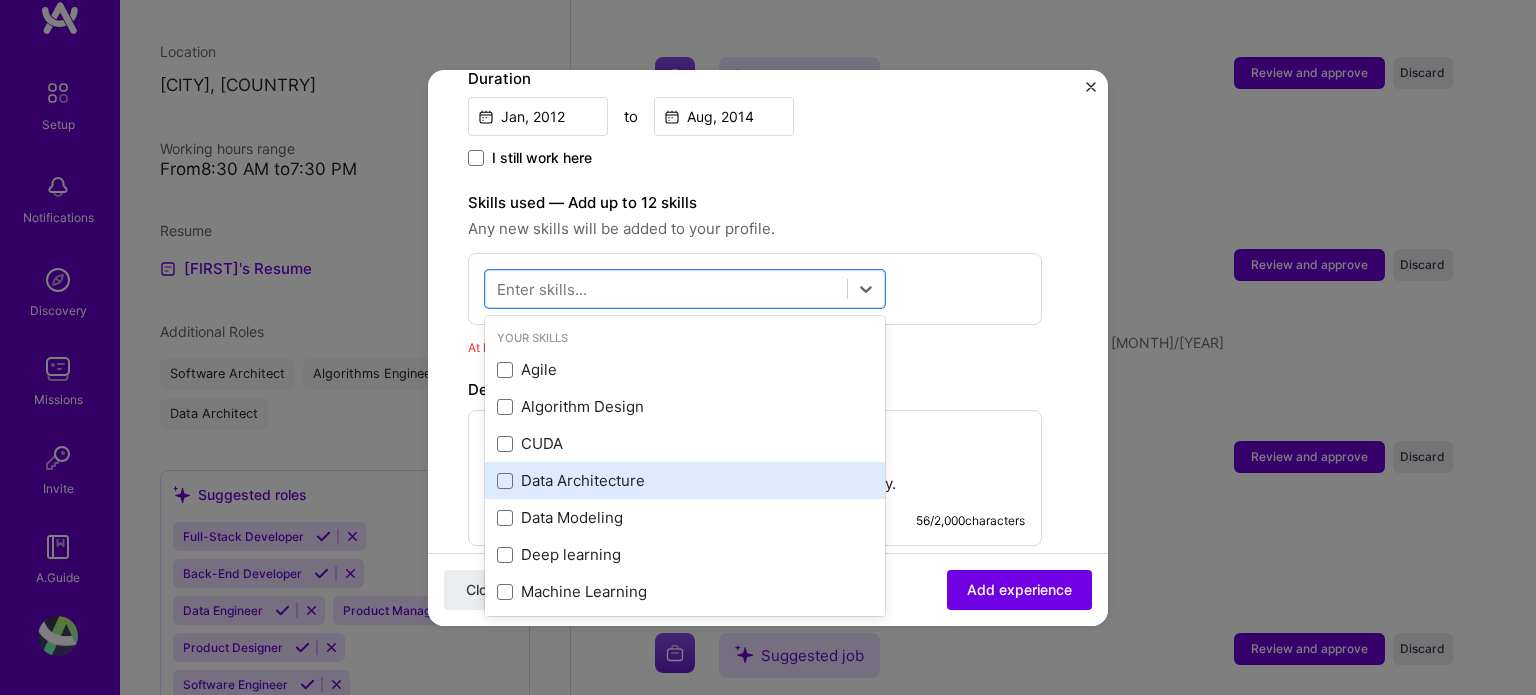 click on "Data Architecture" at bounding box center [685, 480] 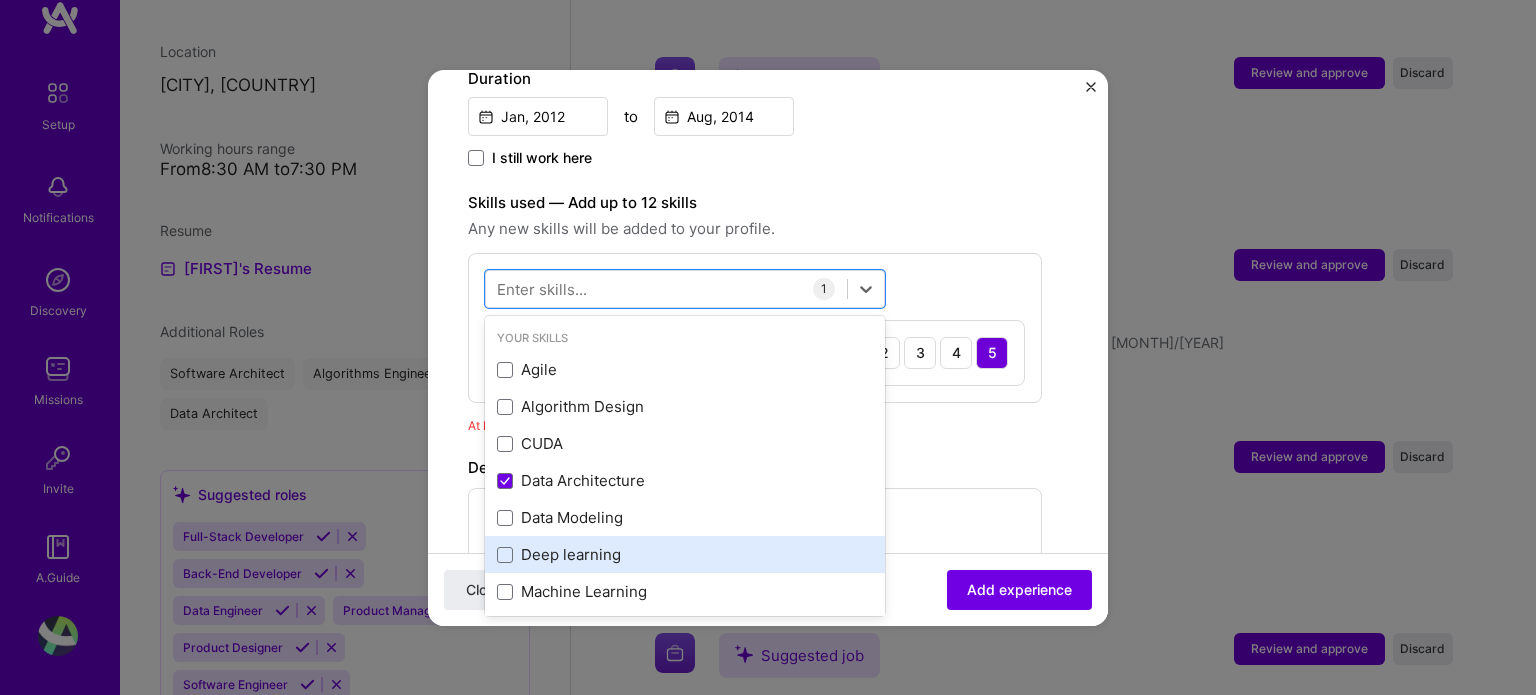 click on "Deep learning" at bounding box center (685, 554) 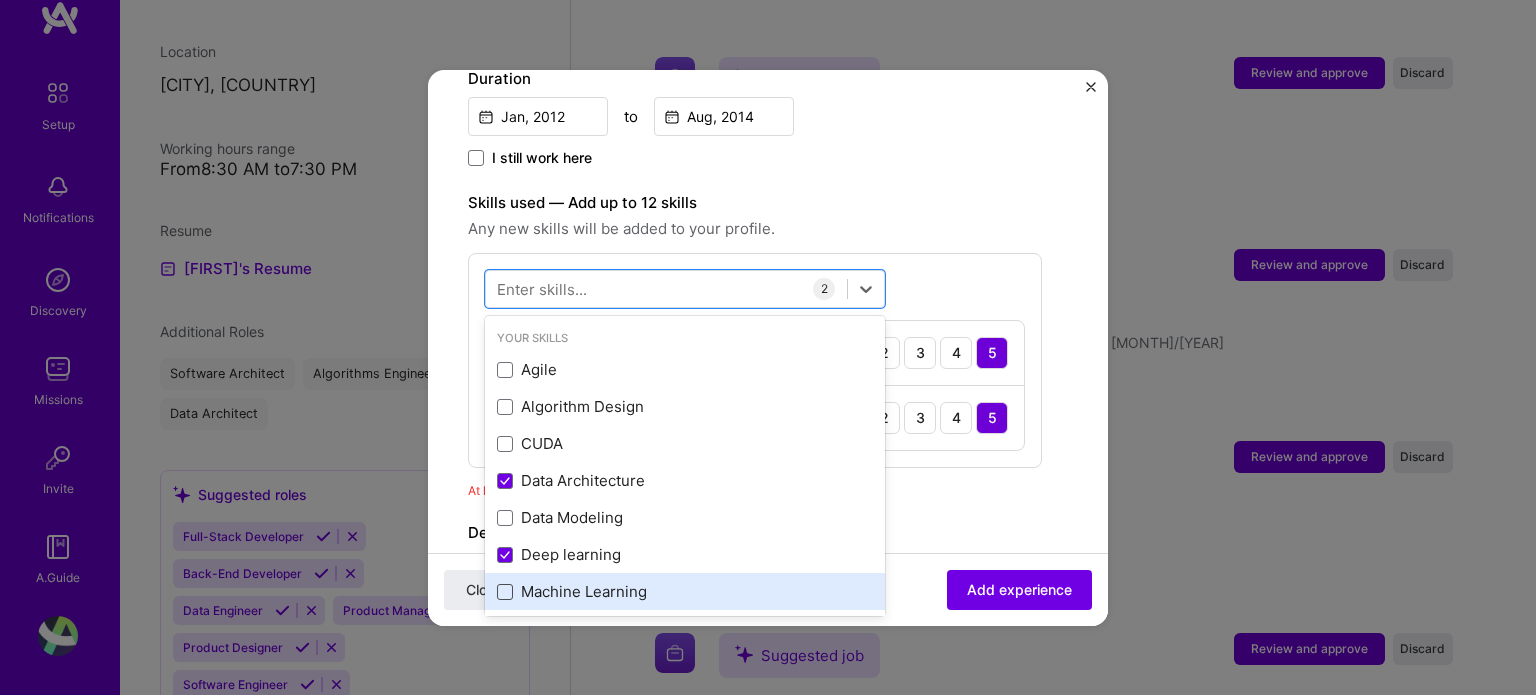 click at bounding box center [505, 592] 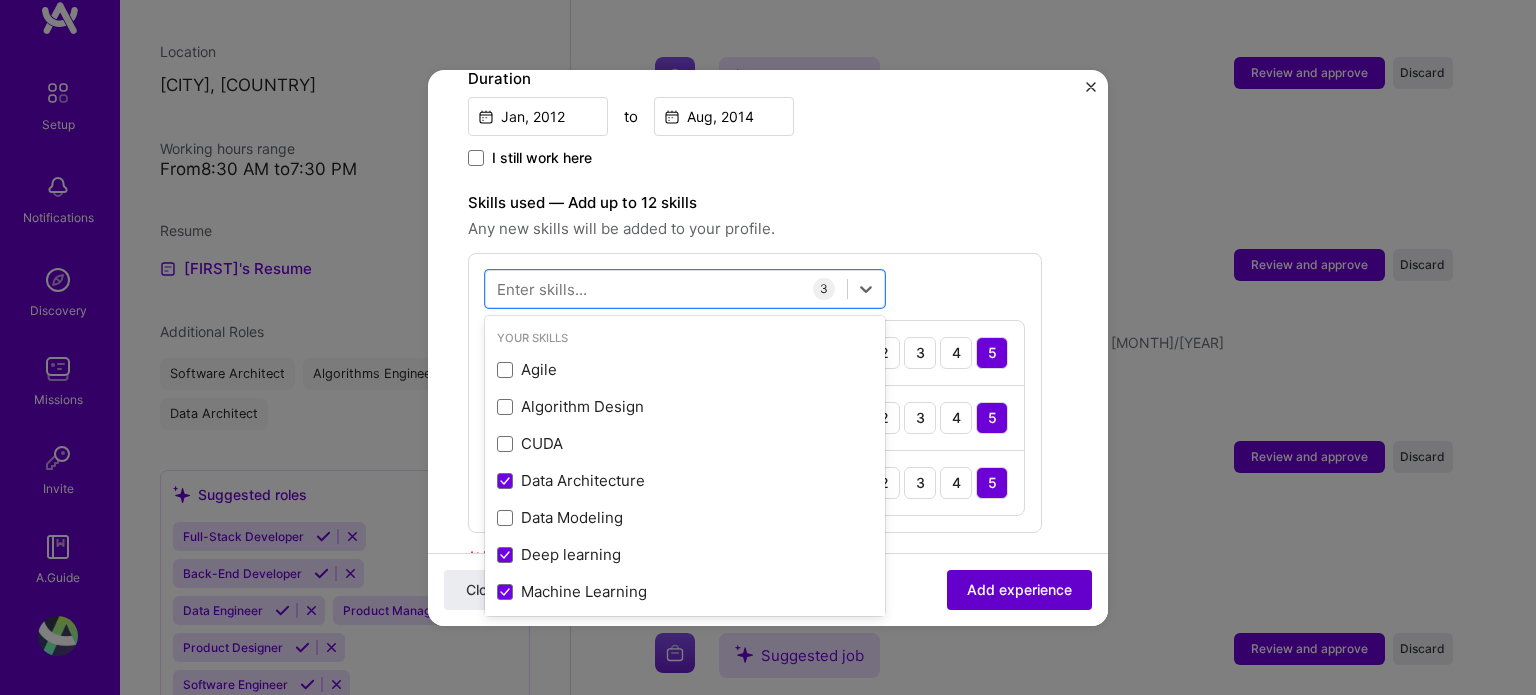 click on "Add experience" at bounding box center (1019, 589) 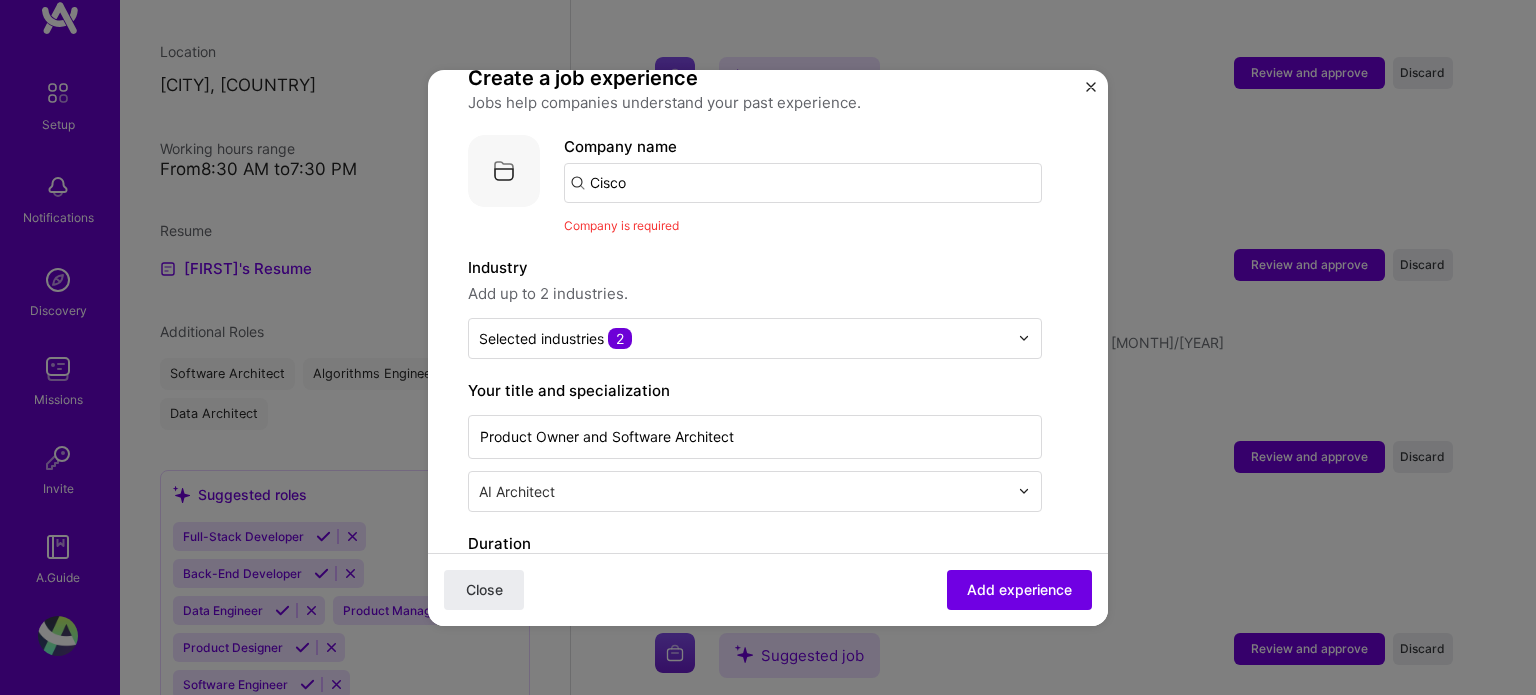 scroll, scrollTop: 100, scrollLeft: 0, axis: vertical 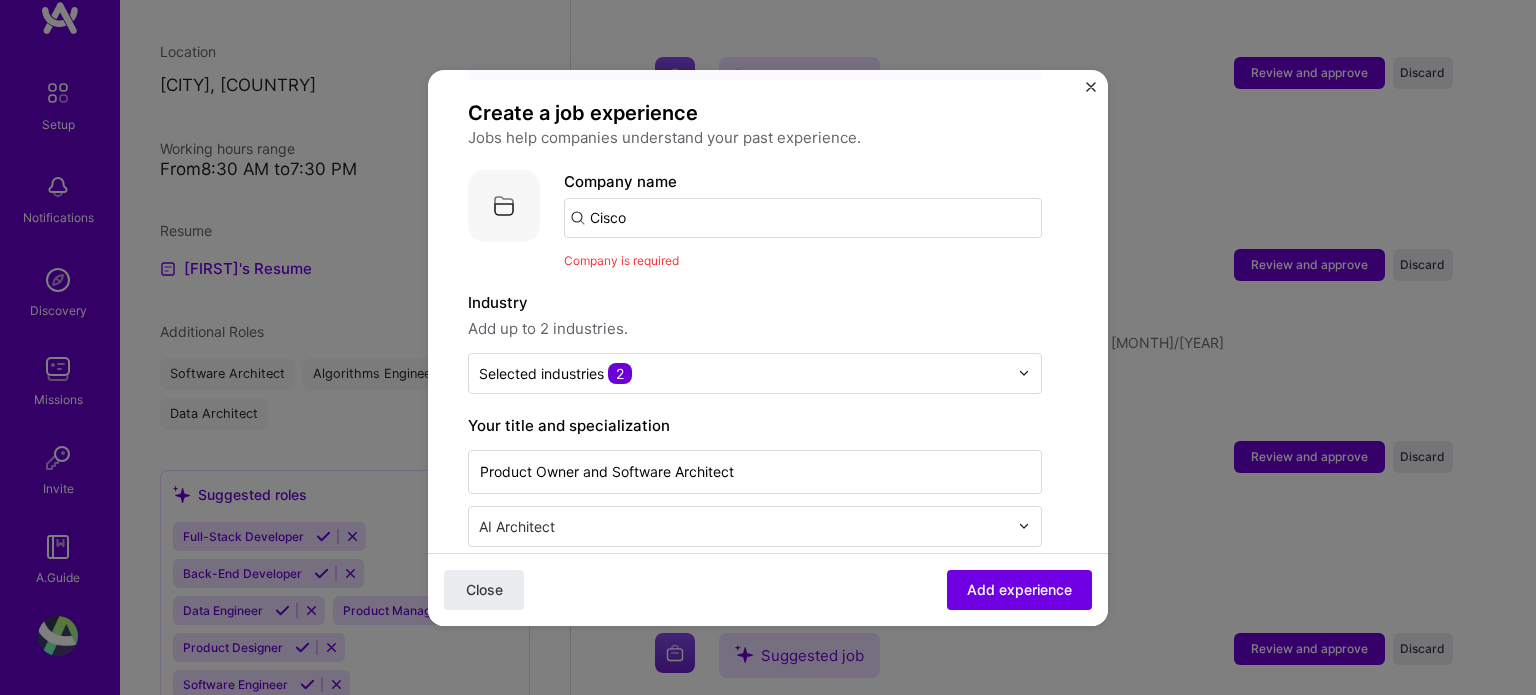 click on "Cisco" at bounding box center [803, 218] 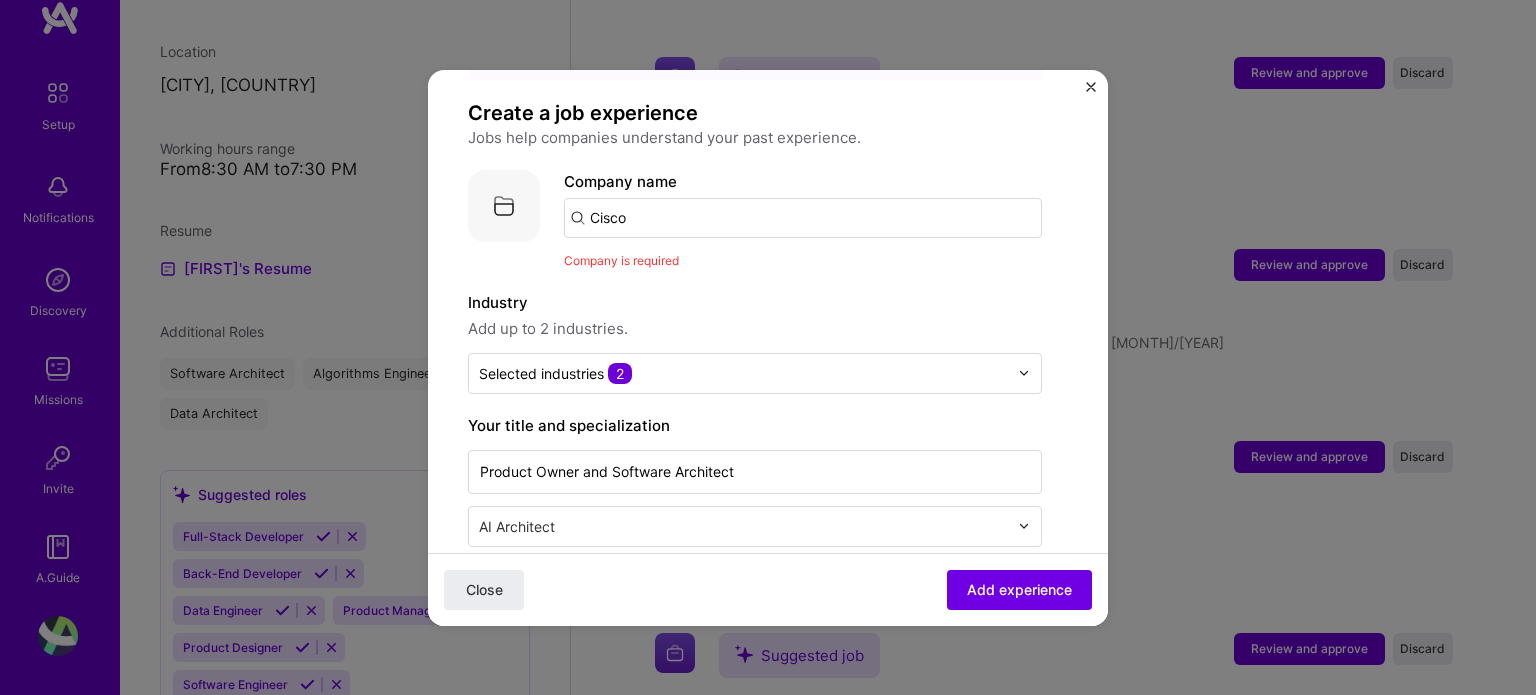 click on "Cisco" at bounding box center [803, 218] 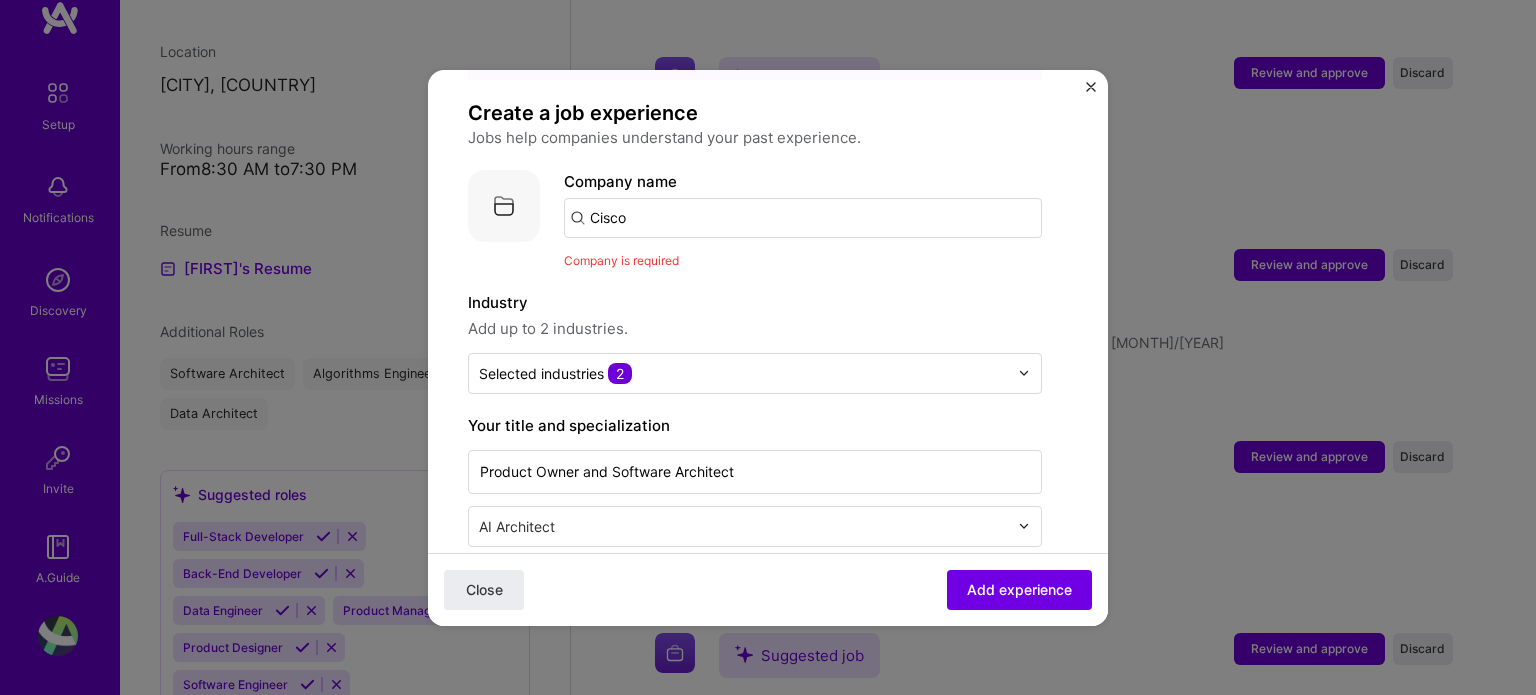 click at bounding box center [504, 206] 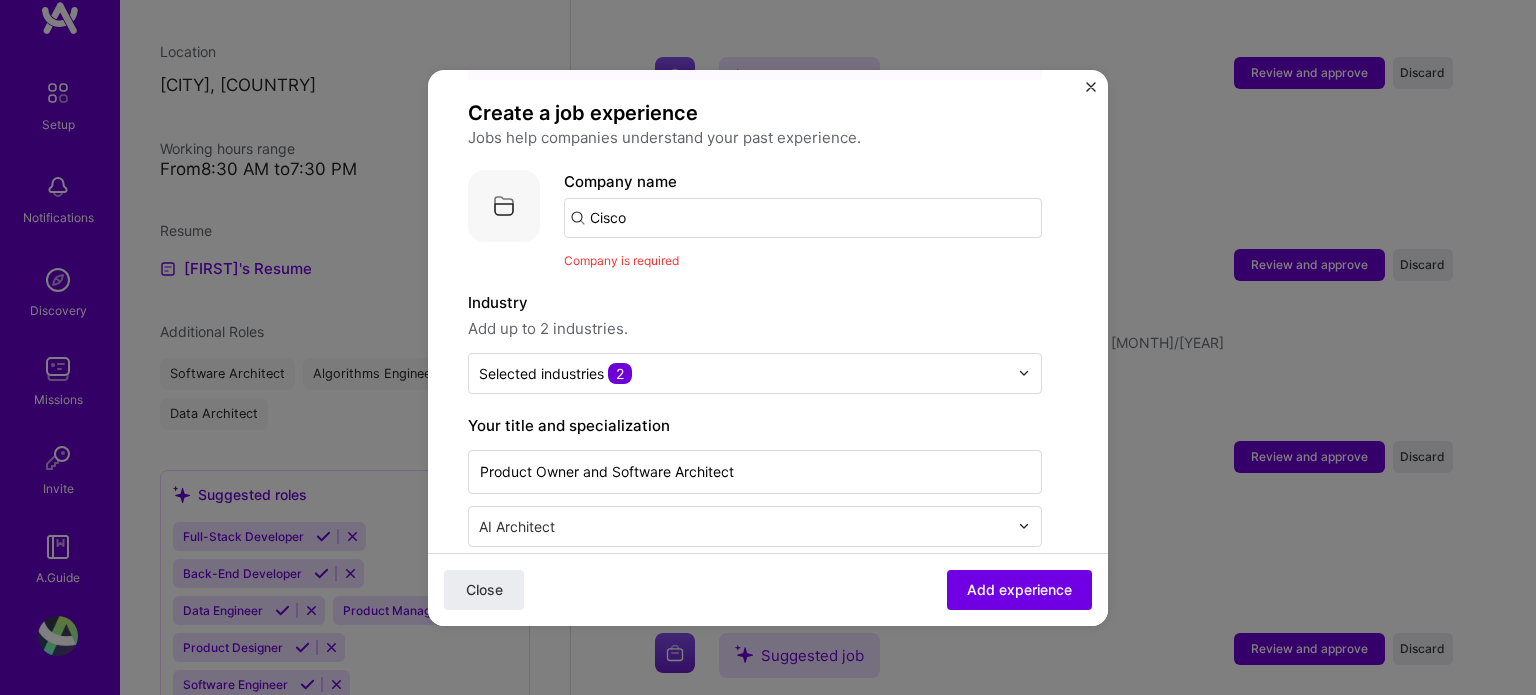 click on "Cisco" at bounding box center [803, 218] 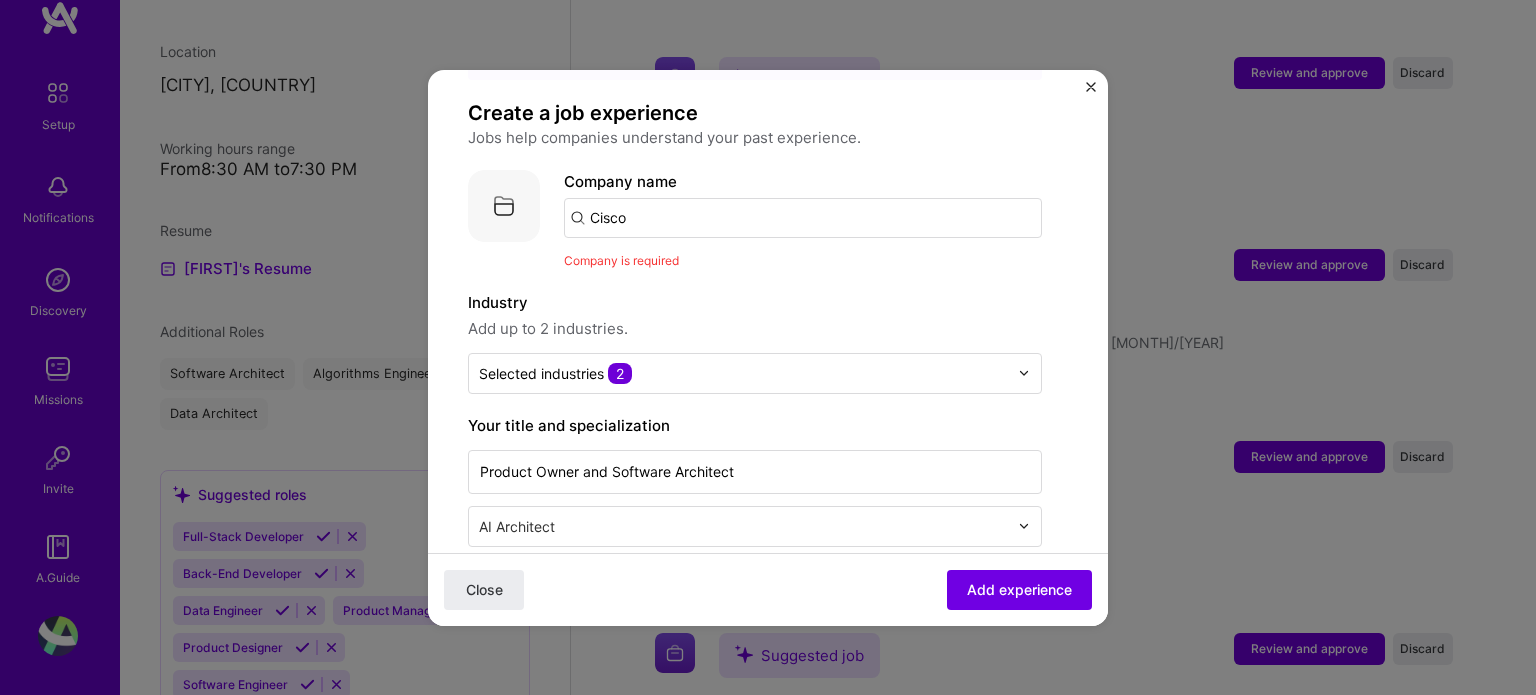type on "Cisco" 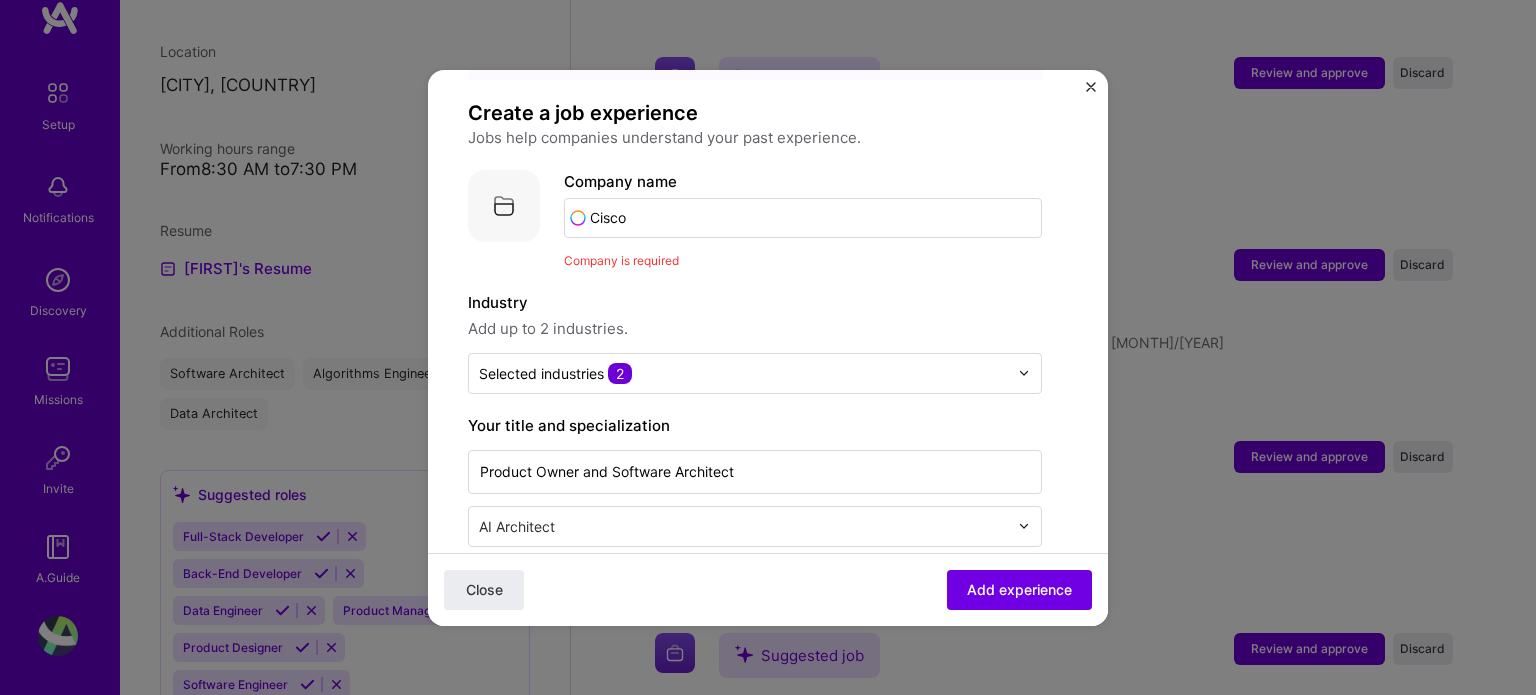click on "Close" at bounding box center (484, 589) 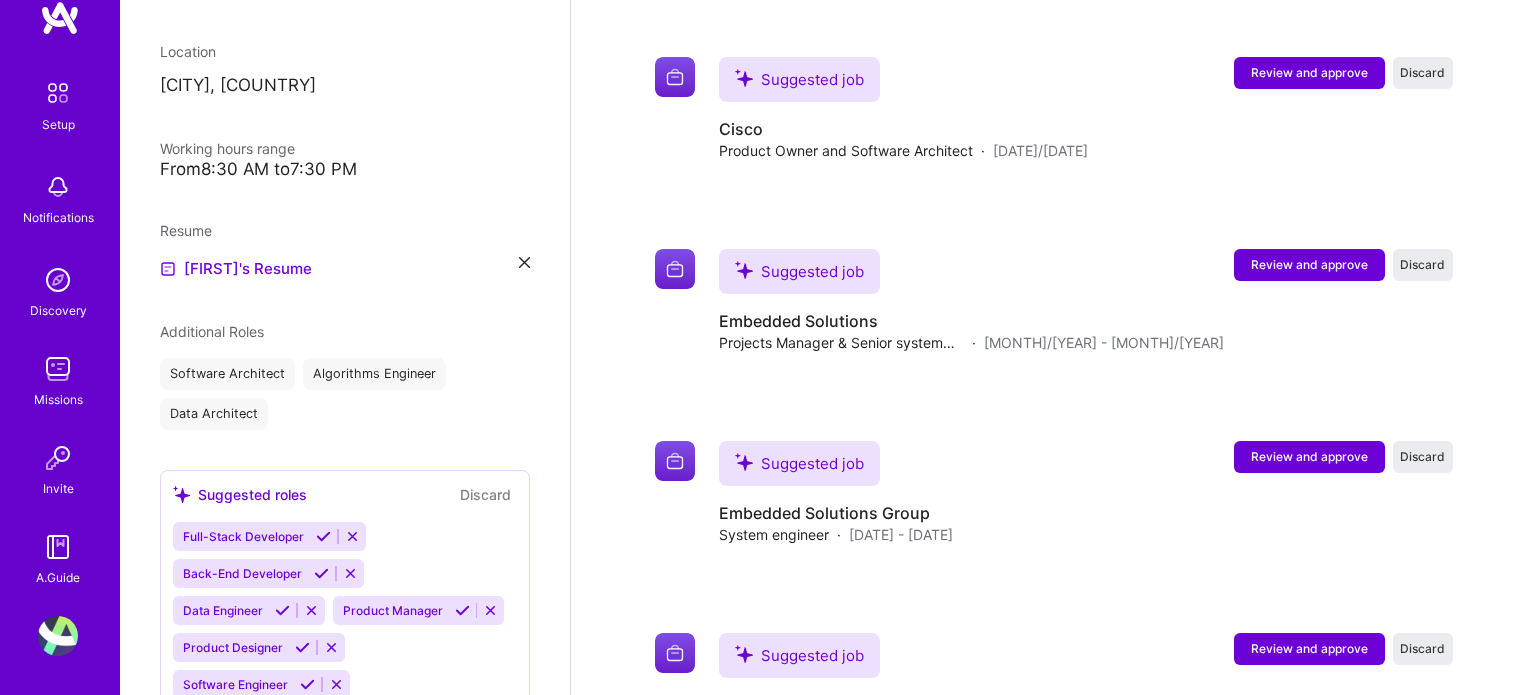 type 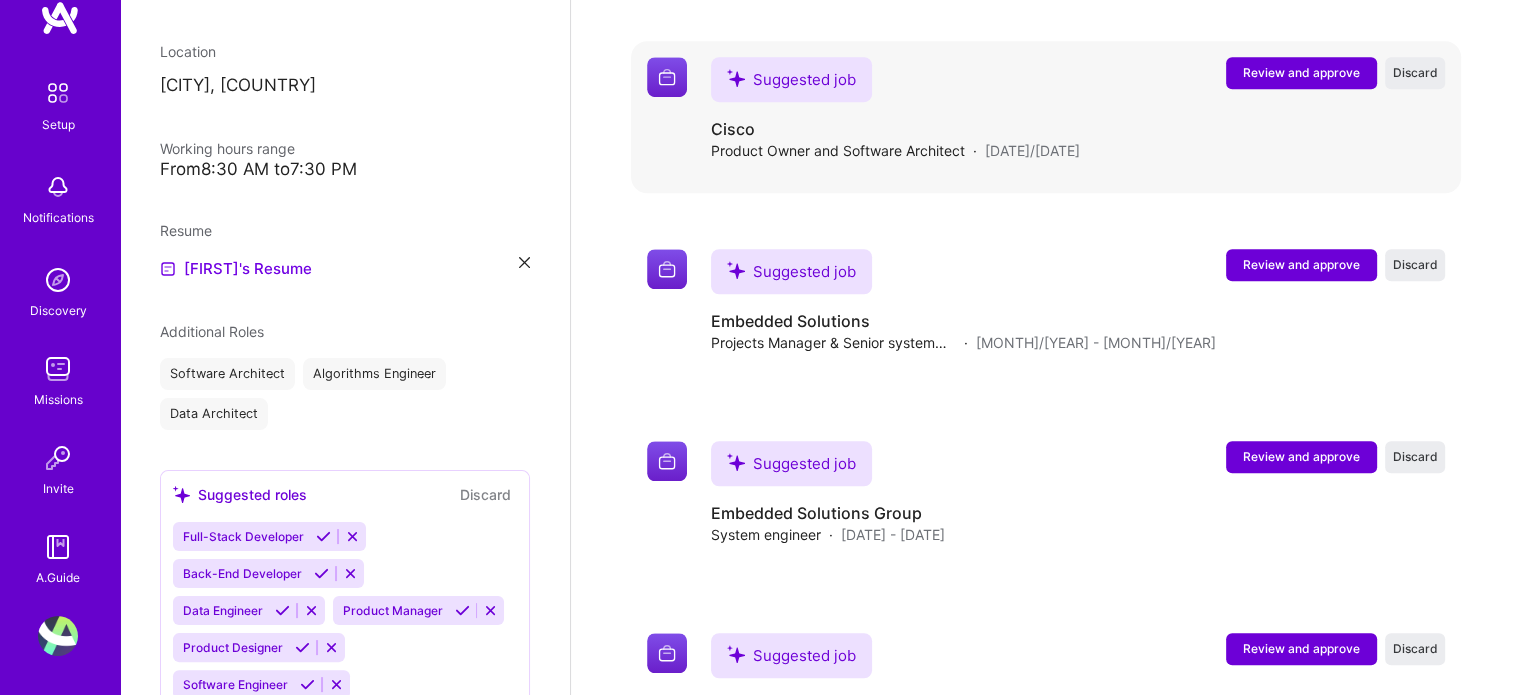 click on "Review and approve" at bounding box center [1301, 72] 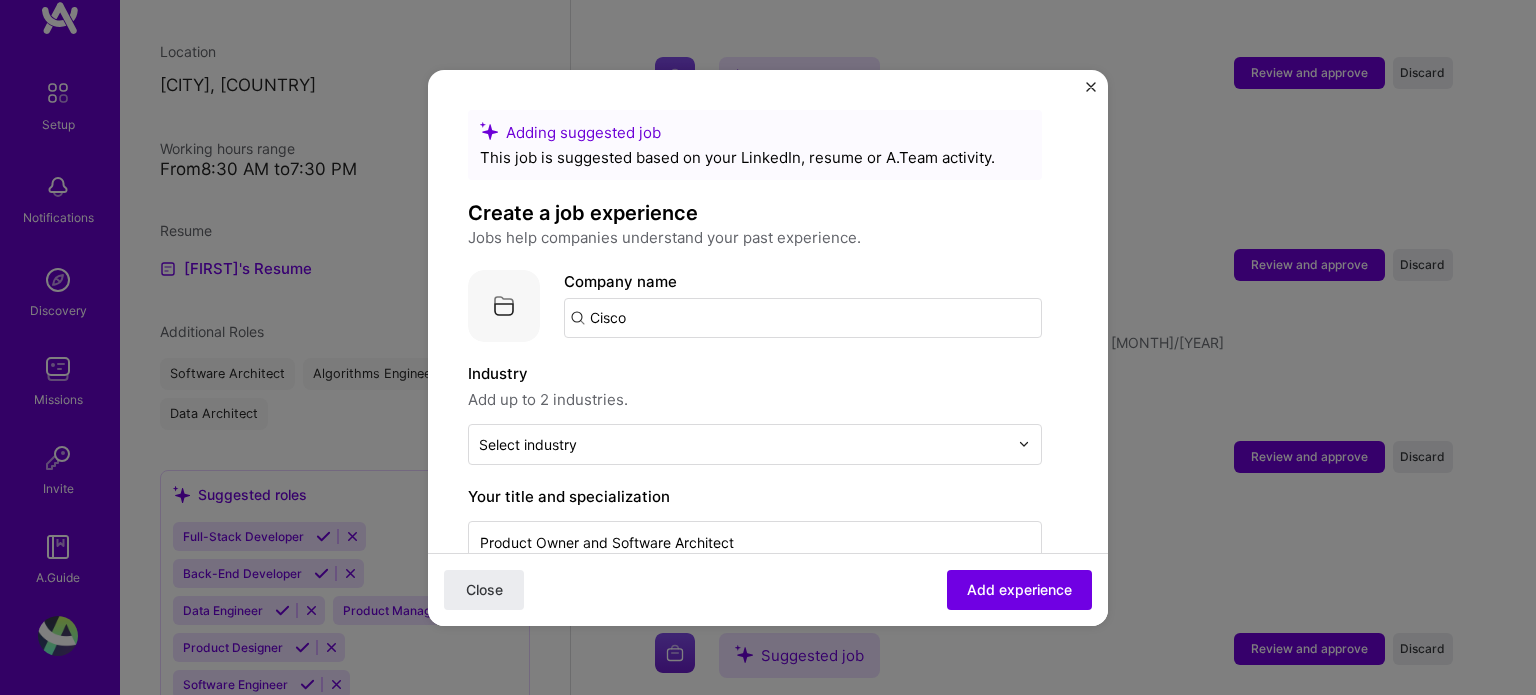 drag, startPoint x: 825, startPoint y: 303, endPoint x: 824, endPoint y: 315, distance: 12.0415945 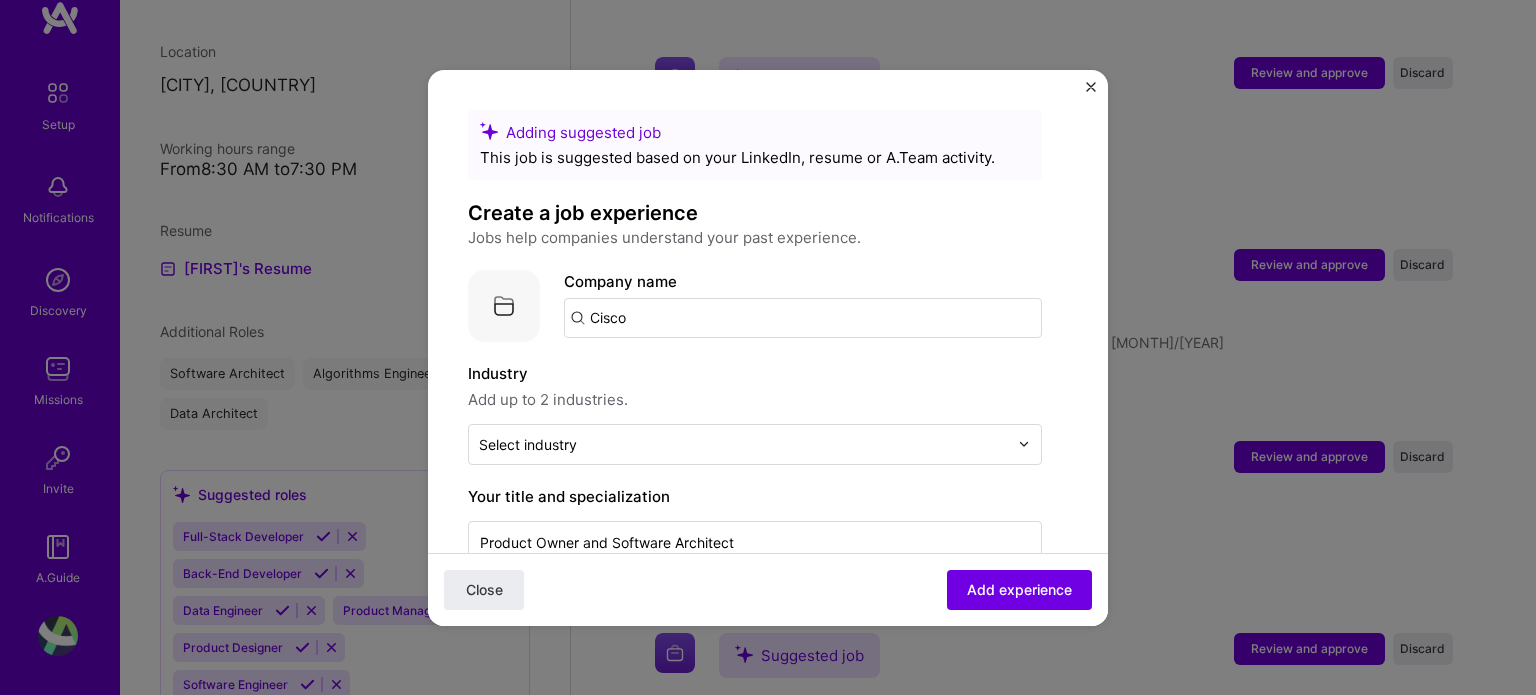 click on "Cisco" at bounding box center (803, 318) 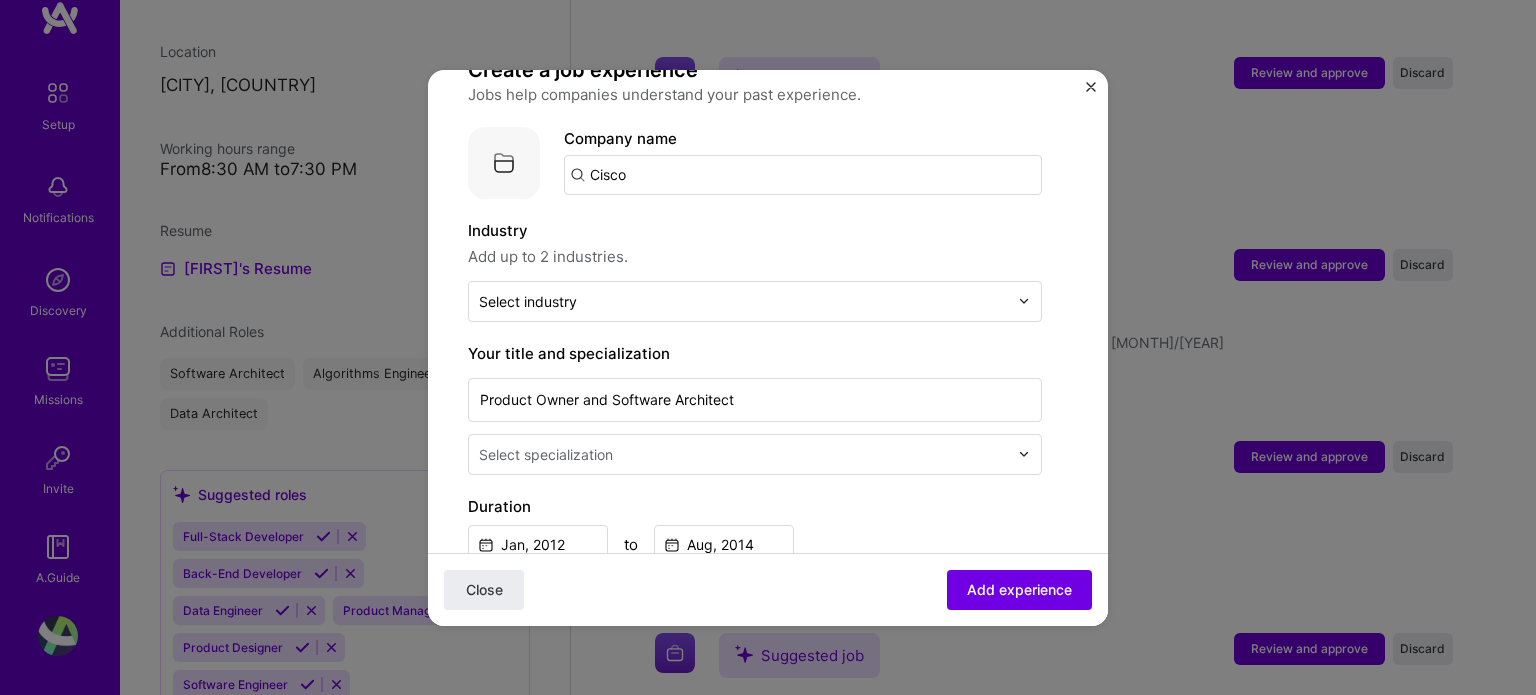 scroll, scrollTop: 100, scrollLeft: 0, axis: vertical 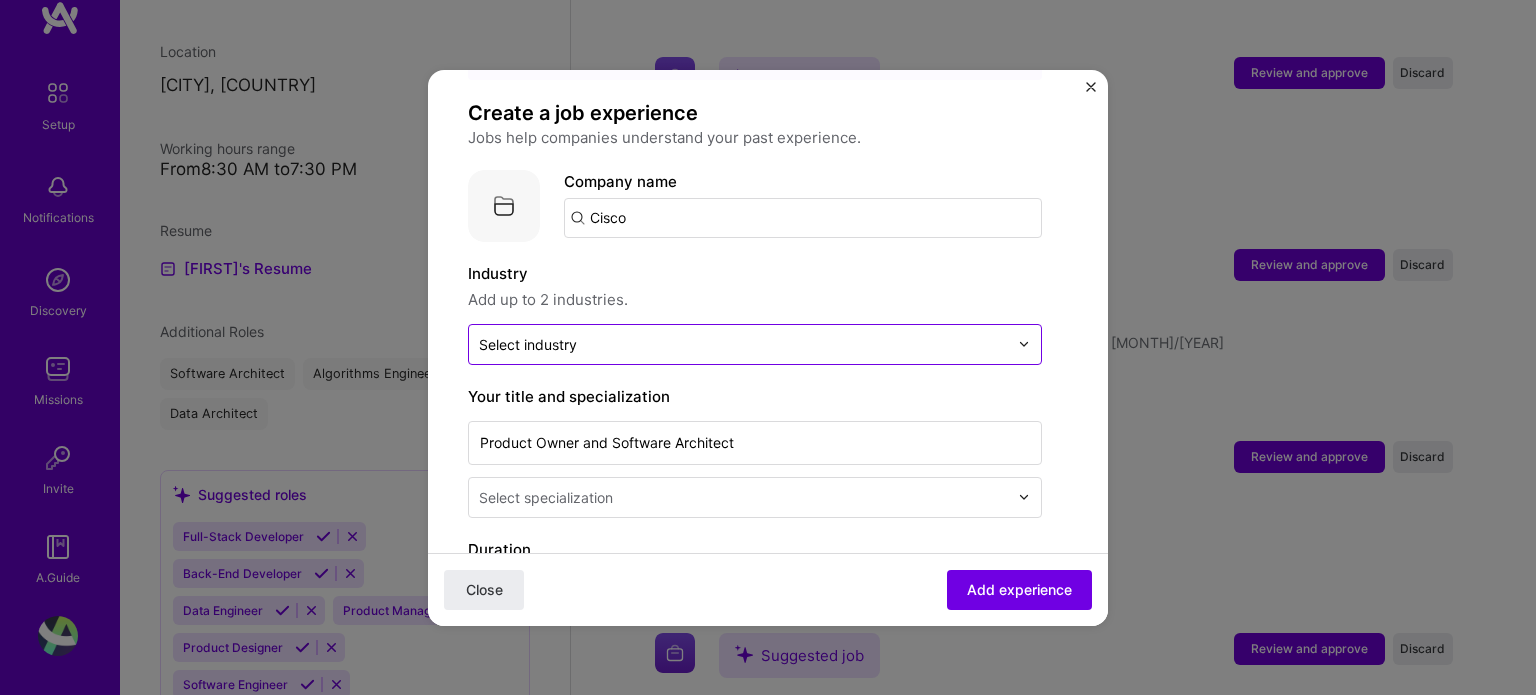 click at bounding box center (743, 344) 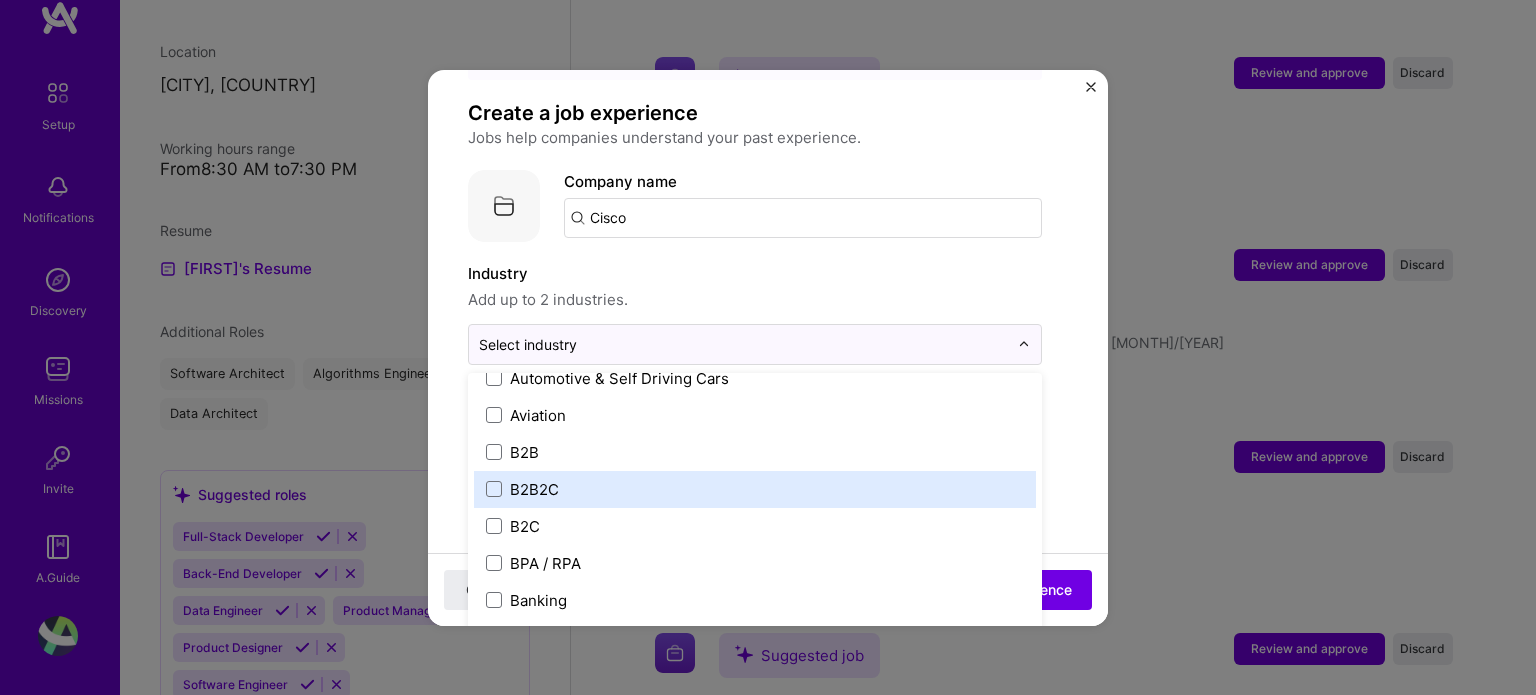 scroll, scrollTop: 700, scrollLeft: 0, axis: vertical 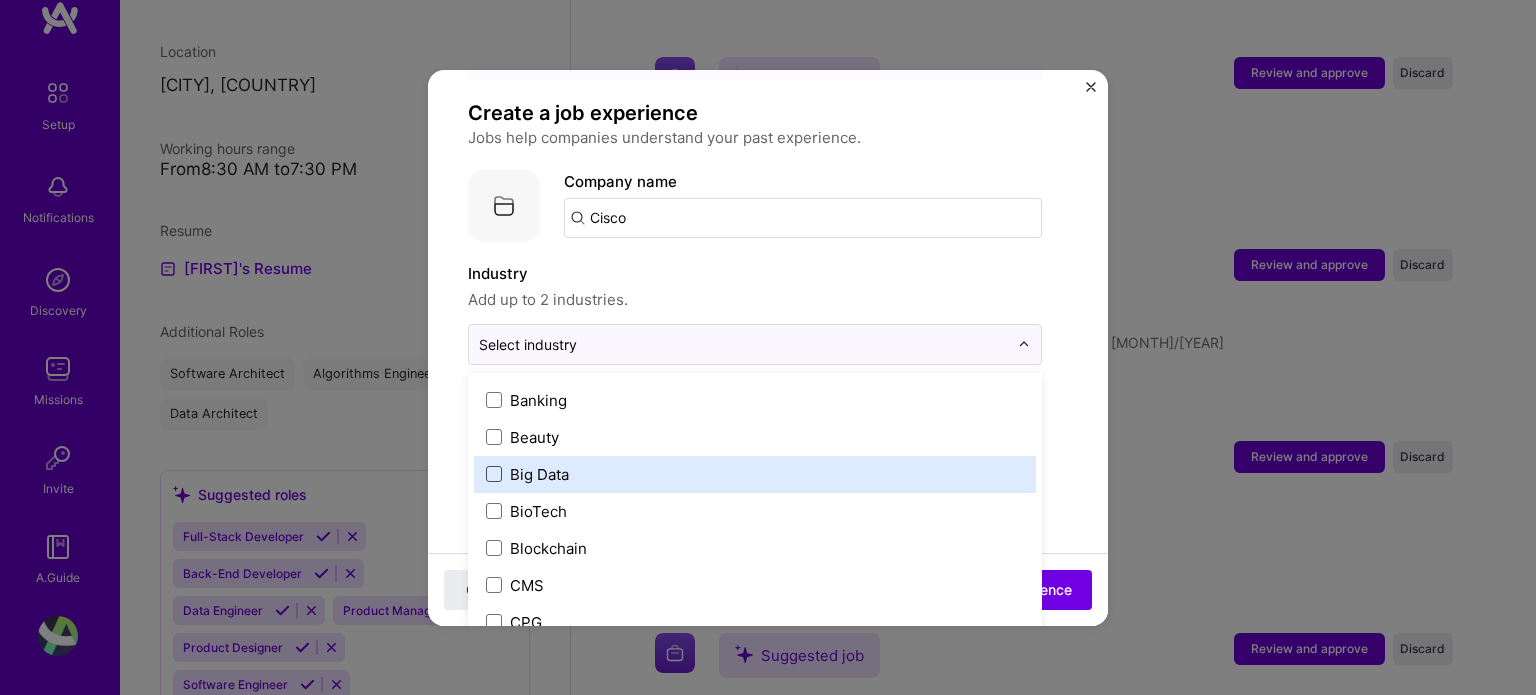 click at bounding box center (494, 474) 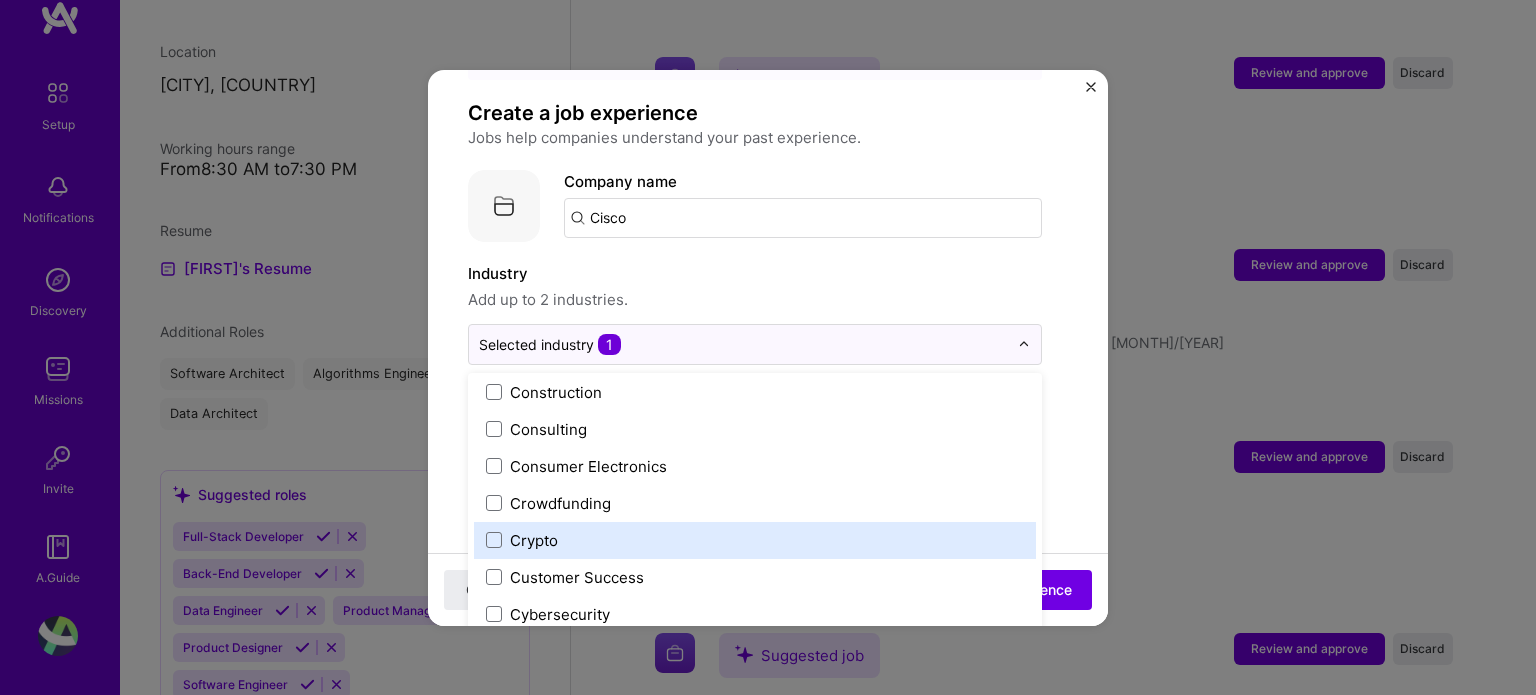 scroll, scrollTop: 1400, scrollLeft: 0, axis: vertical 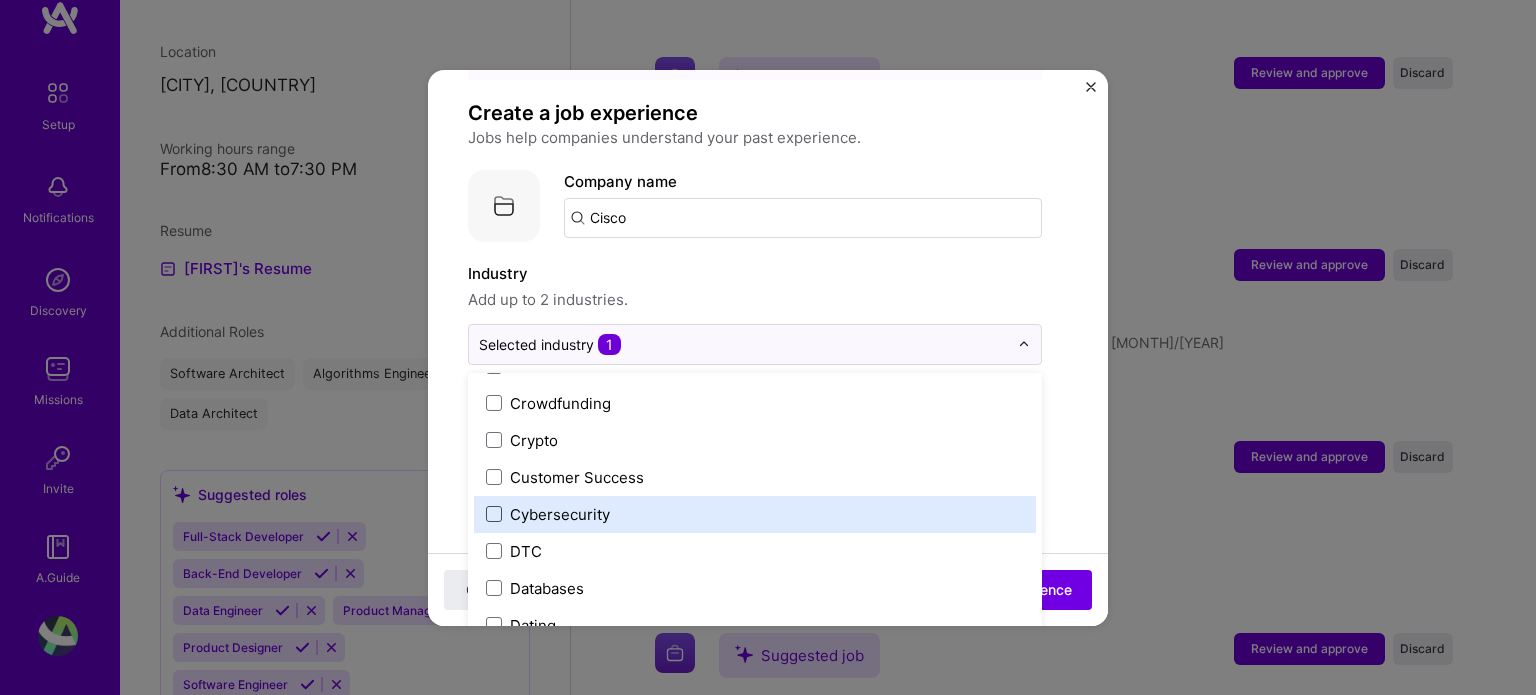 click at bounding box center [494, 514] 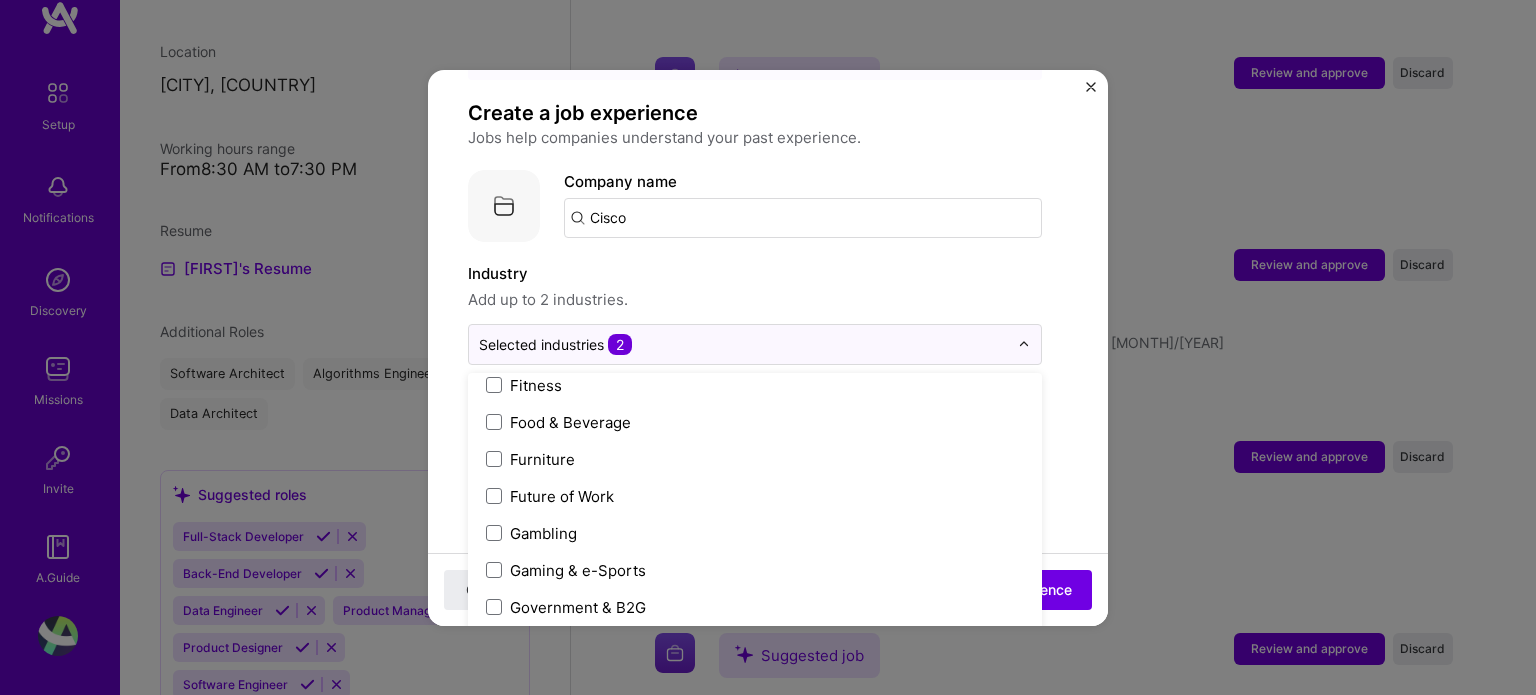 scroll, scrollTop: 2200, scrollLeft: 0, axis: vertical 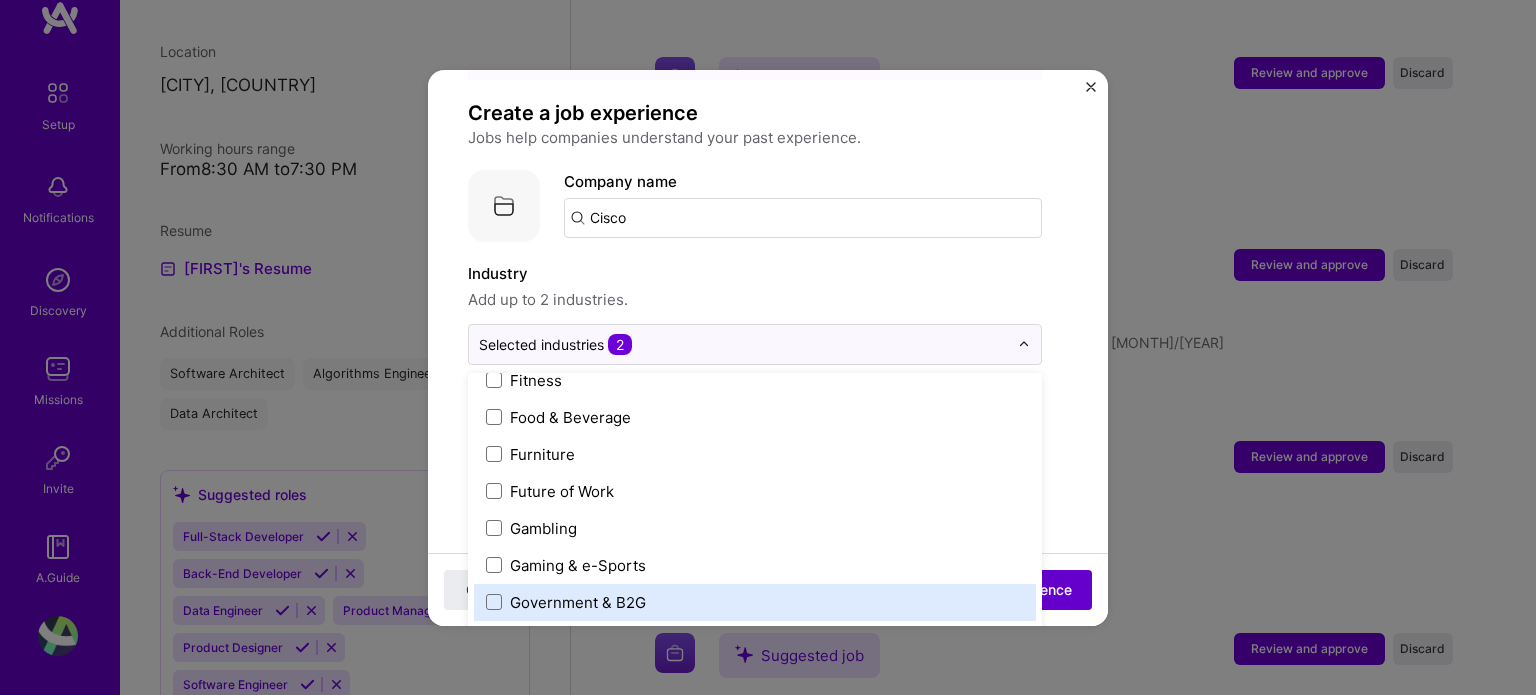 click on "Add experience" at bounding box center (1019, 589) 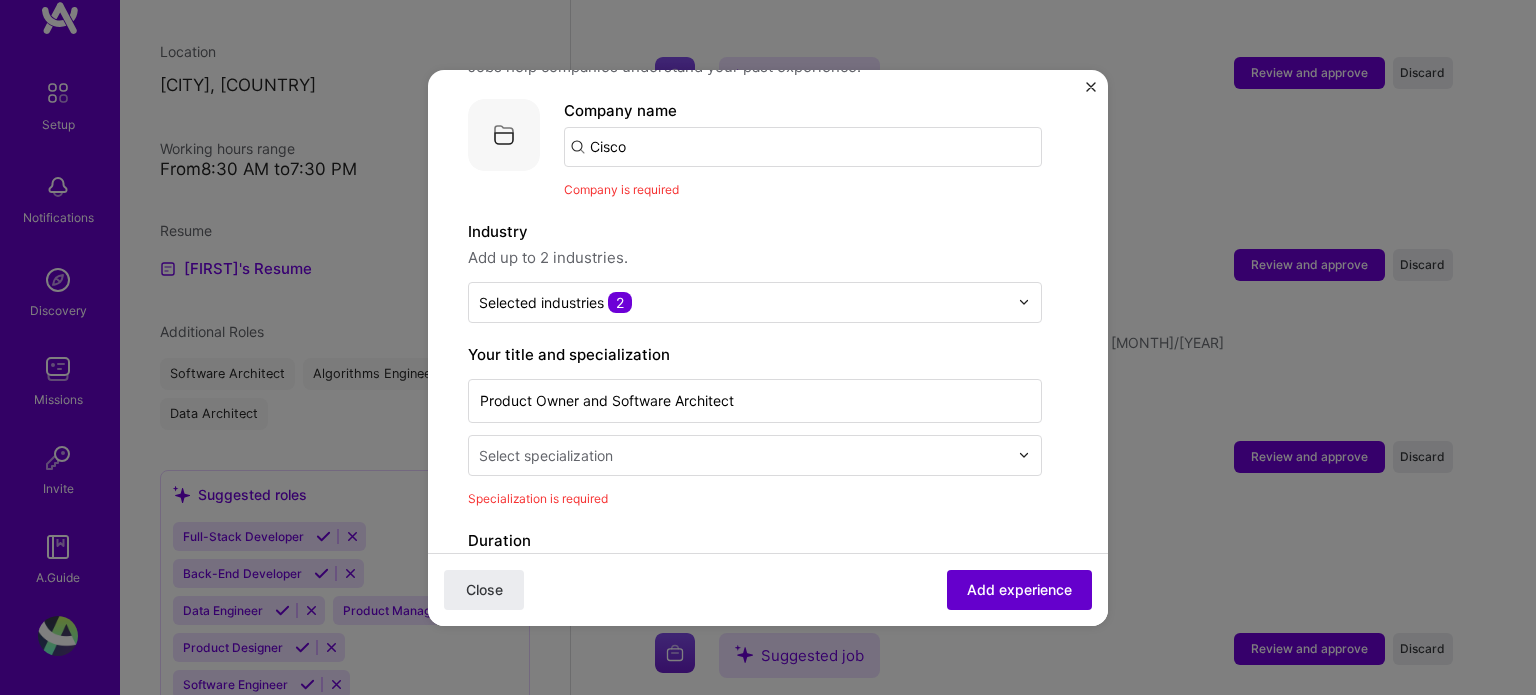 scroll, scrollTop: 200, scrollLeft: 0, axis: vertical 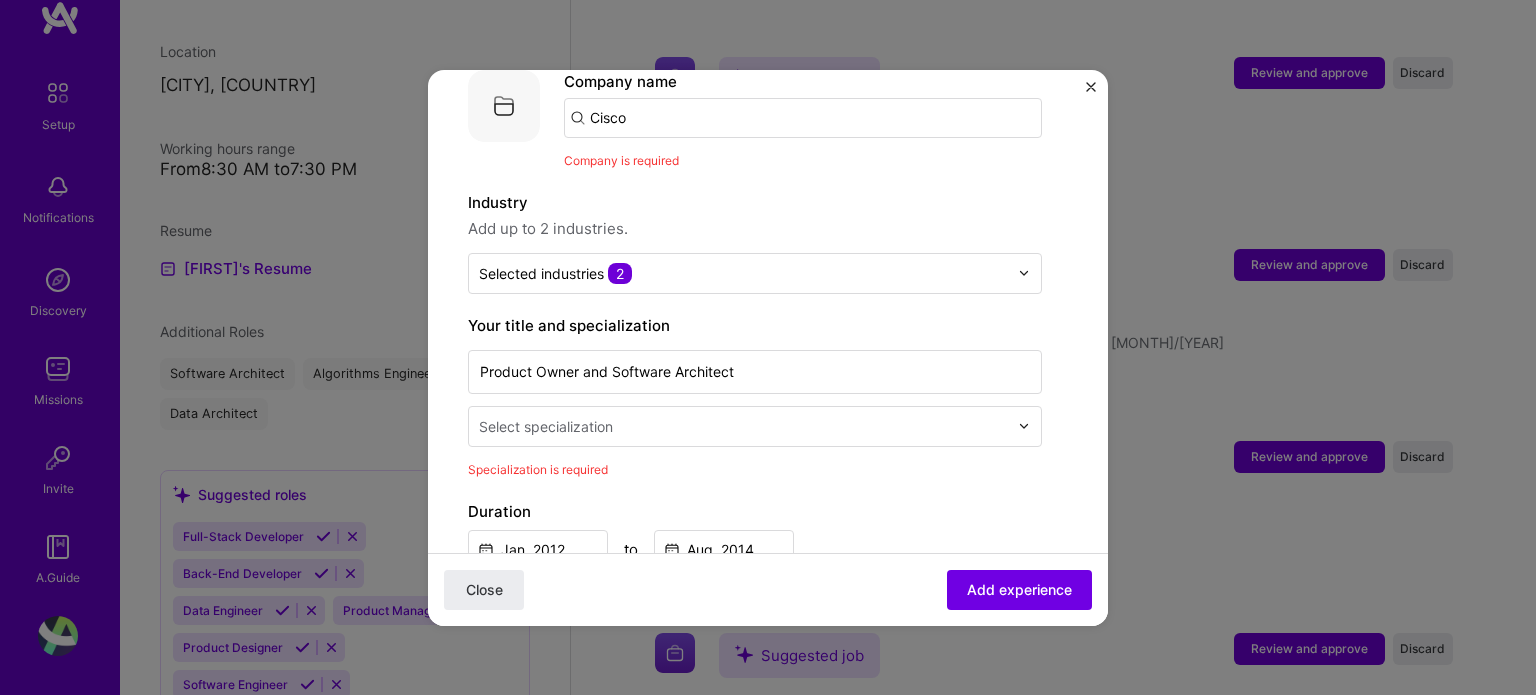 click on "Select specialization" at bounding box center [546, 426] 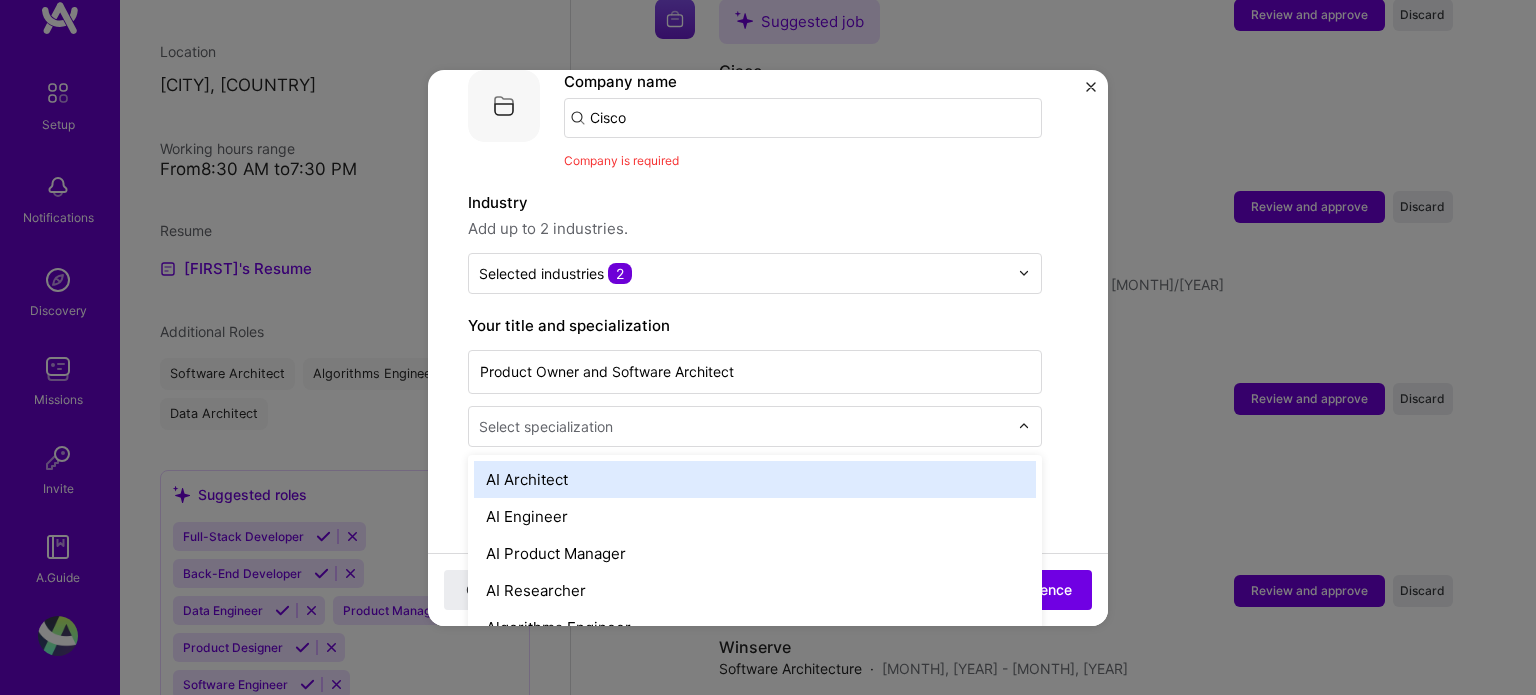 scroll, scrollTop: 1524, scrollLeft: 0, axis: vertical 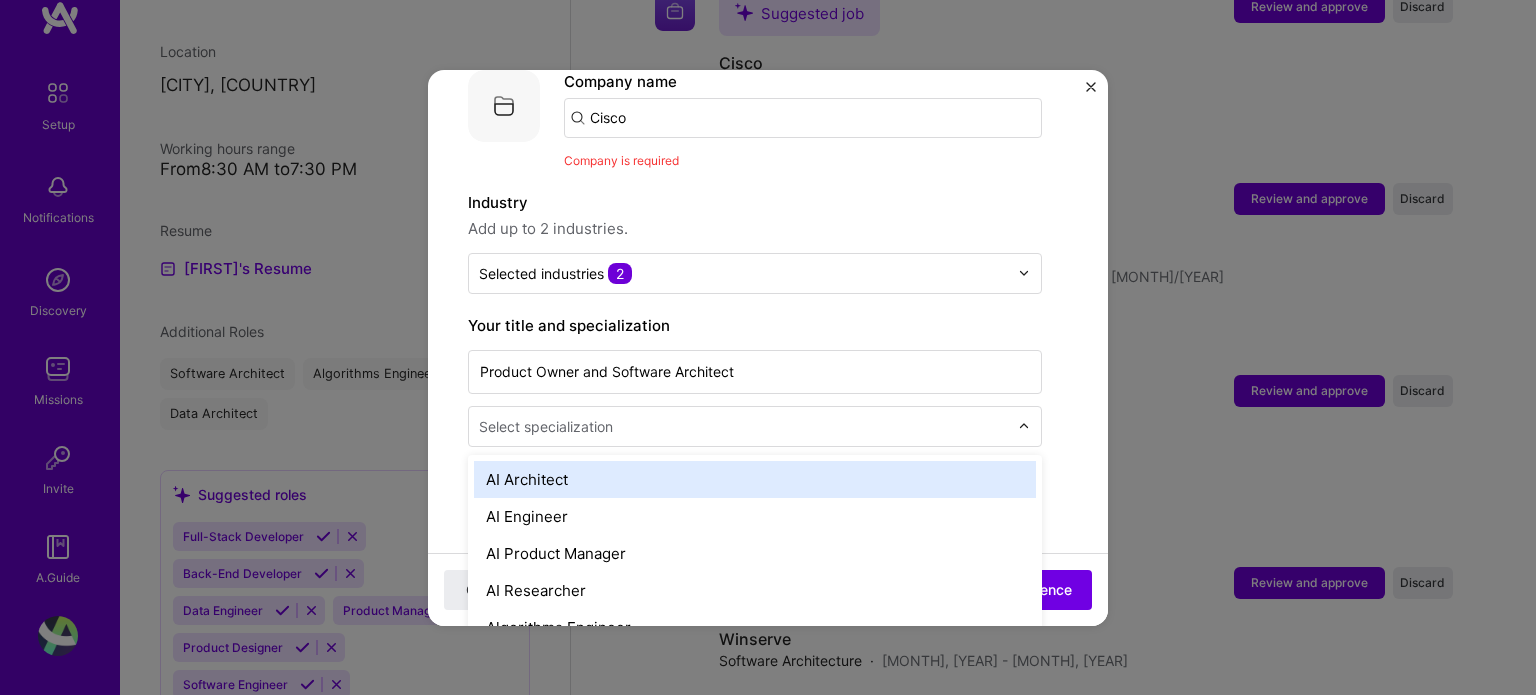 click on "AI Architect" at bounding box center [755, 479] 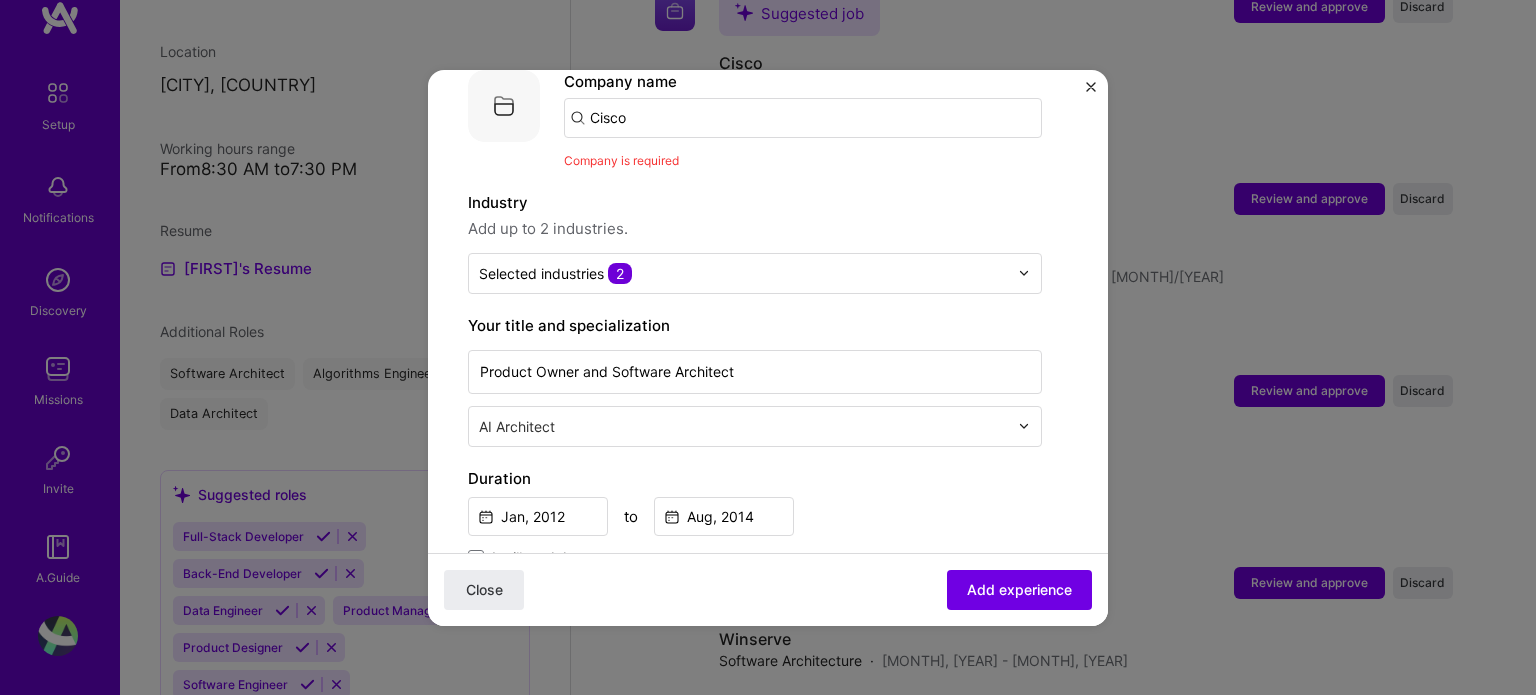 scroll, scrollTop: 400, scrollLeft: 0, axis: vertical 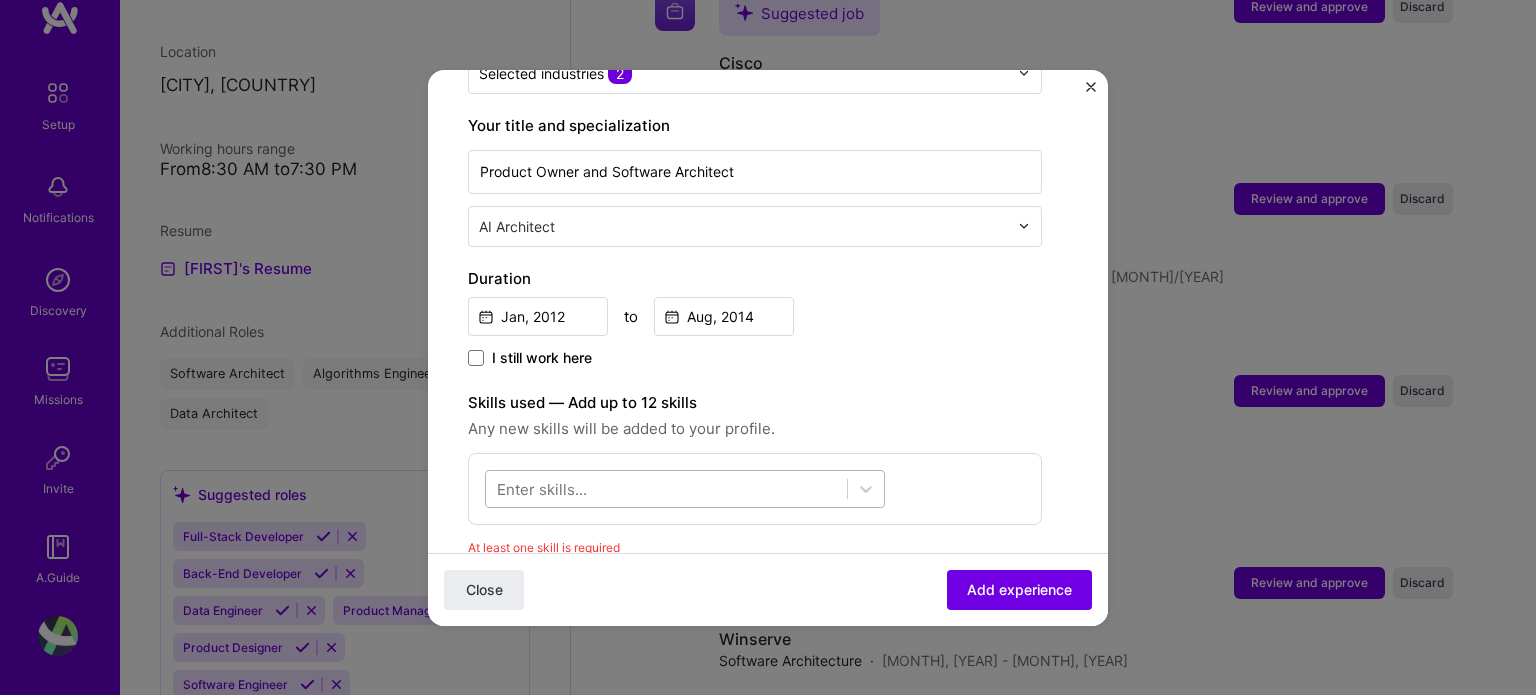 click at bounding box center (666, 488) 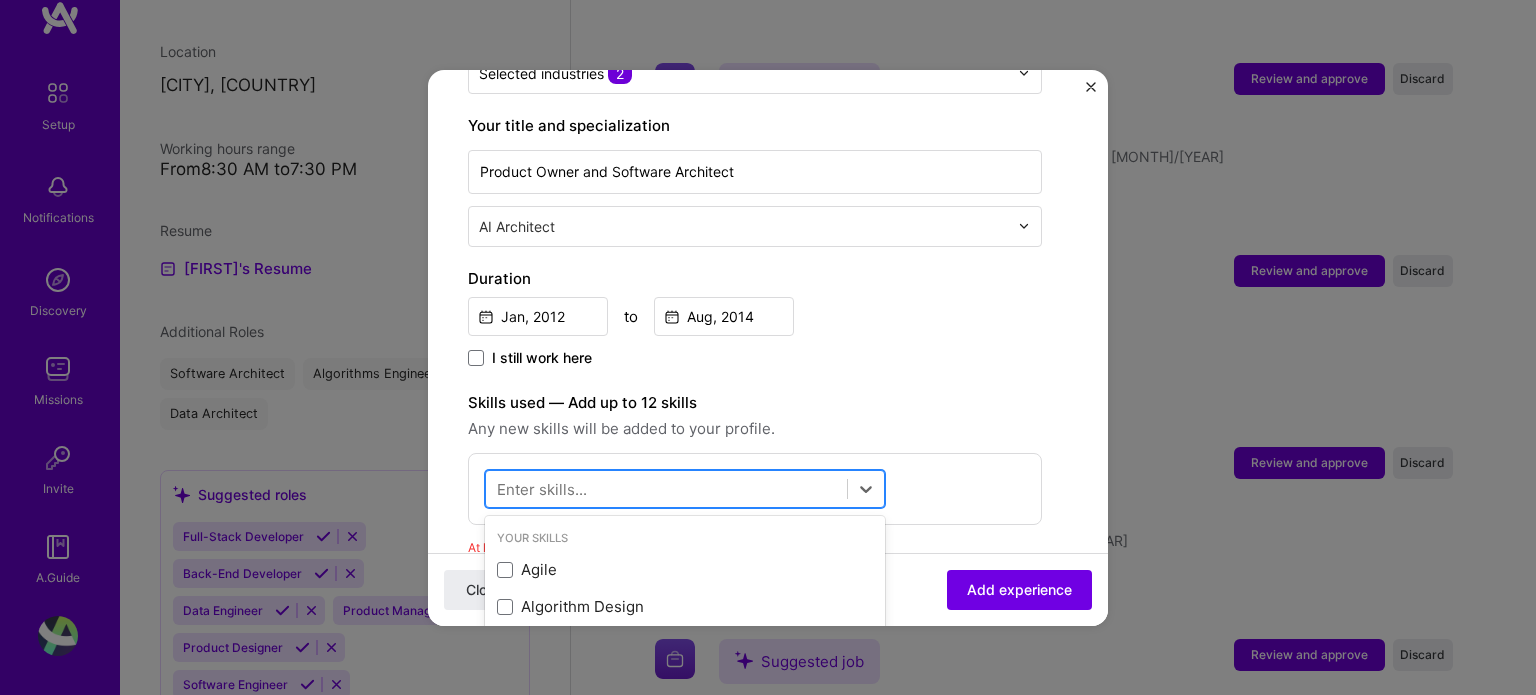 scroll, scrollTop: 1651, scrollLeft: 0, axis: vertical 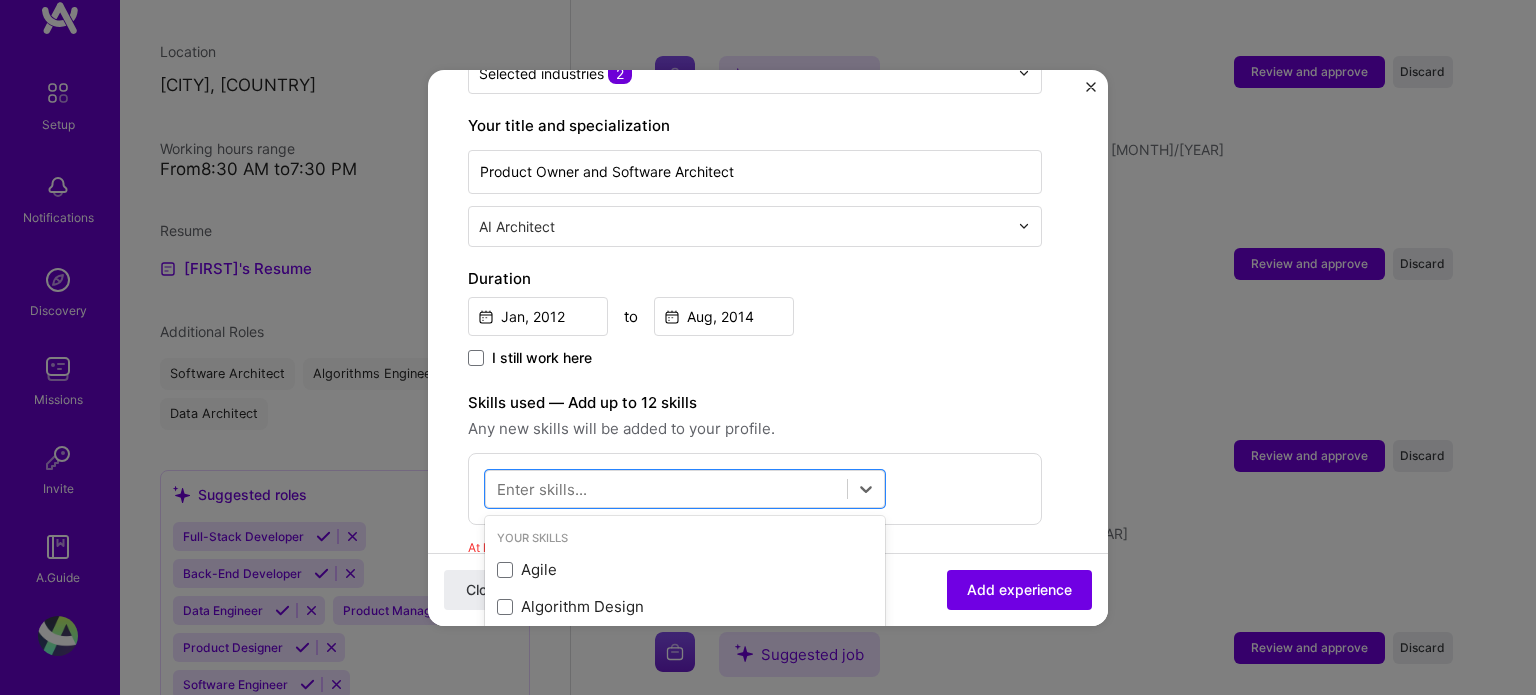 click on "option Agile focused, 0 of 2. 378 results available. Use Up and Down to choose options, press Enter to select the currently focused option, press Escape to exit the menu, press Tab to select the option and exit the menu. Your Skills Agile Algorithm Design CUDA Data Architecture Data Modeling Deep learning Machine Learning Matlab NLP Process Design Program Development Life Cycle (PDLC) Prototyping Public Cloud R (language) Stakeholder Management Statistical functions Team Leadership Technical Writing and Documentation Teaching Artificial Intelligence (AI) Data Analysis Data Visualization Embedded Software Hardware Design Neural Networks Systems Architecture All Skills .NET 3D Engineering 3D Modeling API Design API Integration APNS ARM ASP.NET AWS AWS Aurora AWS BETA AWS CDK AWS CloudFormation AWS Lambda AWS Neptune AWS RDS Ada Adobe Creative Cloud Adobe Experience Manager Affiliate Marketing Agora Airflow Airtable Amazon Athena Amplitude Analytics Android Angular Angular.js Ansible Apache Kafka Apollo ArangoDB" at bounding box center [755, 489] 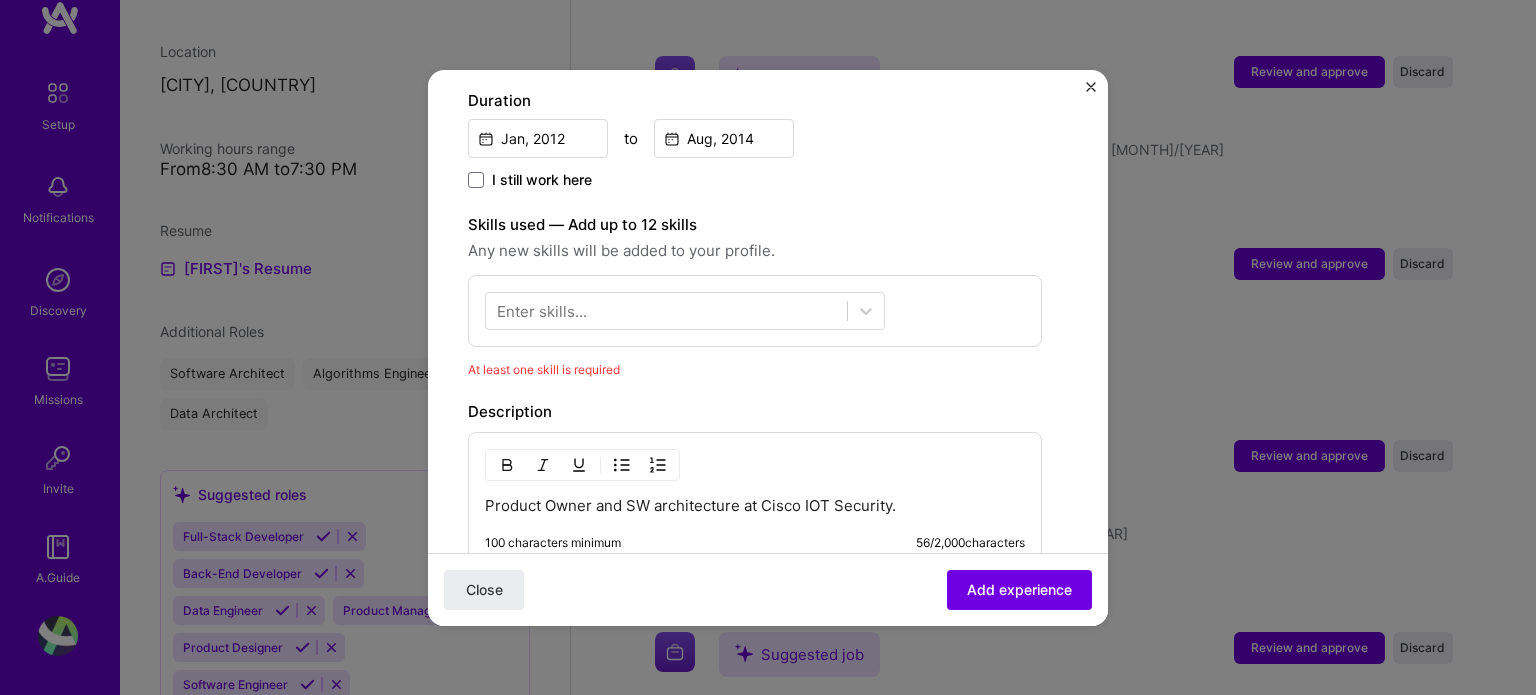 scroll, scrollTop: 600, scrollLeft: 0, axis: vertical 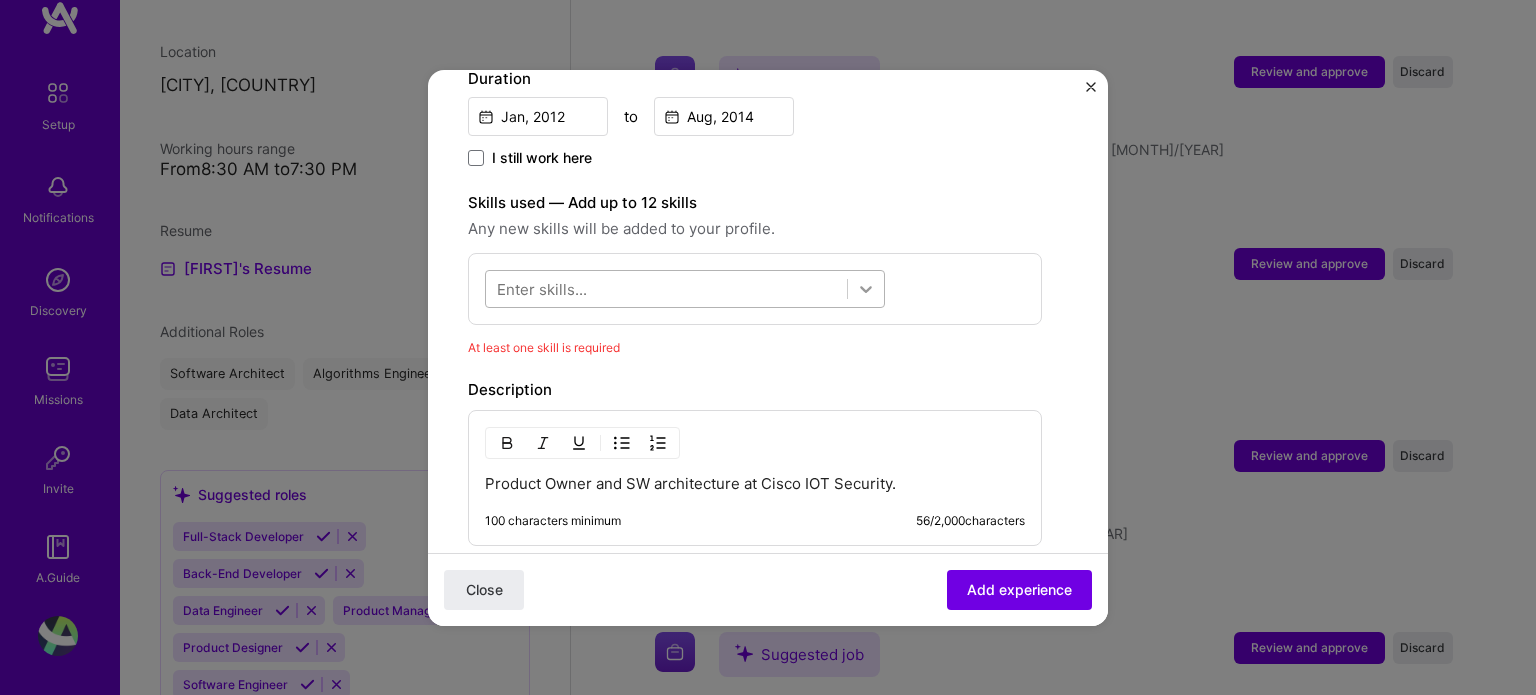 click 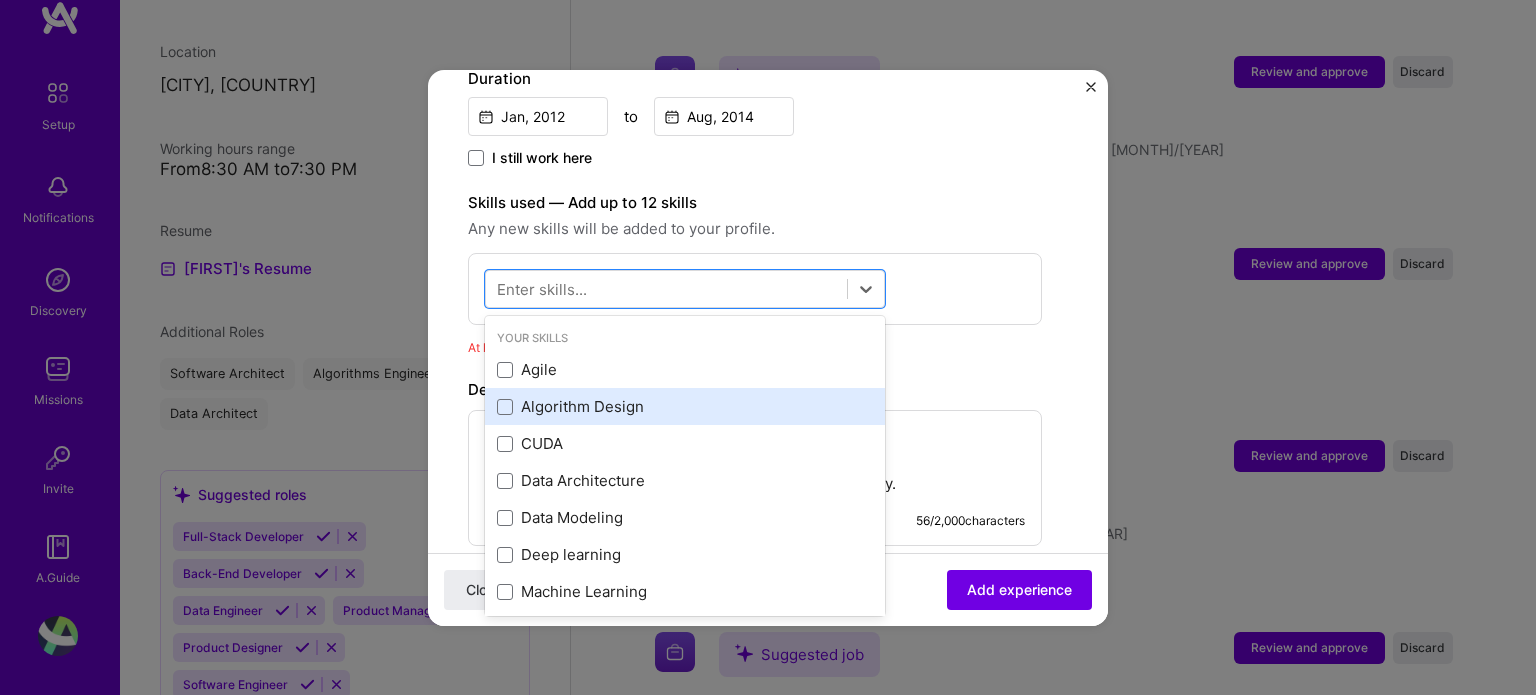 click on "Algorithm Design" at bounding box center (685, 406) 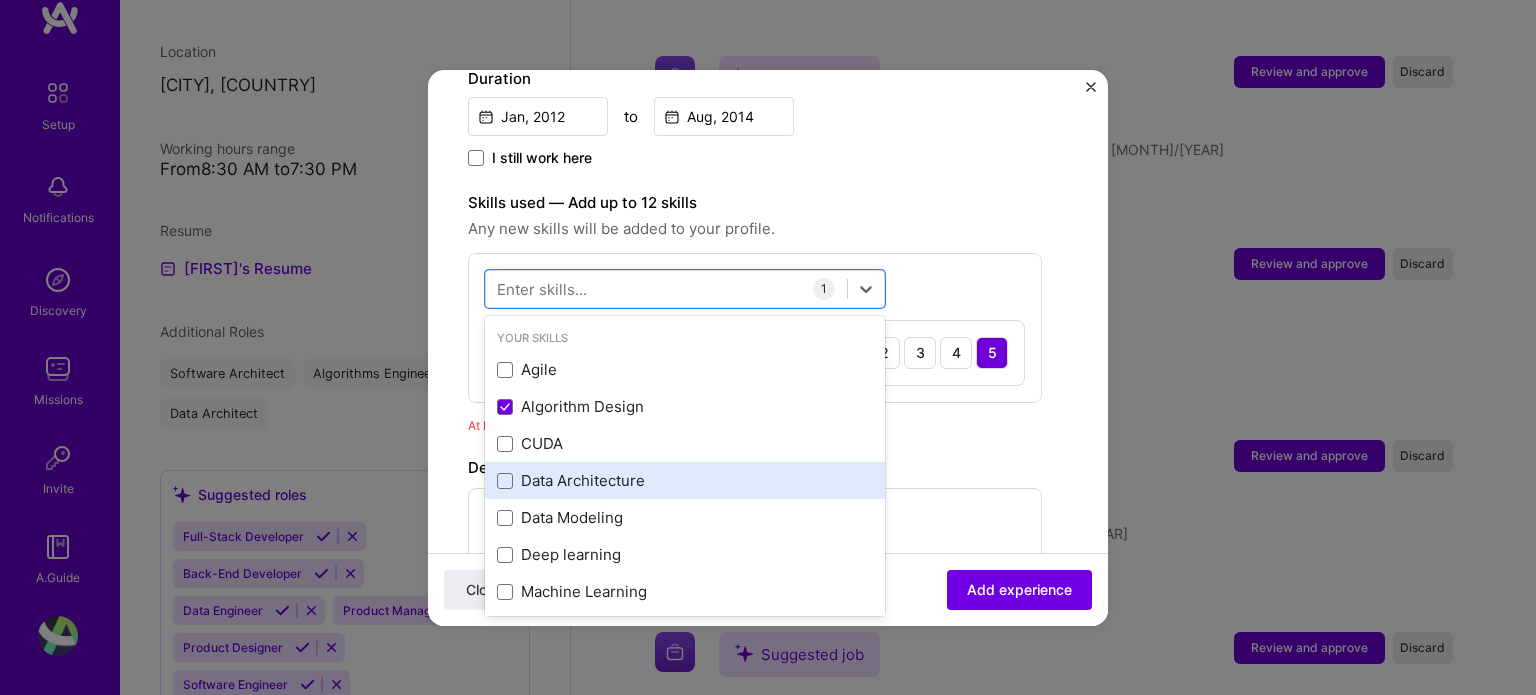click on "Data Architecture" at bounding box center (685, 480) 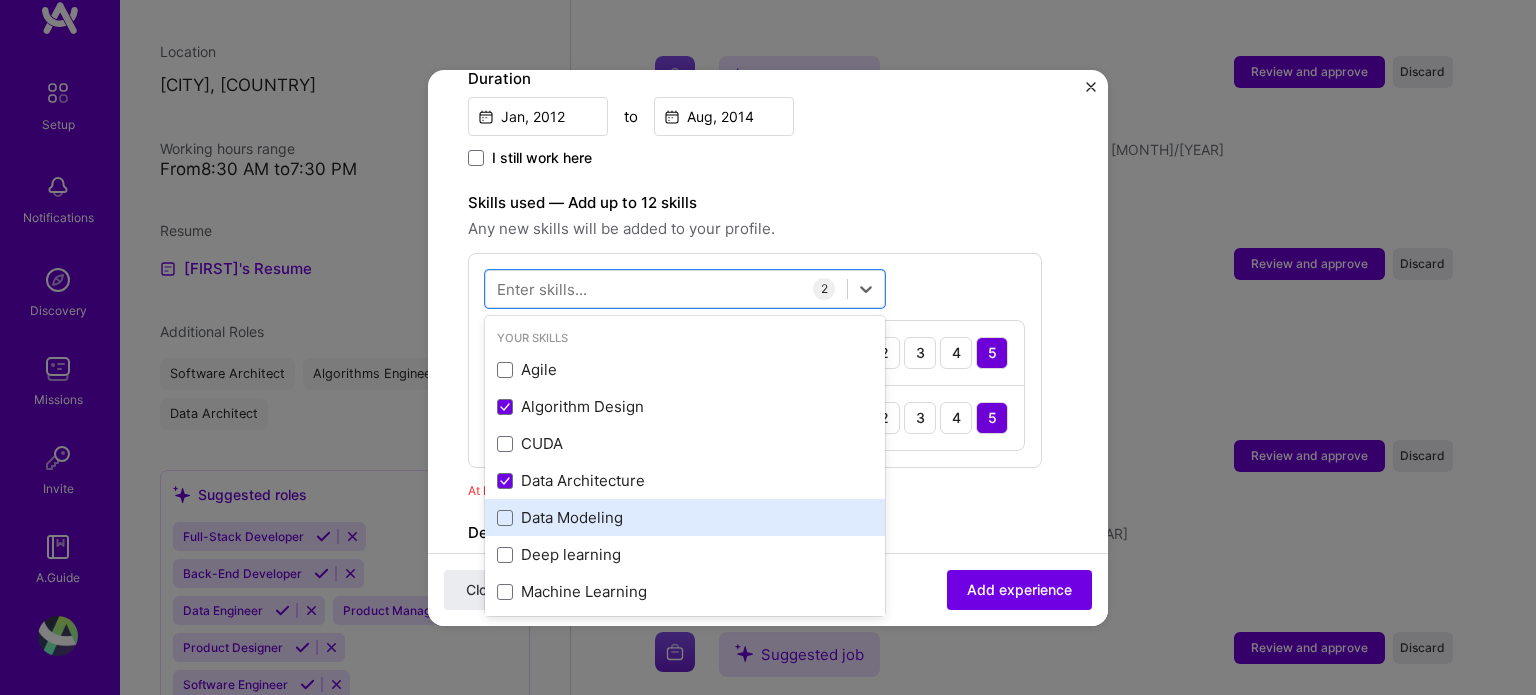drag, startPoint x: 580, startPoint y: 511, endPoint x: 582, endPoint y: 527, distance: 16.124516 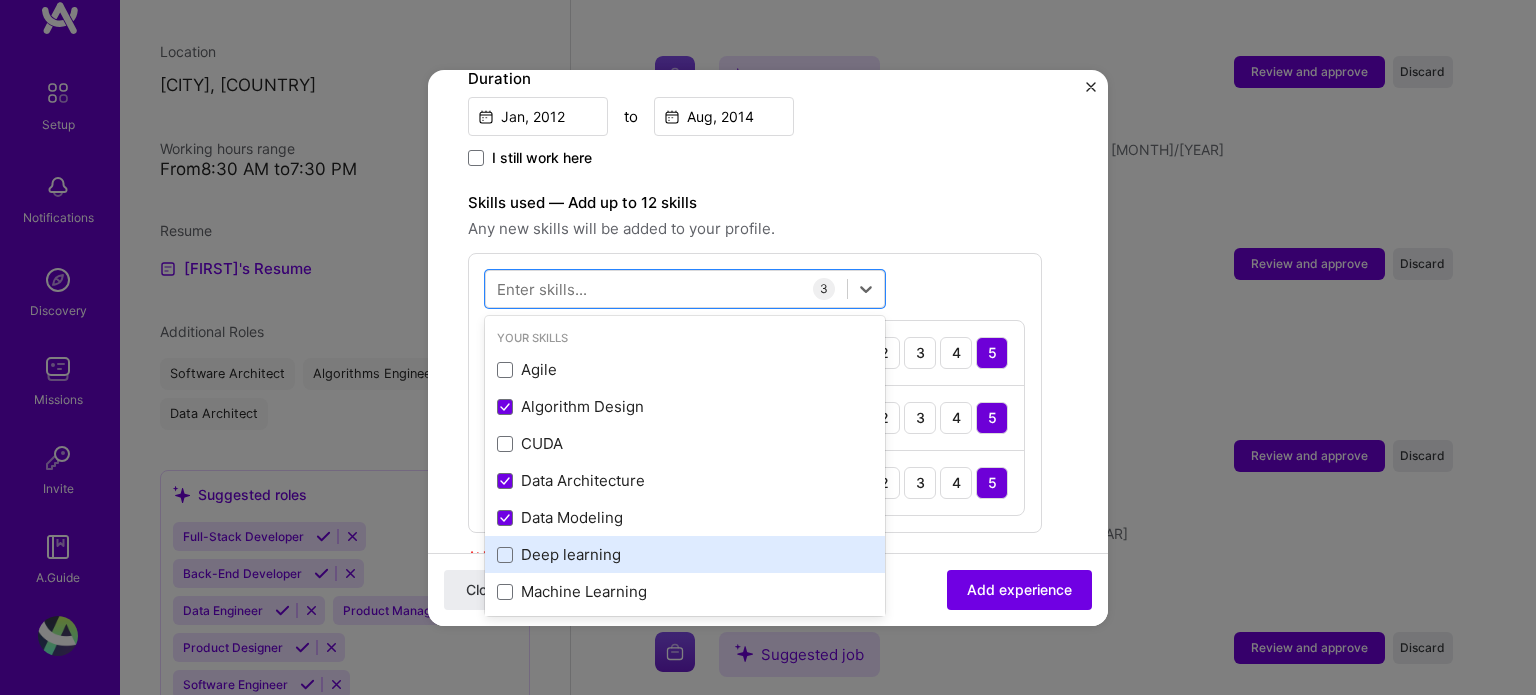 click on "Deep learning" at bounding box center [685, 554] 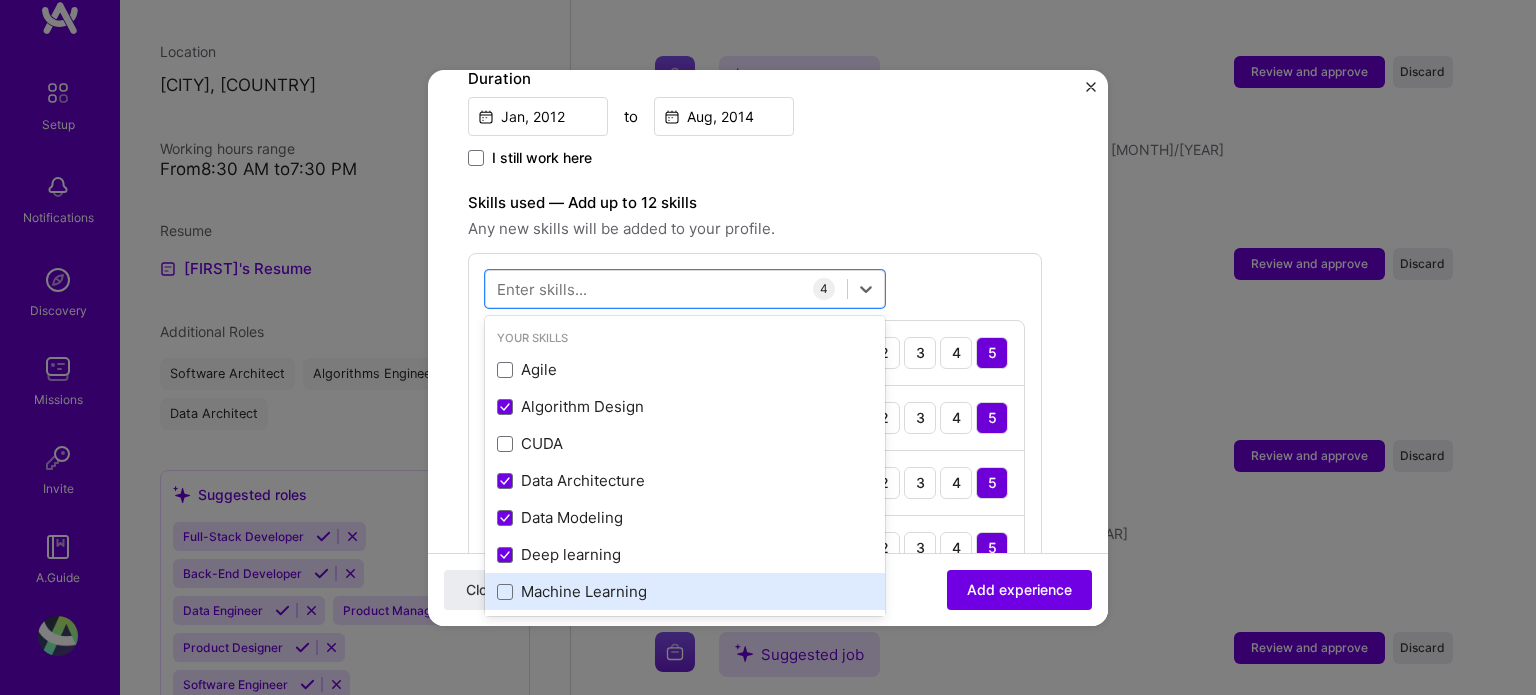 click on "Machine Learning" at bounding box center (685, 591) 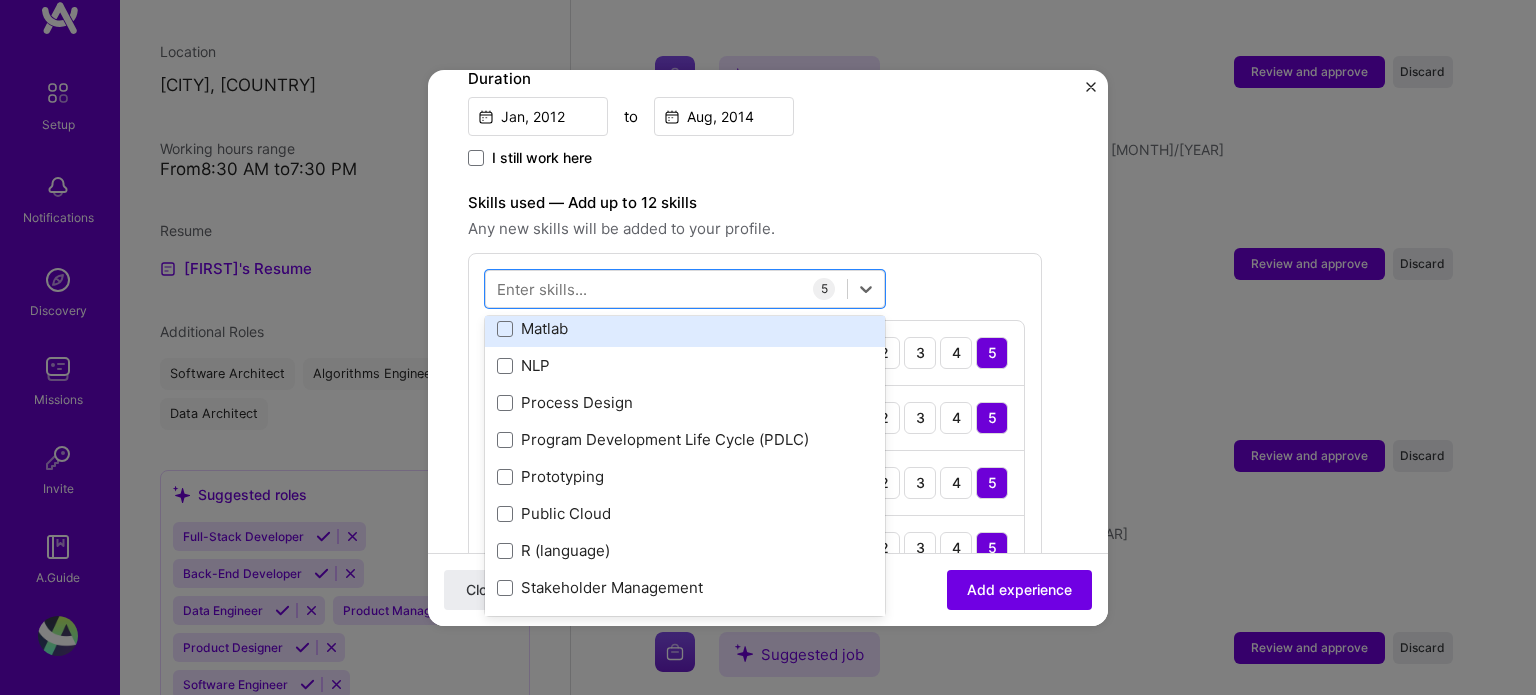 scroll, scrollTop: 200, scrollLeft: 0, axis: vertical 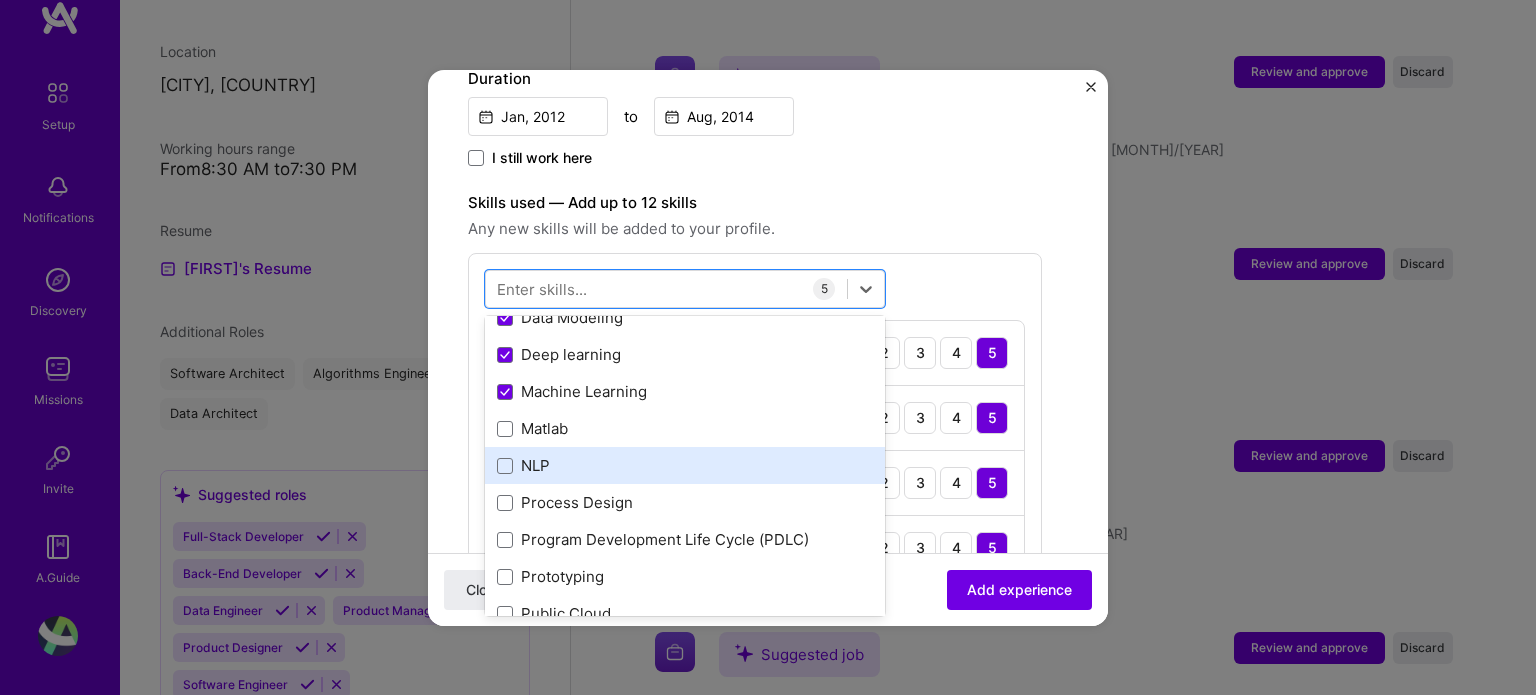 click on "NLP" at bounding box center (685, 465) 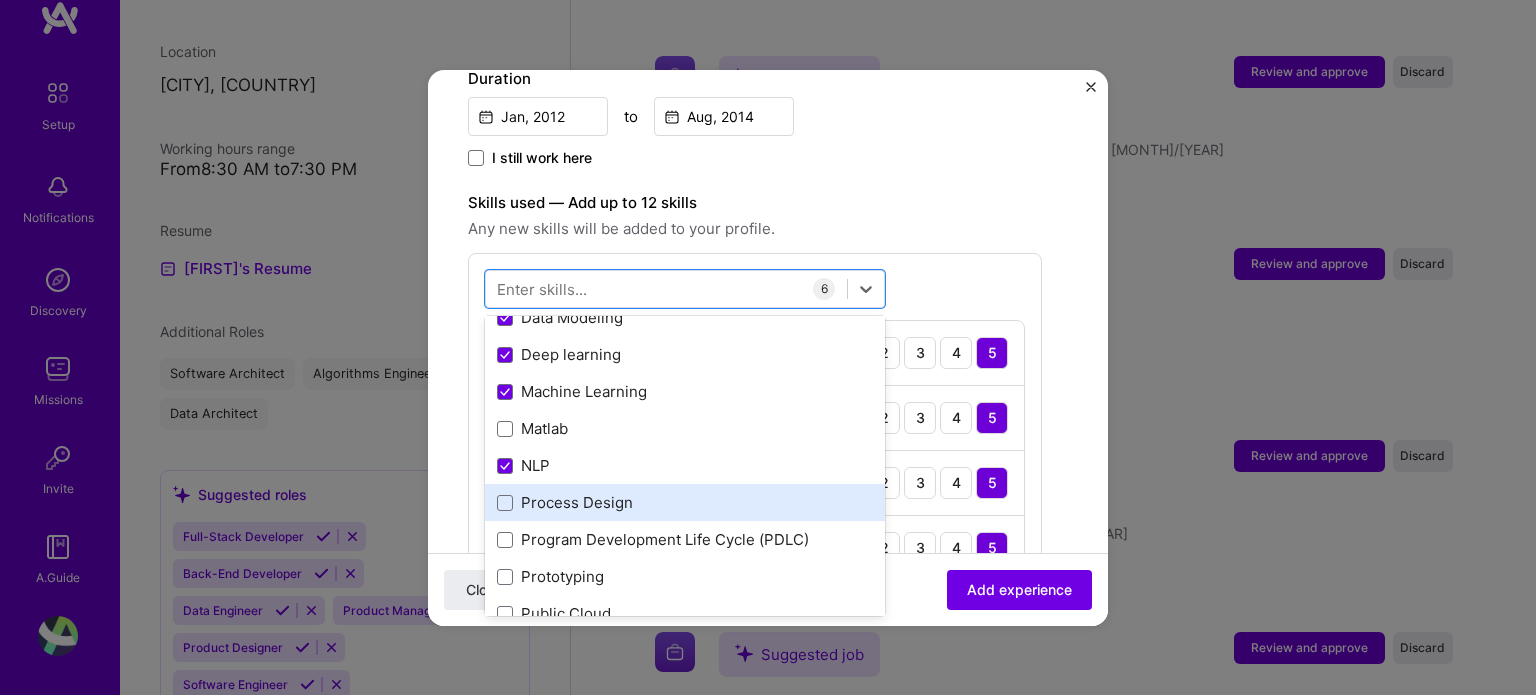 click on "Process Design" at bounding box center (685, 502) 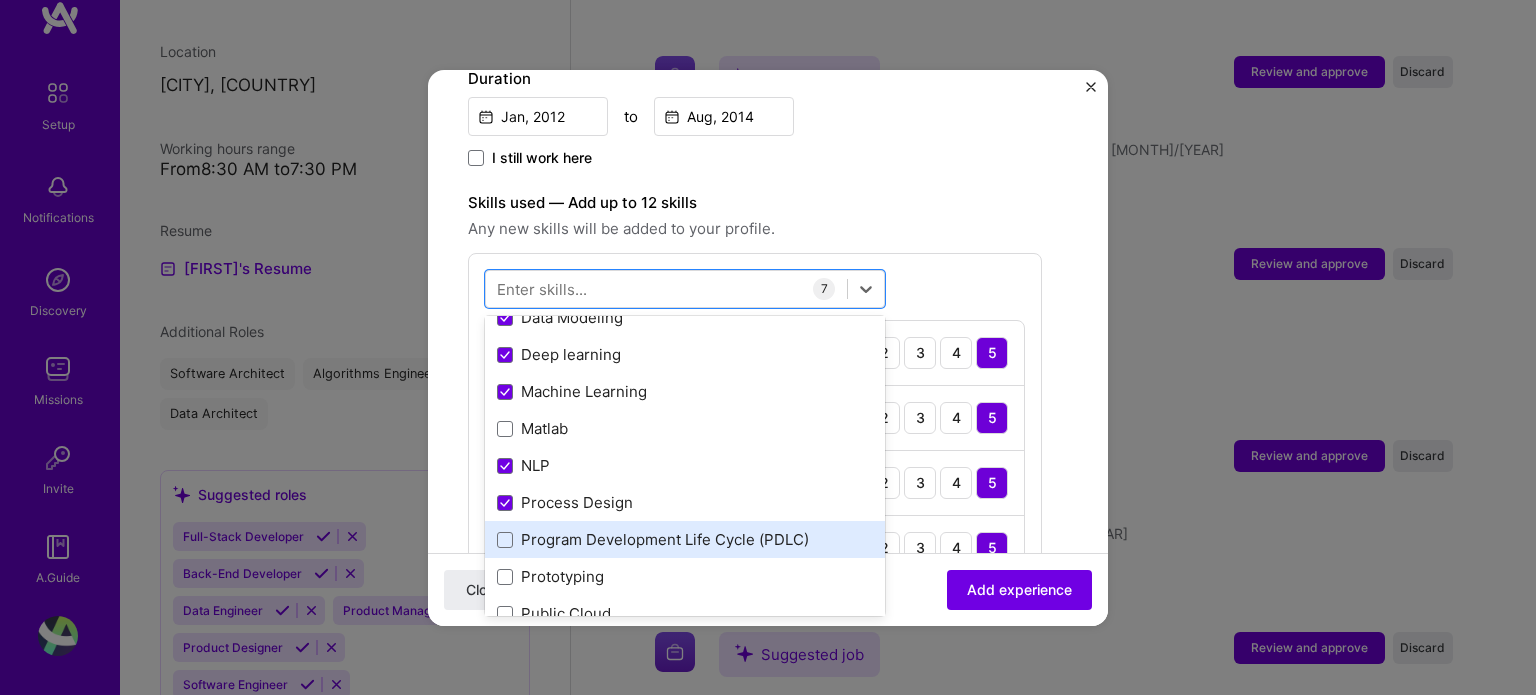 click on "Program Development Life Cycle (PDLC)" at bounding box center [685, 539] 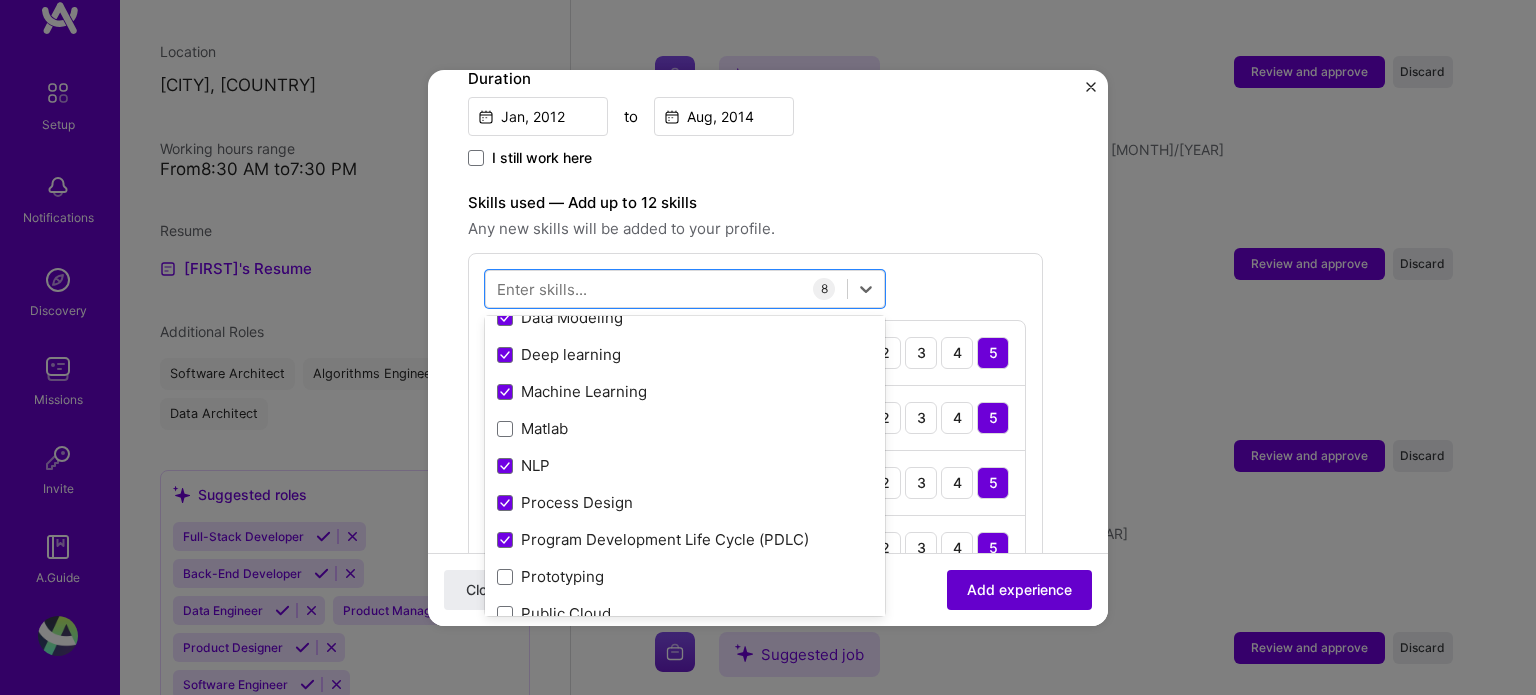 click on "Add experience" at bounding box center (1019, 589) 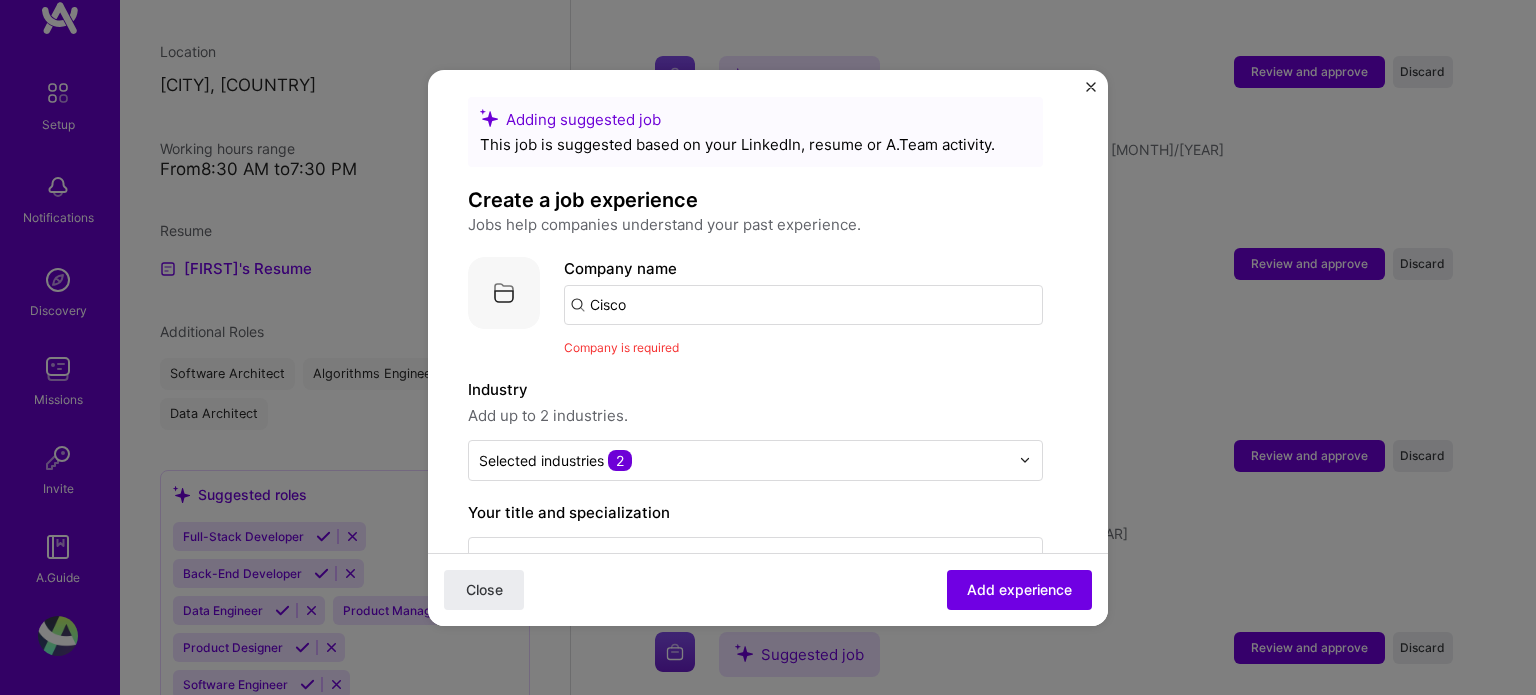 scroll, scrollTop: 0, scrollLeft: 0, axis: both 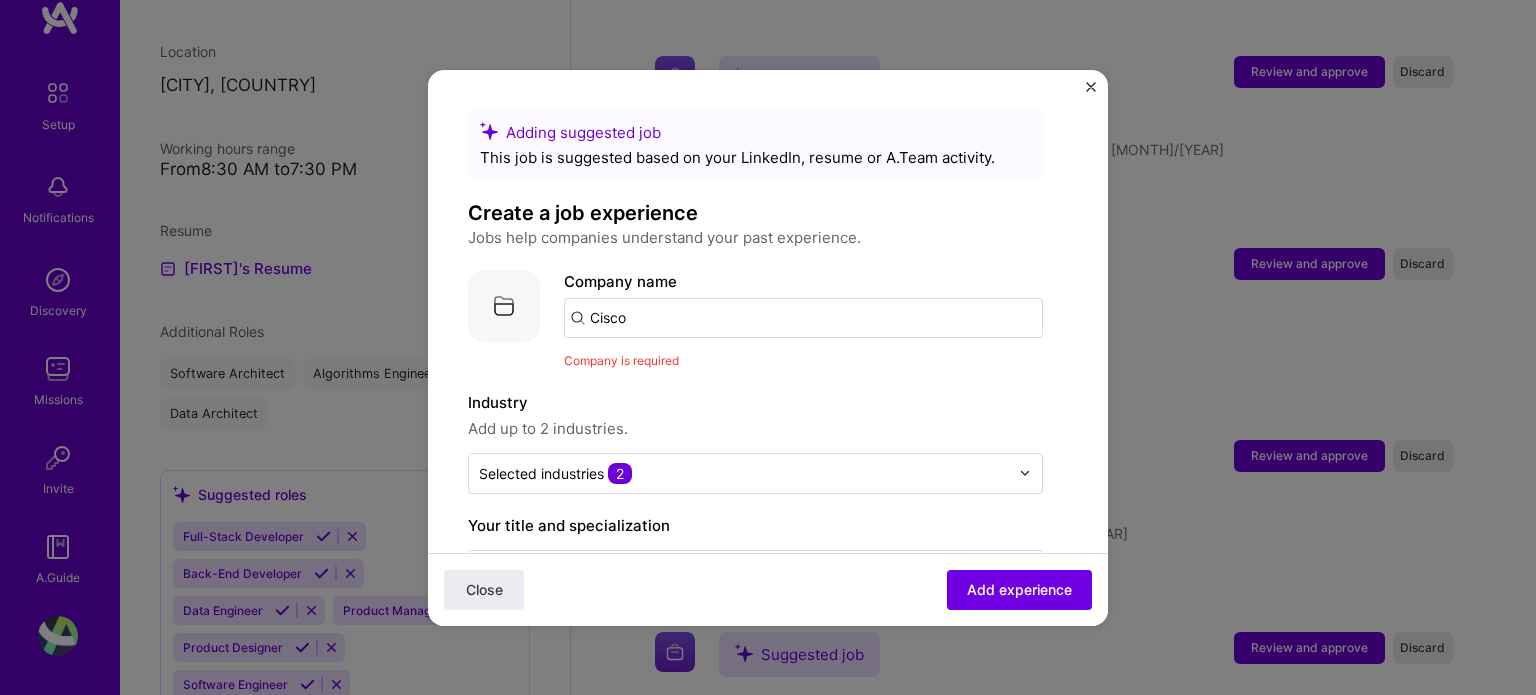 click on "Cisco" at bounding box center [803, 318] 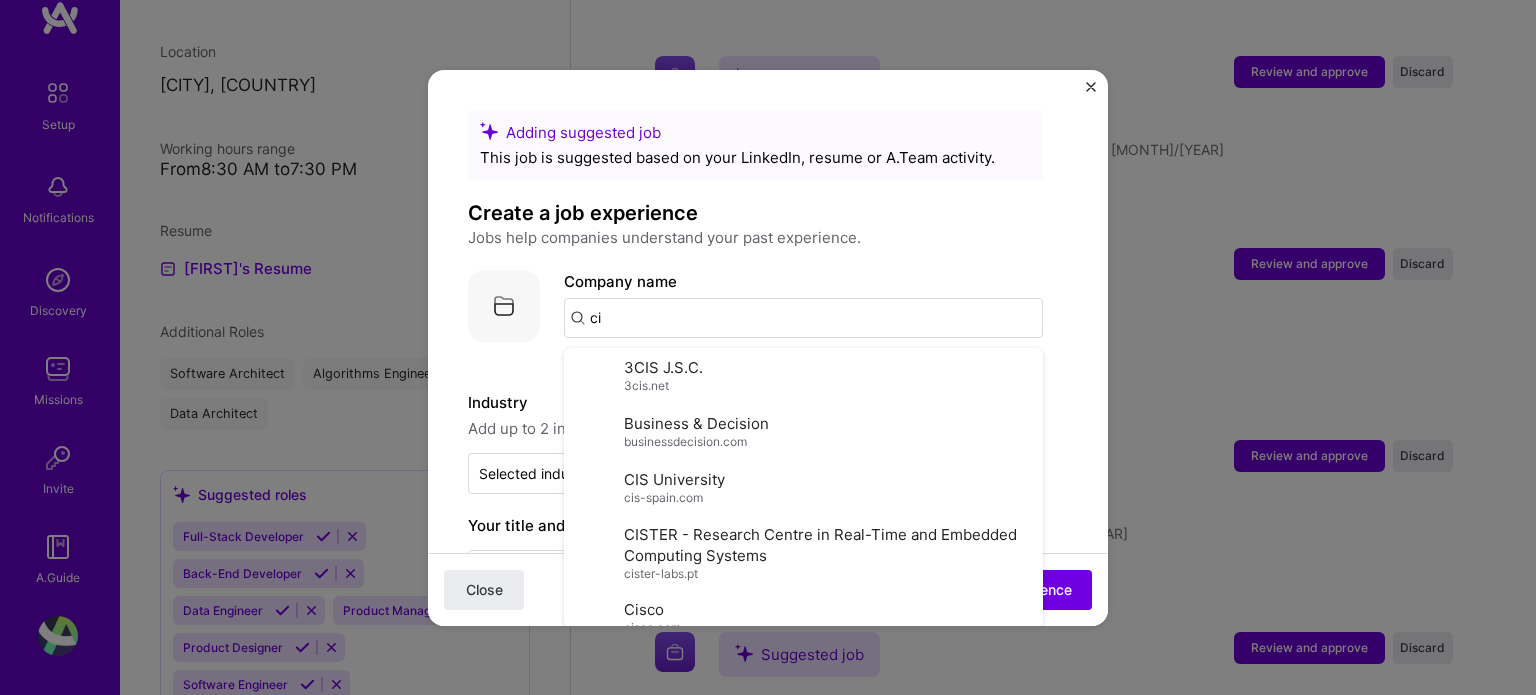 type on "c" 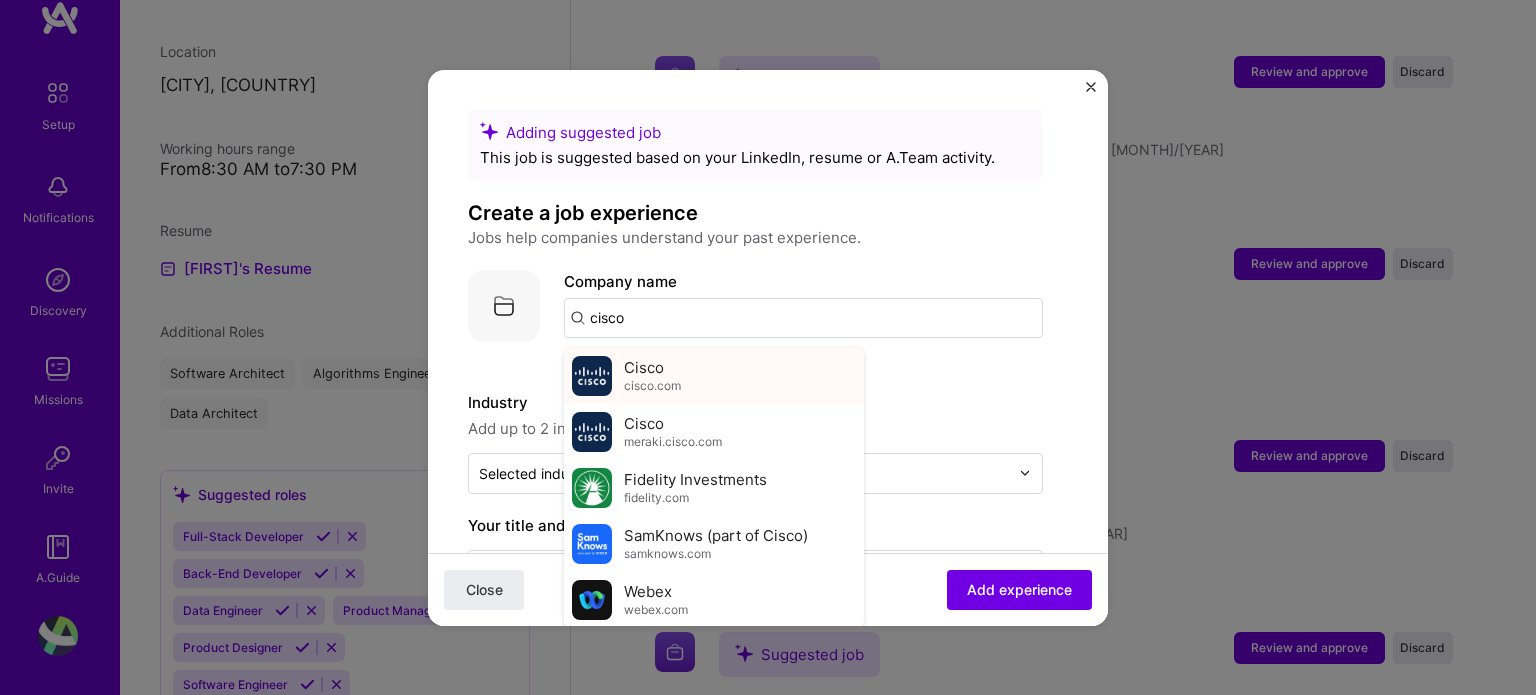 click on "cisco.com" at bounding box center (652, 386) 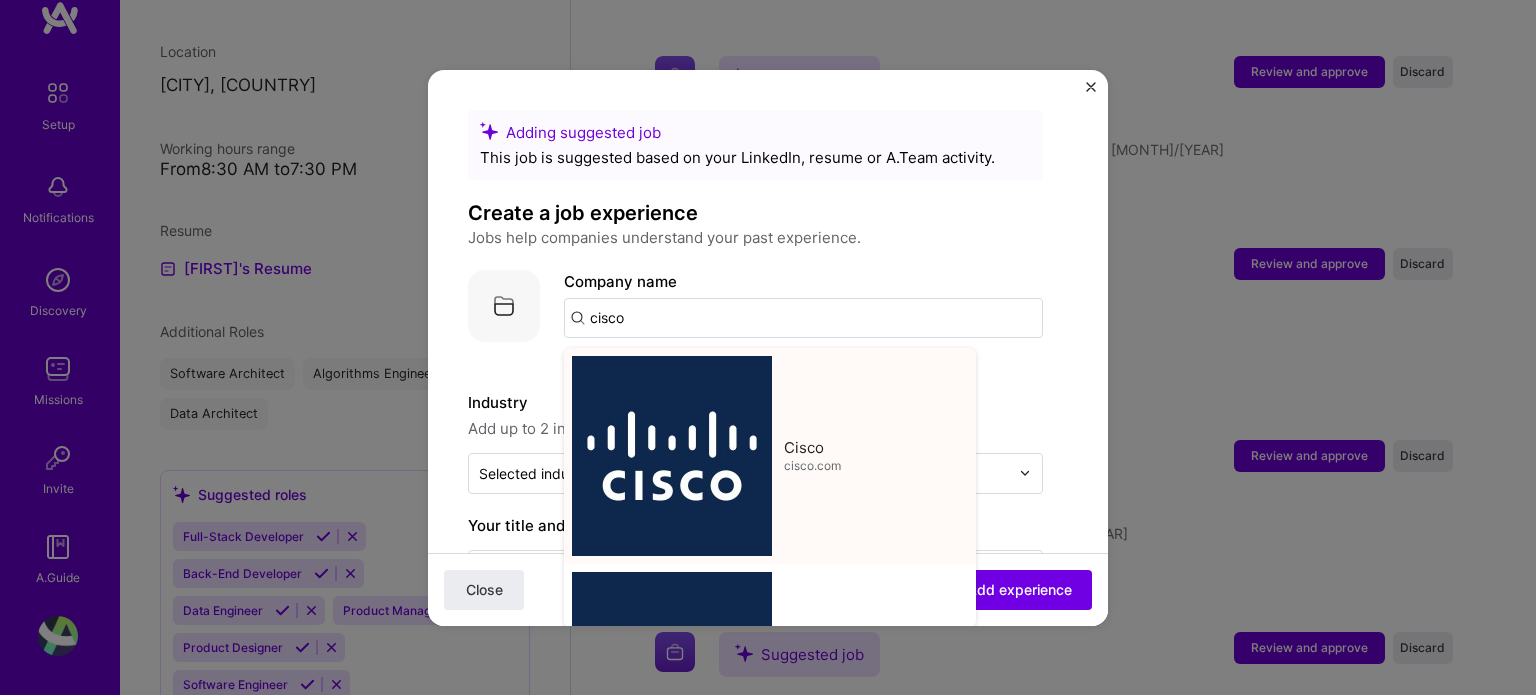 type on "Cisco" 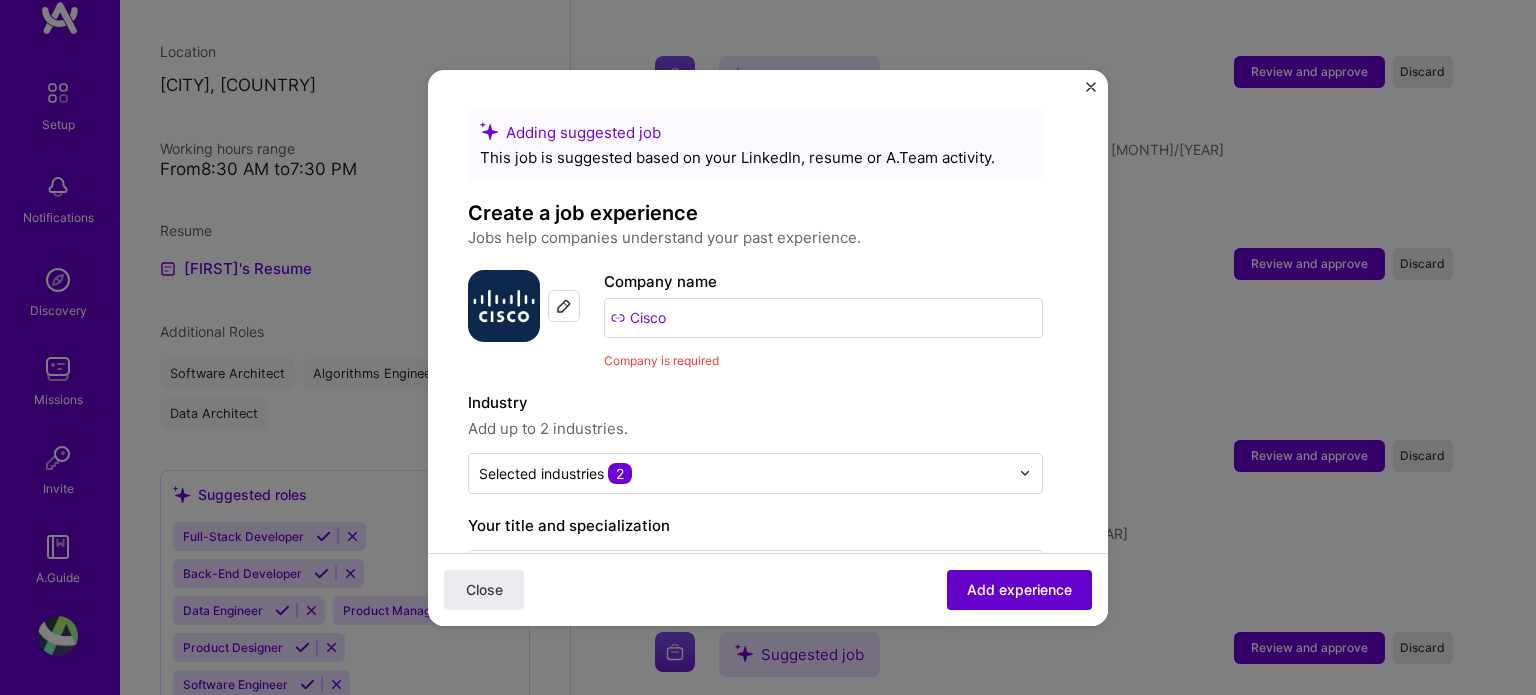 click on "Add experience" at bounding box center [1019, 589] 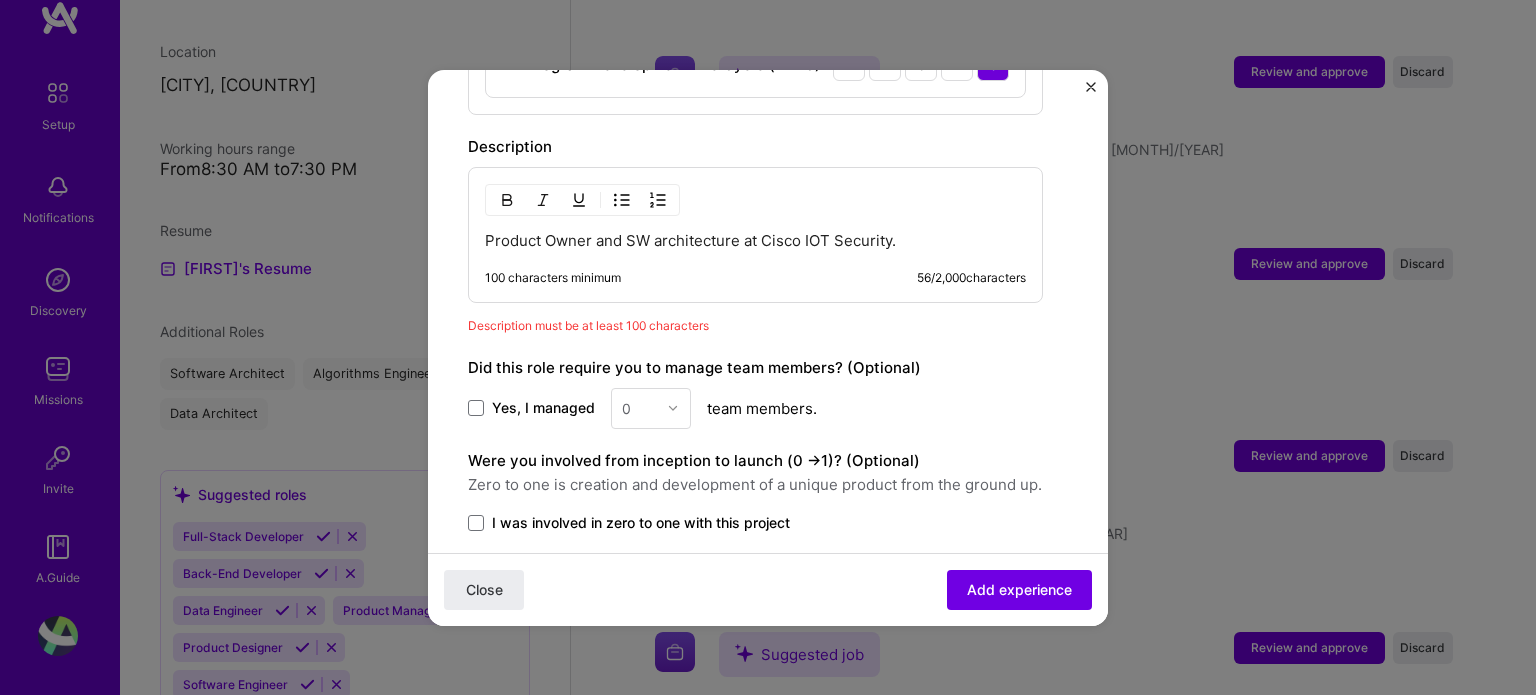 scroll, scrollTop: 1204, scrollLeft: 0, axis: vertical 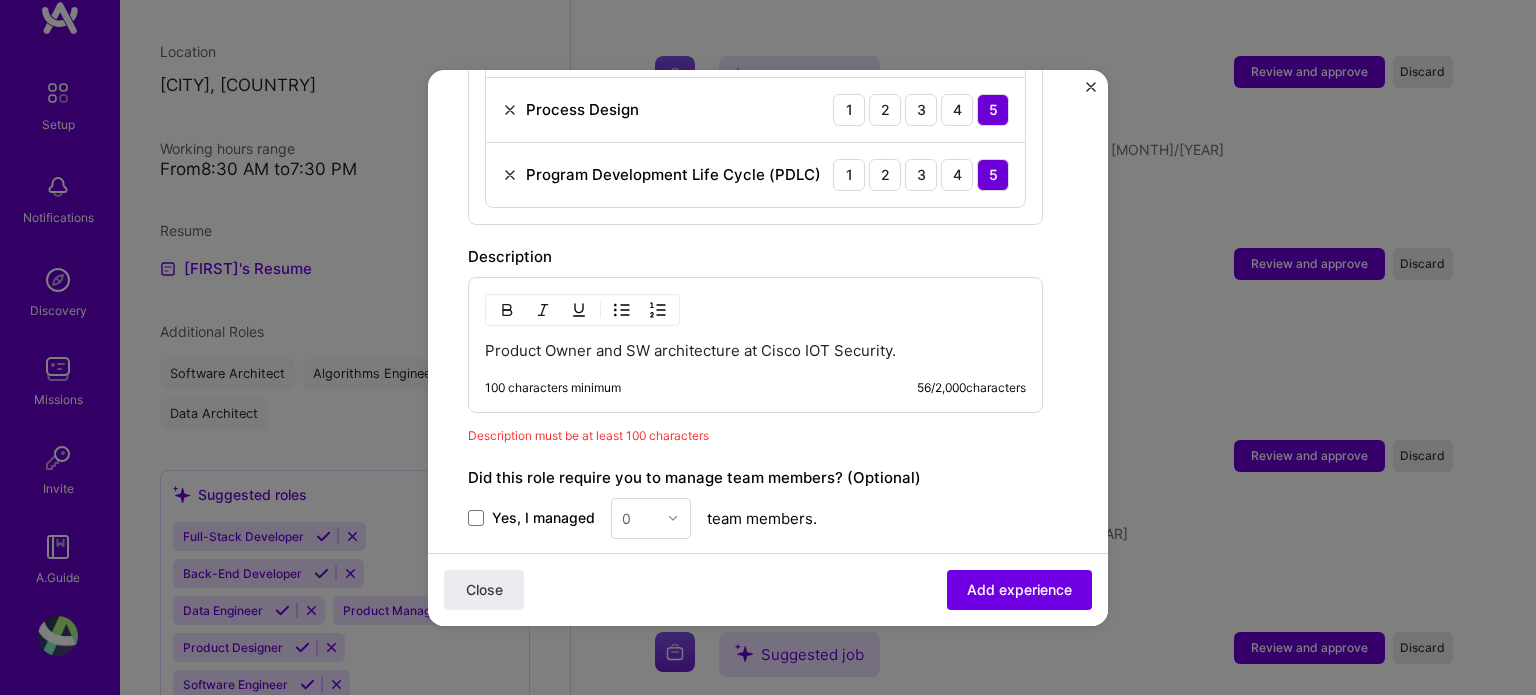 click on "Product Owner and SW architecture at Cisco IOT Security." at bounding box center [755, 351] 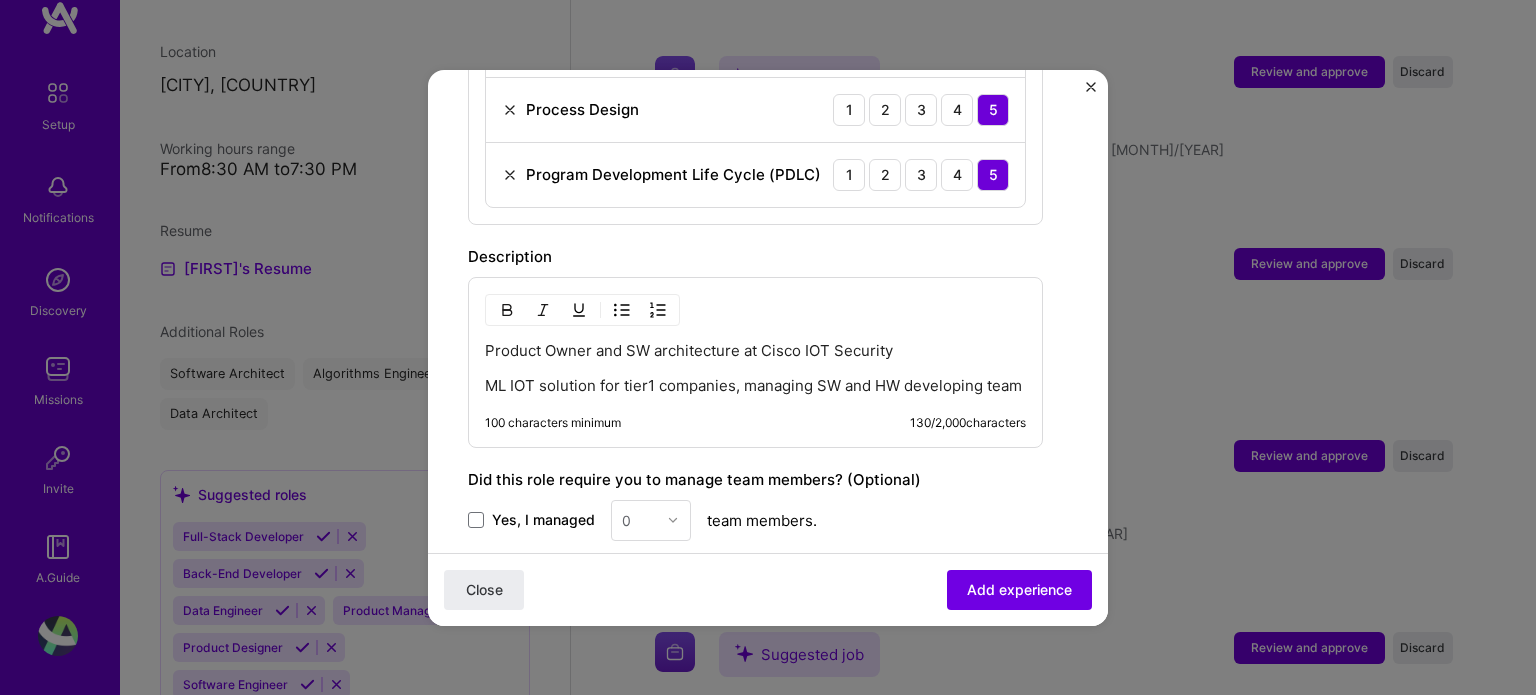 click on "Yes, I managed" at bounding box center [543, 520] 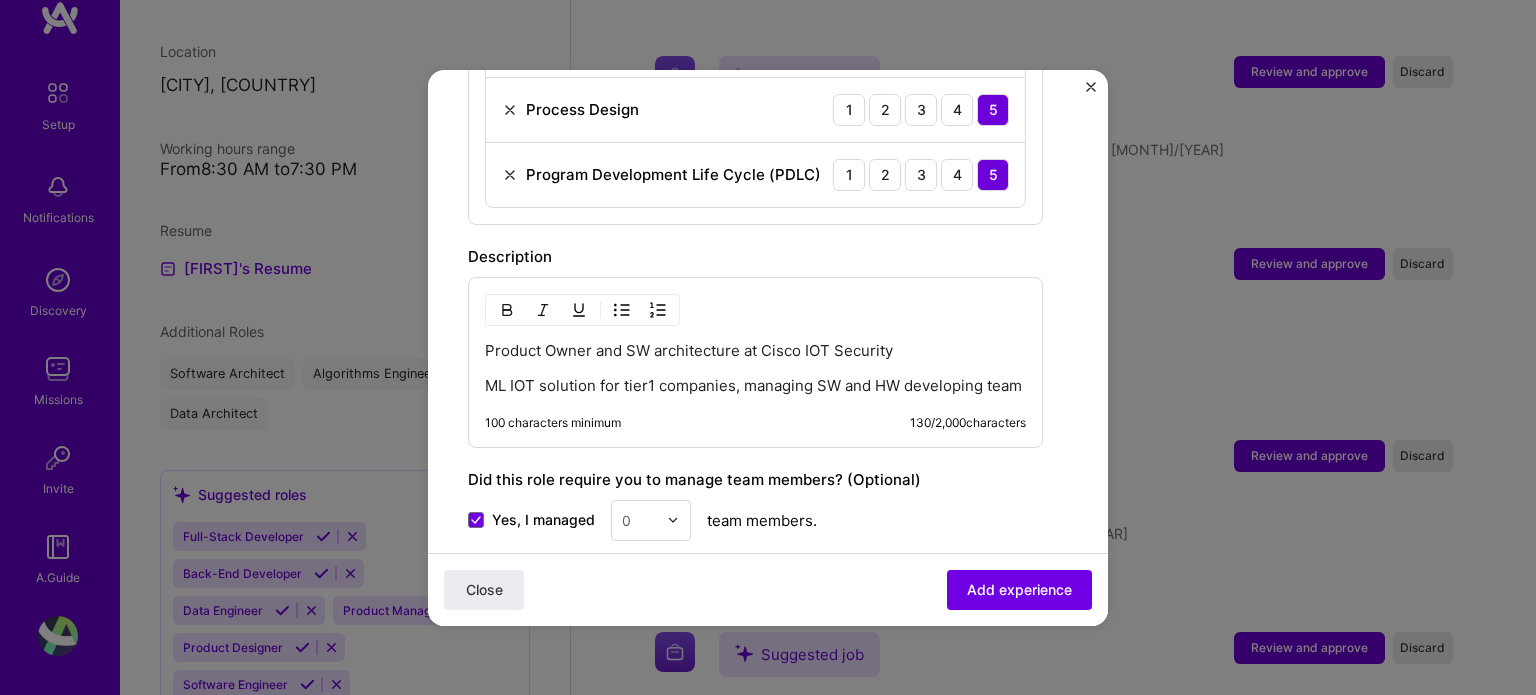 click at bounding box center [639, 520] 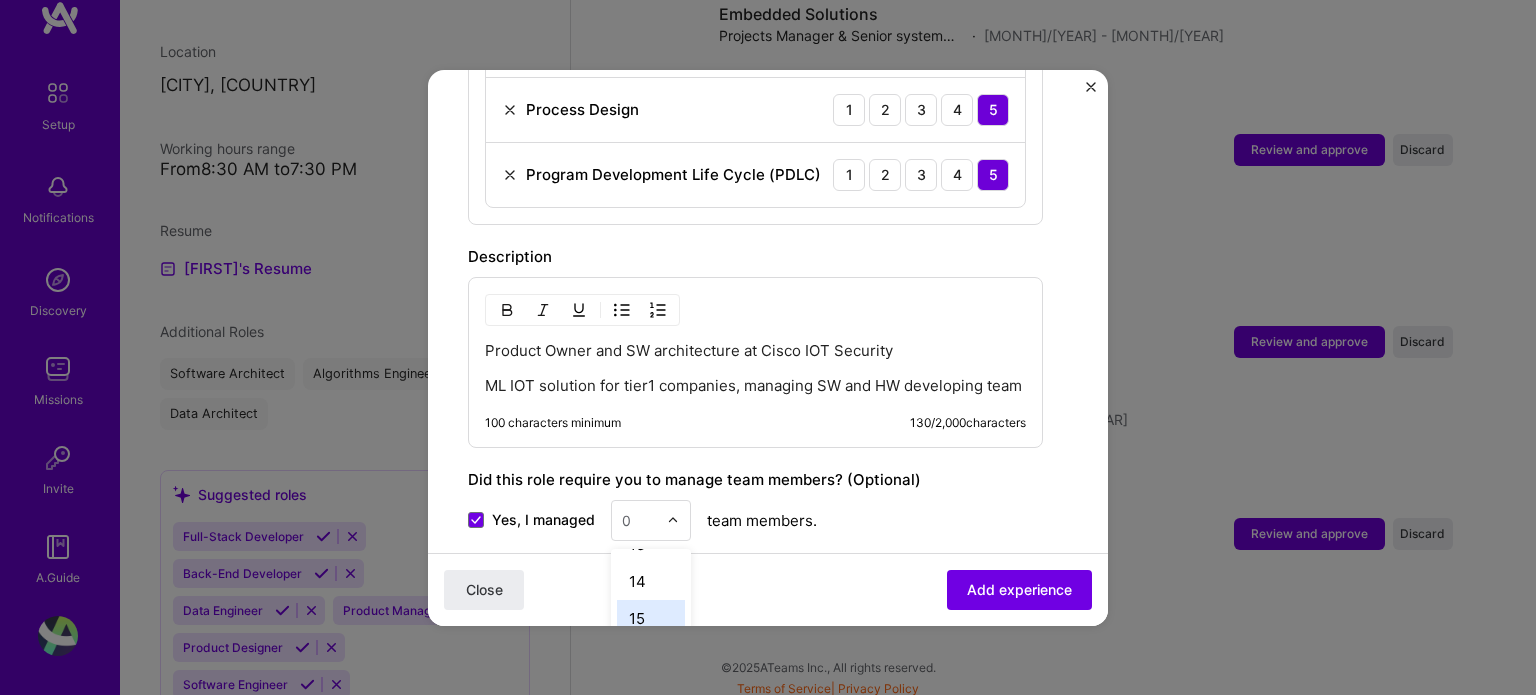 scroll, scrollTop: 500, scrollLeft: 0, axis: vertical 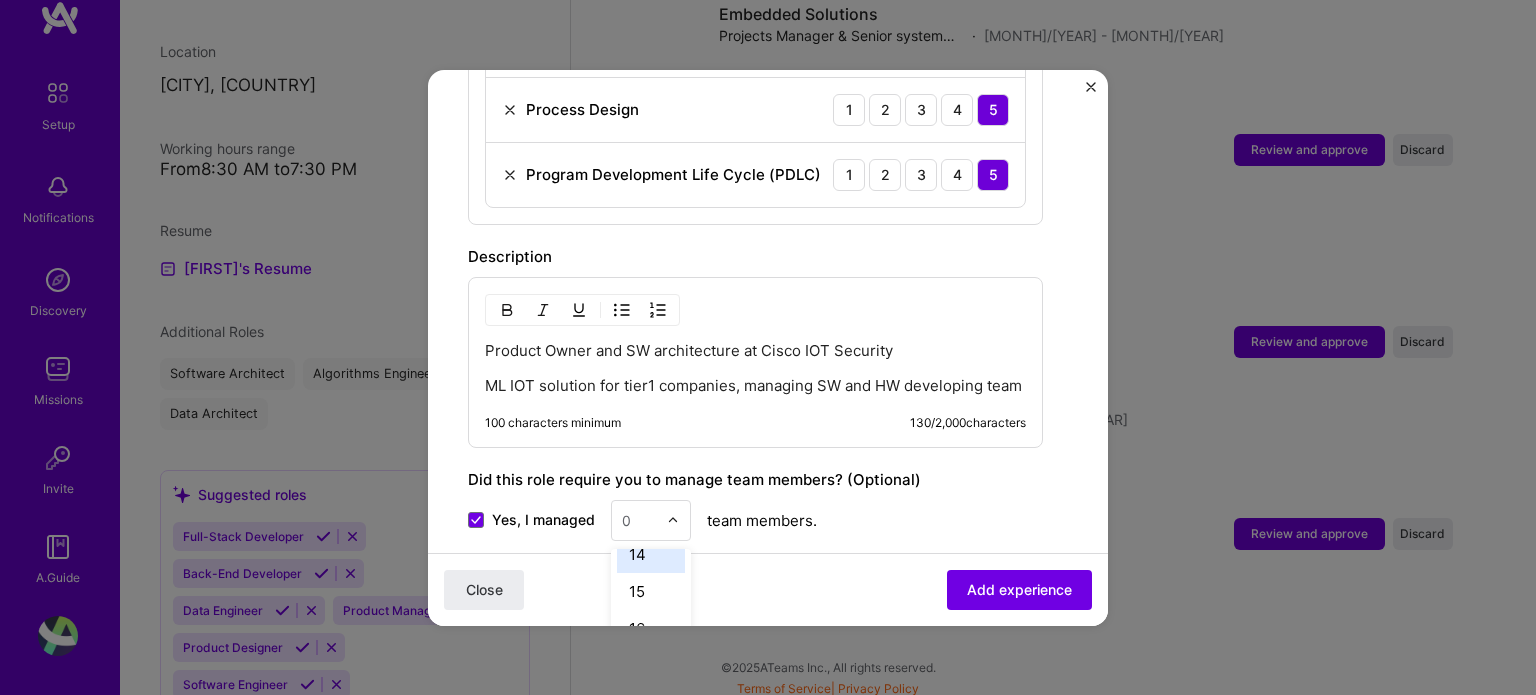 click on "14" at bounding box center [651, 554] 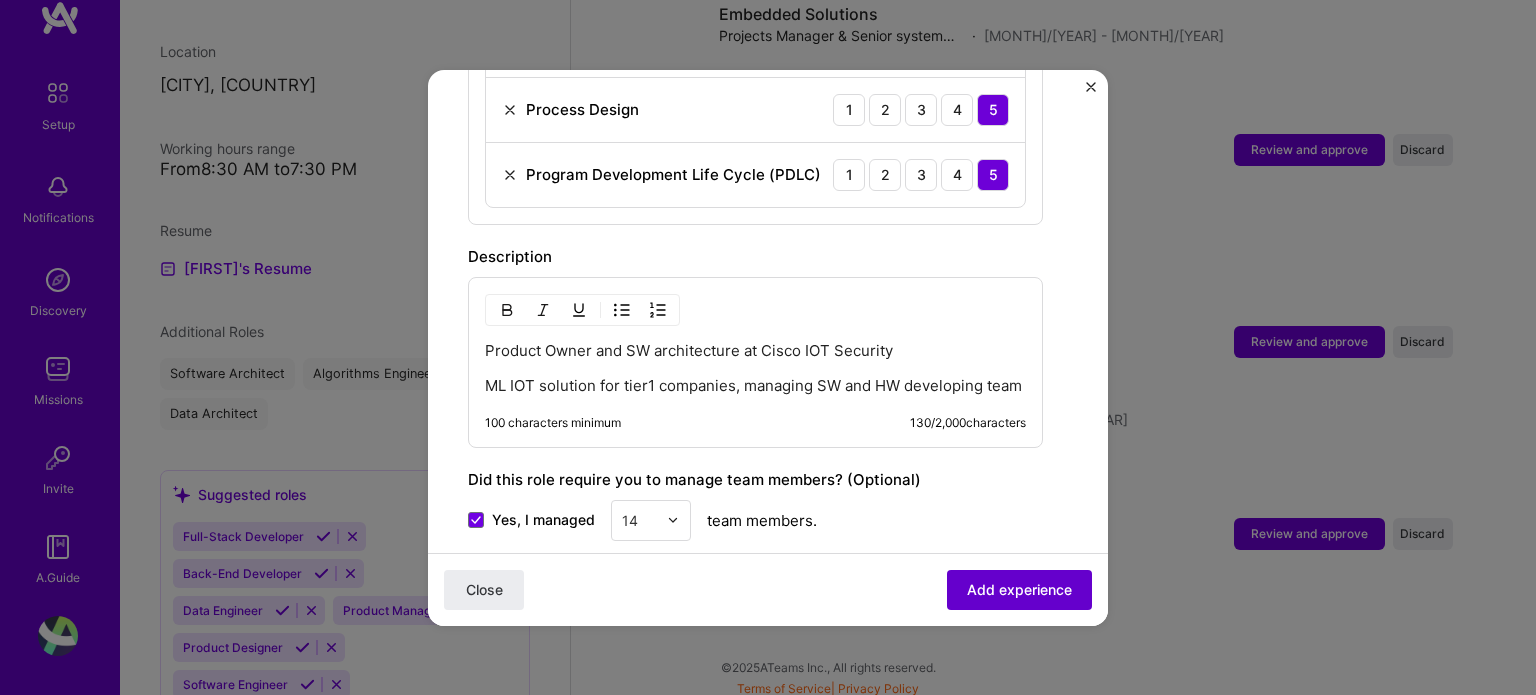 click on "Add experience" at bounding box center [1019, 589] 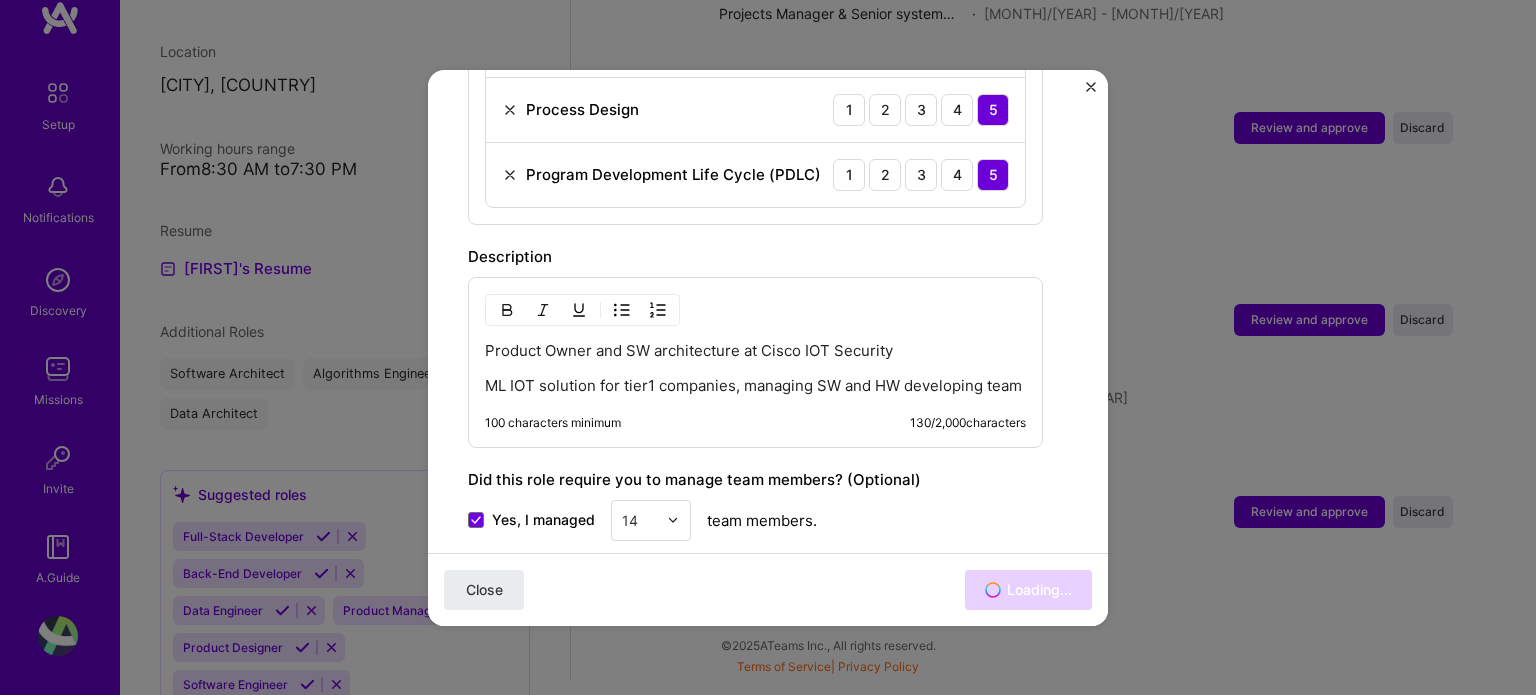 scroll, scrollTop: 1573, scrollLeft: 0, axis: vertical 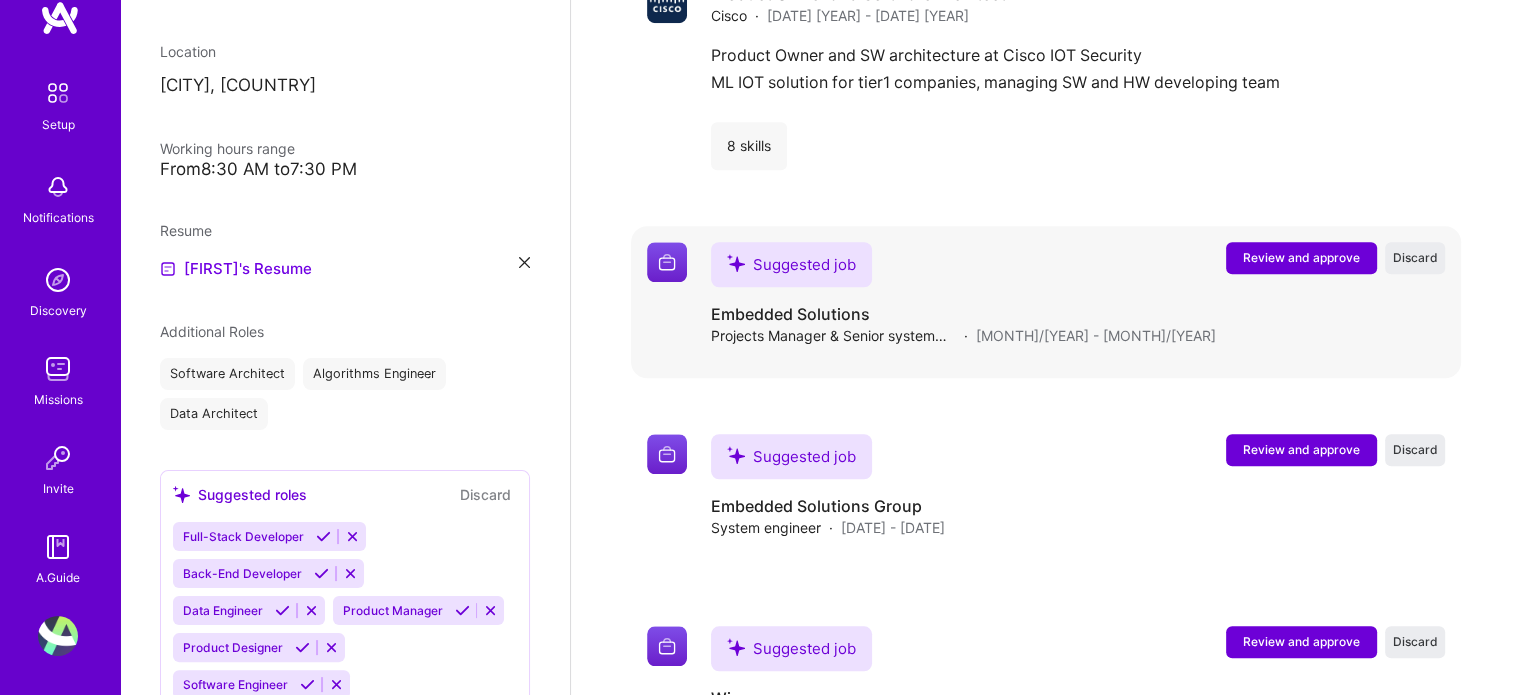 click on "Review and approve" at bounding box center (1301, 257) 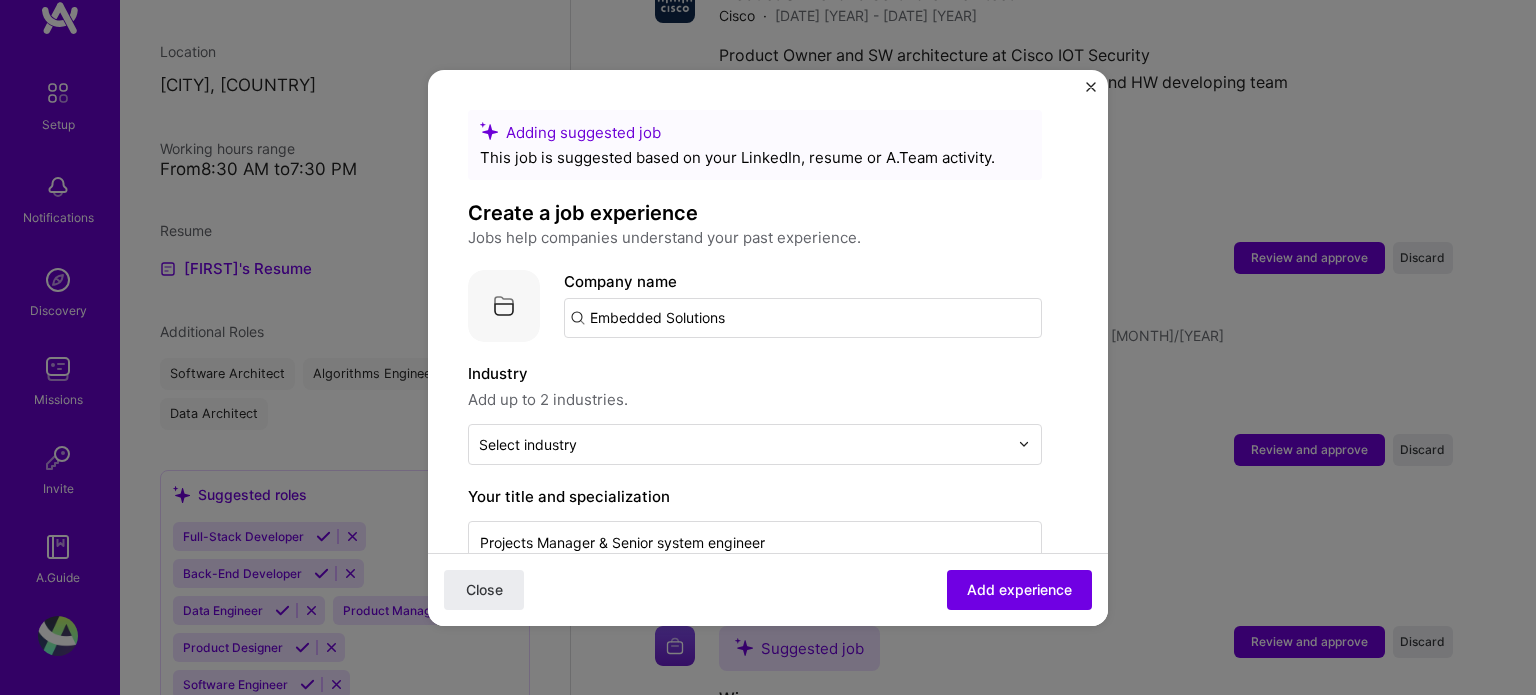 click on "Embedded Solutions" at bounding box center [803, 318] 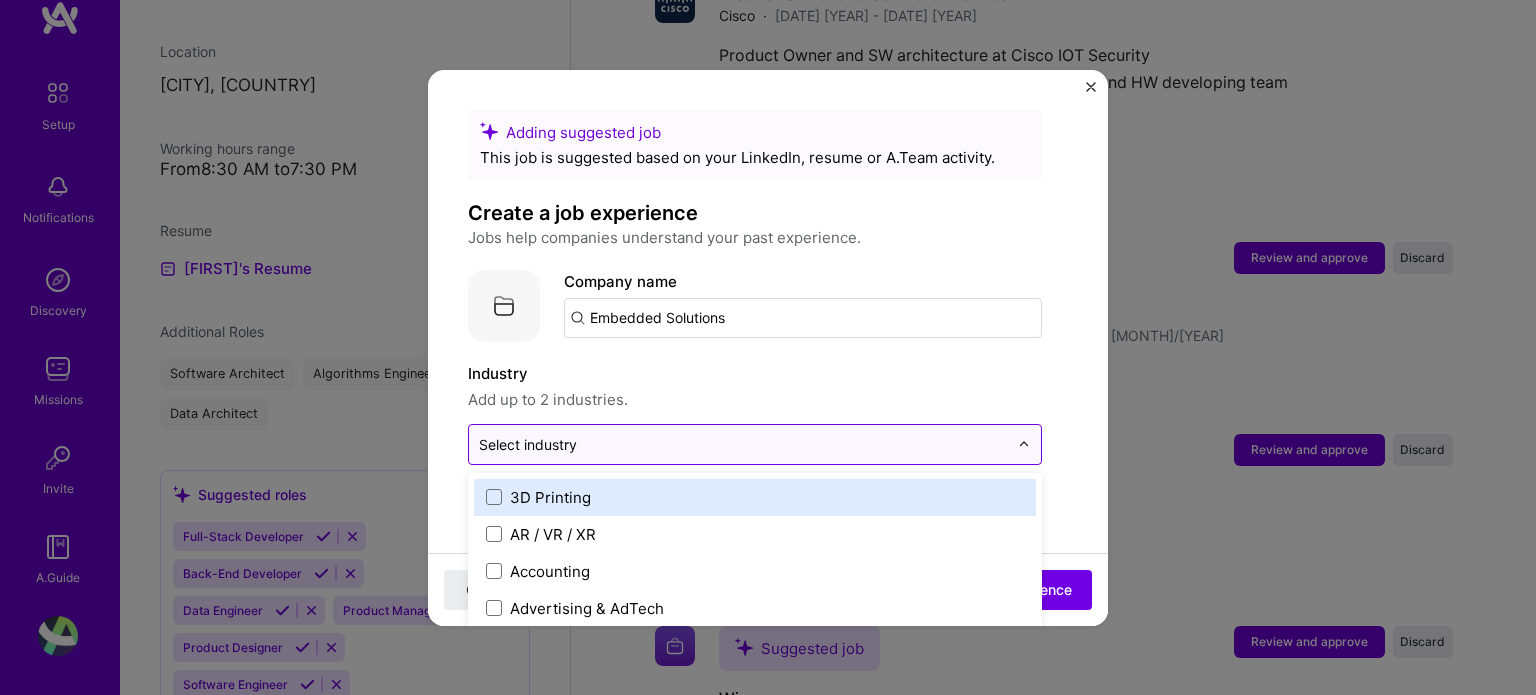 click at bounding box center [743, 444] 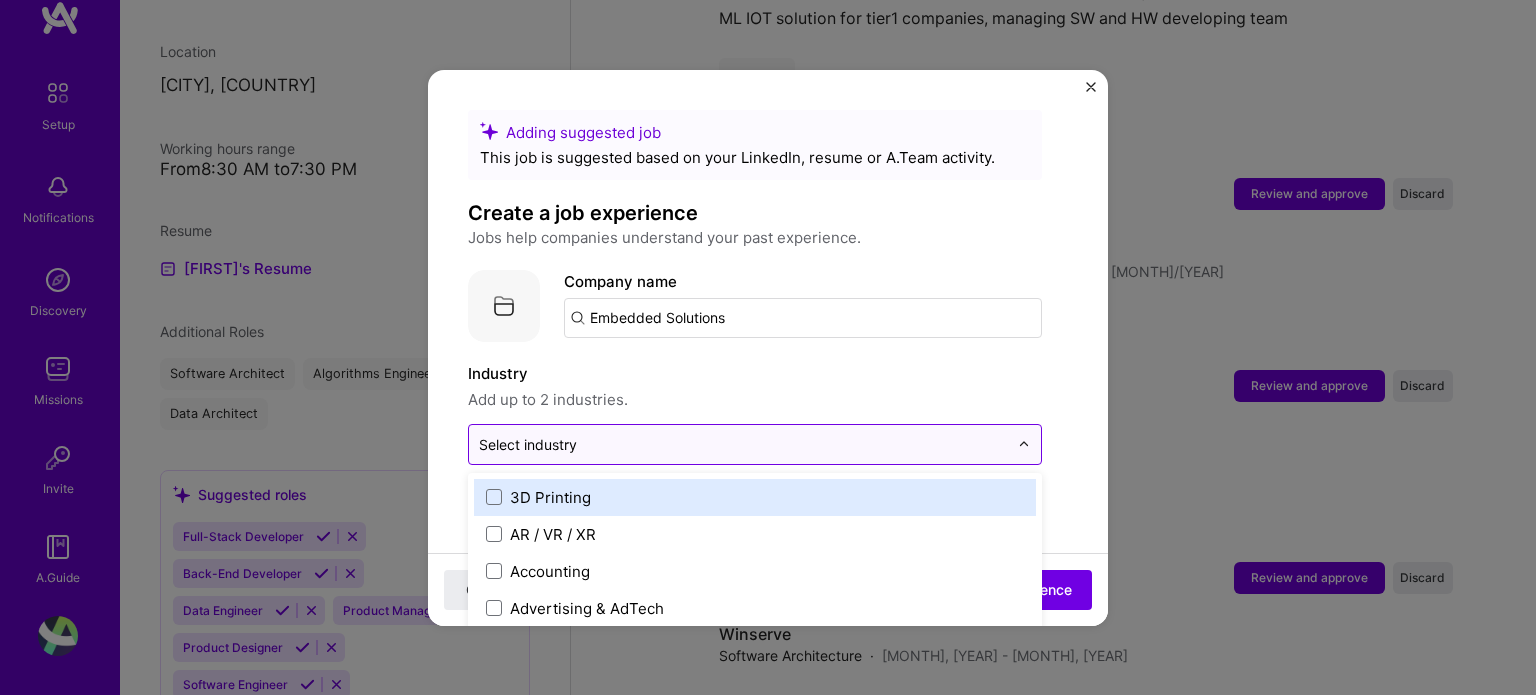scroll, scrollTop: 1617, scrollLeft: 0, axis: vertical 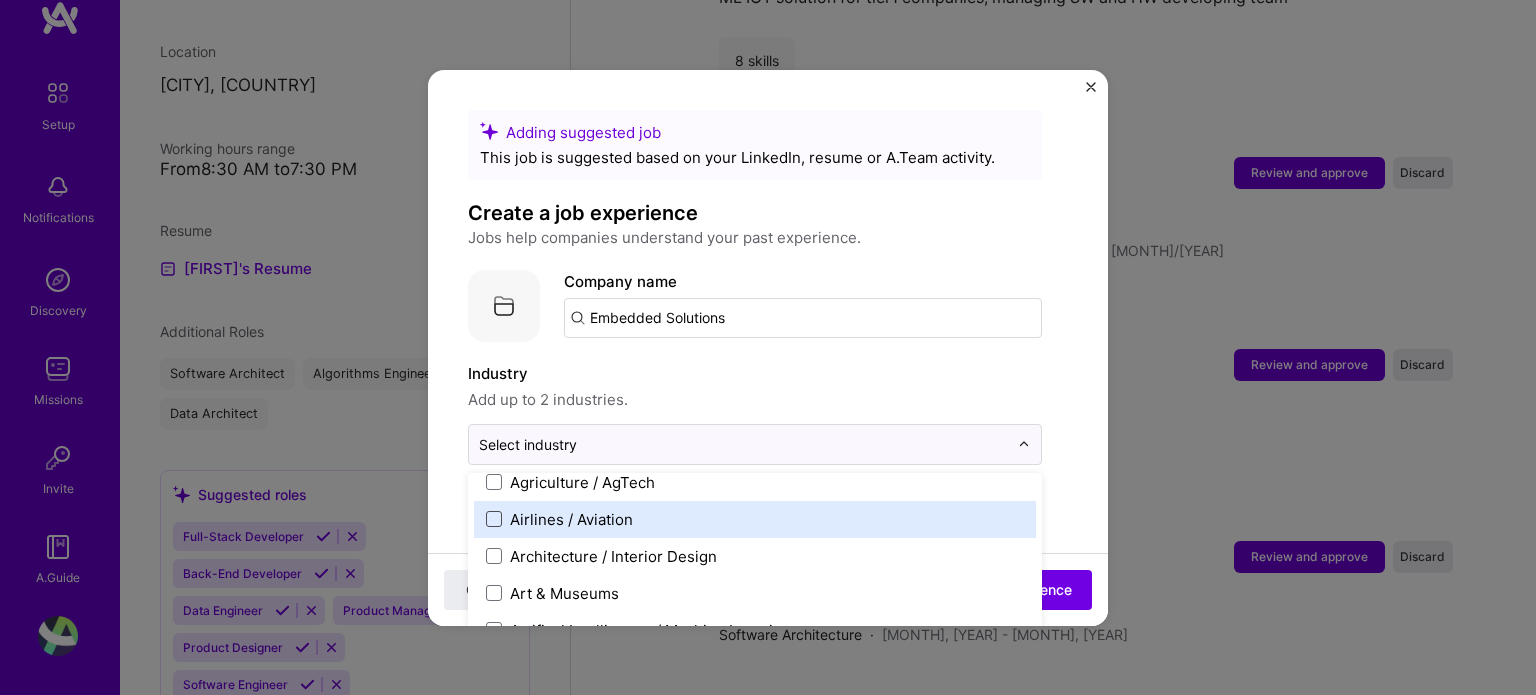 click at bounding box center [494, 519] 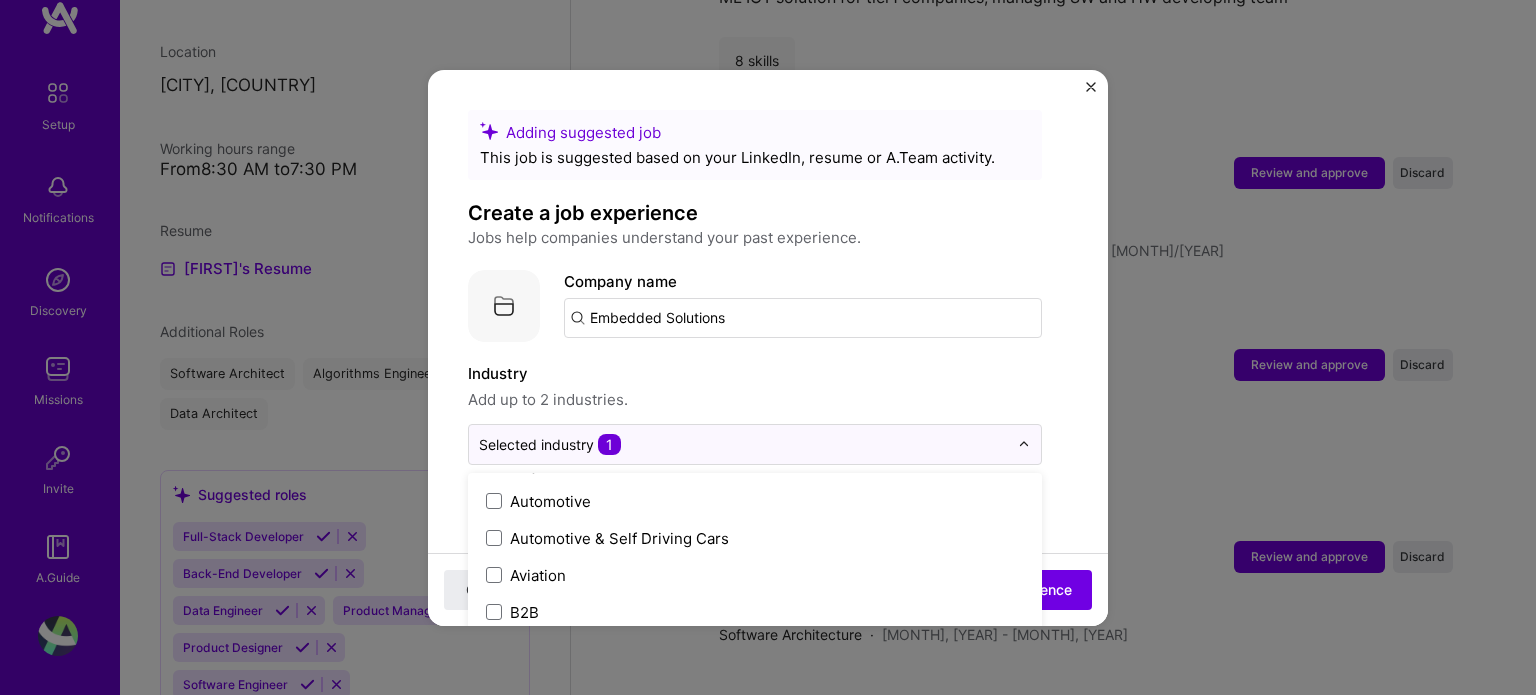 scroll, scrollTop: 500, scrollLeft: 0, axis: vertical 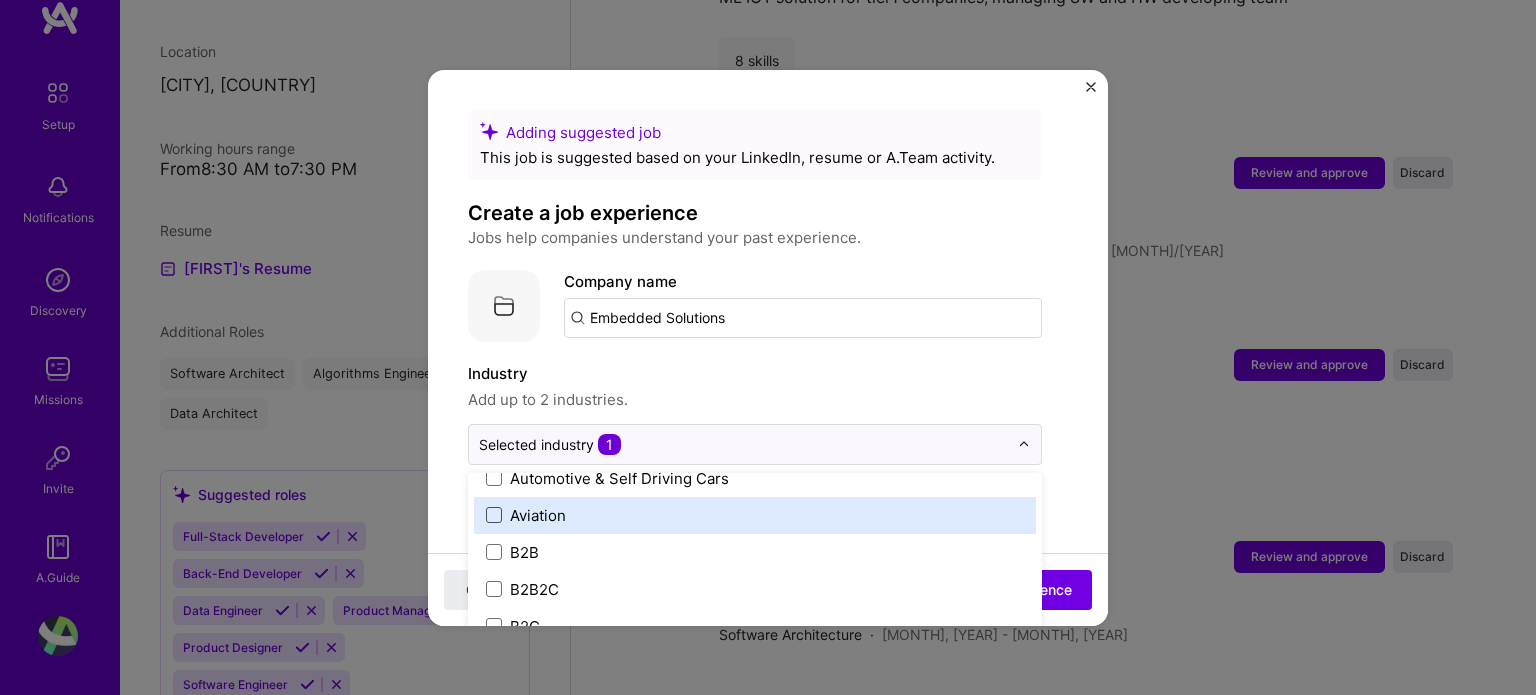 click at bounding box center (494, 515) 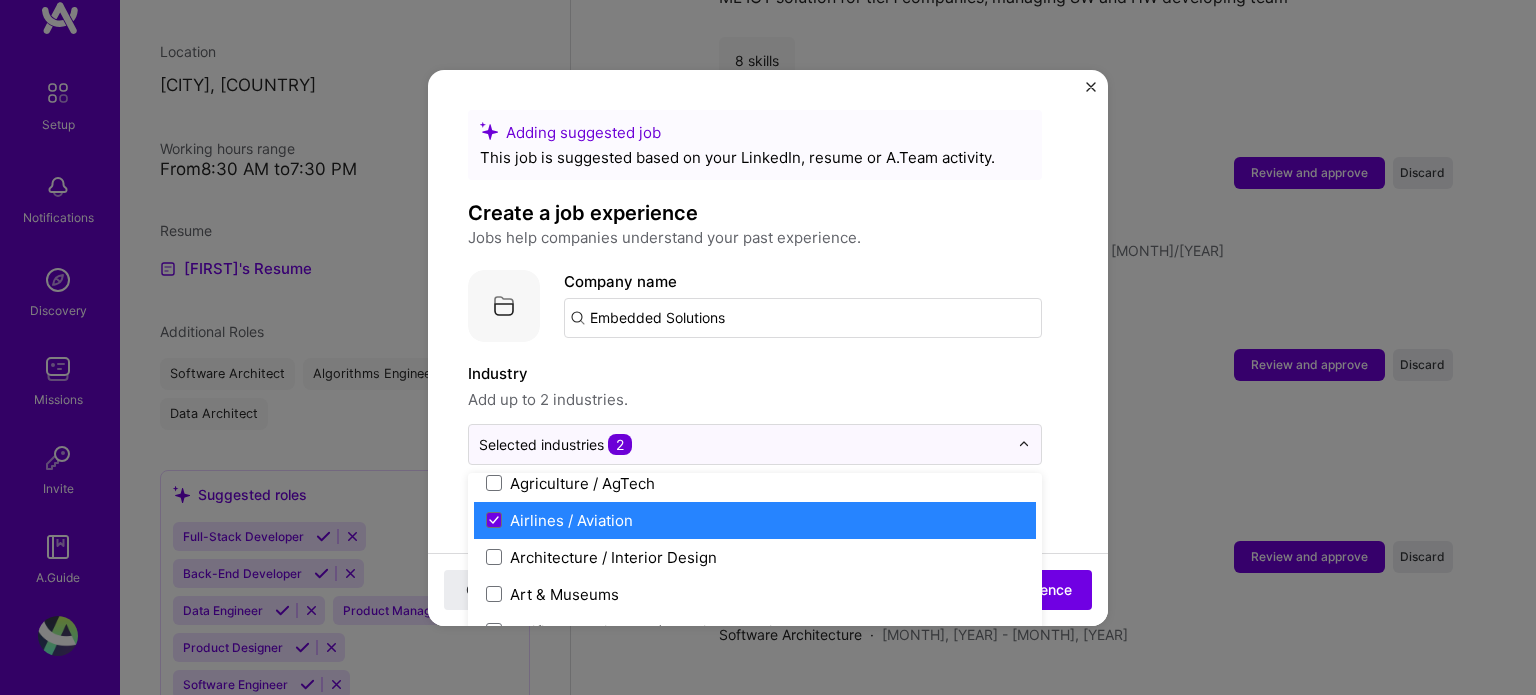scroll, scrollTop: 200, scrollLeft: 0, axis: vertical 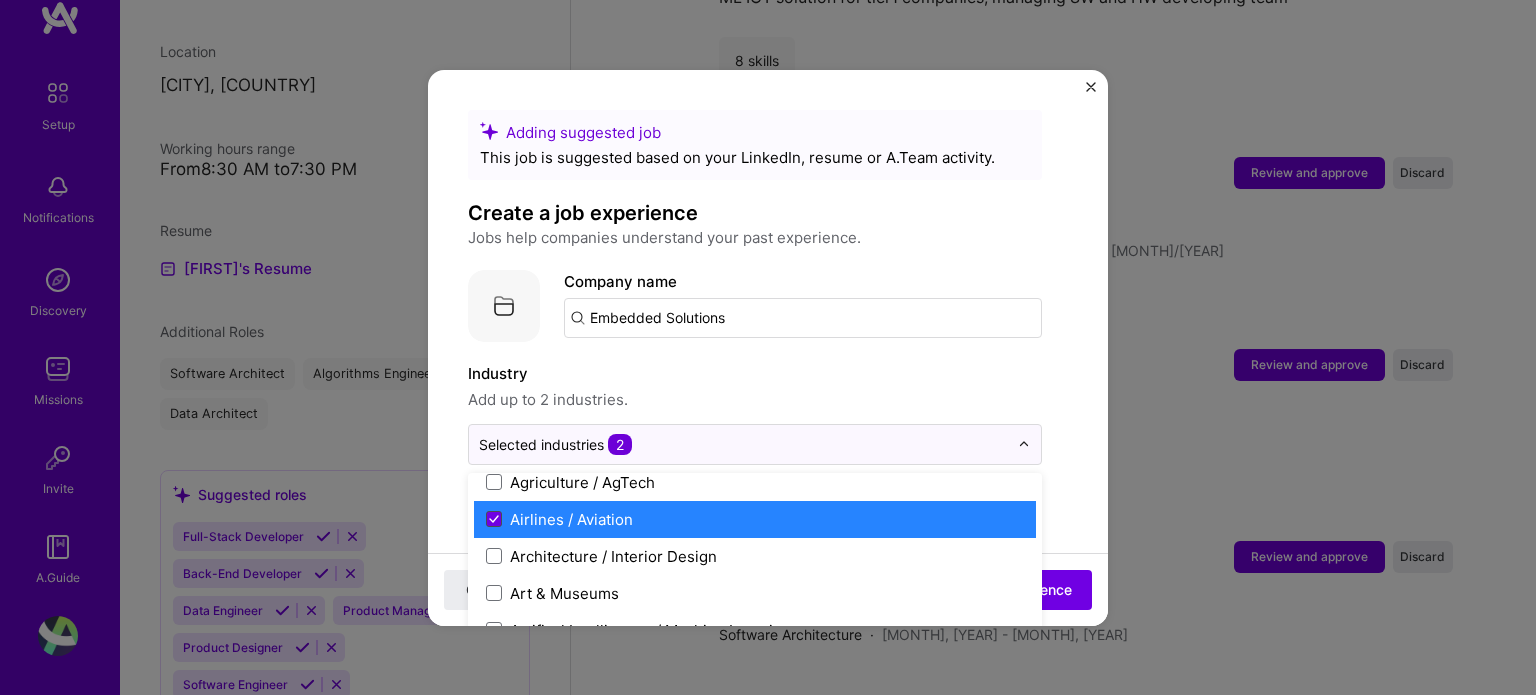 click at bounding box center (494, 519) 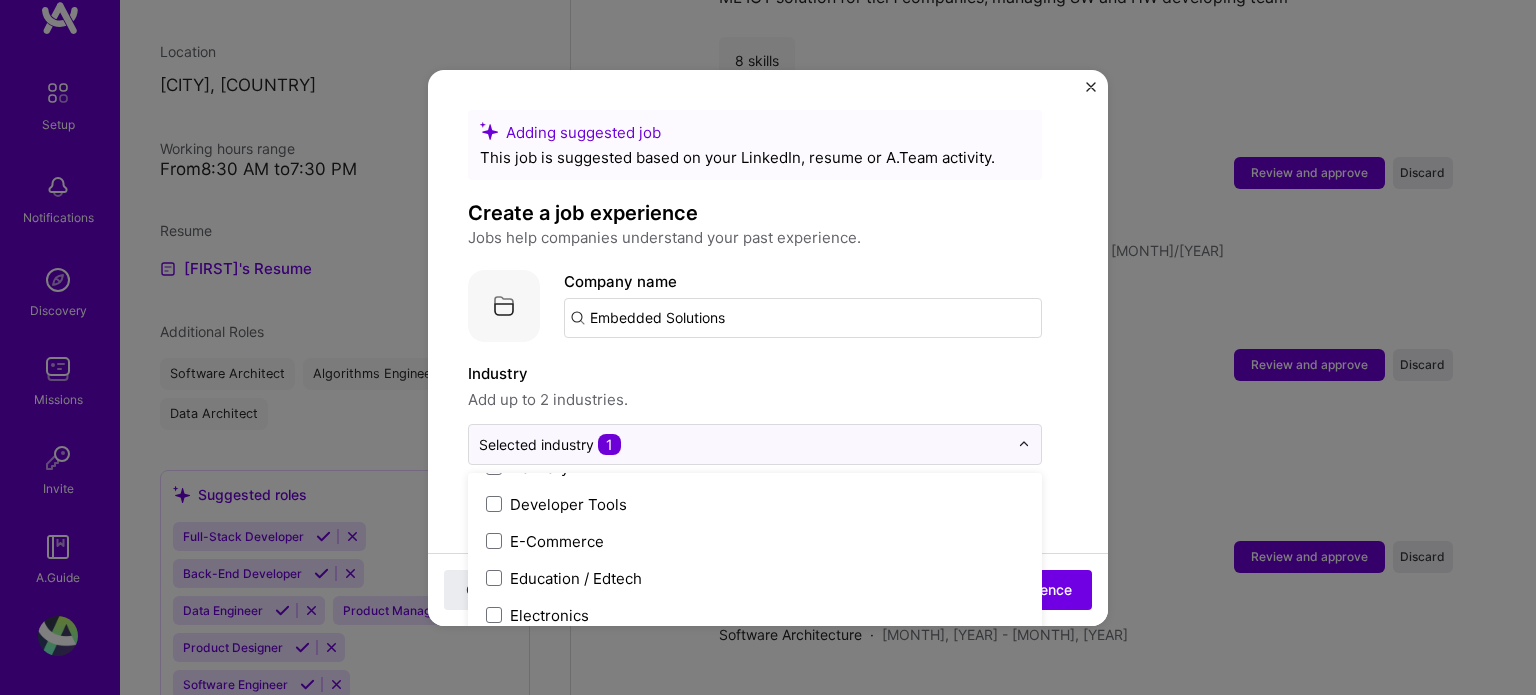 scroll, scrollTop: 1600, scrollLeft: 0, axis: vertical 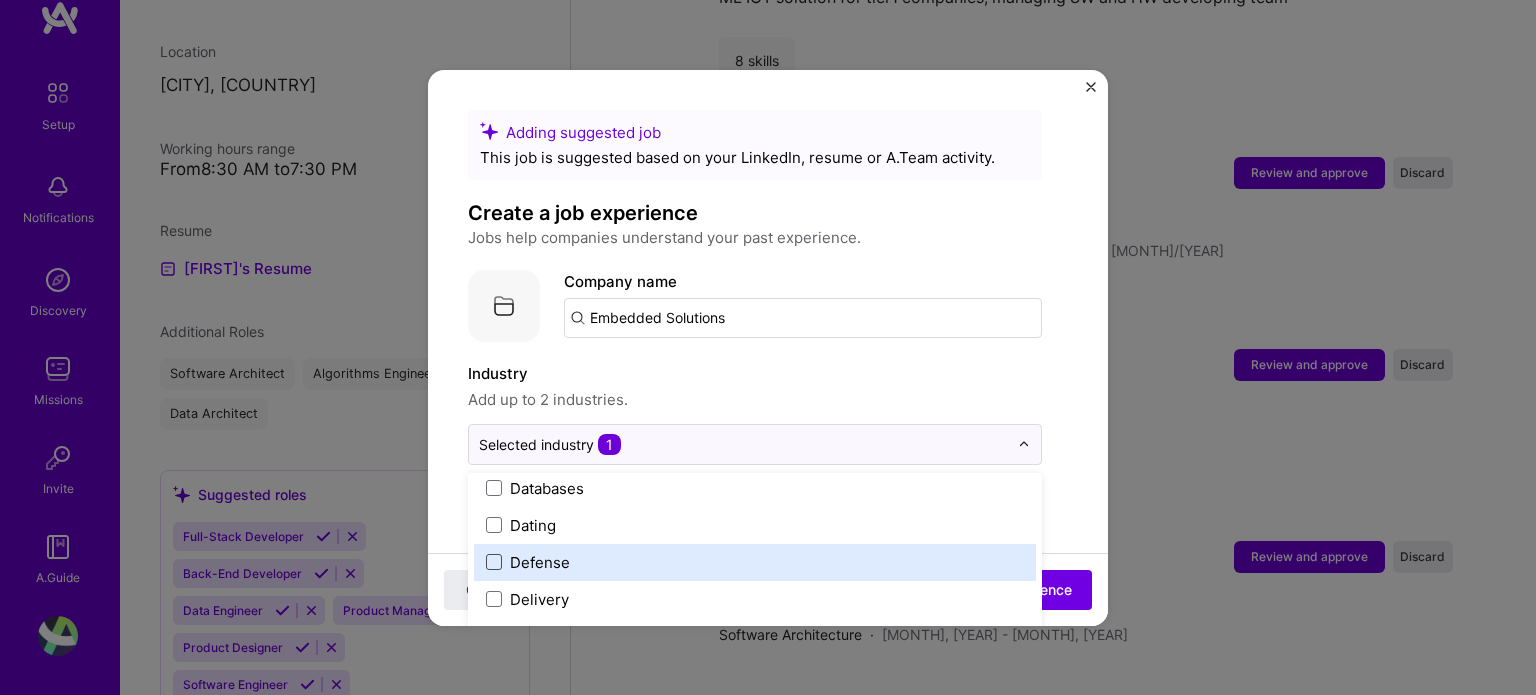 click at bounding box center (494, 562) 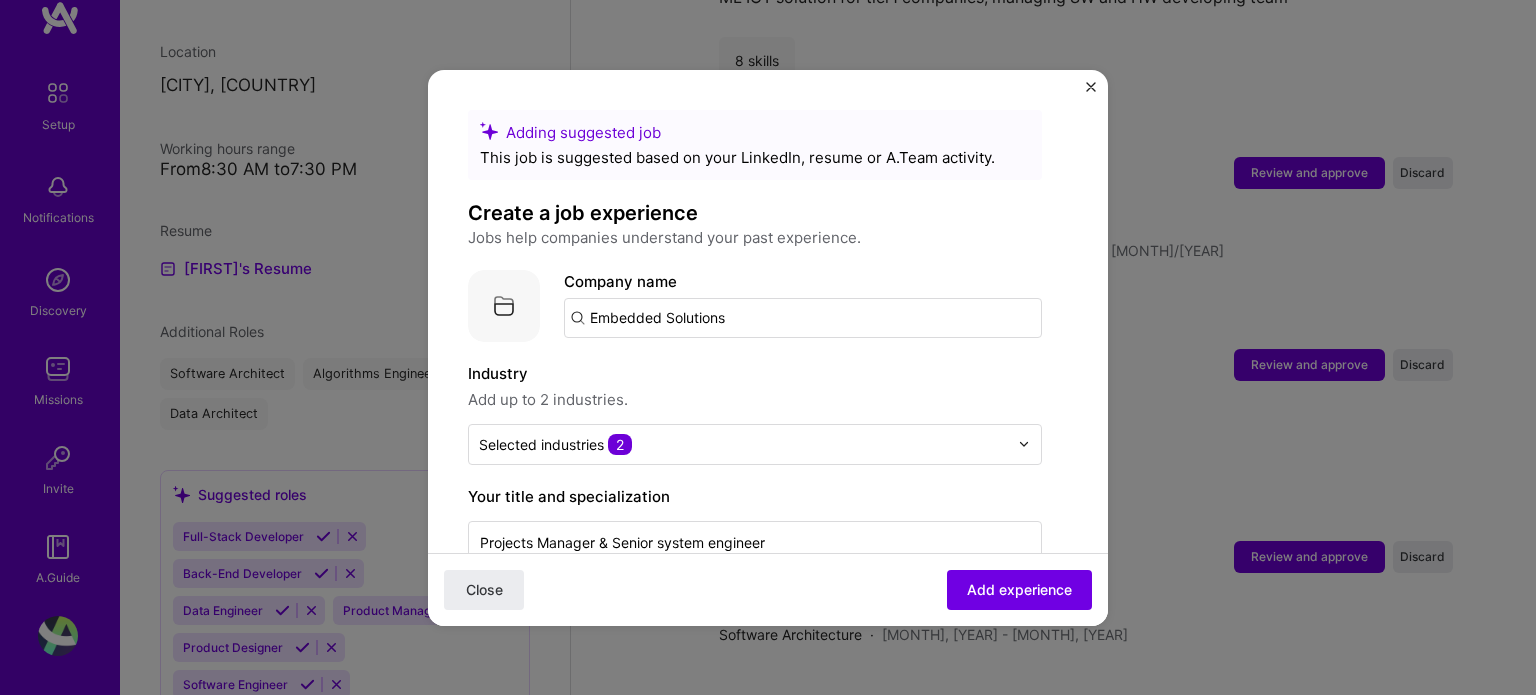 click on "Industry" at bounding box center (755, 374) 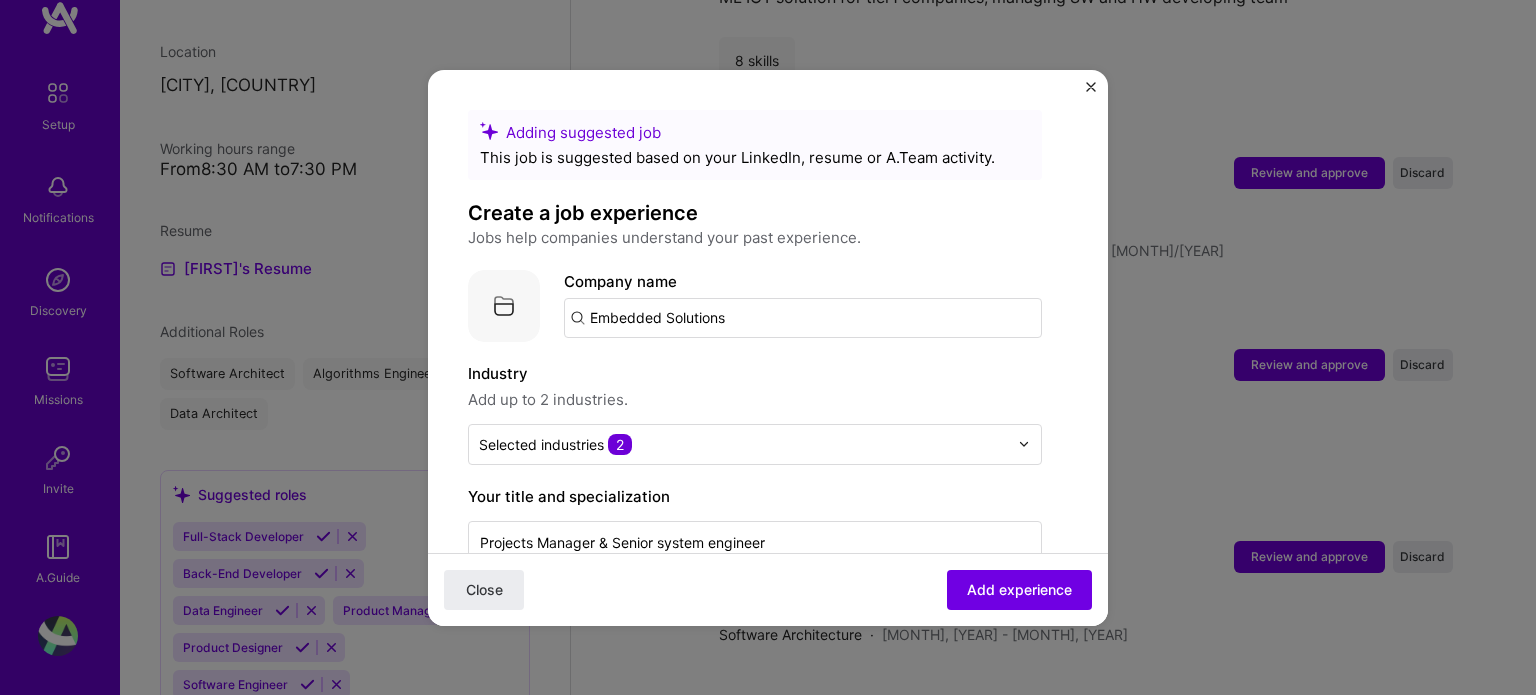 click on "Embedded Solutions" at bounding box center [803, 318] 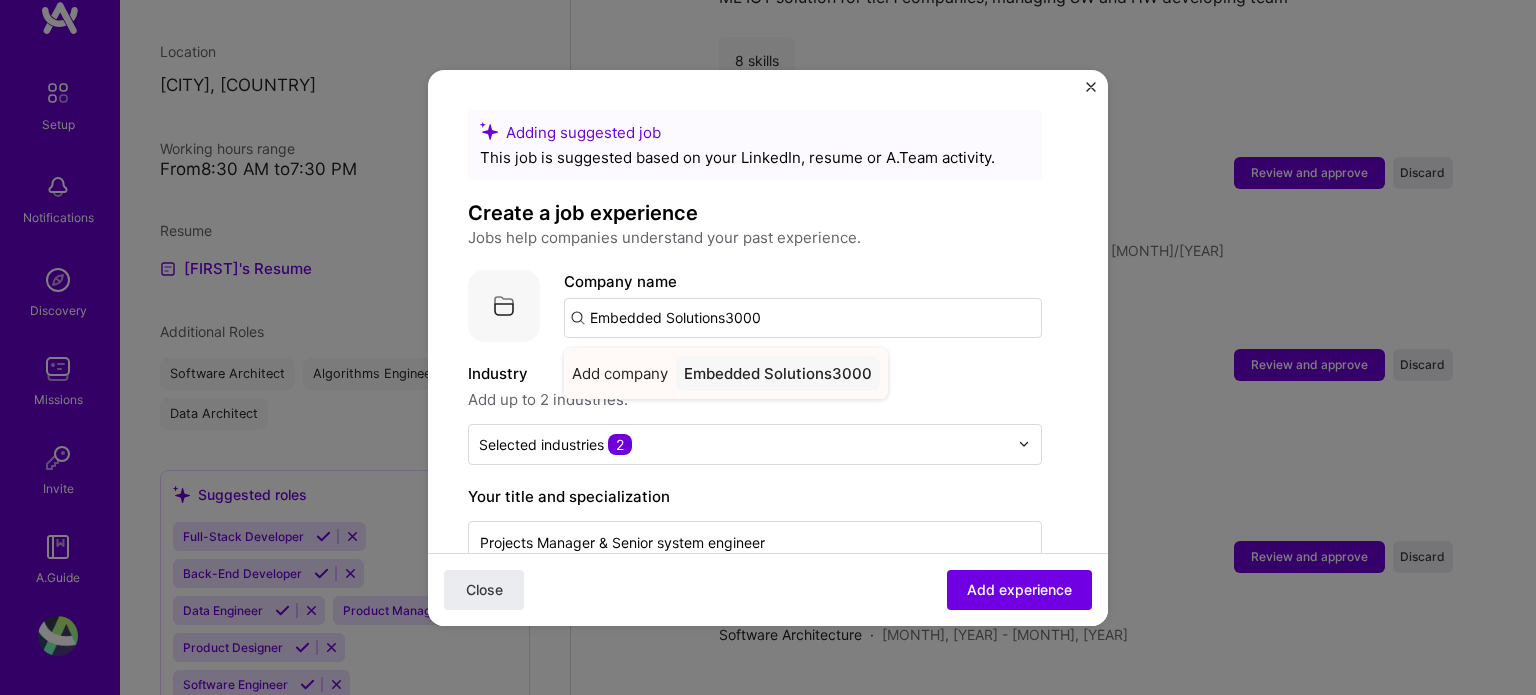 type on "Embedded Solutions3000" 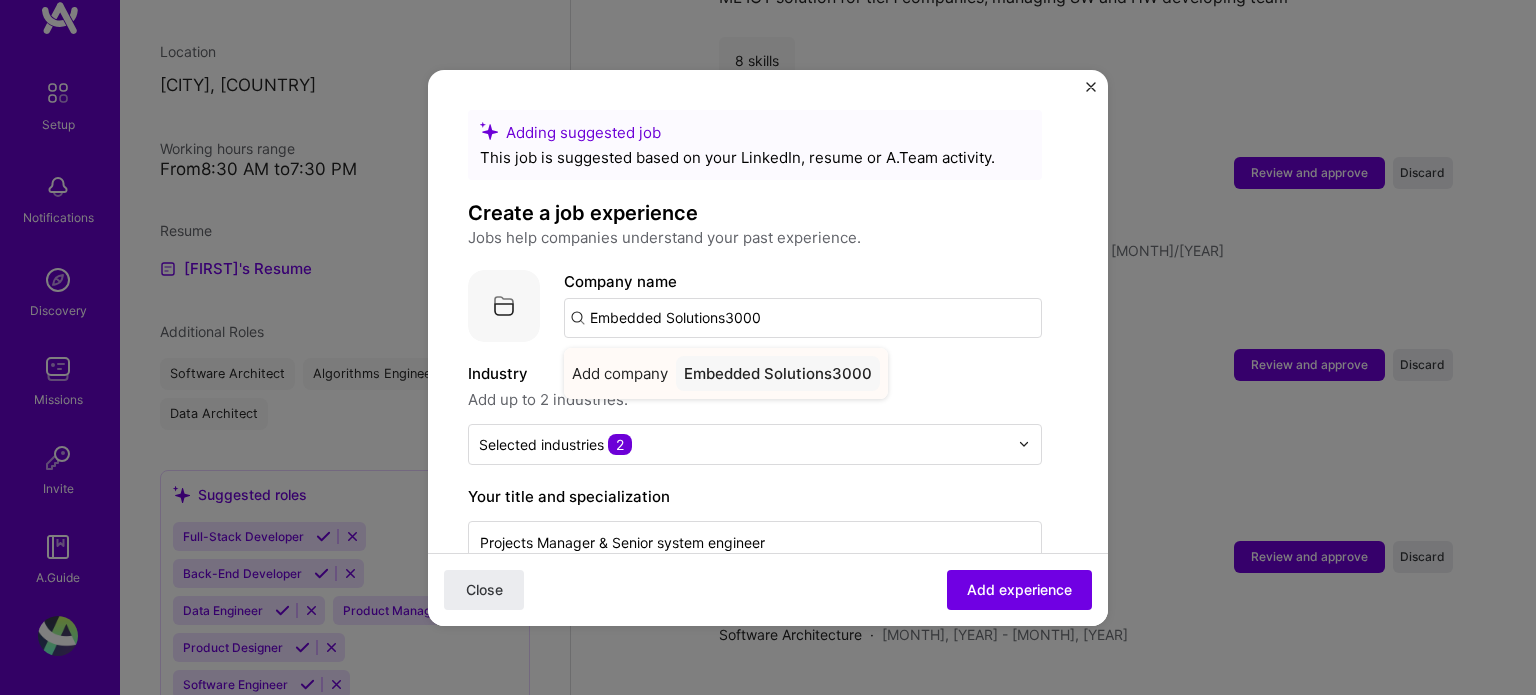 click on "Add company" at bounding box center (620, 373) 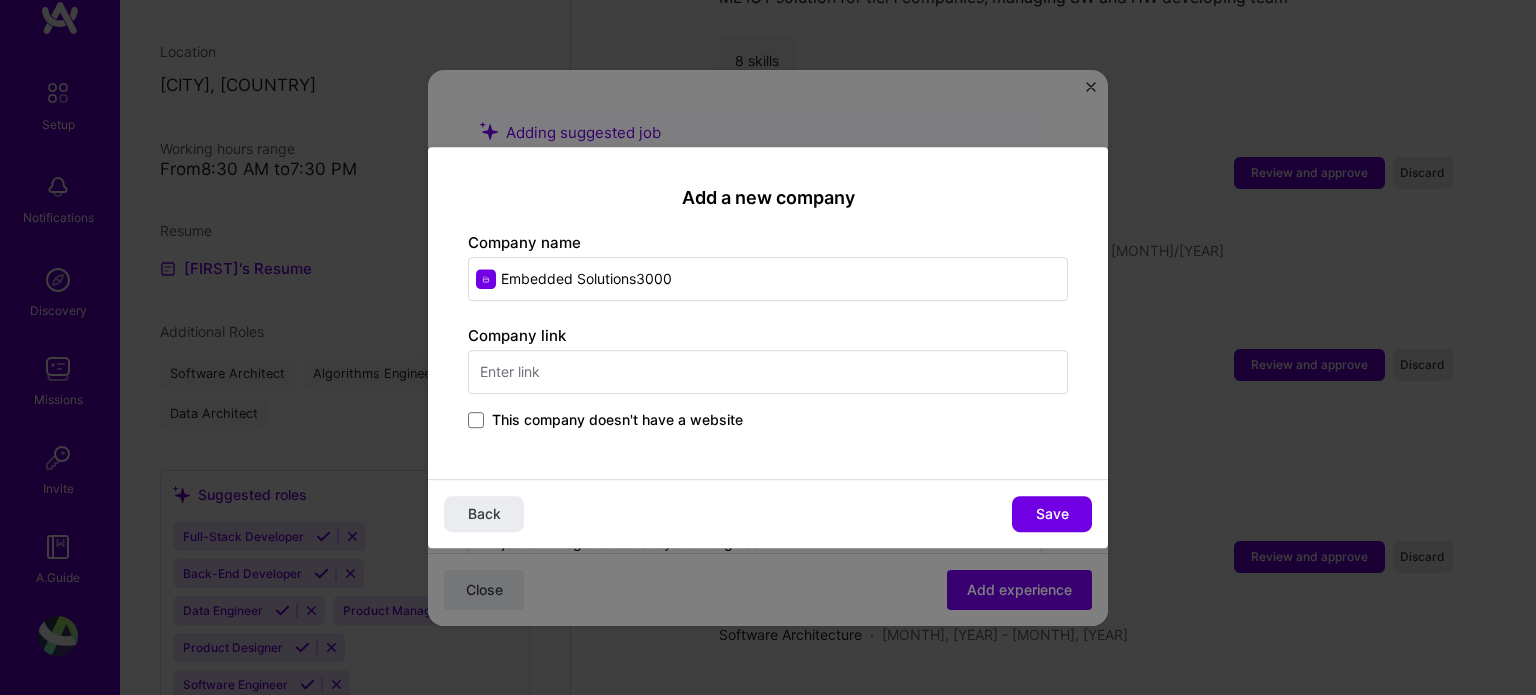 click at bounding box center (768, 372) 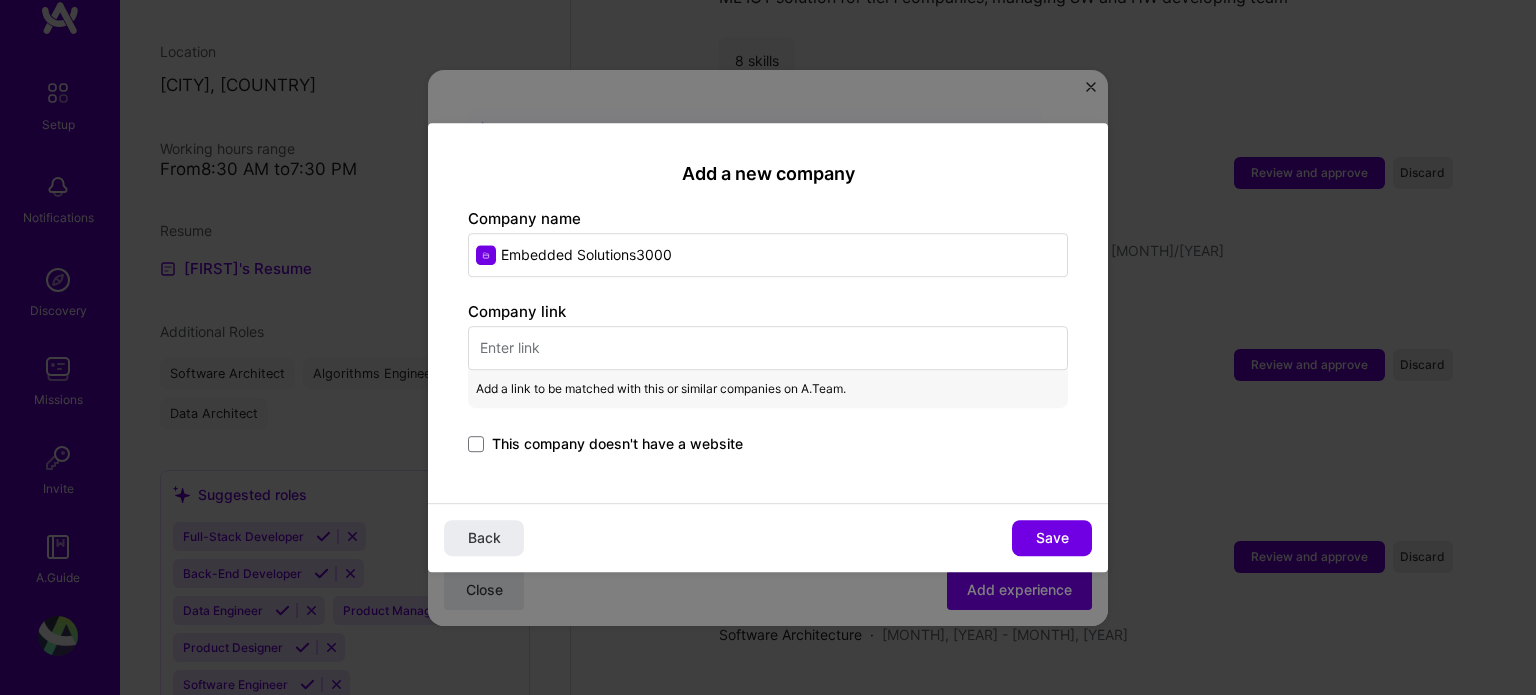 paste on "https://embedded-solutions.co.il/" 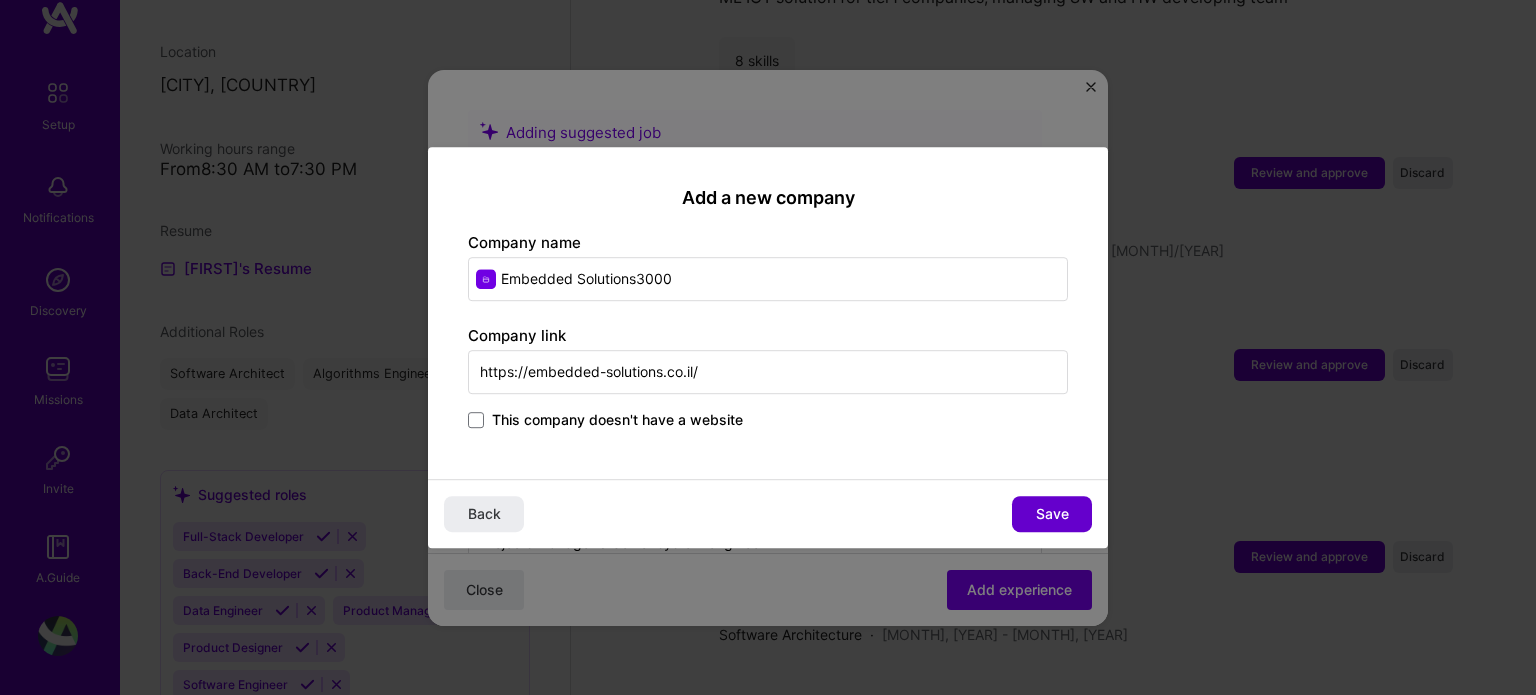 type on "https://embedded-solutions.co.il/" 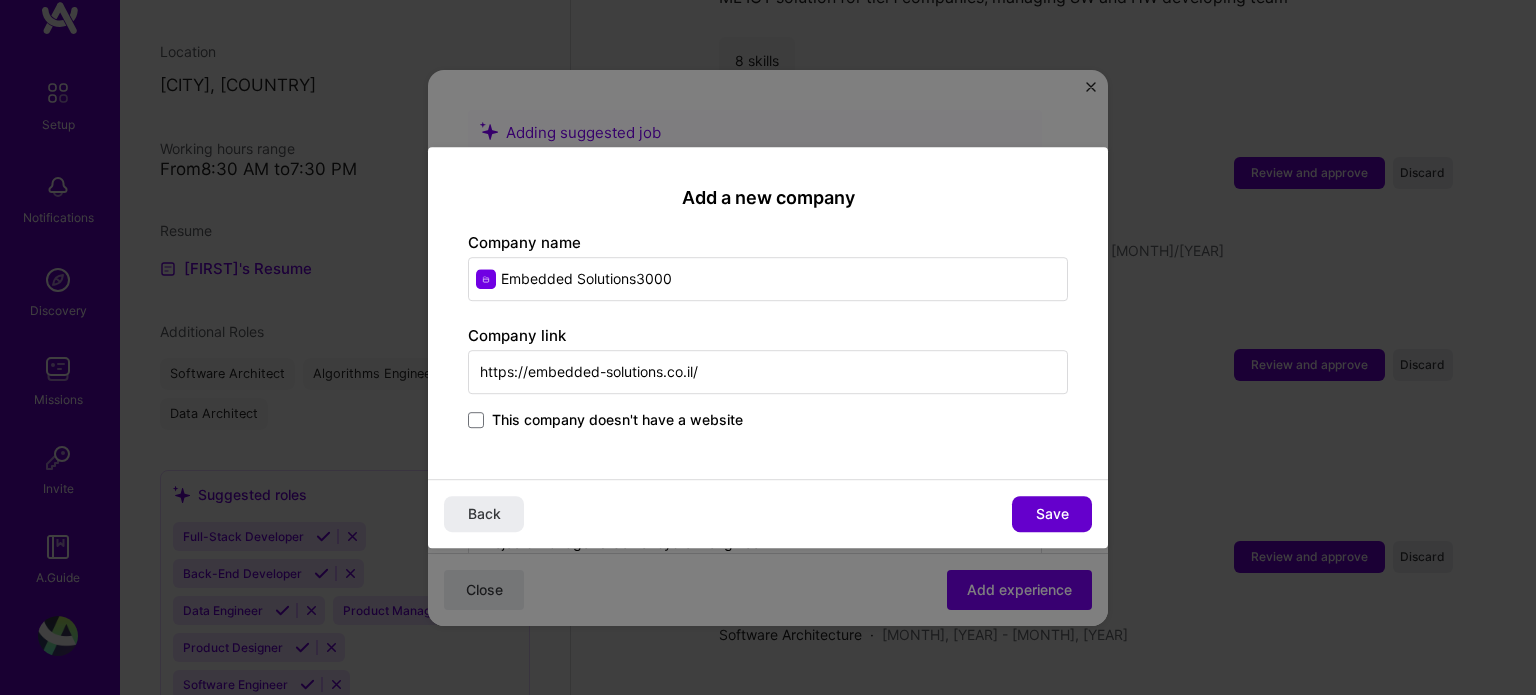 click on "Save" at bounding box center (1052, 514) 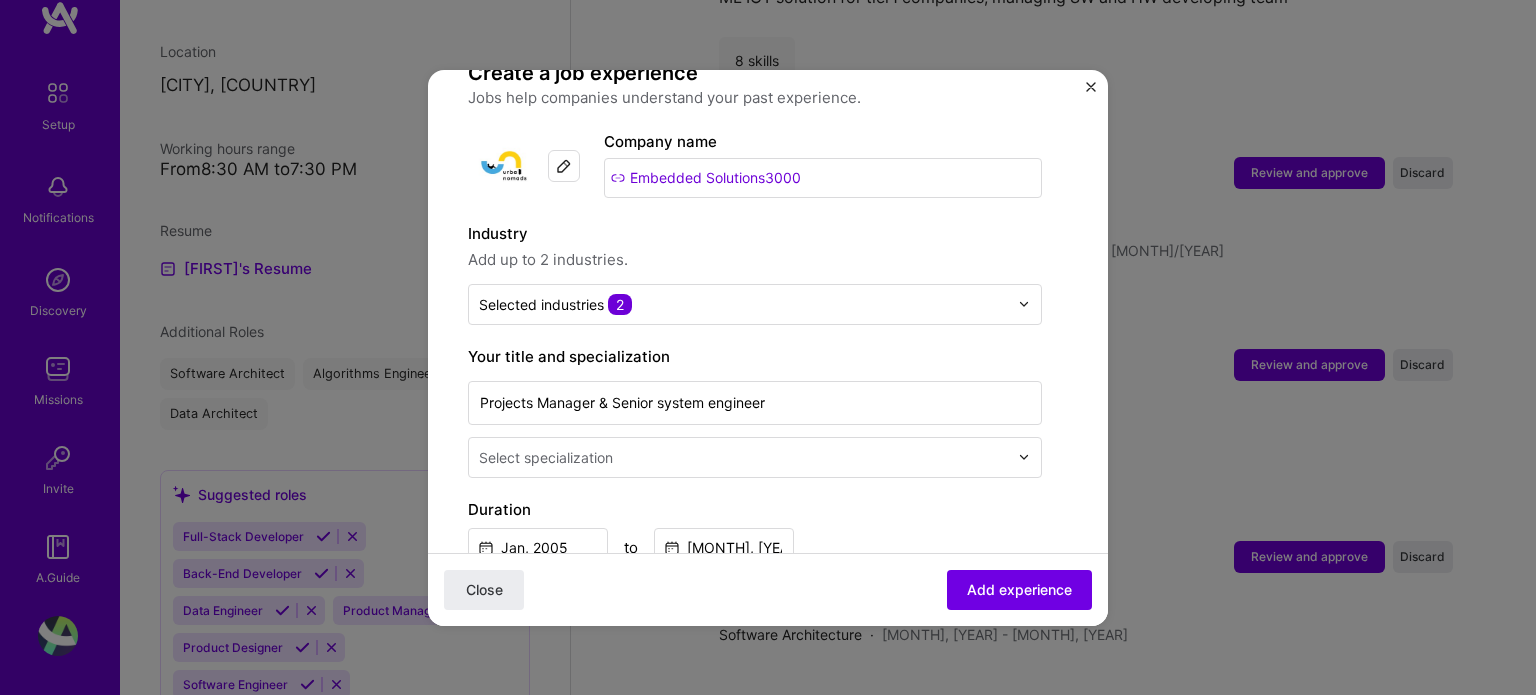 scroll, scrollTop: 300, scrollLeft: 0, axis: vertical 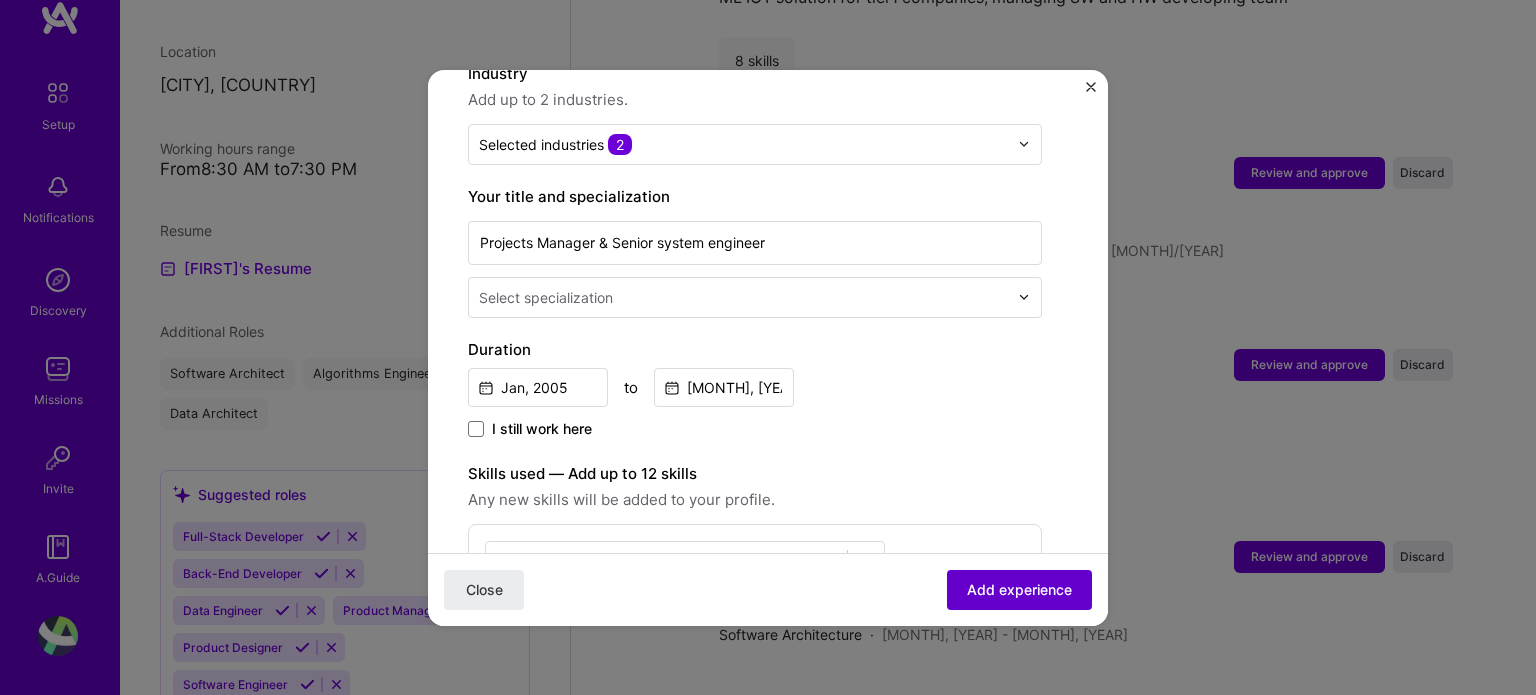 click on "Add experience" at bounding box center (1019, 589) 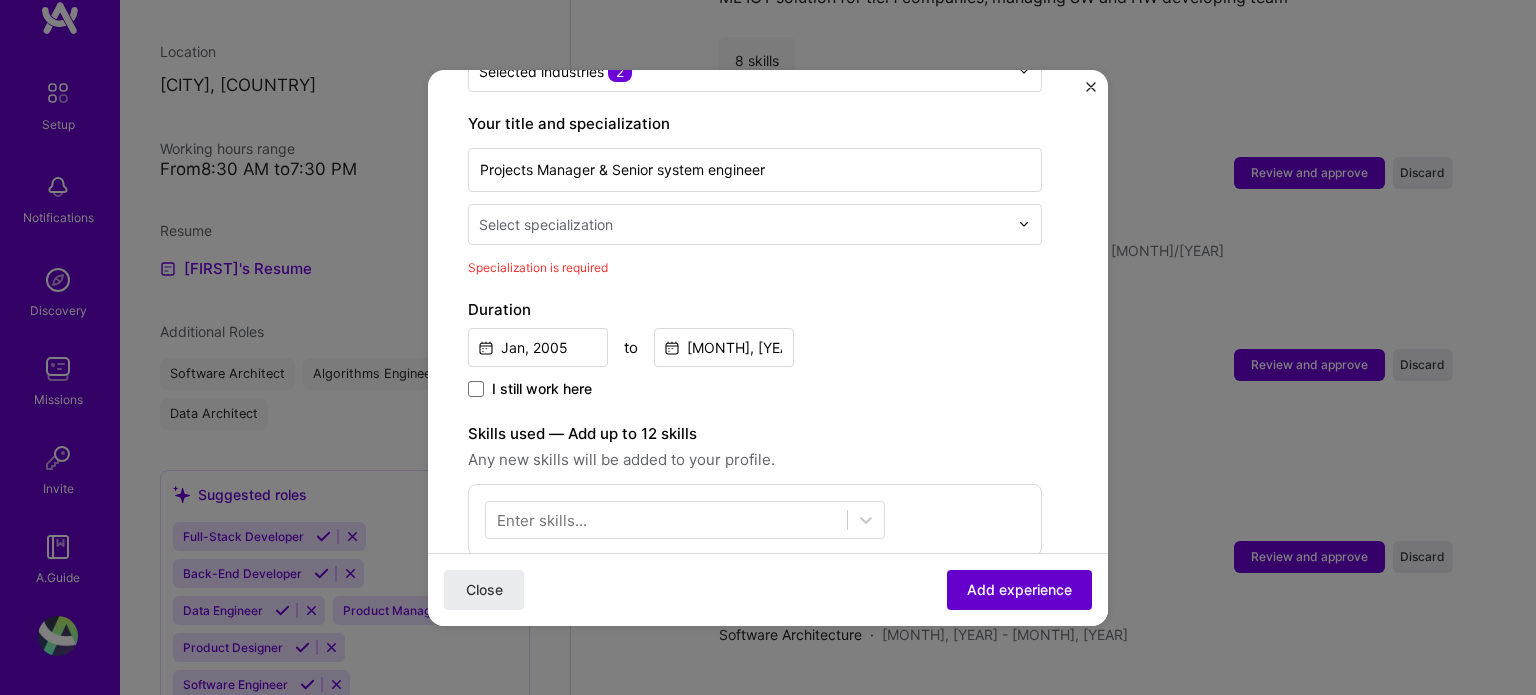 scroll, scrollTop: 414, scrollLeft: 0, axis: vertical 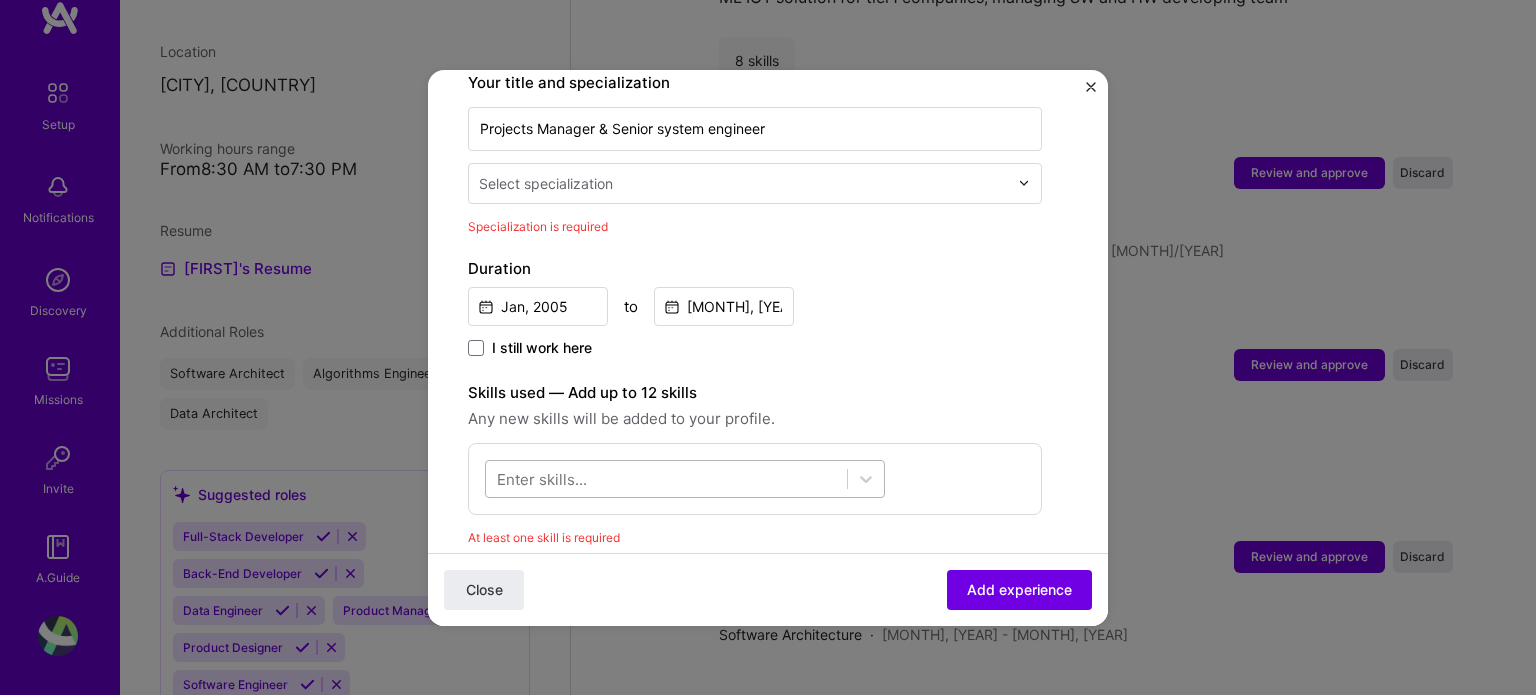 click at bounding box center (666, 478) 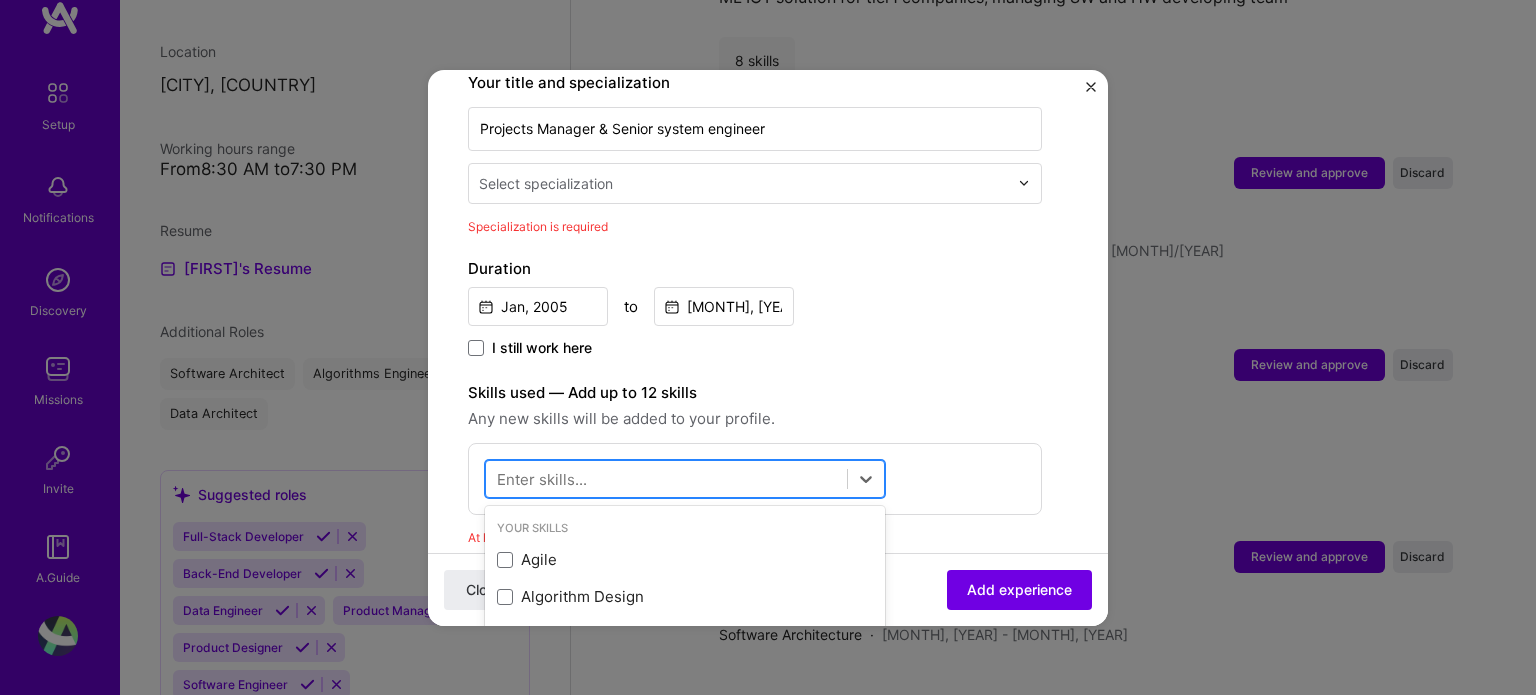 scroll, scrollTop: 1734, scrollLeft: 0, axis: vertical 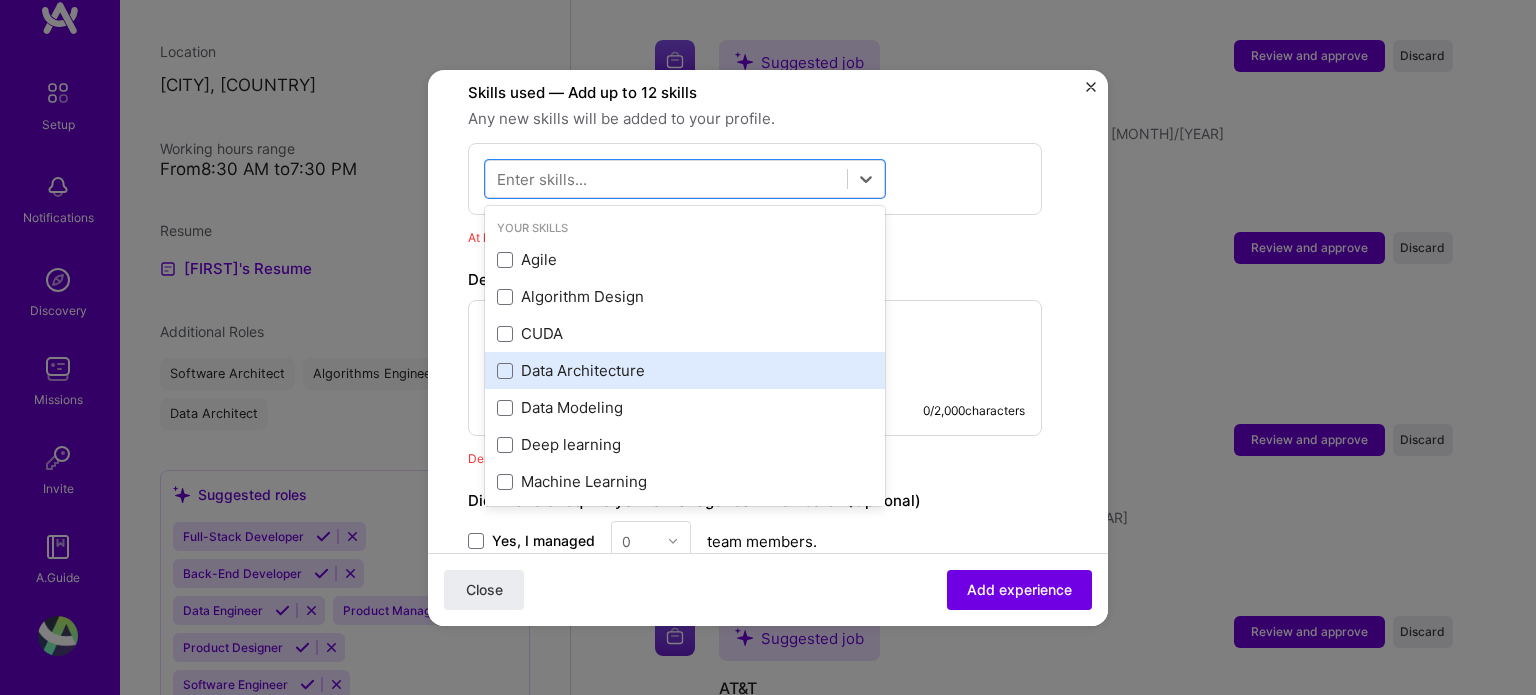 click on "Data Architecture" at bounding box center [685, 370] 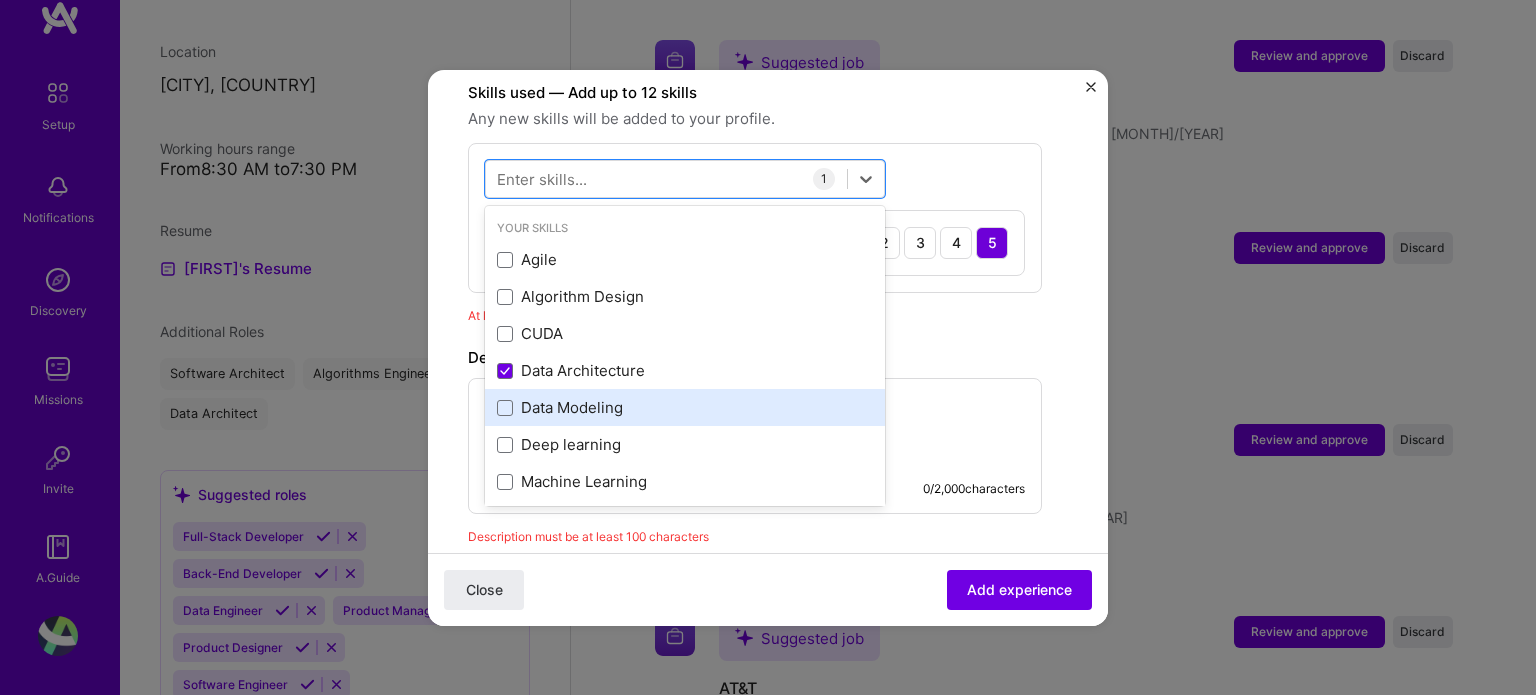 click on "Data Modeling" at bounding box center (685, 407) 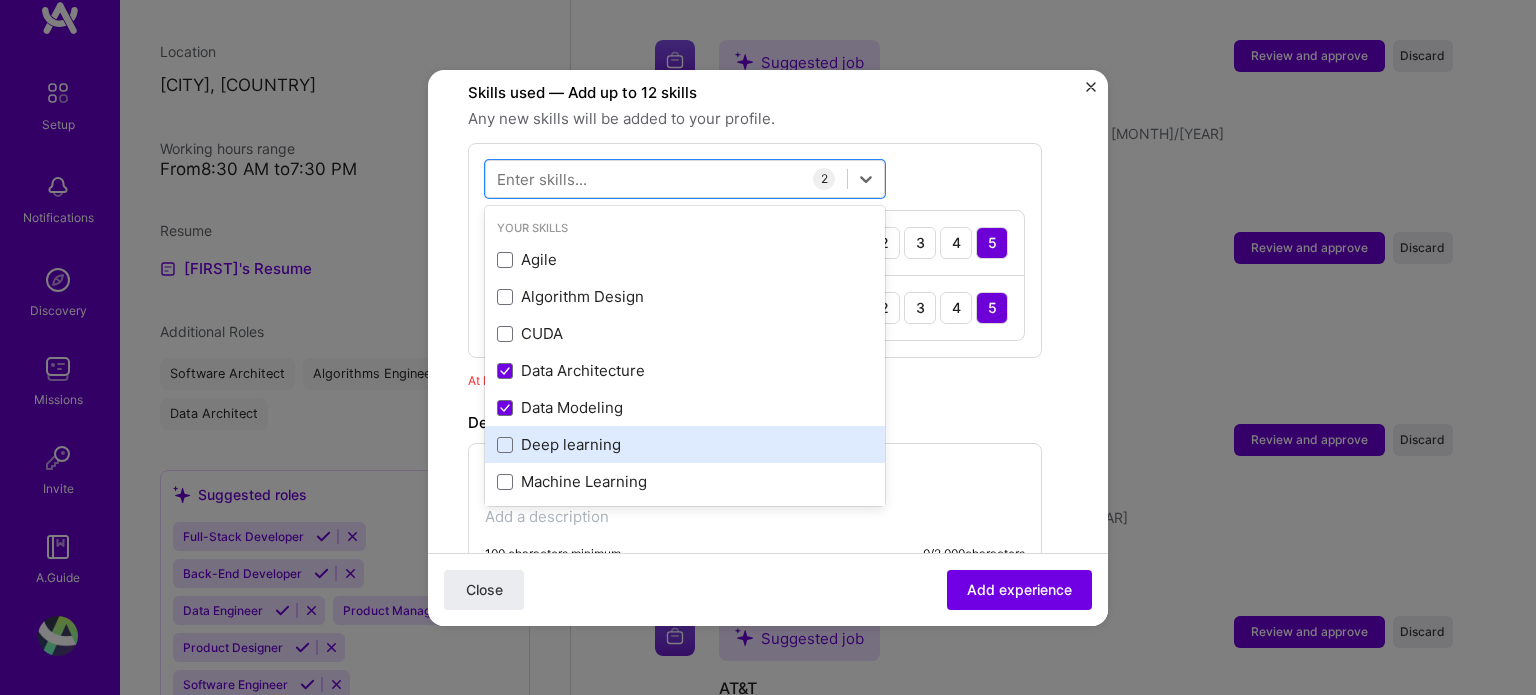 click on "Deep learning" at bounding box center [685, 444] 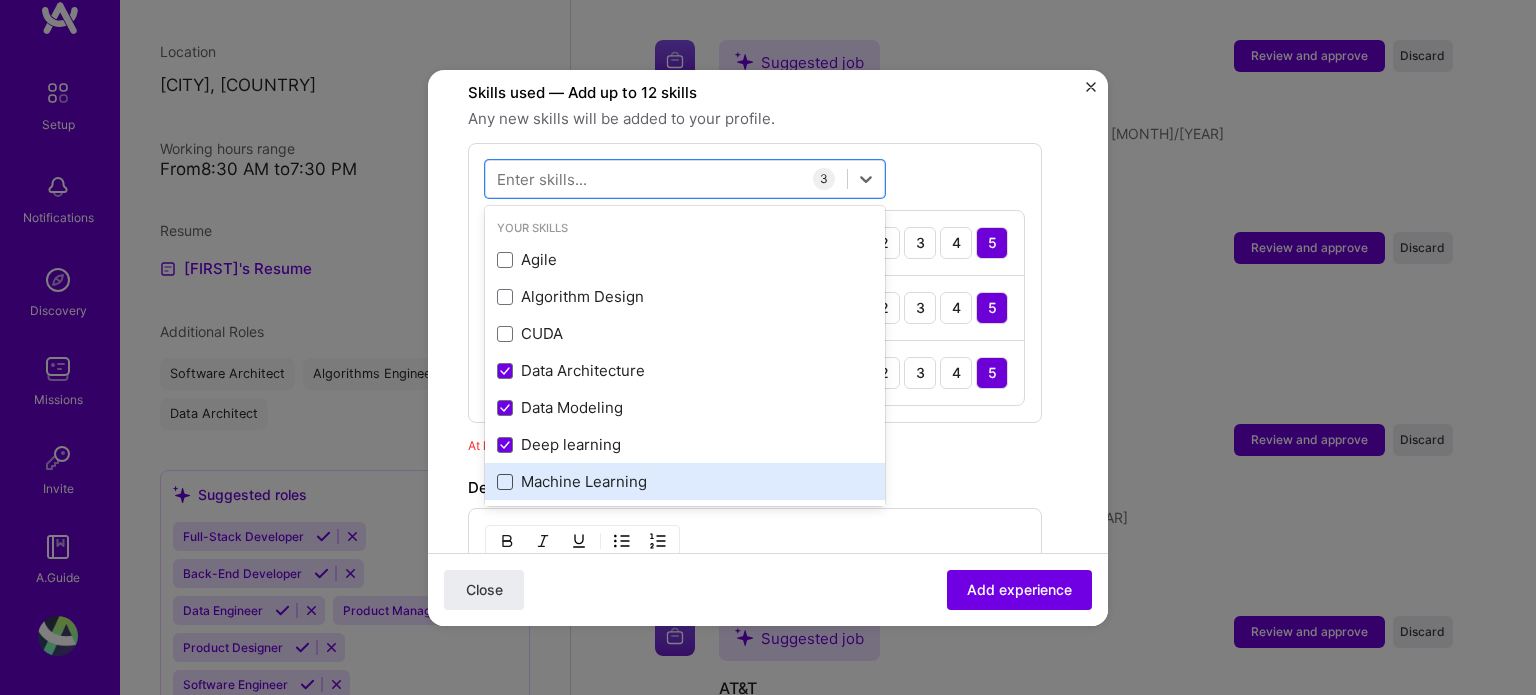 click at bounding box center (505, 482) 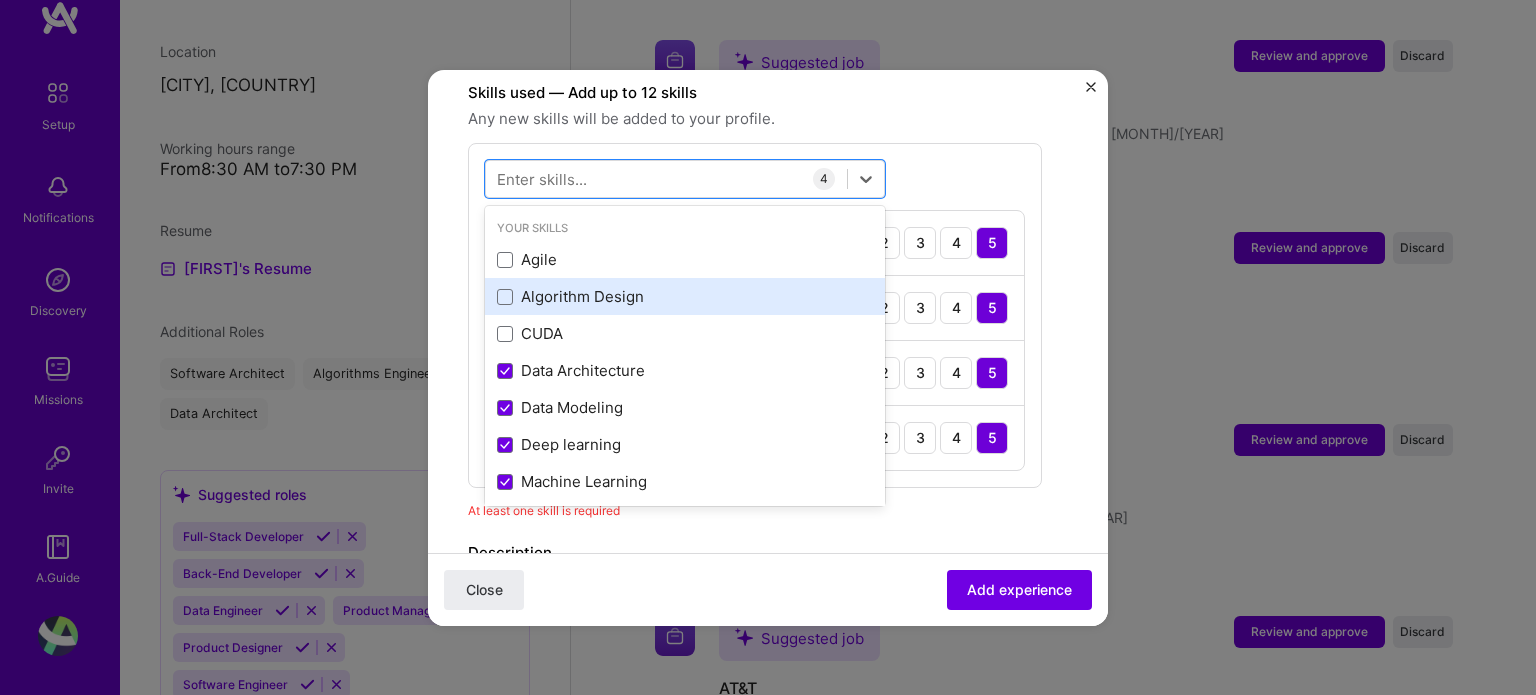 click on "Algorithm Design" at bounding box center [685, 296] 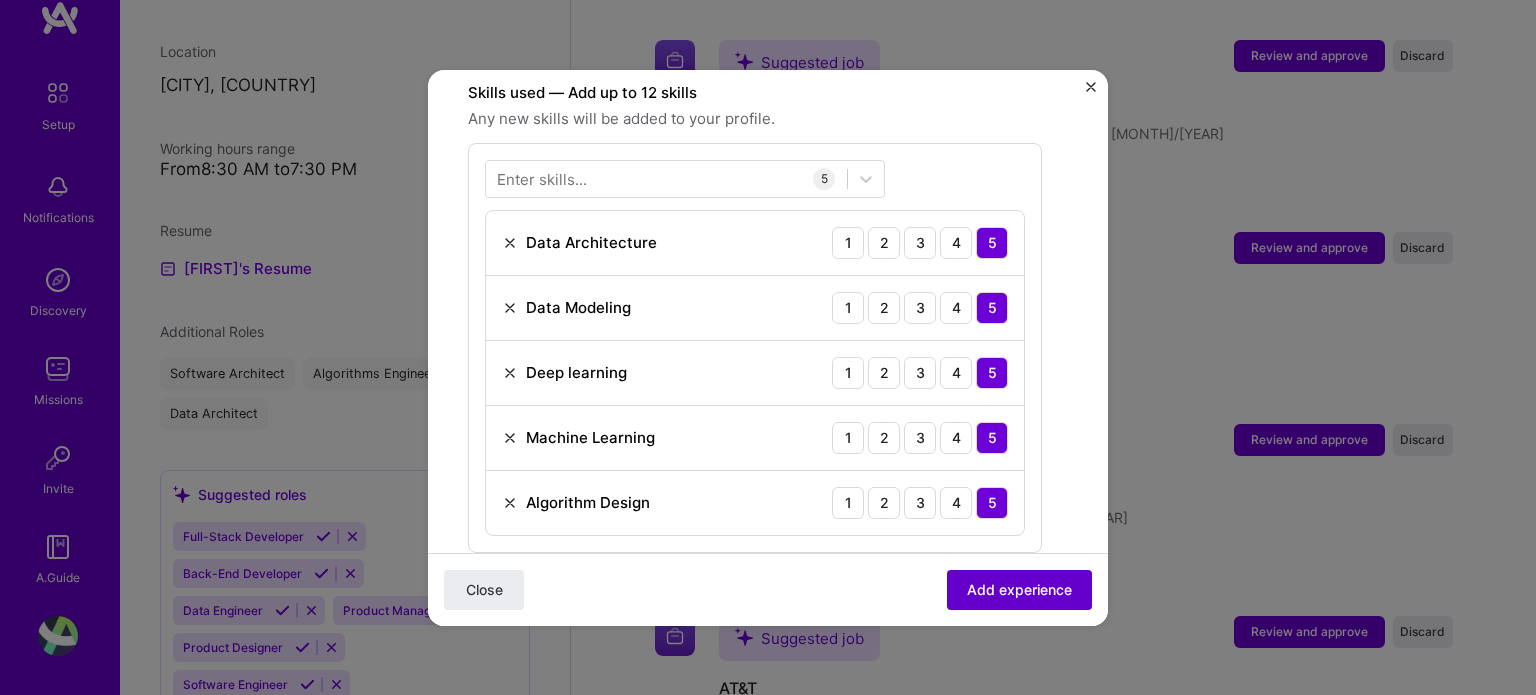 click on "Add experience" at bounding box center (1019, 589) 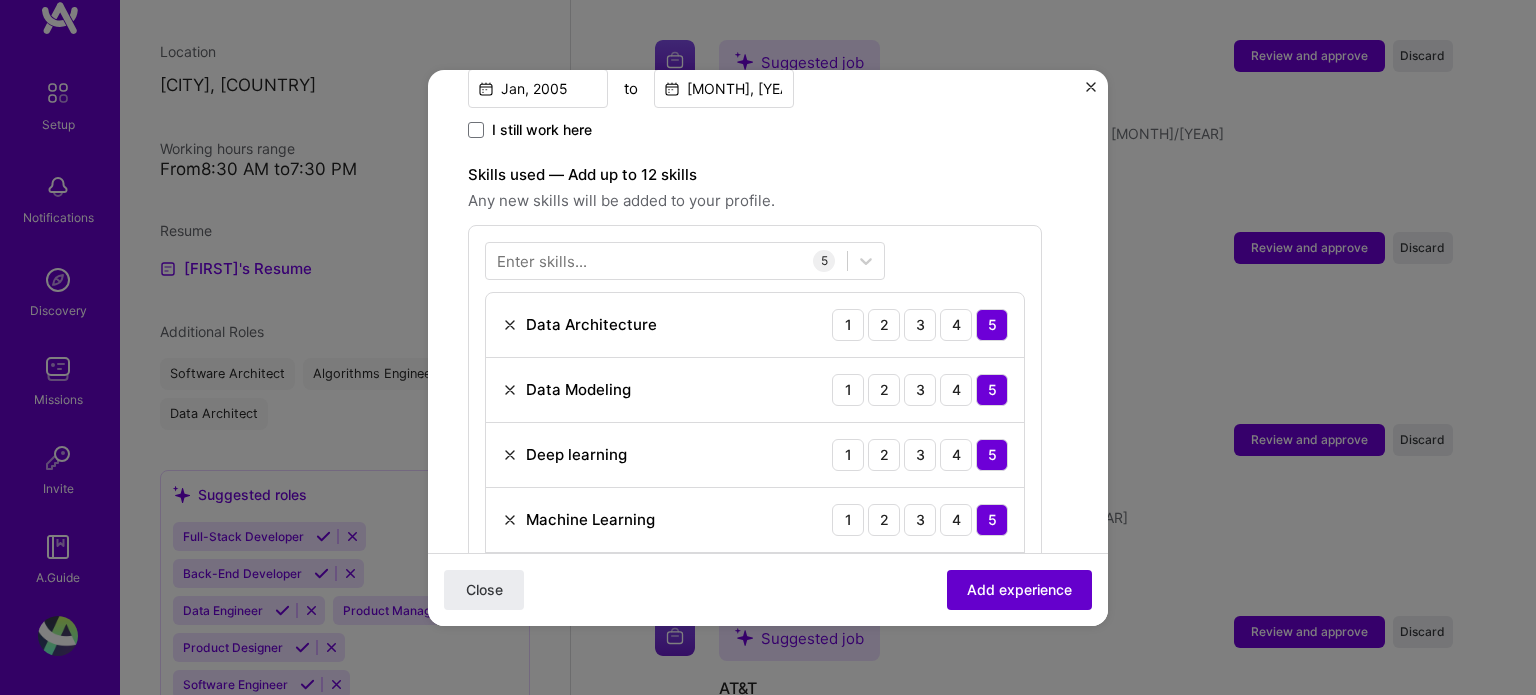 scroll, scrollTop: 414, scrollLeft: 0, axis: vertical 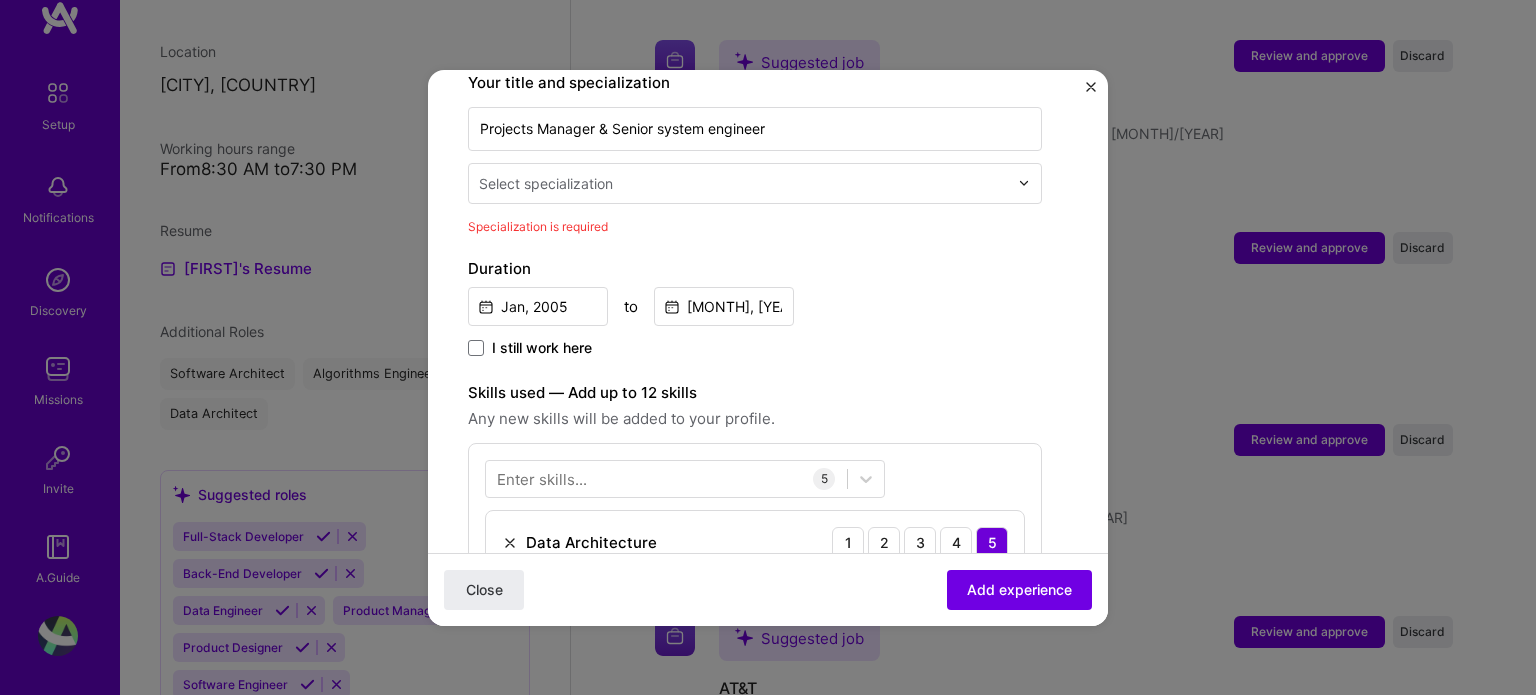 click at bounding box center [745, 183] 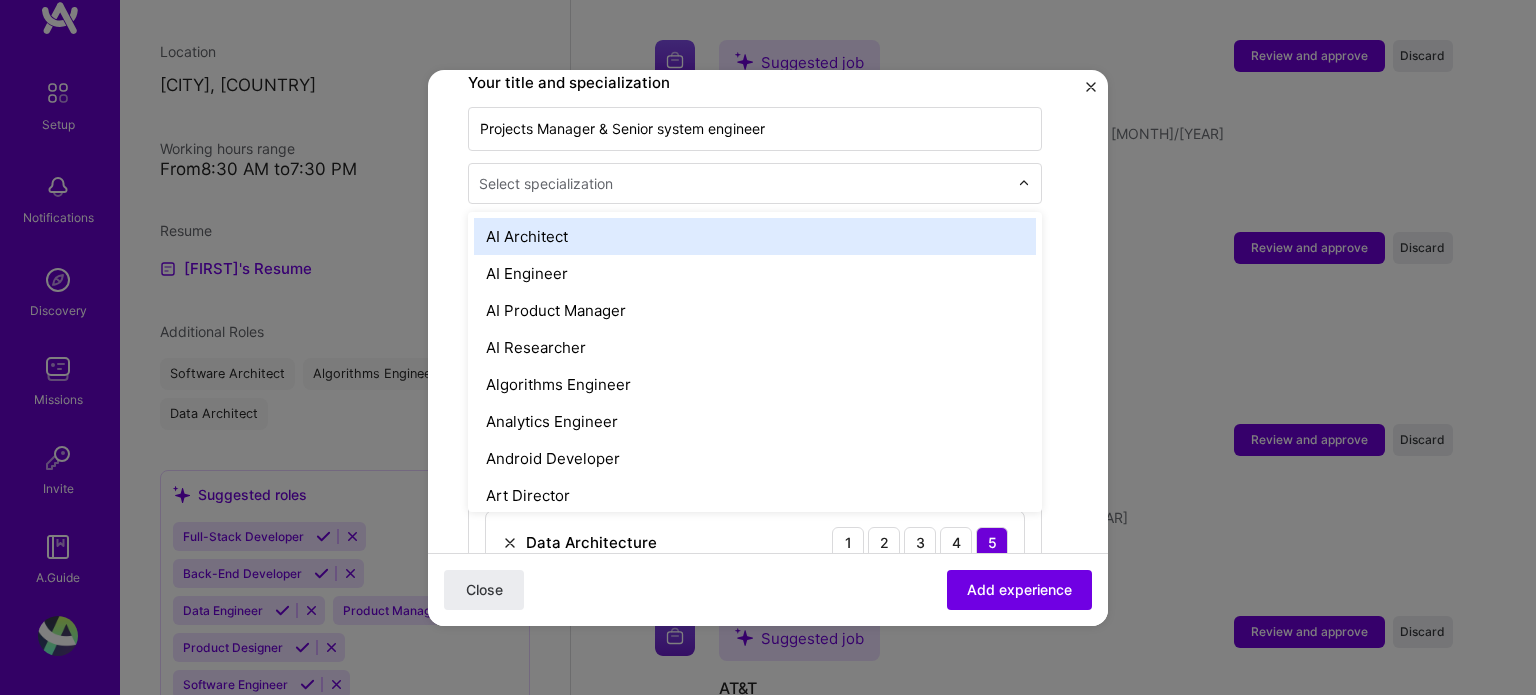 click on "AI Architect" at bounding box center (755, 236) 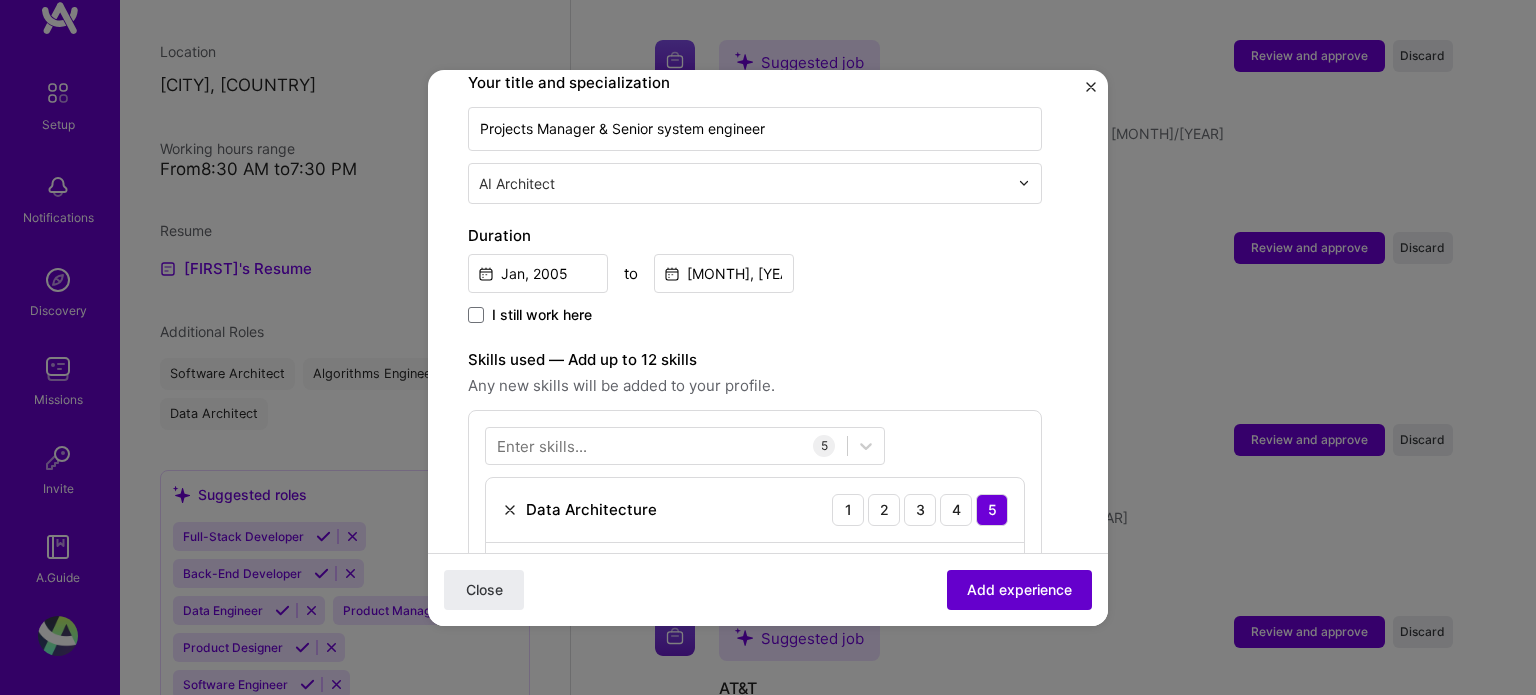 click on "Add experience" at bounding box center [1019, 589] 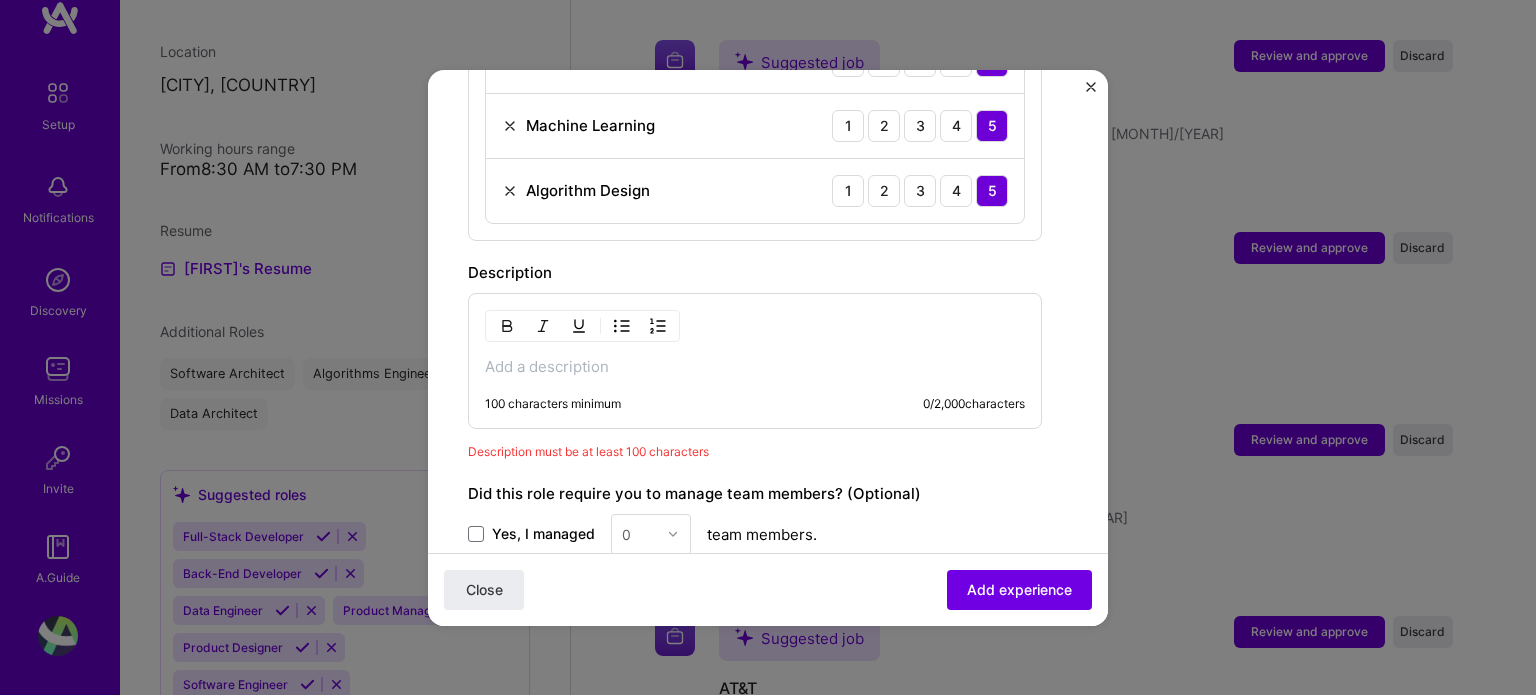 scroll, scrollTop: 981, scrollLeft: 0, axis: vertical 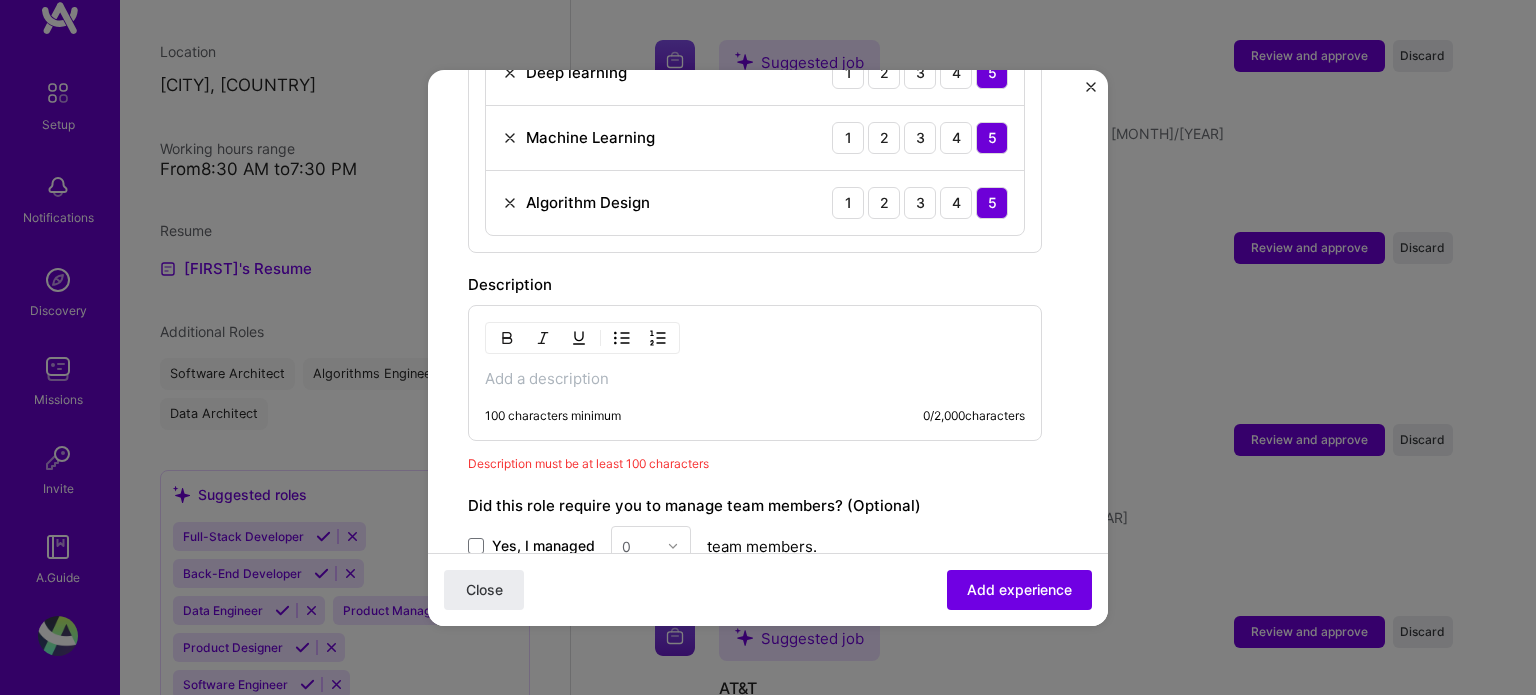 click at bounding box center (755, 379) 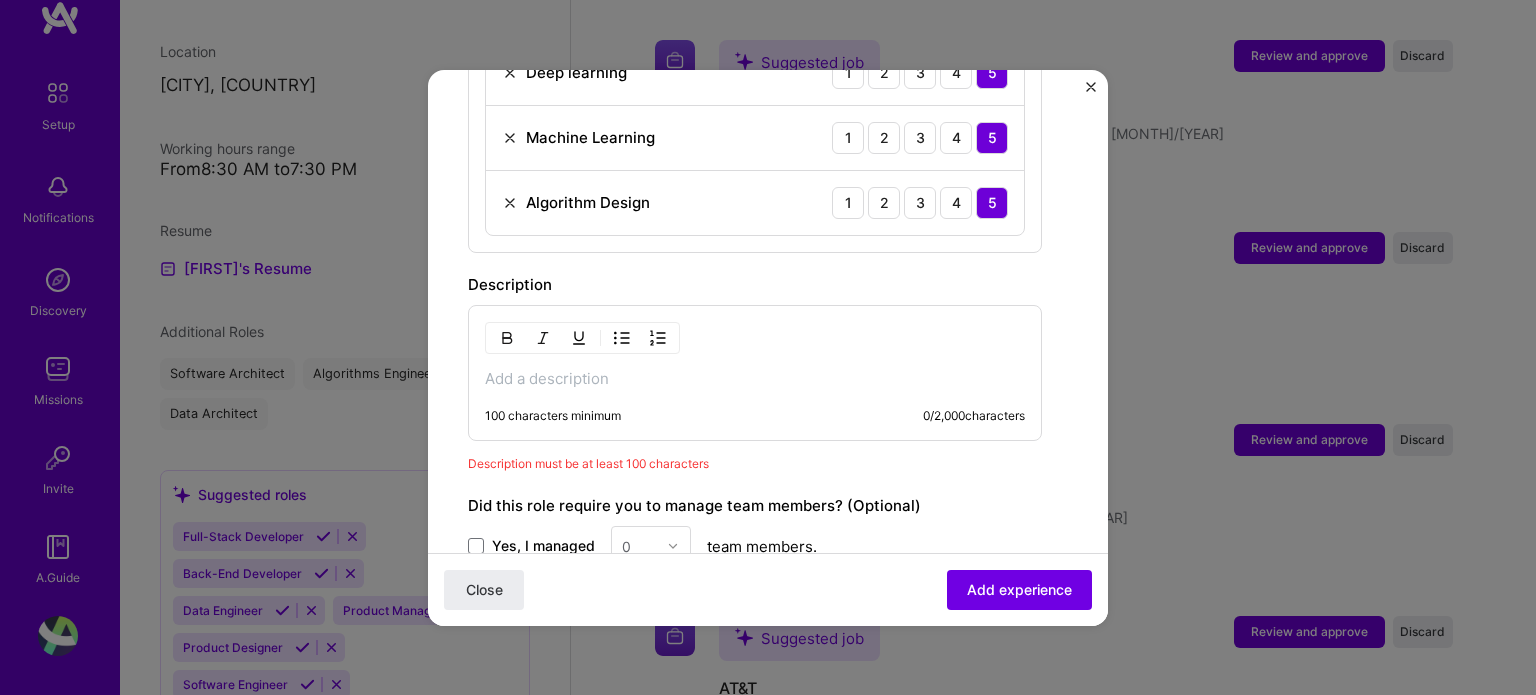 type 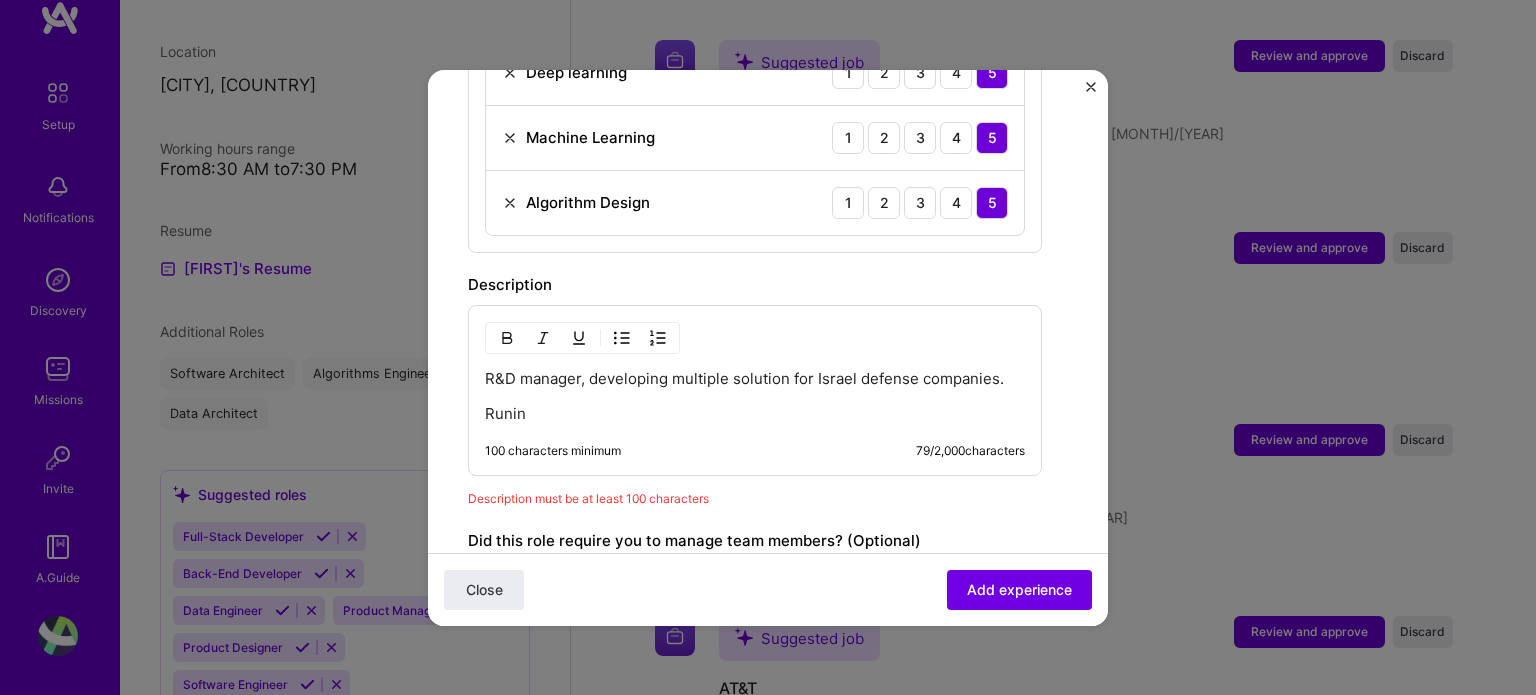 click on "R&D manager, developing multiple solution for [COUNTRY] defense companies. Runin  100 characters minimum 79 / 2,000  characters" at bounding box center [755, 390] 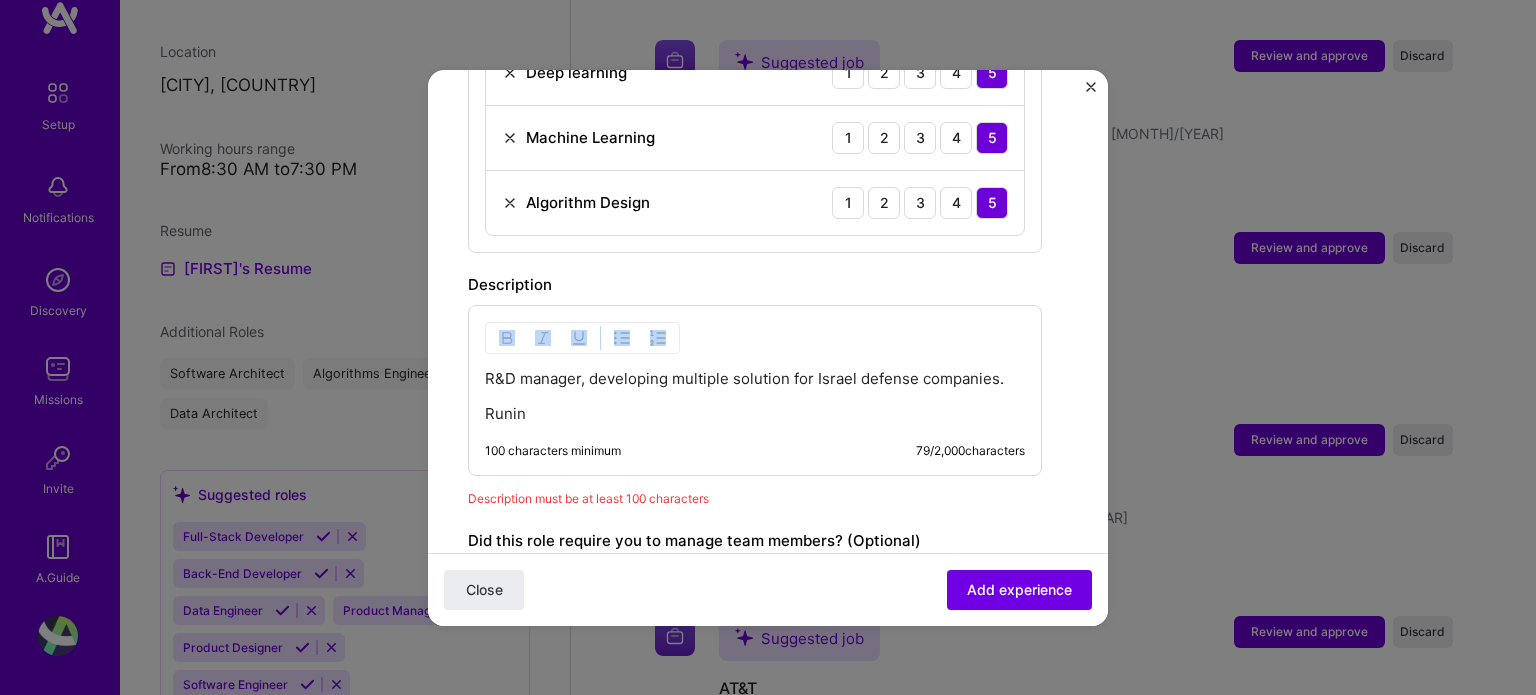 click on "R&D manager, developing multiple solution for [COUNTRY] defense companies. Runin  100 characters minimum 79 / 2,000  characters" at bounding box center (755, 390) 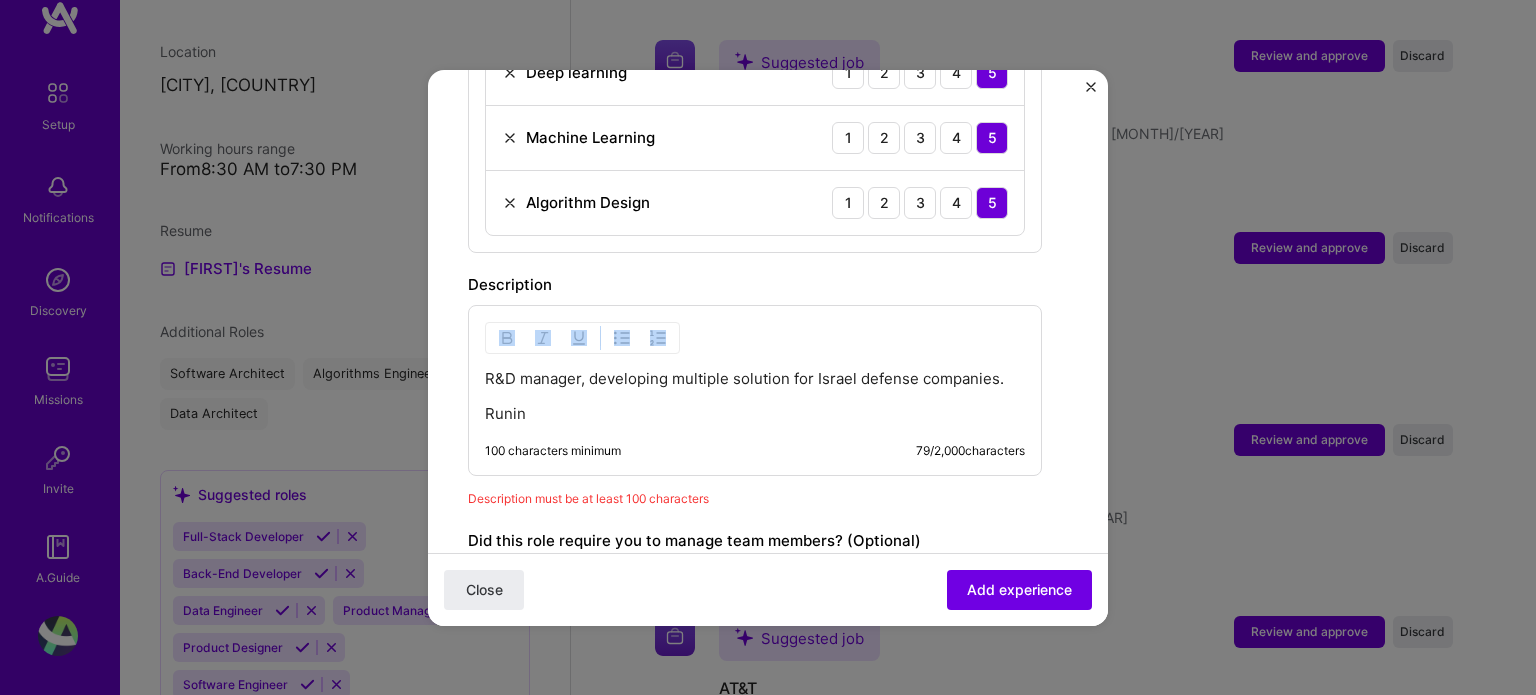 click on "Runin" at bounding box center [755, 414] 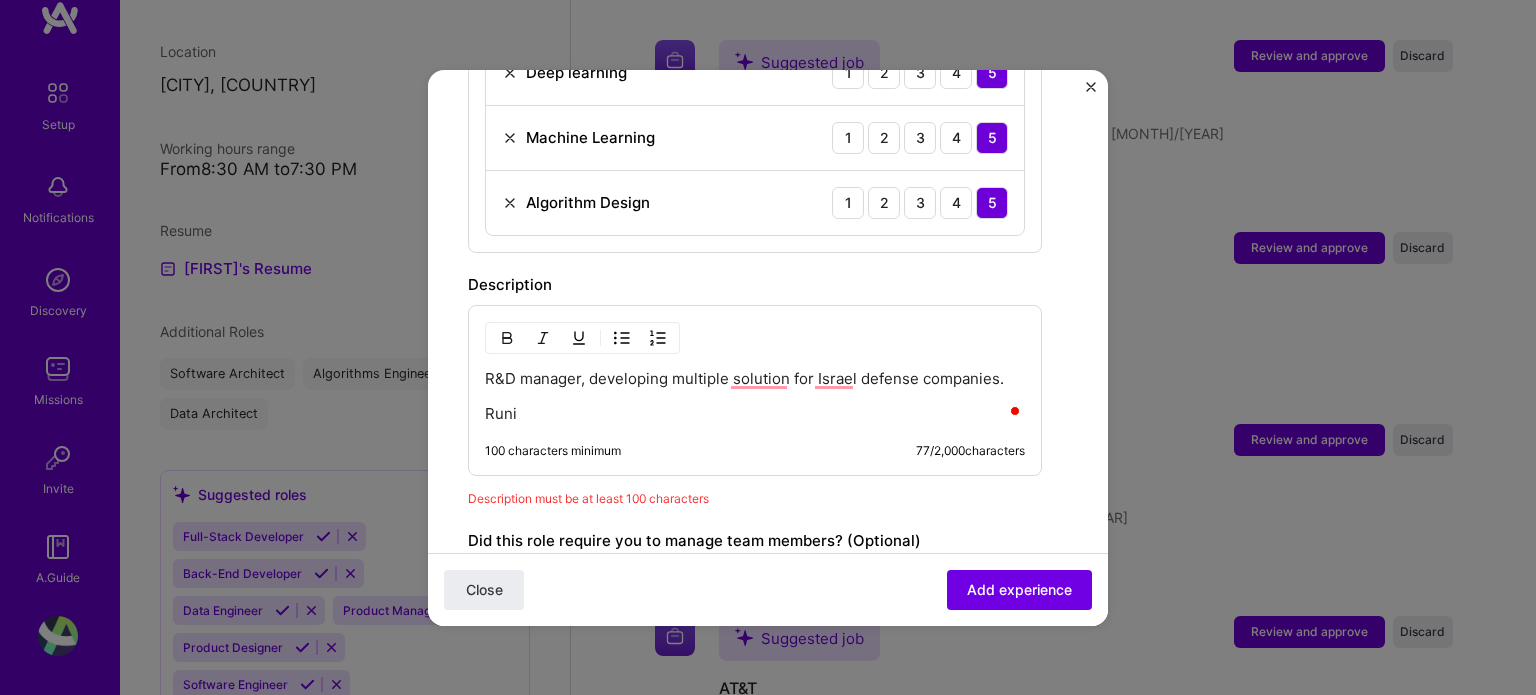 scroll, scrollTop: 981, scrollLeft: 0, axis: vertical 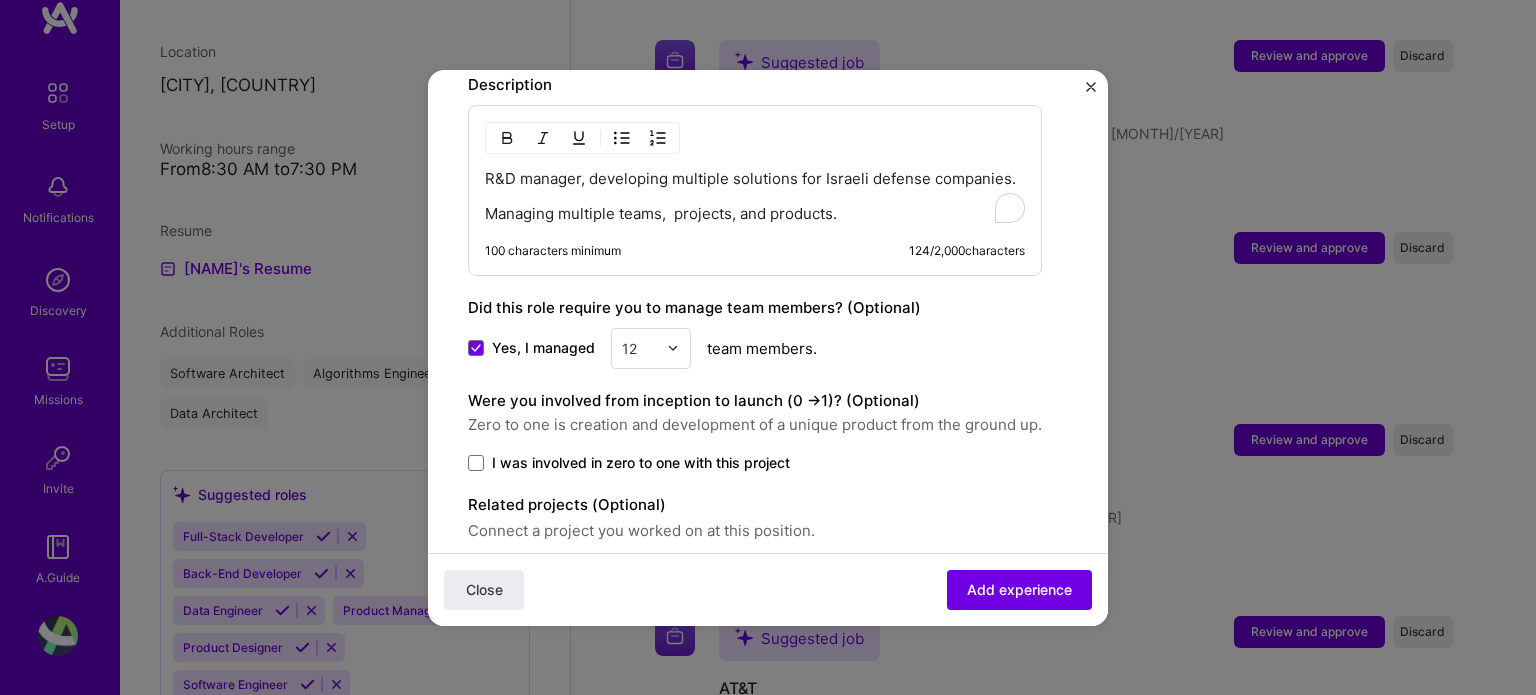 click on "I was involved in zero to one with this project" at bounding box center (641, 463) 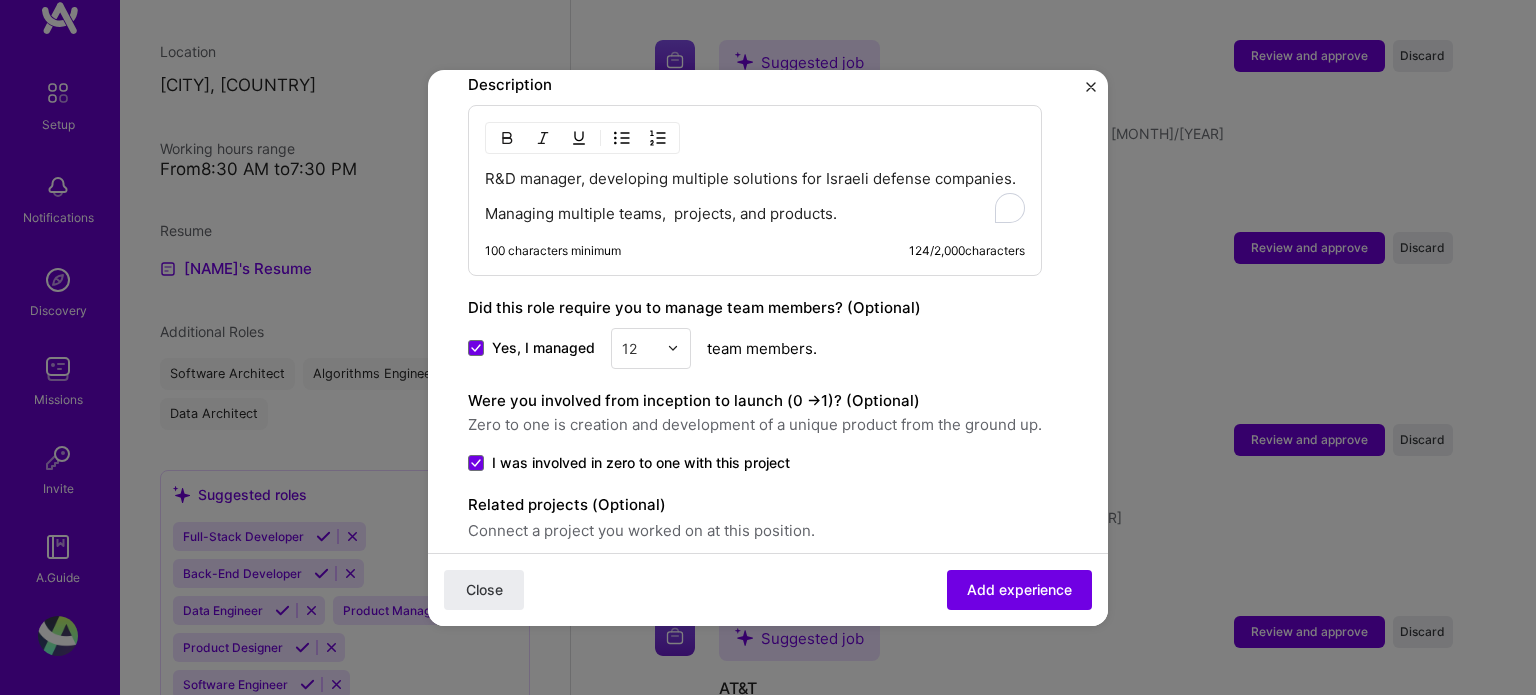 scroll, scrollTop: 1234, scrollLeft: 0, axis: vertical 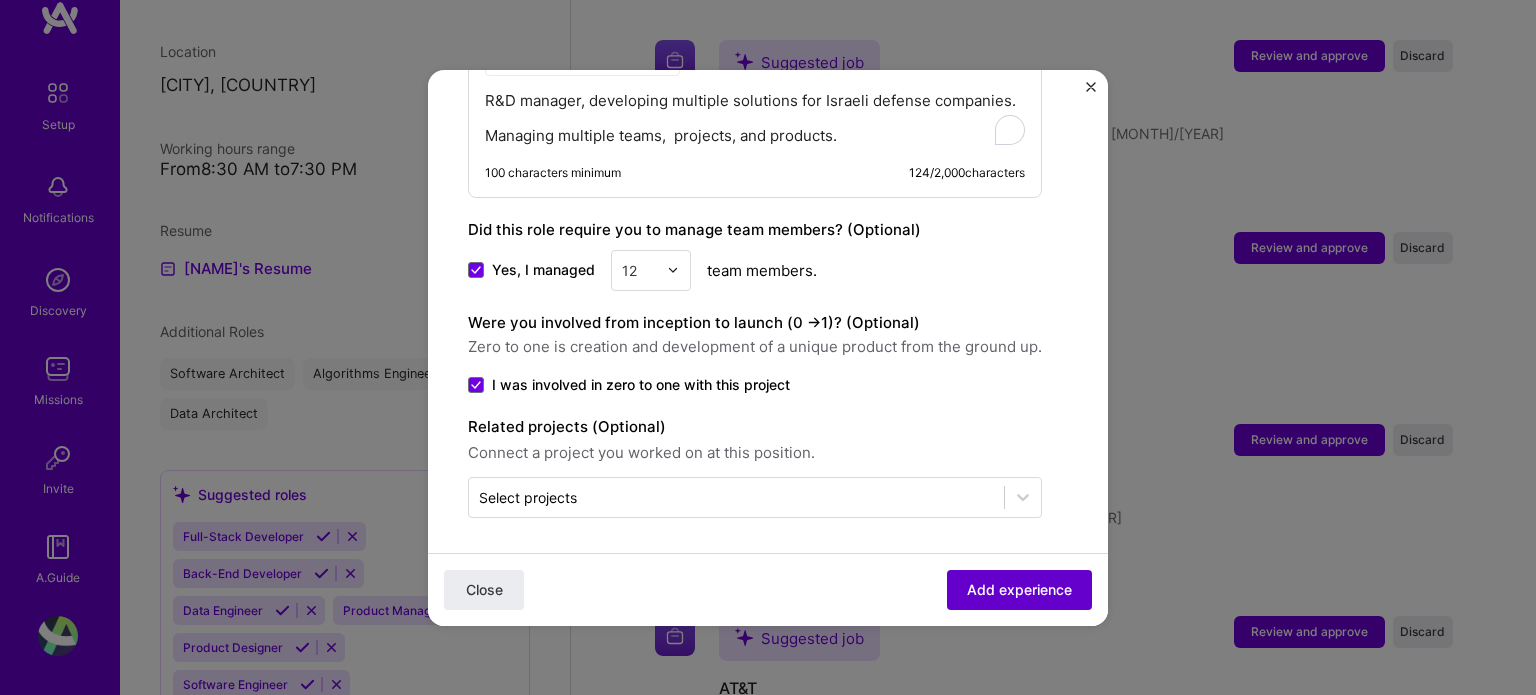 click on "Add experience" at bounding box center (1019, 589) 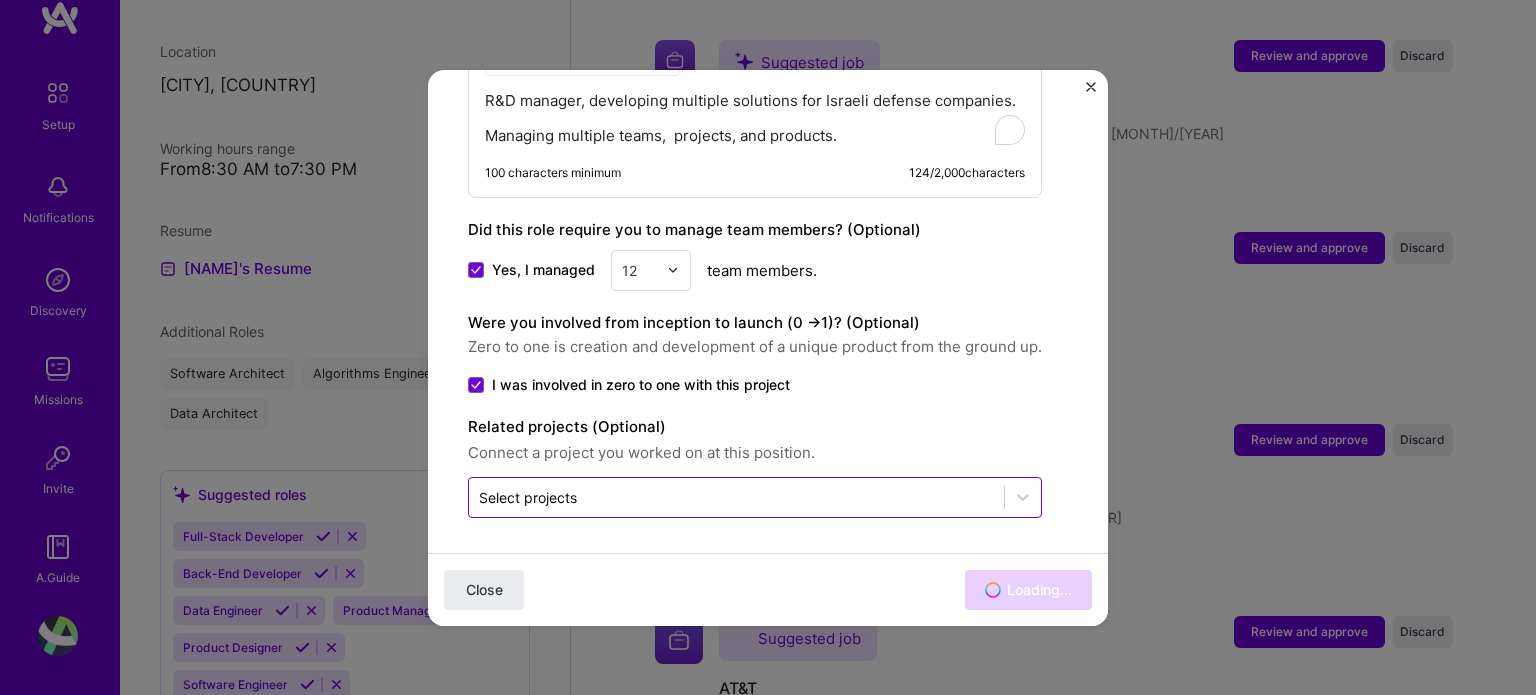 scroll, scrollTop: 1640, scrollLeft: 0, axis: vertical 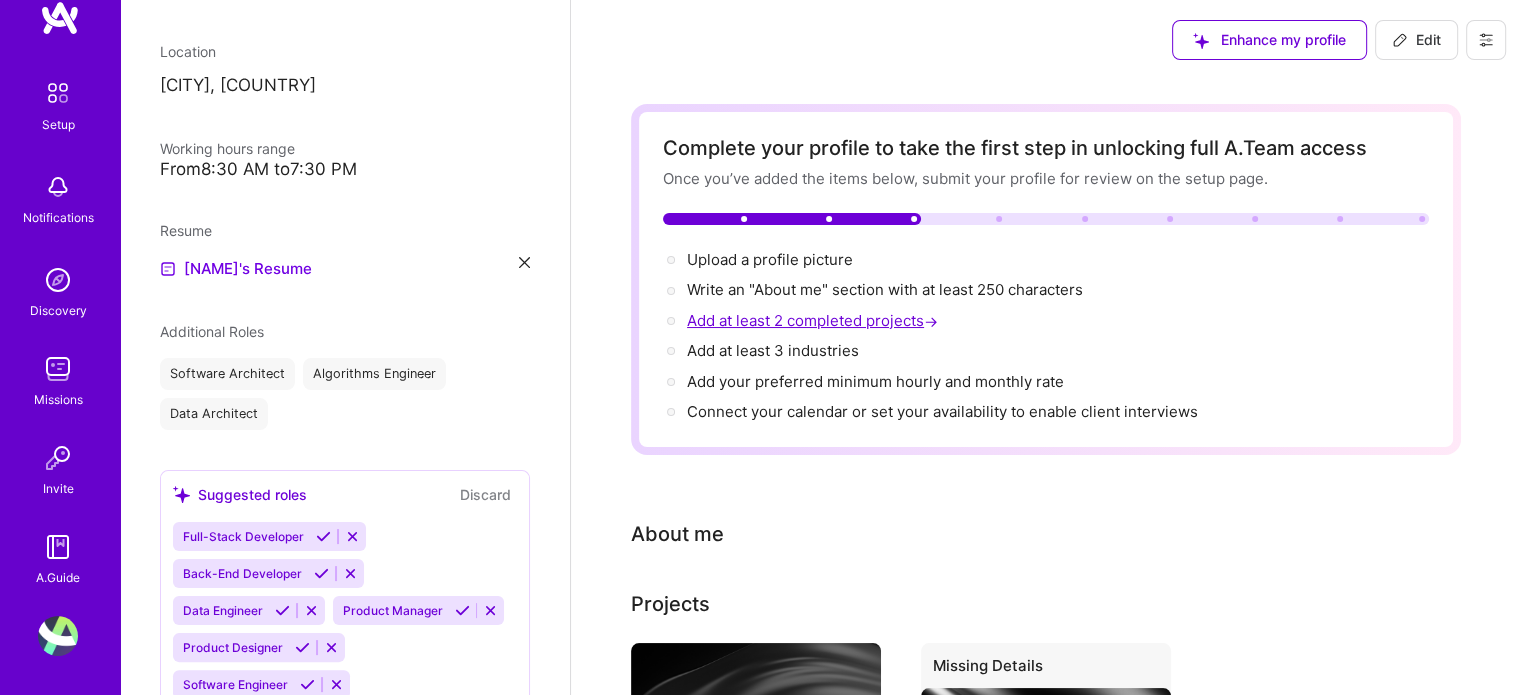 click on "Add at least 2 completed projects  →" at bounding box center (814, 320) 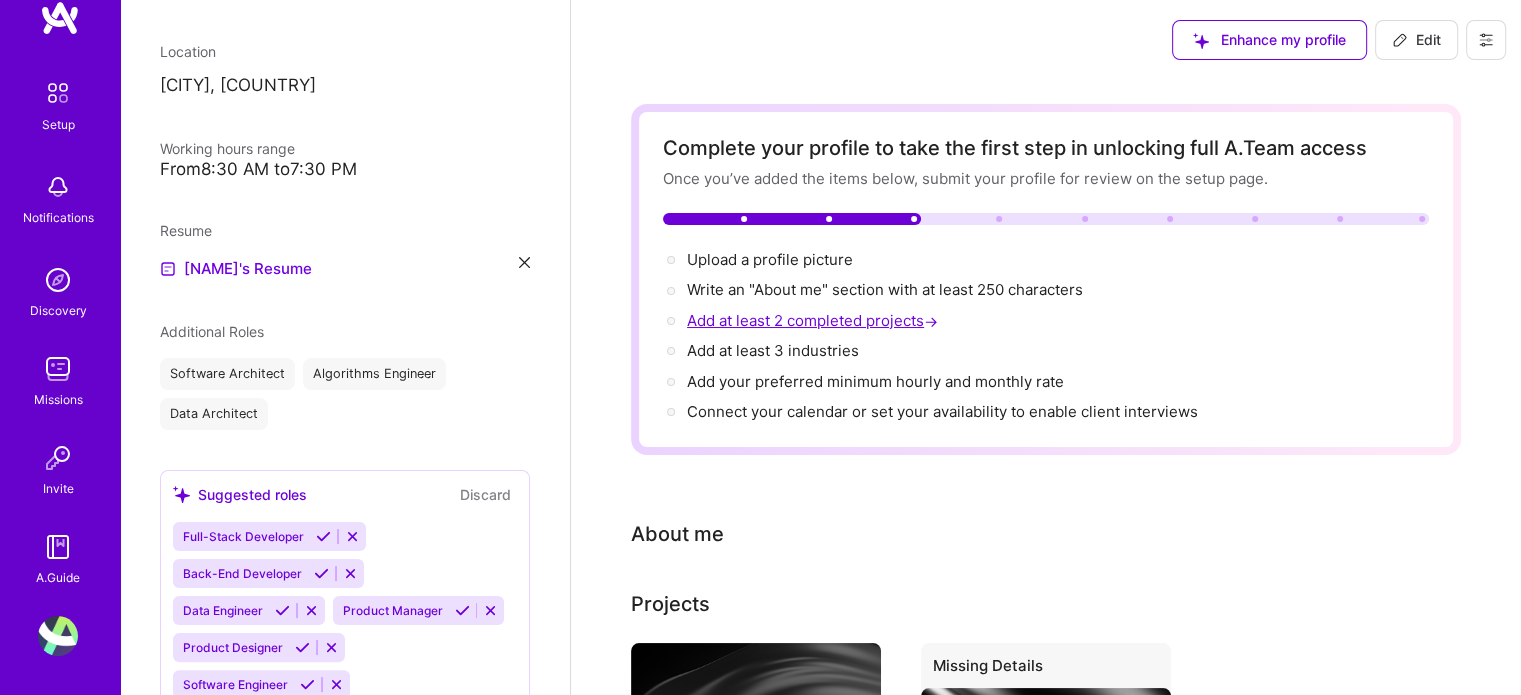 select on "US" 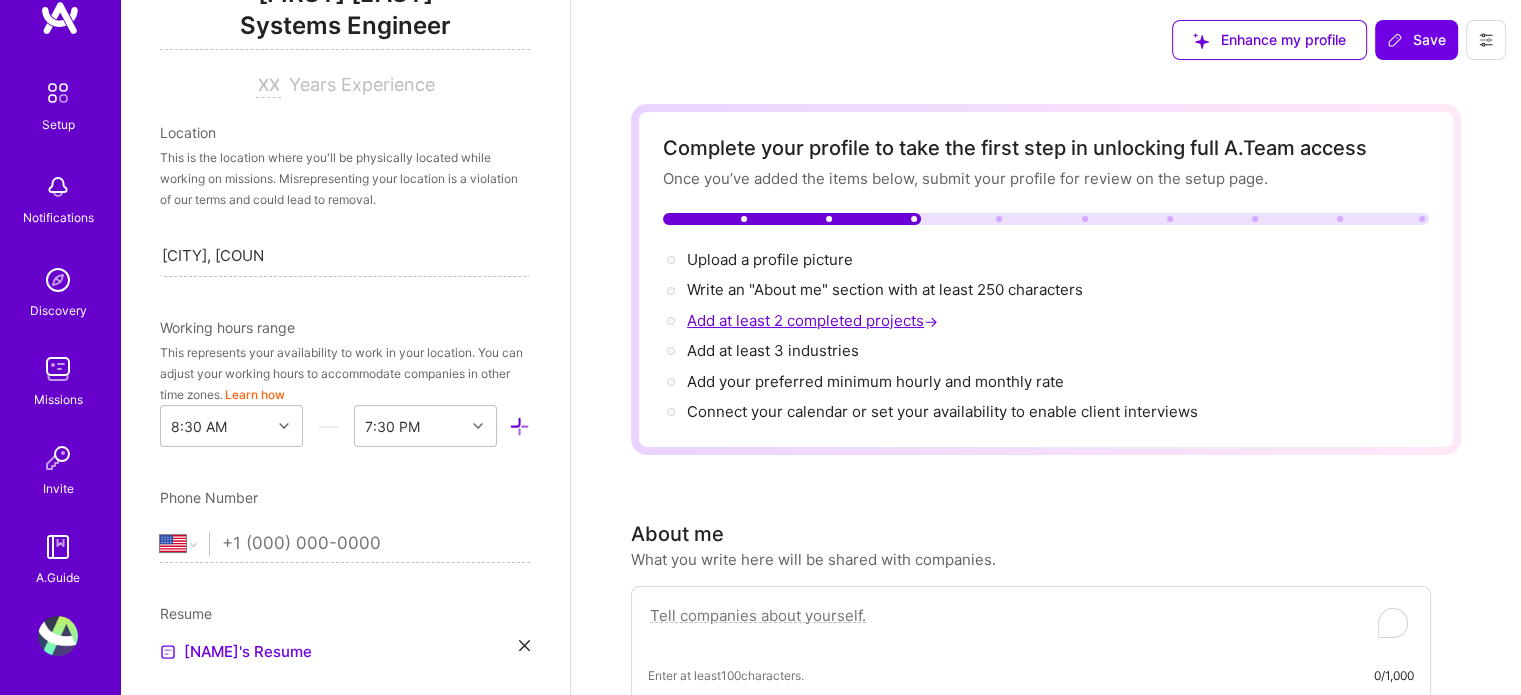 scroll, scrollTop: 1026, scrollLeft: 0, axis: vertical 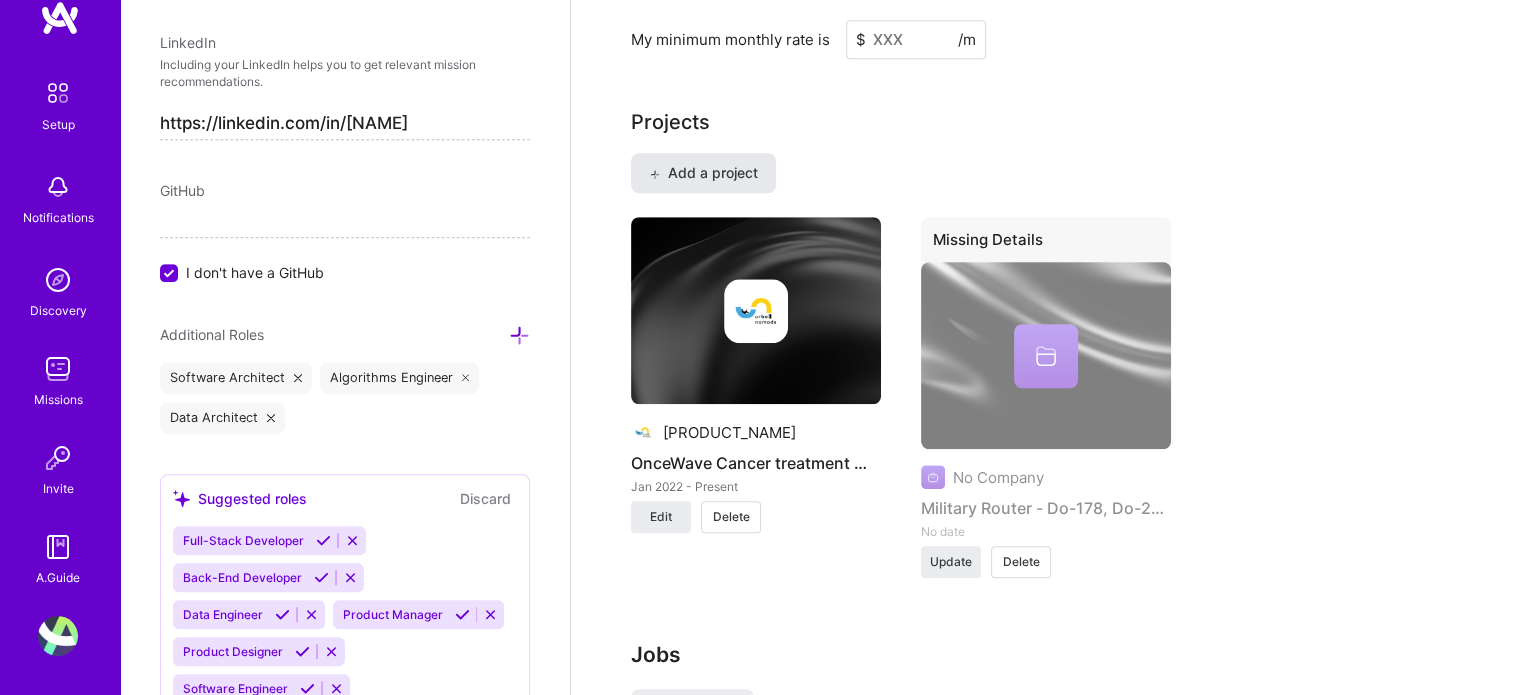 click on "Add a project" at bounding box center [703, 173] 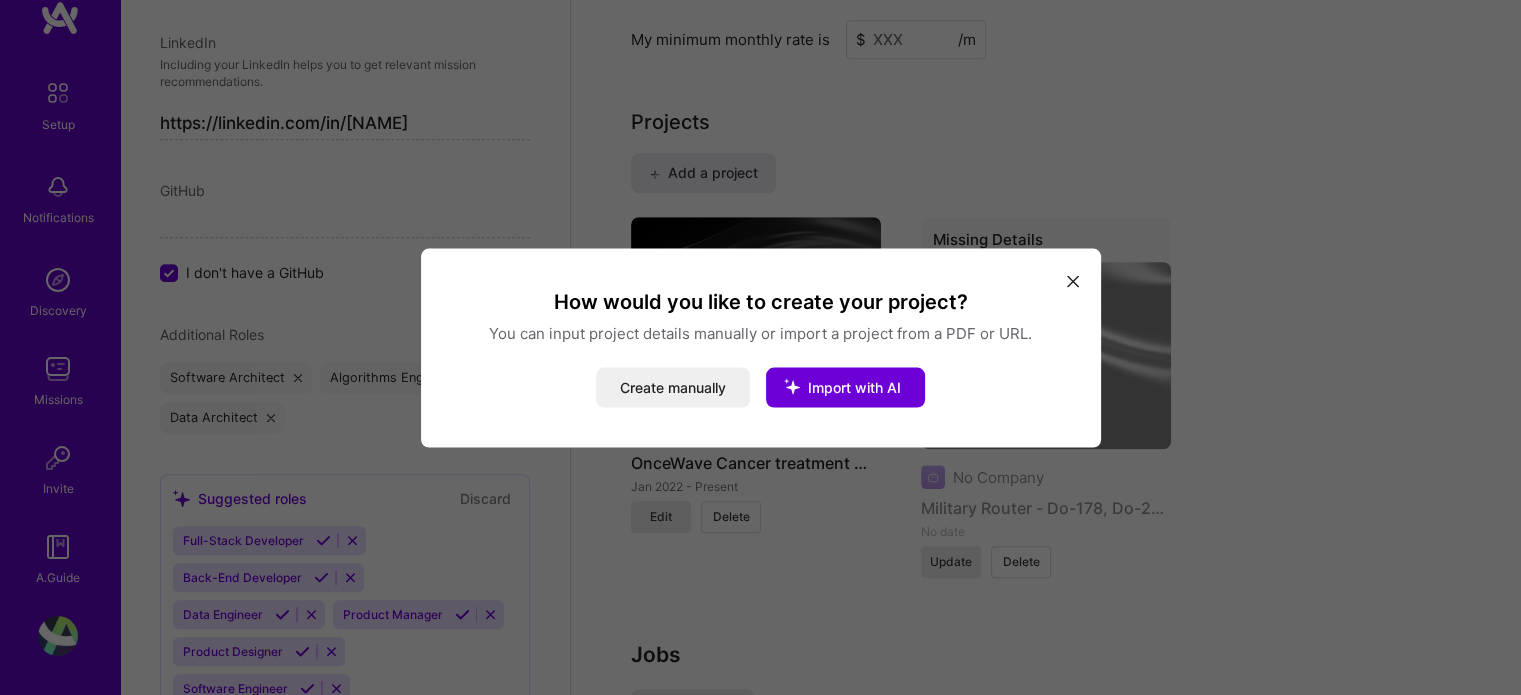 click at bounding box center [1073, 282] 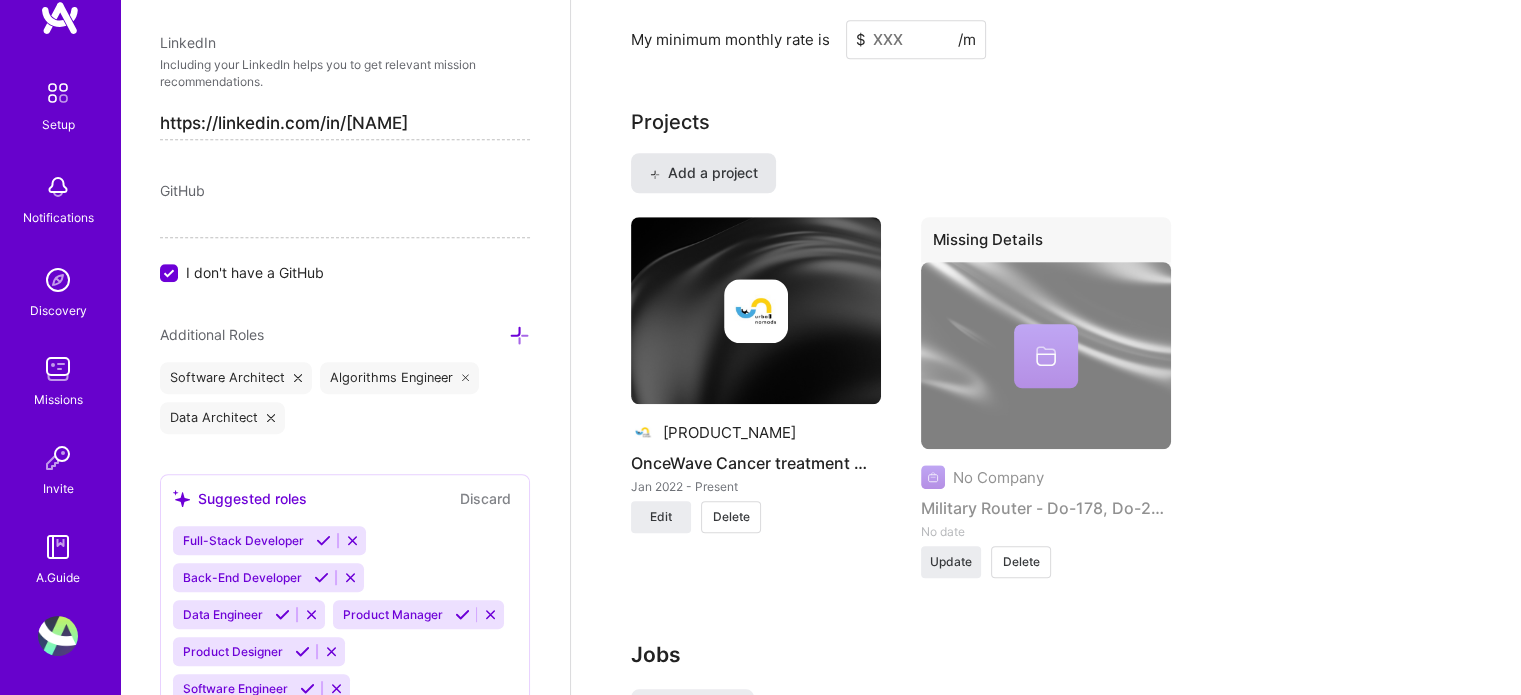 click on "Add a project" at bounding box center (703, 173) 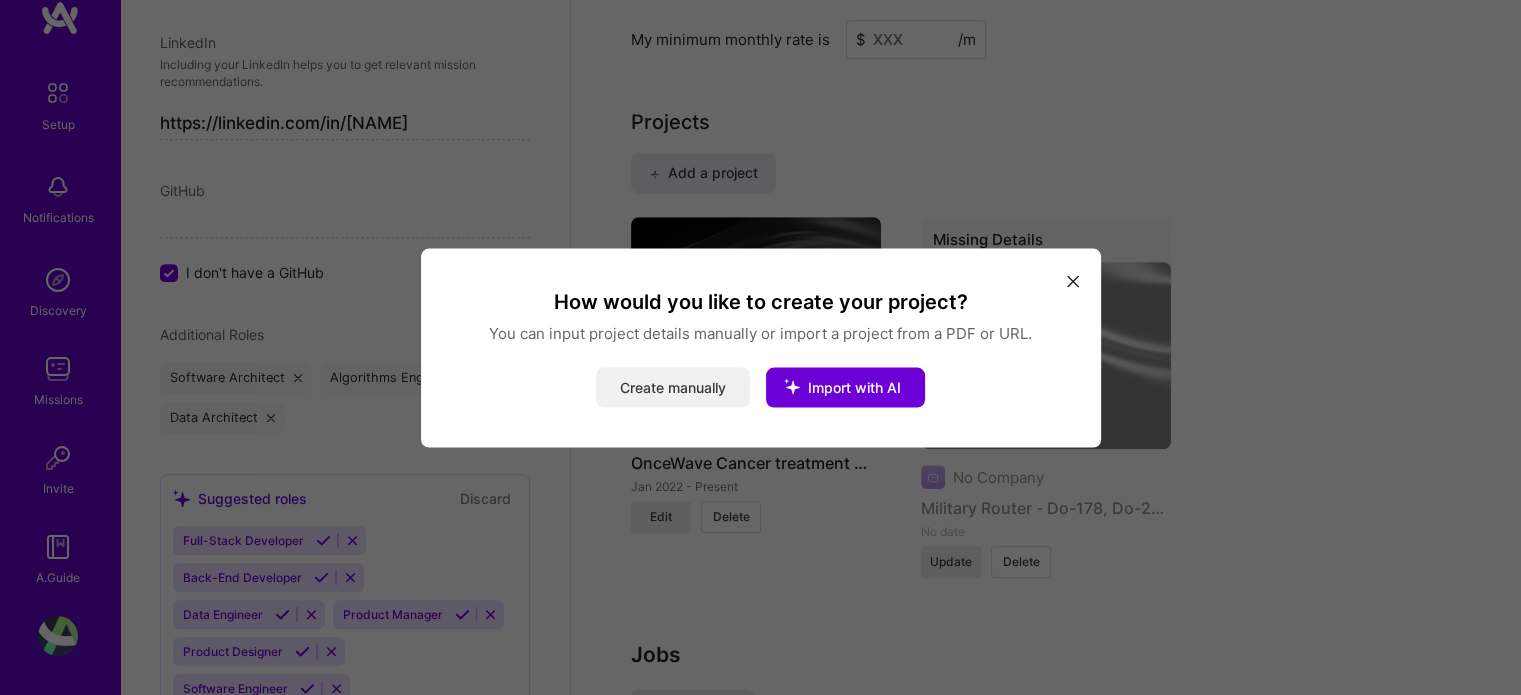 click on "Create manually" at bounding box center [673, 387] 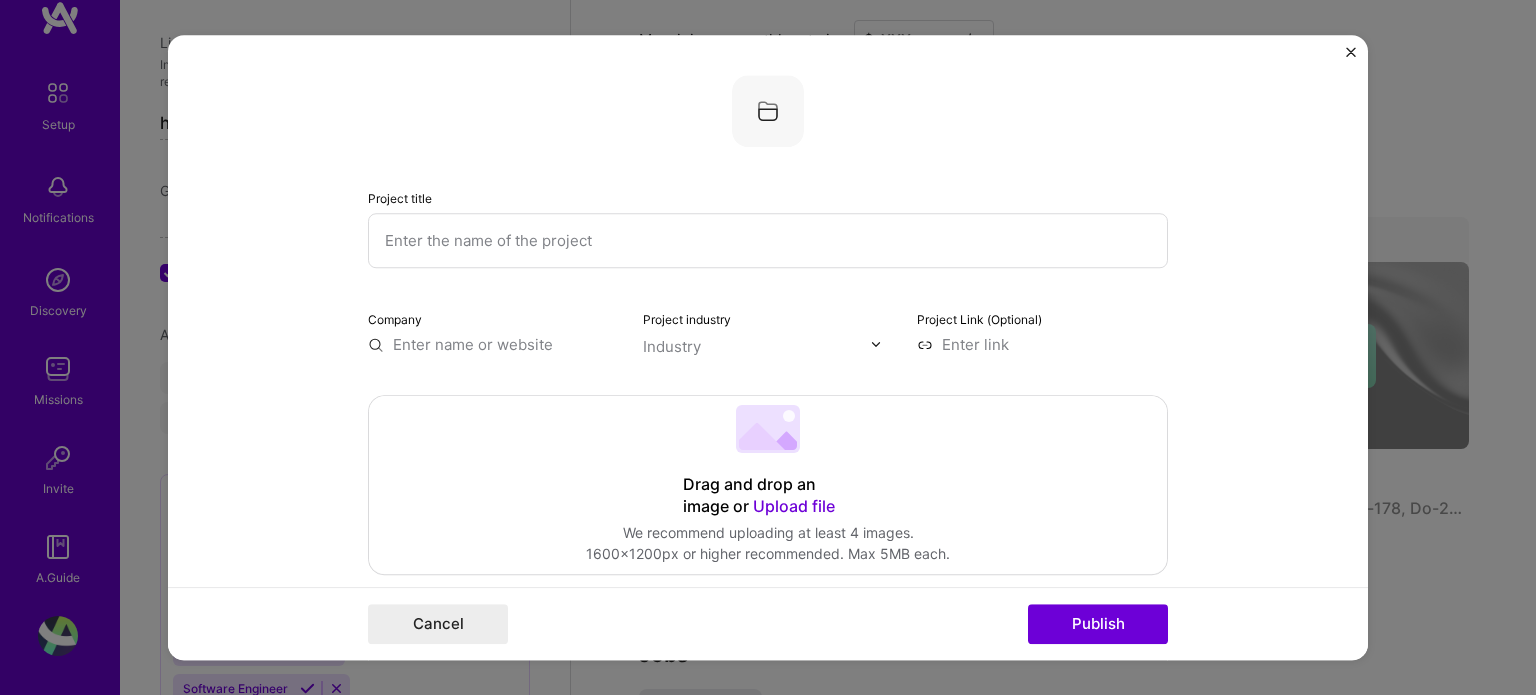 click at bounding box center [768, 240] 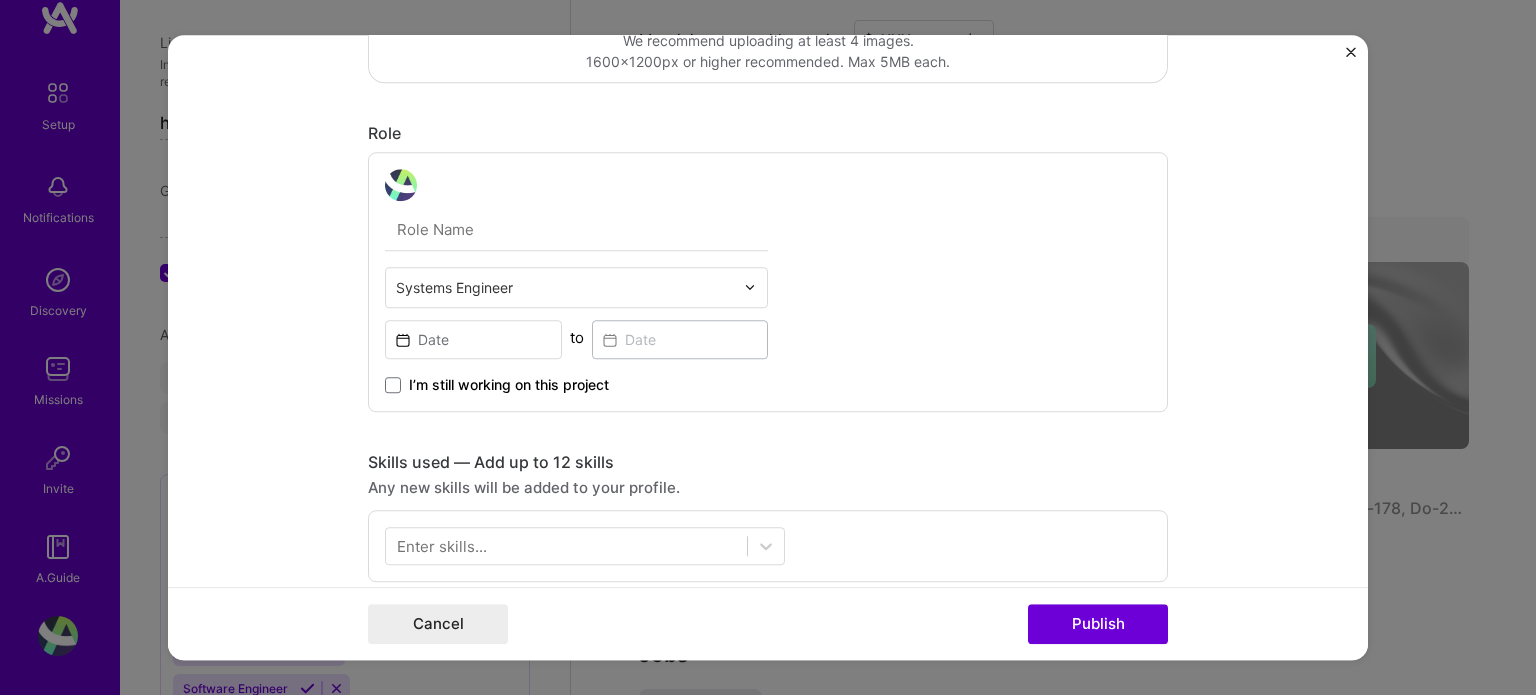 scroll, scrollTop: 500, scrollLeft: 0, axis: vertical 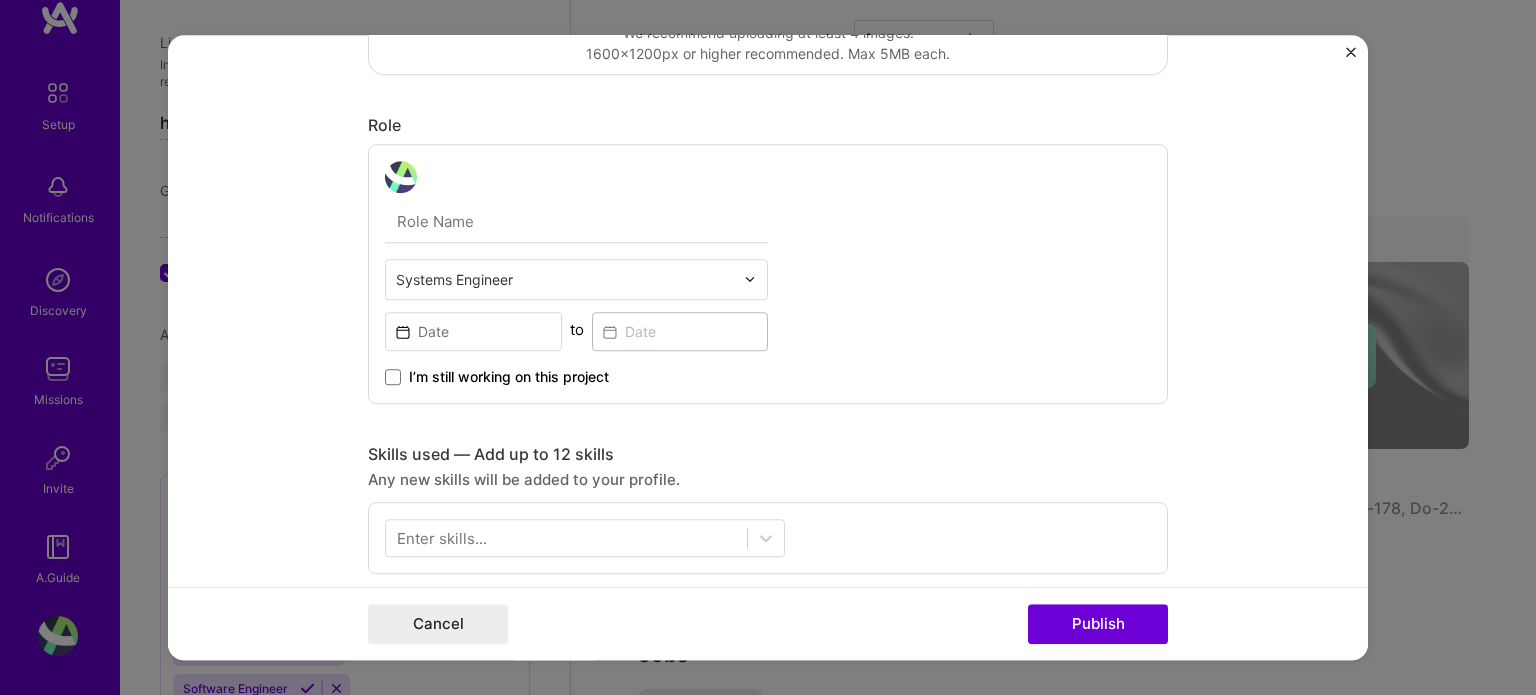 click on "Project title Company
Project industry Industry Project Link (Optional)
Drag and drop an image or   Upload file Upload file We recommend uploading at least 4 images. 1600x1200px or higher recommended. Max 5MB each. Role Systems Engineer
to
I’m still working on this project Skills used — Add up to 12 skills Any new skills will be added to your profile. Enter skills... Did this role require you to manage team members? (Optional) Yes, I managed — team members. Were you involved from inception to launch (0  ->  1)? (Optional) Zero to one is creation and development of a unique product from the ground up. I was involved in zero to one with this project Add metrics (Optional) Metrics help you visually show the outcome of a project. You can add up to 3 metrics. Project details   100 characters minimum 0 / 1,000  characters Highlight the company's mission or purpose, and then transition into the specific project you contributed to. Related job (Optional) Select a job" at bounding box center [768, 348] 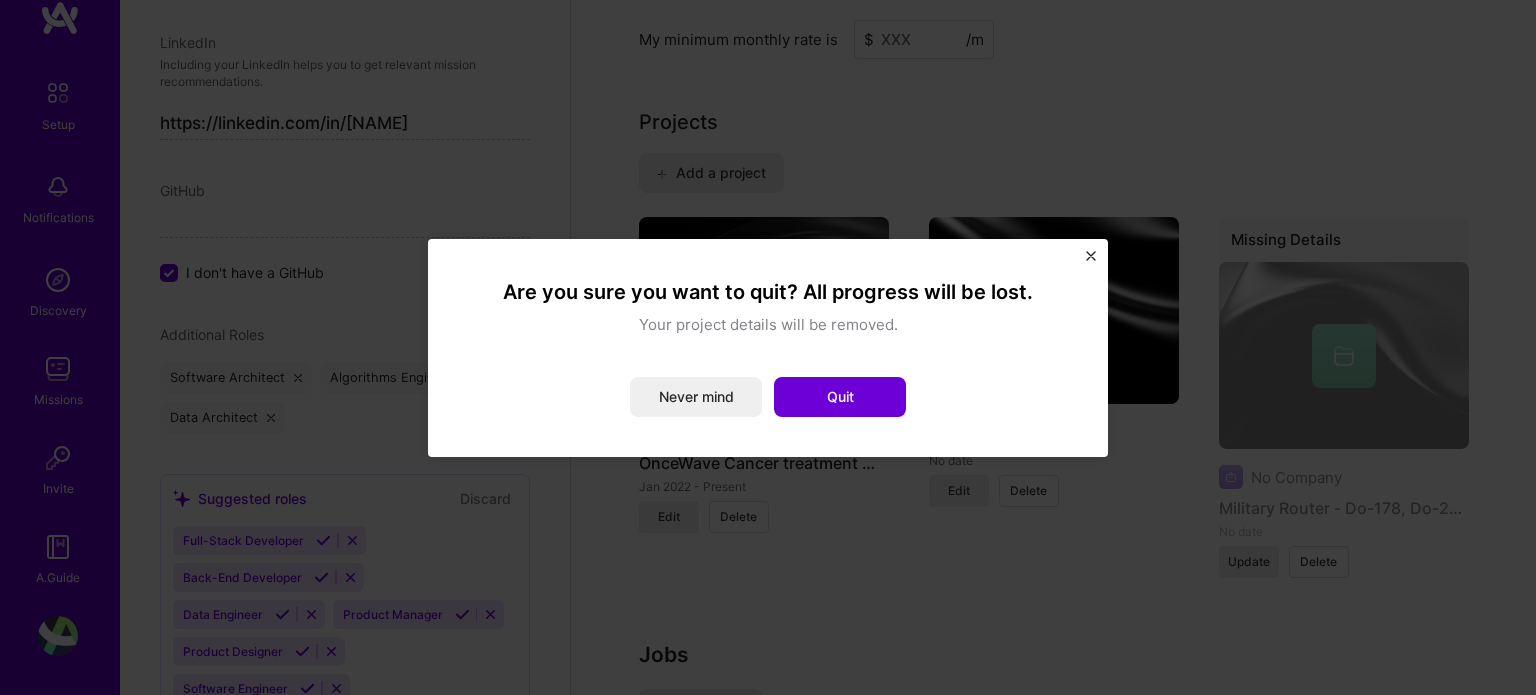 click on "Are you sure you want to quit? All progress will be lost. Your project details will be removed. Never mind Quit" at bounding box center (768, 348) 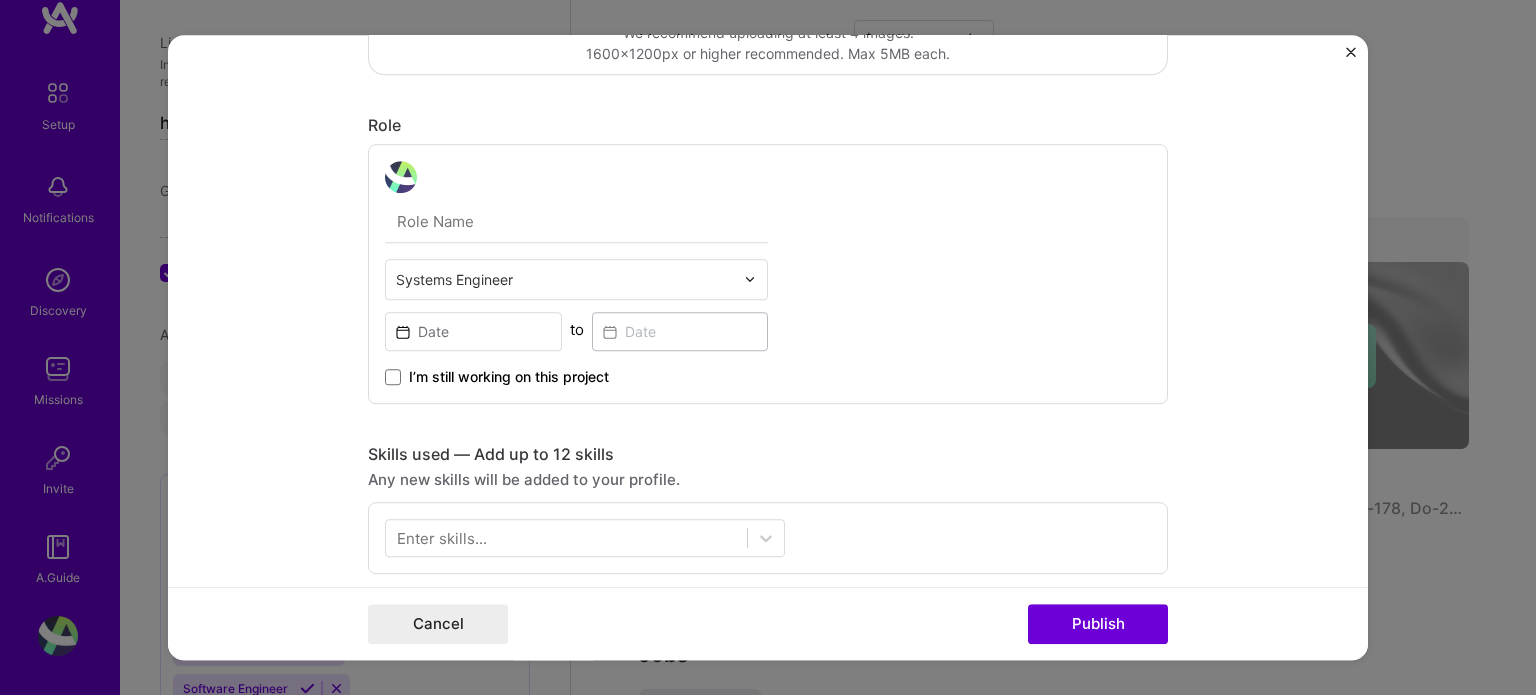click at bounding box center (1351, 52) 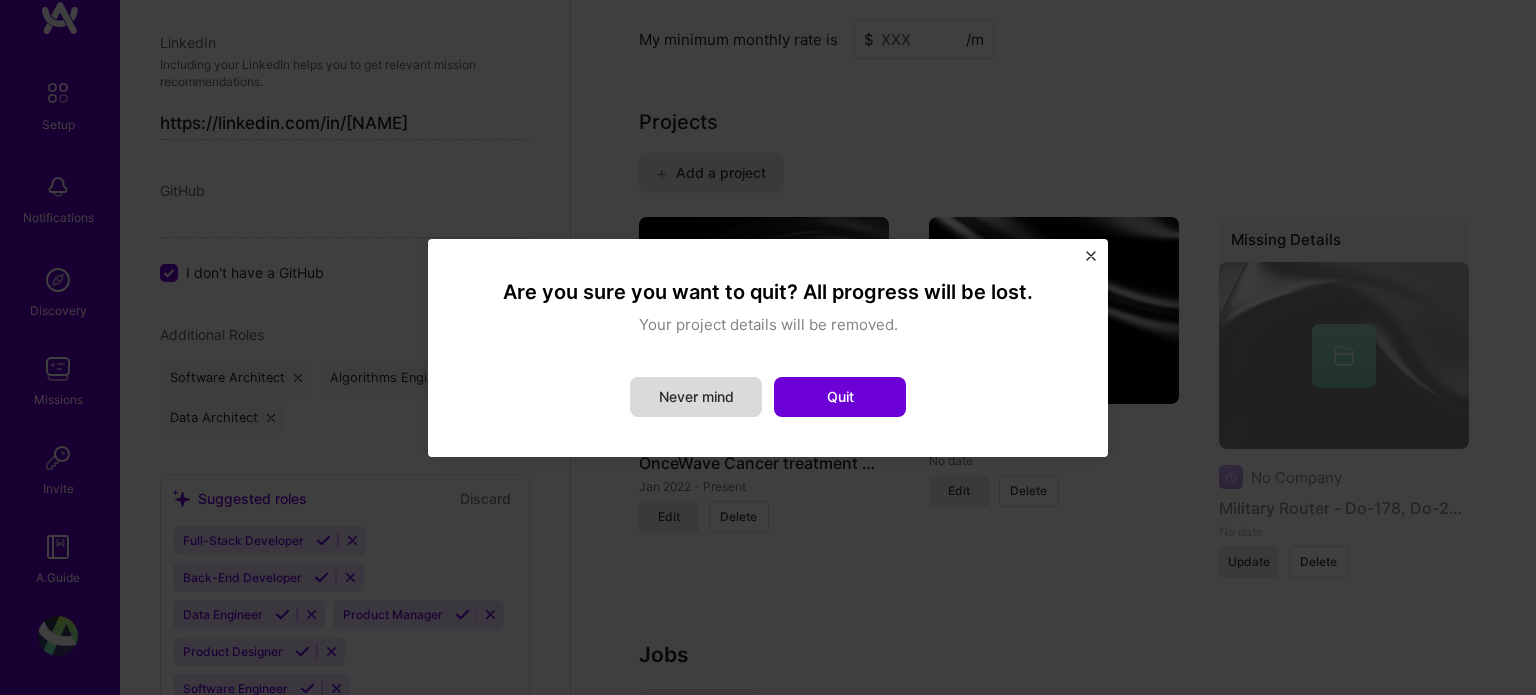 click on "Never mind" at bounding box center (696, 397) 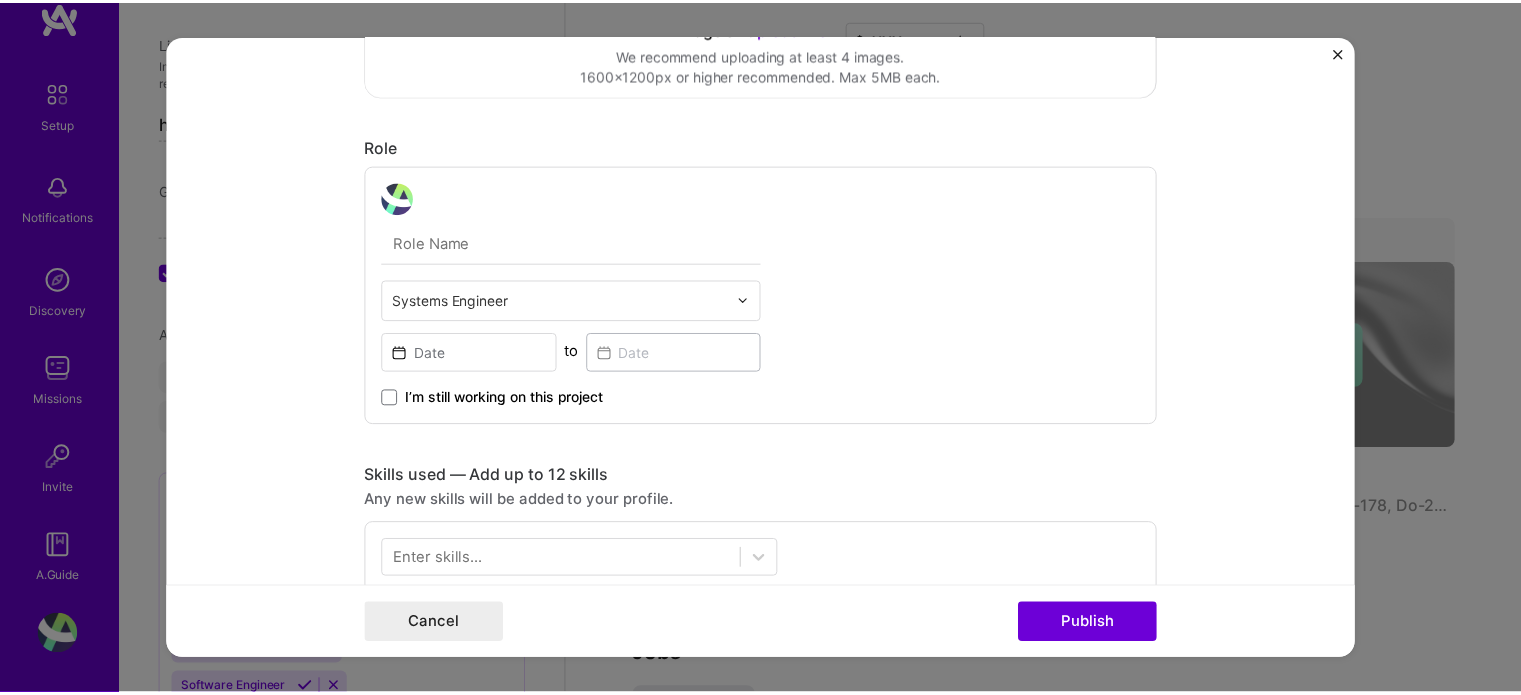 scroll, scrollTop: 460, scrollLeft: 0, axis: vertical 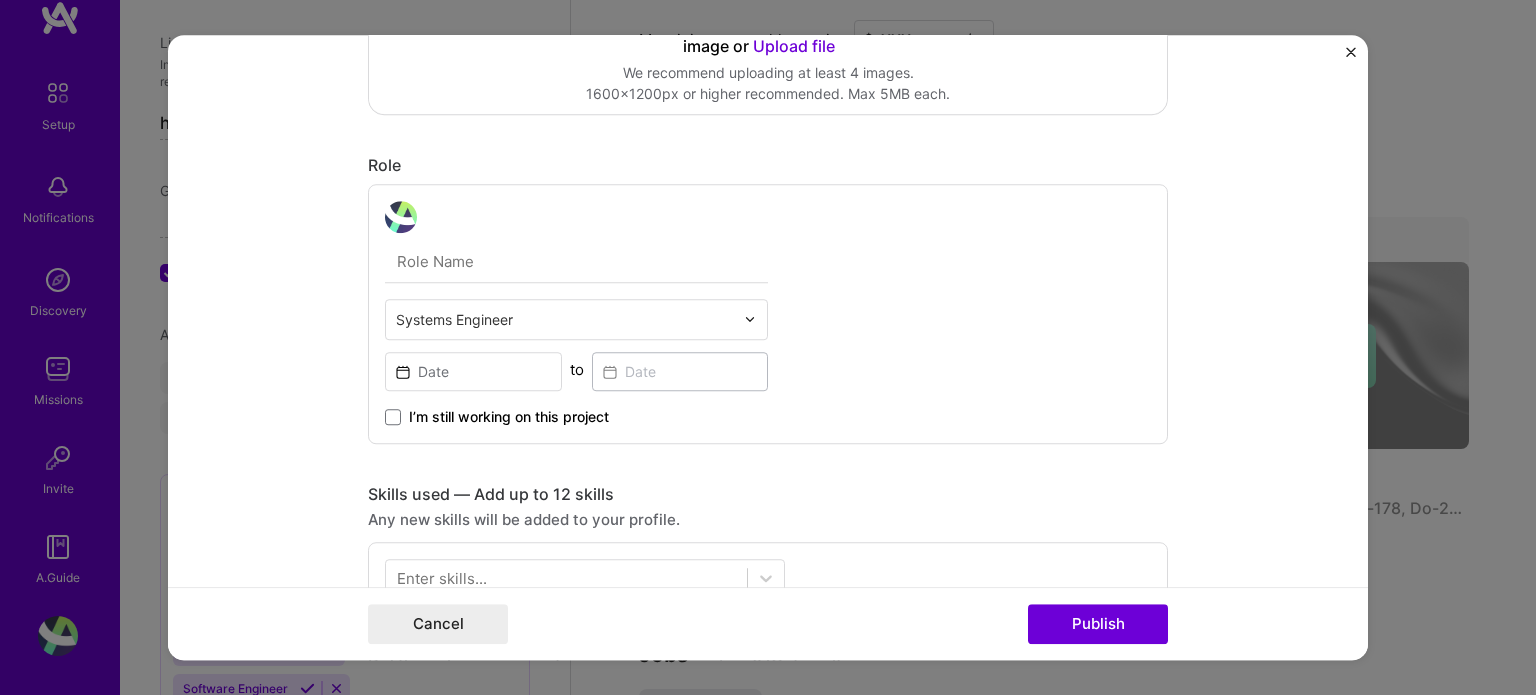 click on "Project title Company
Project industry Industry Project Link (Optional)
Drag and drop an image or   Upload file Upload file We recommend uploading at least 4 images. 1600x1200px or higher recommended. Max 5MB each. Role Systems Engineer
to
I’m still working on this project Skills used — Add up to 12 skills Any new skills will be added to your profile. Enter skills... Did this role require you to manage team members? (Optional) Yes, I managed — team members. Were you involved from inception to launch (0  ->  1)? (Optional) Zero to one is creation and development of a unique product from the ground up. I was involved in zero to one with this project Add metrics (Optional) Metrics help you visually show the outcome of a project. You can add up to 3 metrics. Project details   100 characters minimum 0 / 1,000  characters Highlight the company's mission or purpose, and then transition into the specific project you contributed to. Related job (Optional) Select a job" at bounding box center [768, 348] 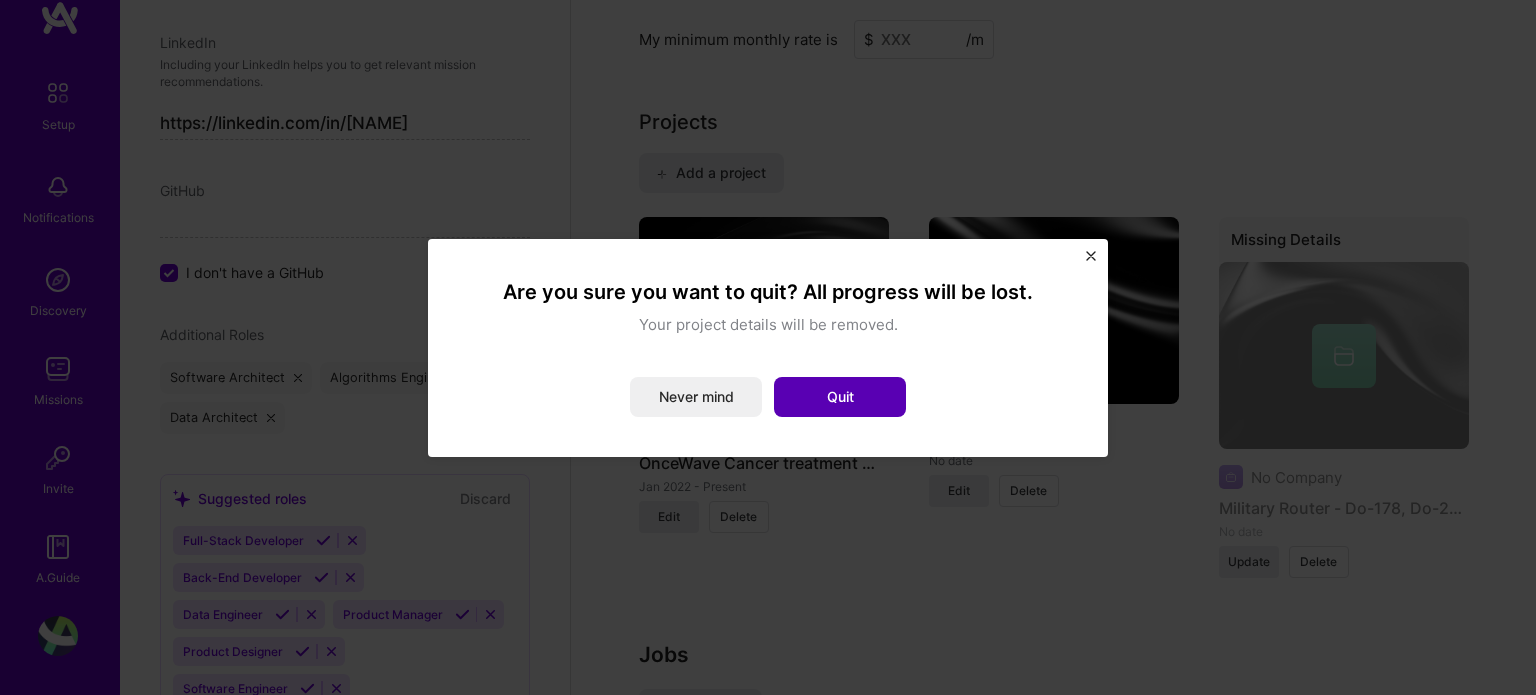 click on "Quit" at bounding box center (840, 397) 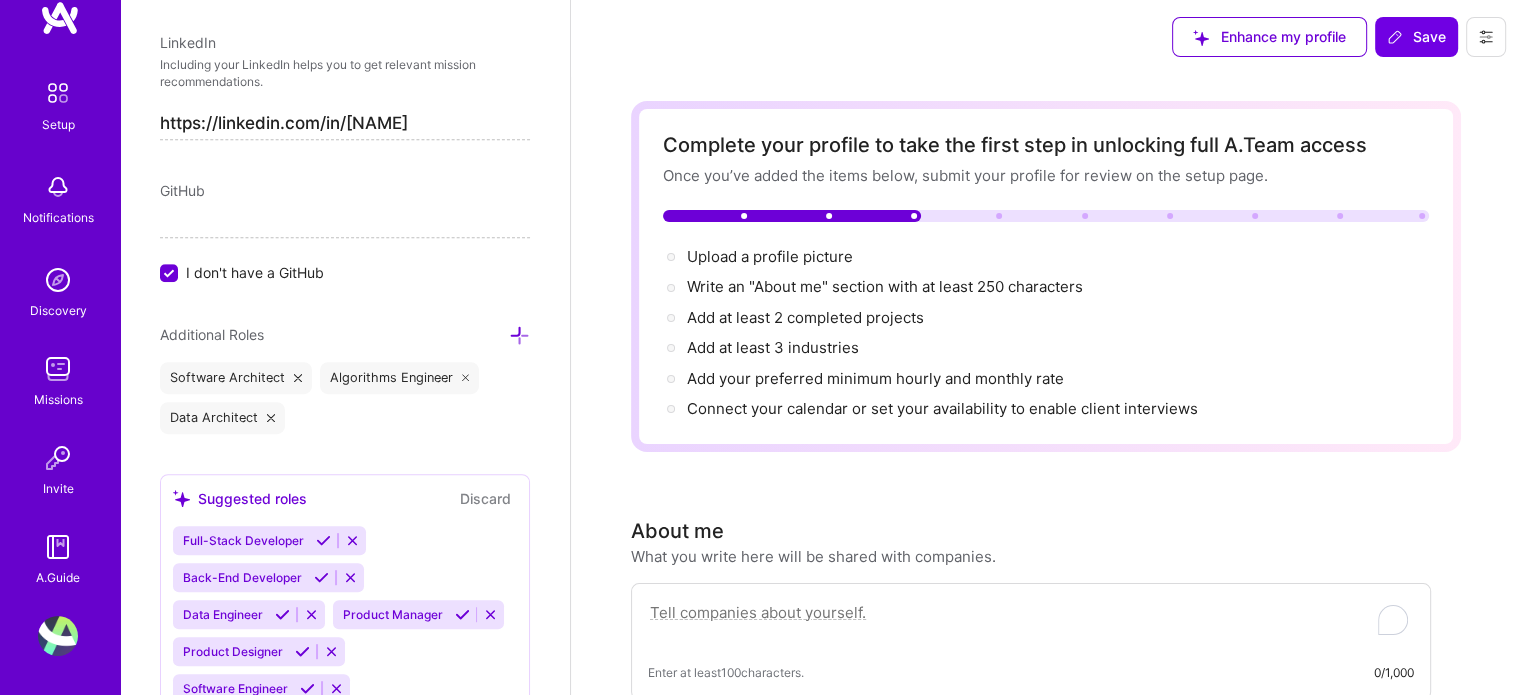 scroll, scrollTop: 0, scrollLeft: 0, axis: both 